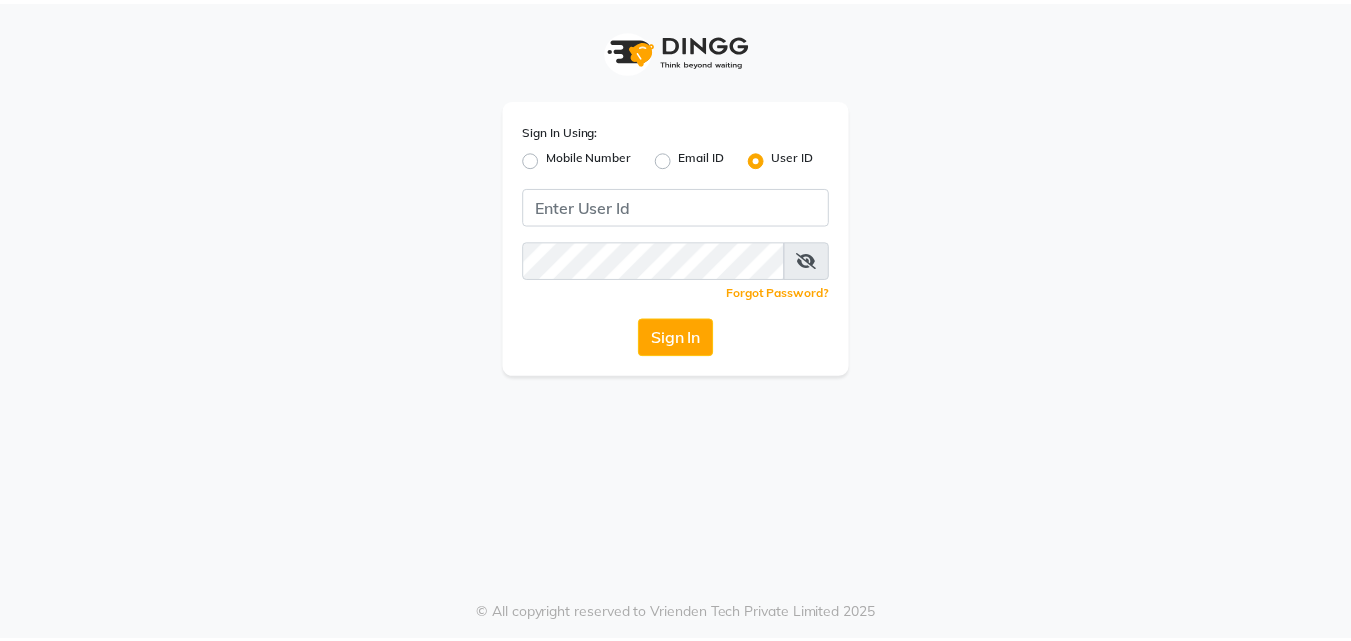 scroll, scrollTop: 0, scrollLeft: 0, axis: both 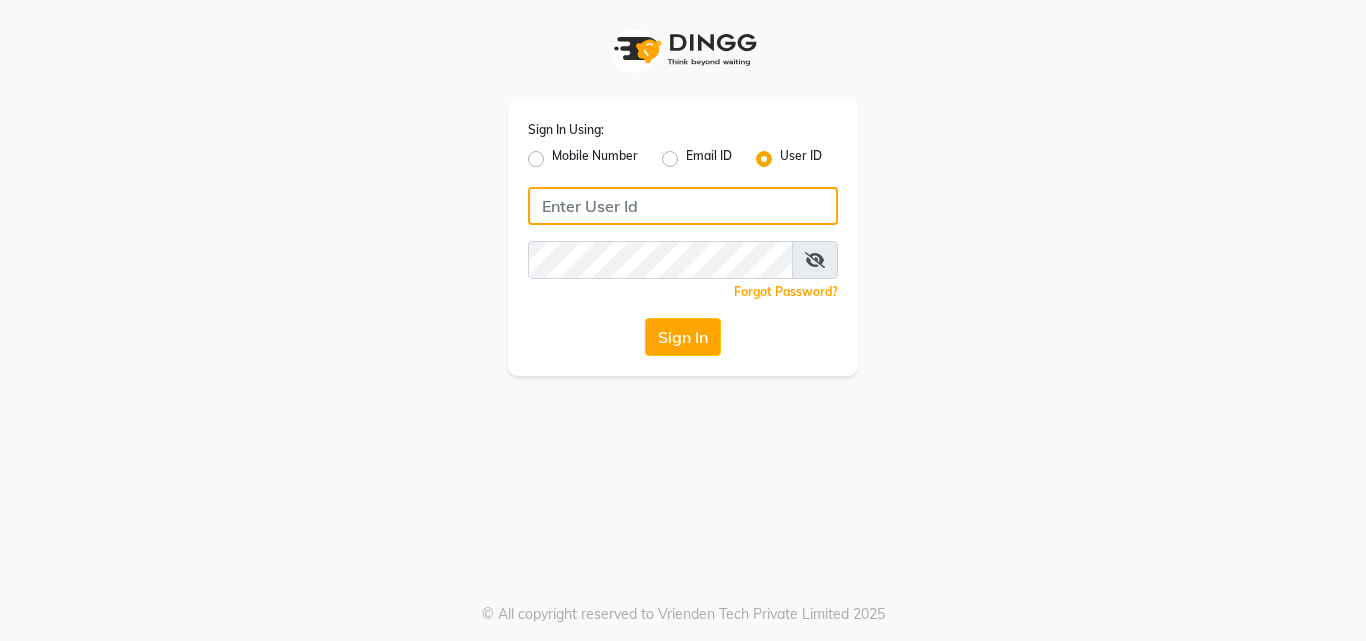 click 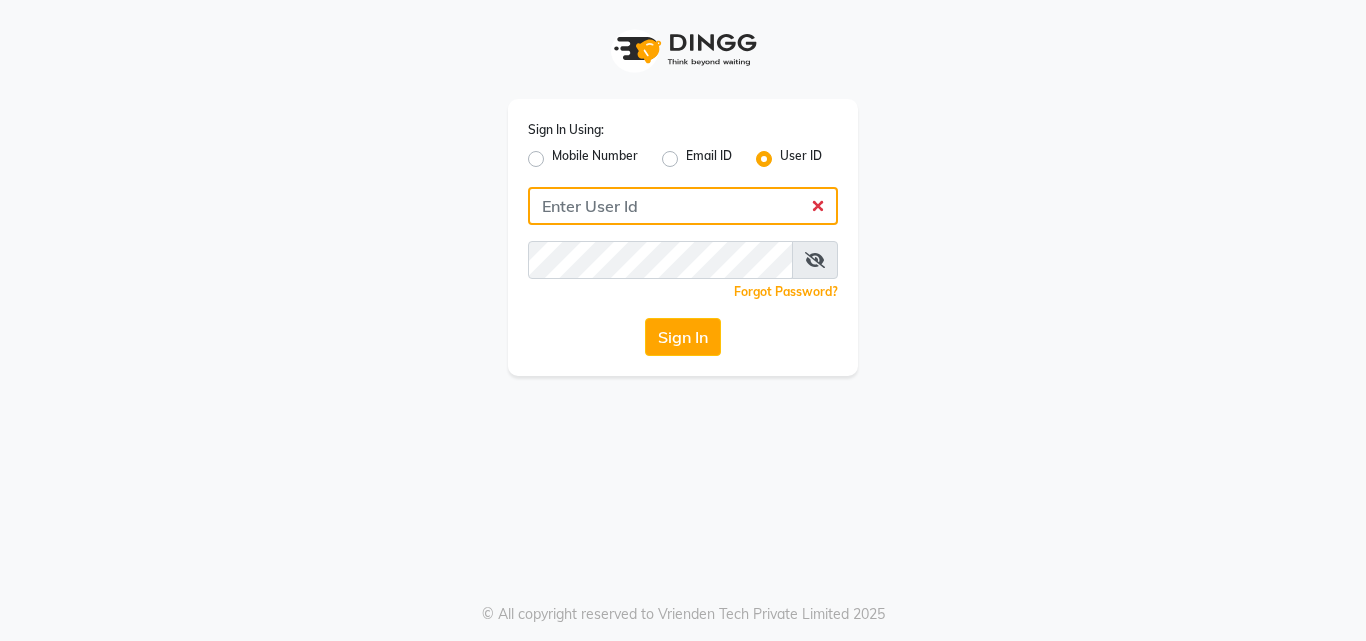 type on "[BRAND]" 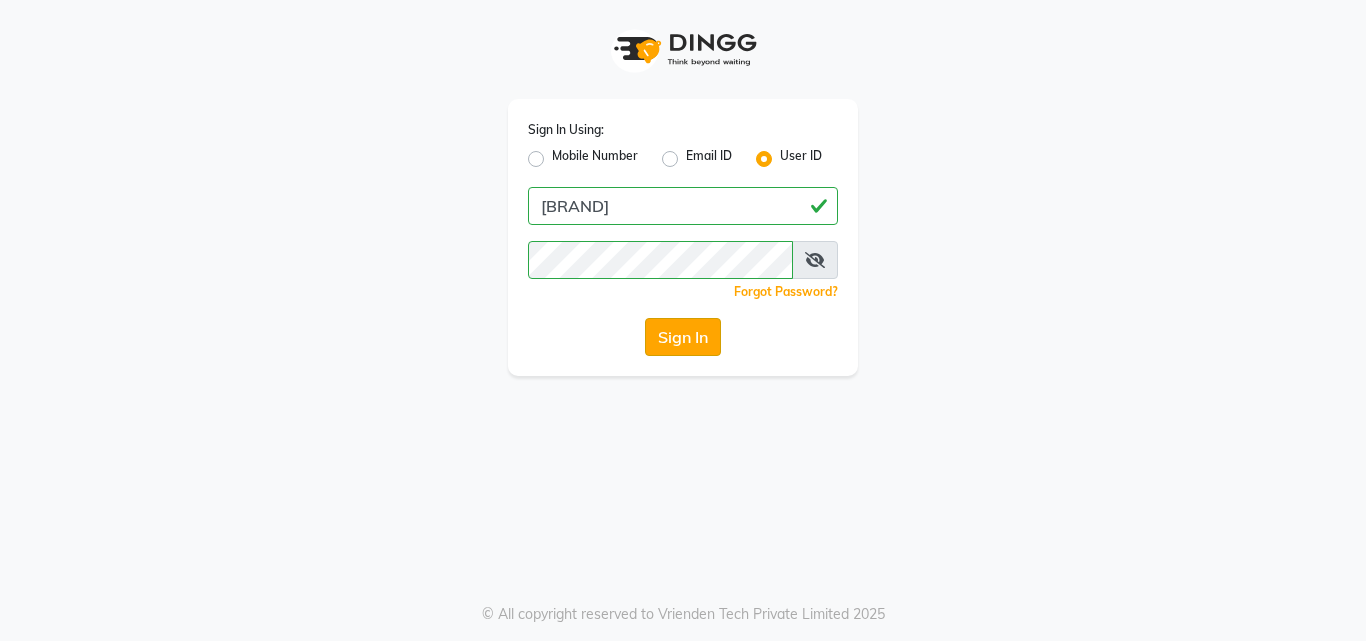 click on "Sign In" 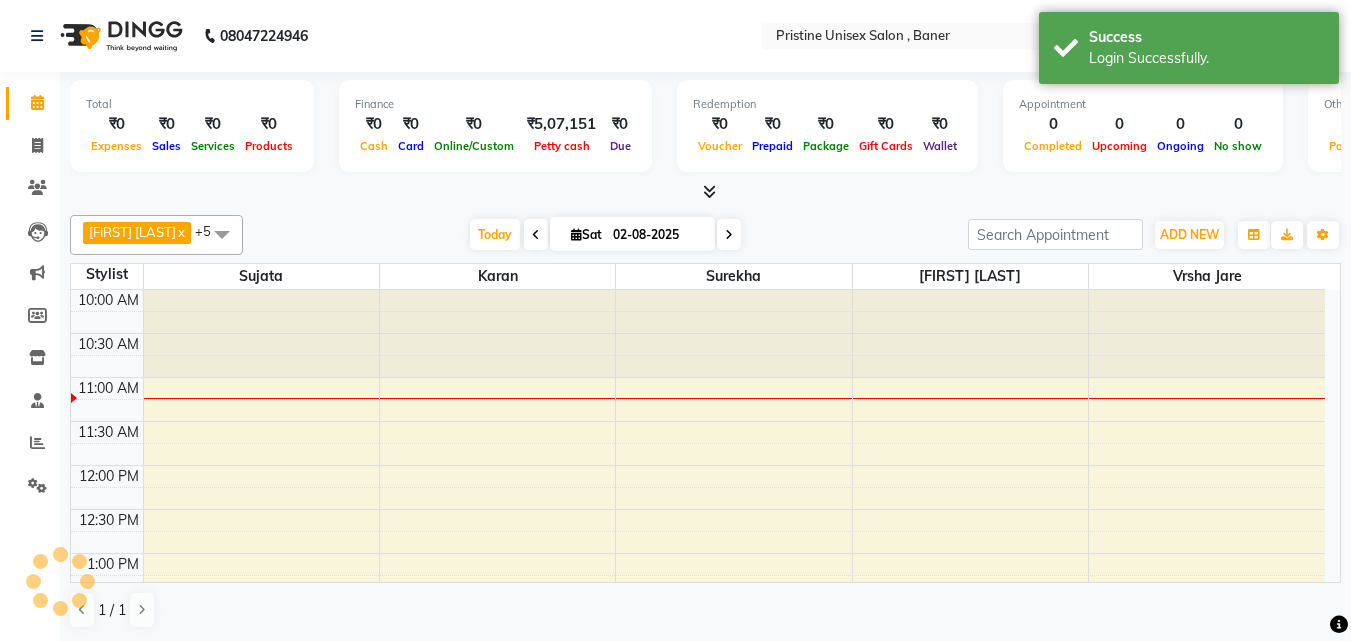 scroll, scrollTop: 0, scrollLeft: 0, axis: both 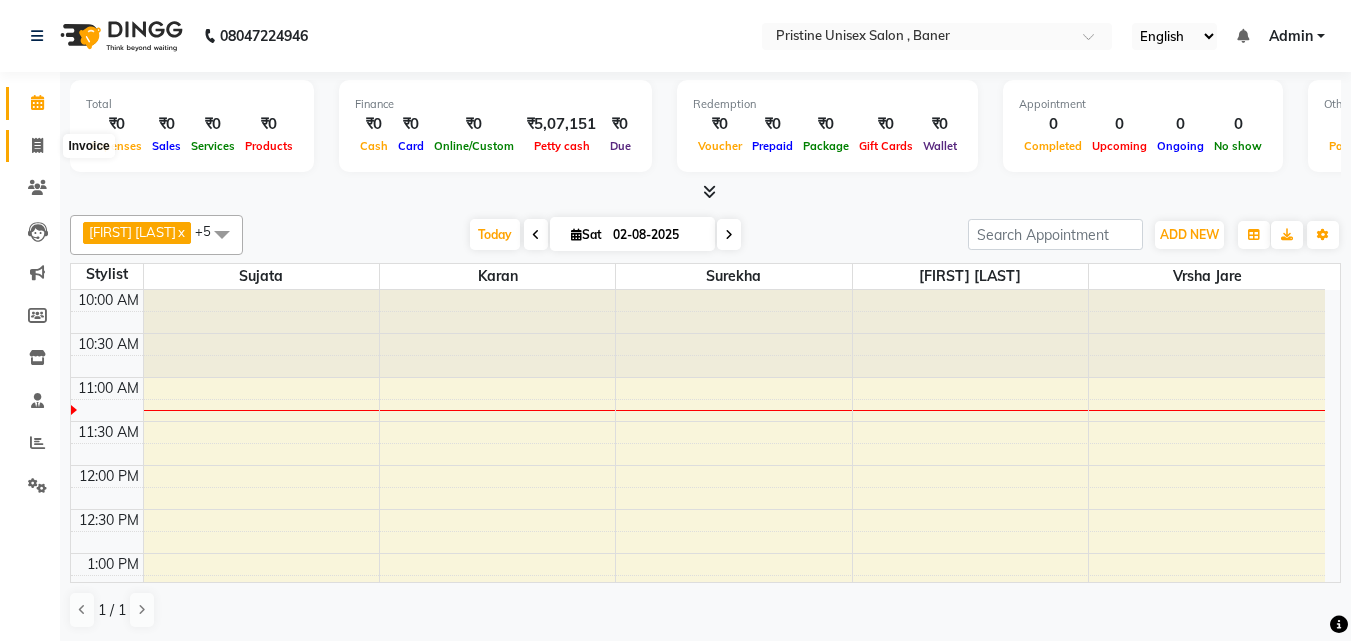 click 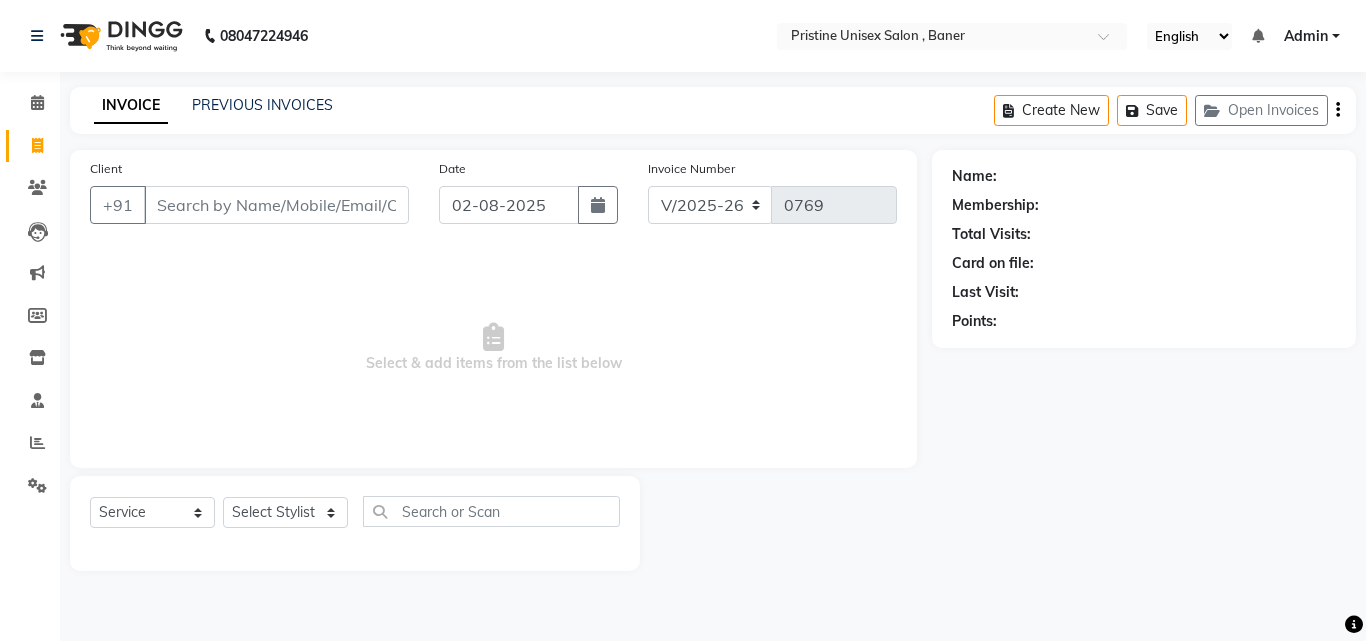 click on "Client" at bounding box center [276, 205] 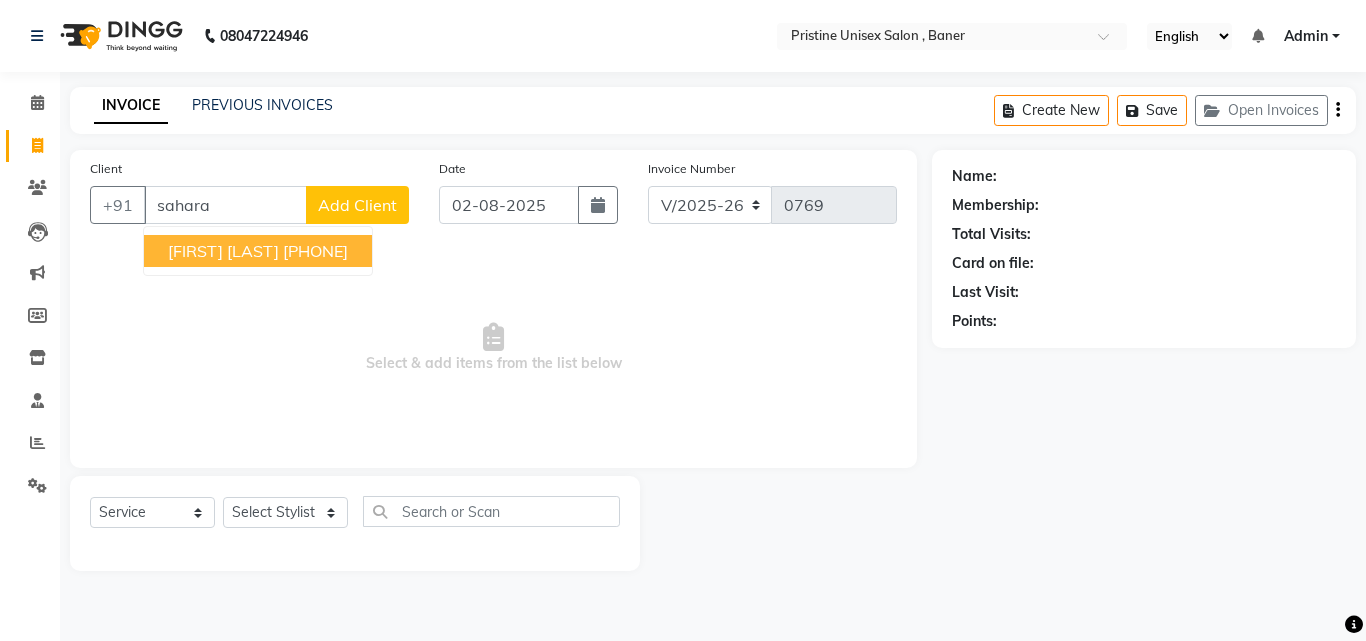 click on "[PHONE]" at bounding box center [315, 251] 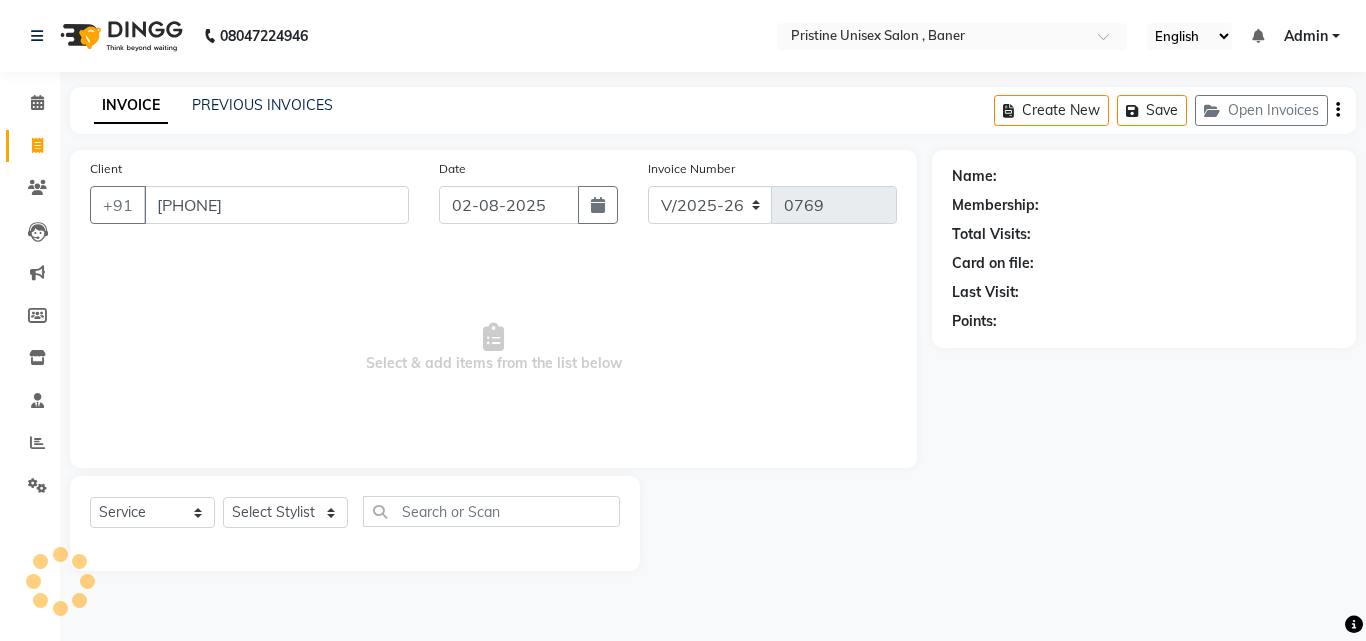 type on "[PHONE]" 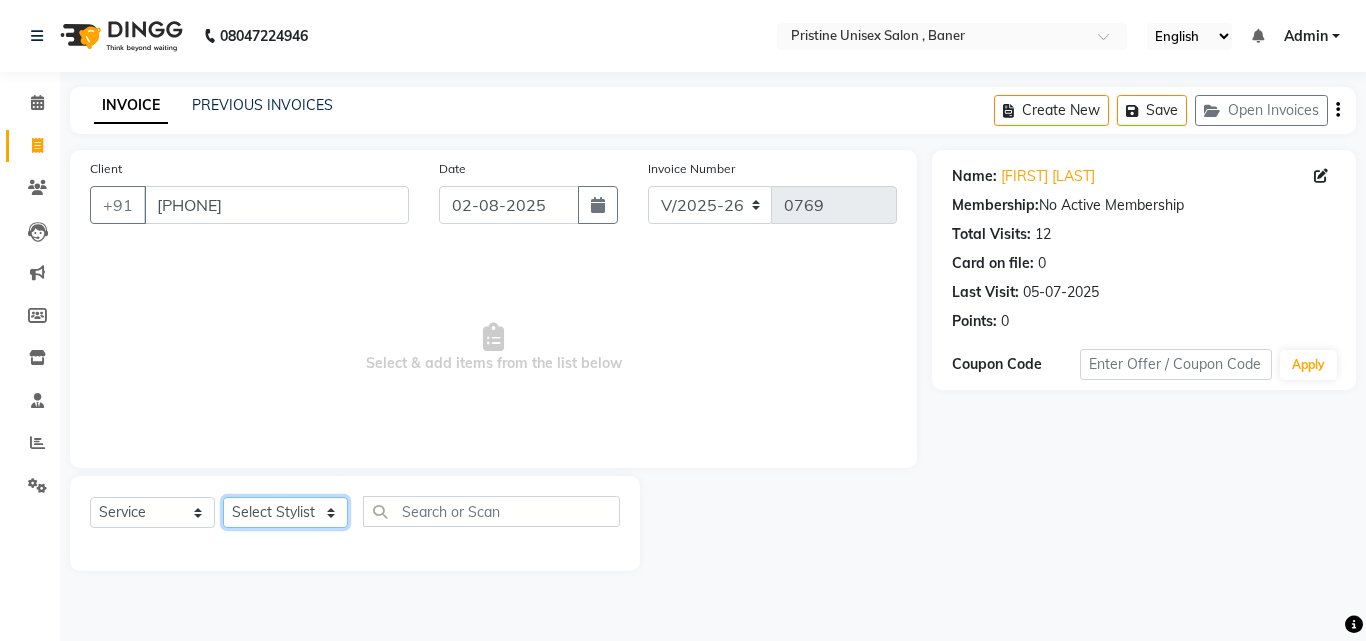 click on "Select Stylist [FIRST] [LAST] [FIRST] [LAST] [FIRST] [LAST] [FIRST] [LAST] [FIRST] [LAST] [FIRST] [LAST] [FIRST] [LAST] [FIRST] [LAST] [FIRST] [LAST] [FIRST] [LAST] [FIRST] [LAST] [FIRST] [LAST] [FIRST] [LAST] [FIRST] [LAST] [FIRST] [LAST]" 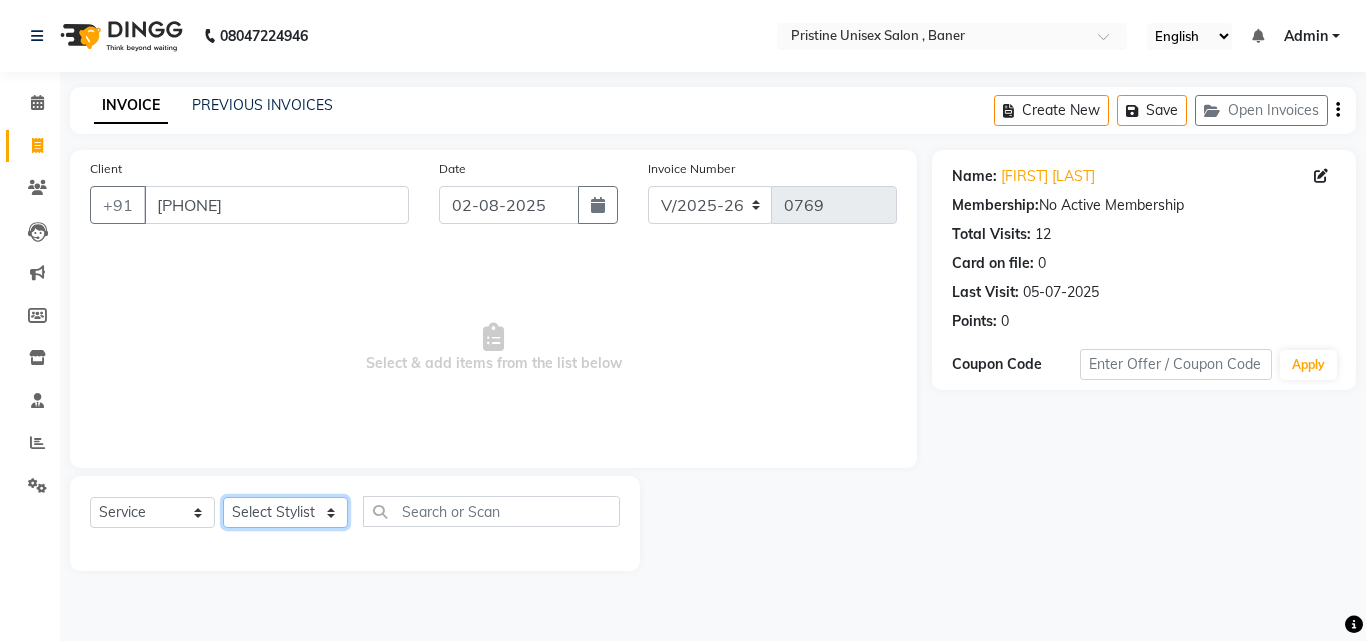 select on "50947" 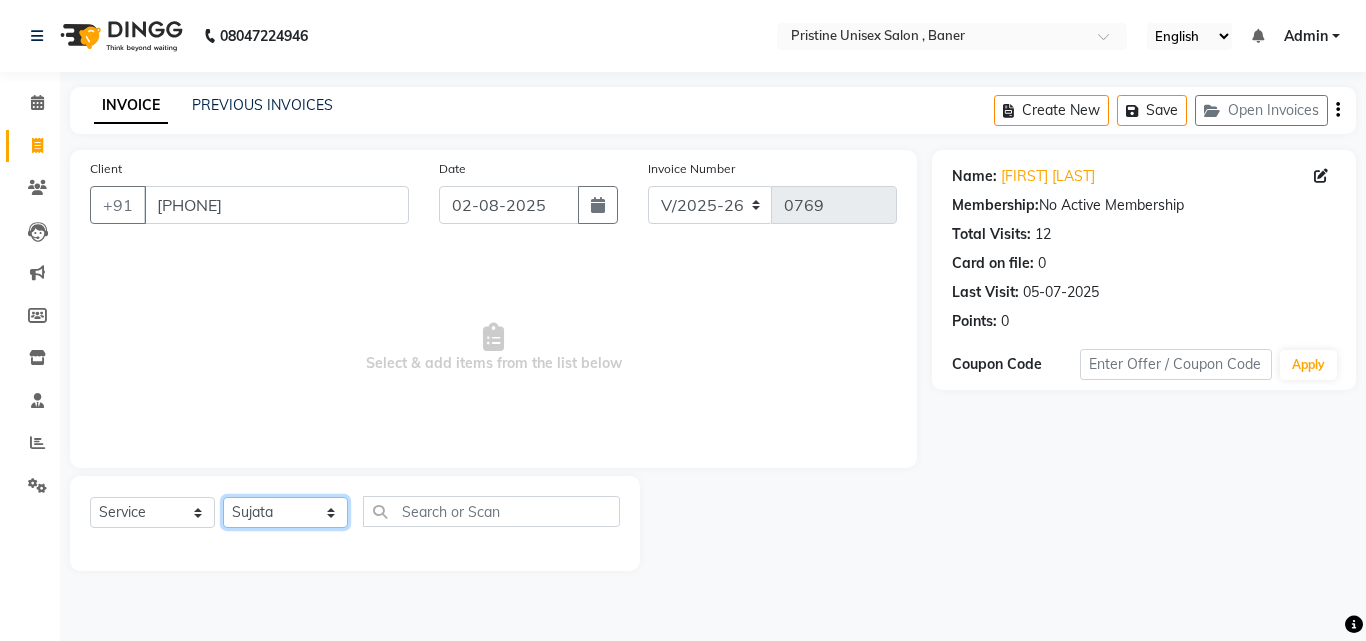 click on "Select Stylist [FIRST] [LAST] [FIRST] [LAST] [FIRST] [LAST] [FIRST] [LAST] [FIRST] [LAST] [FIRST] [LAST] [FIRST] [LAST] [FIRST] [LAST] [FIRST] [LAST] [FIRST] [LAST] [FIRST] [LAST] [FIRST] [LAST] [FIRST] [LAST] [FIRST] [LAST] [FIRST] [LAST]" 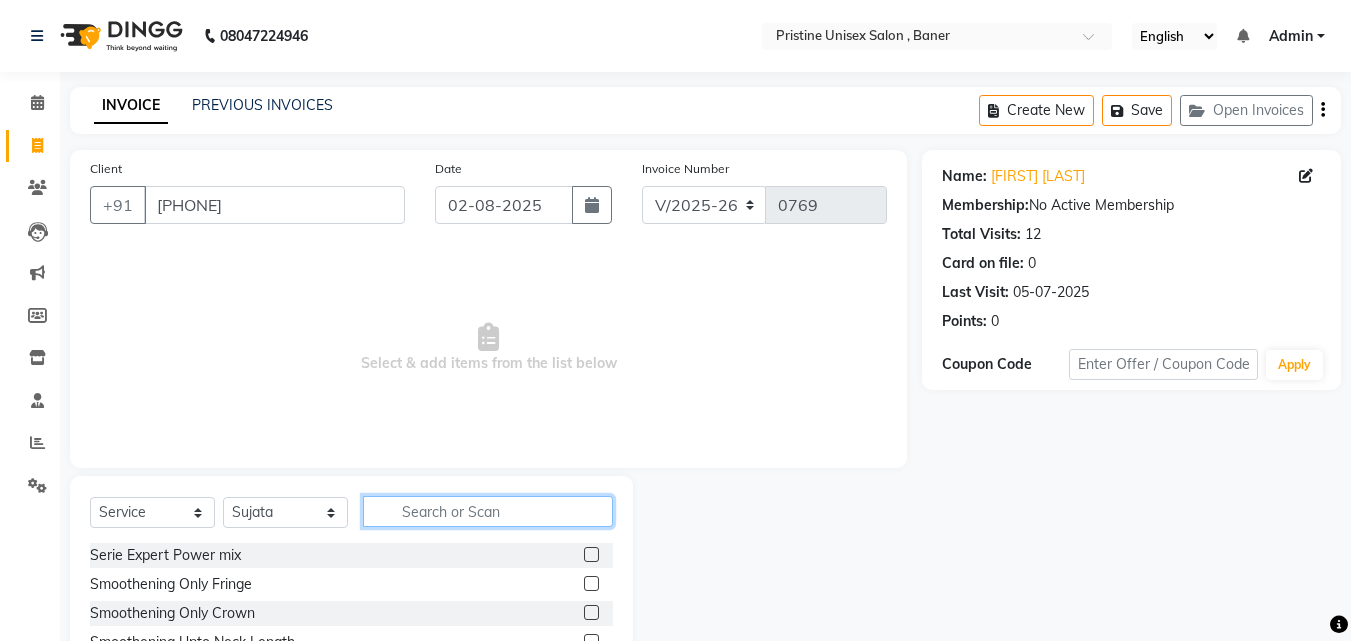 click 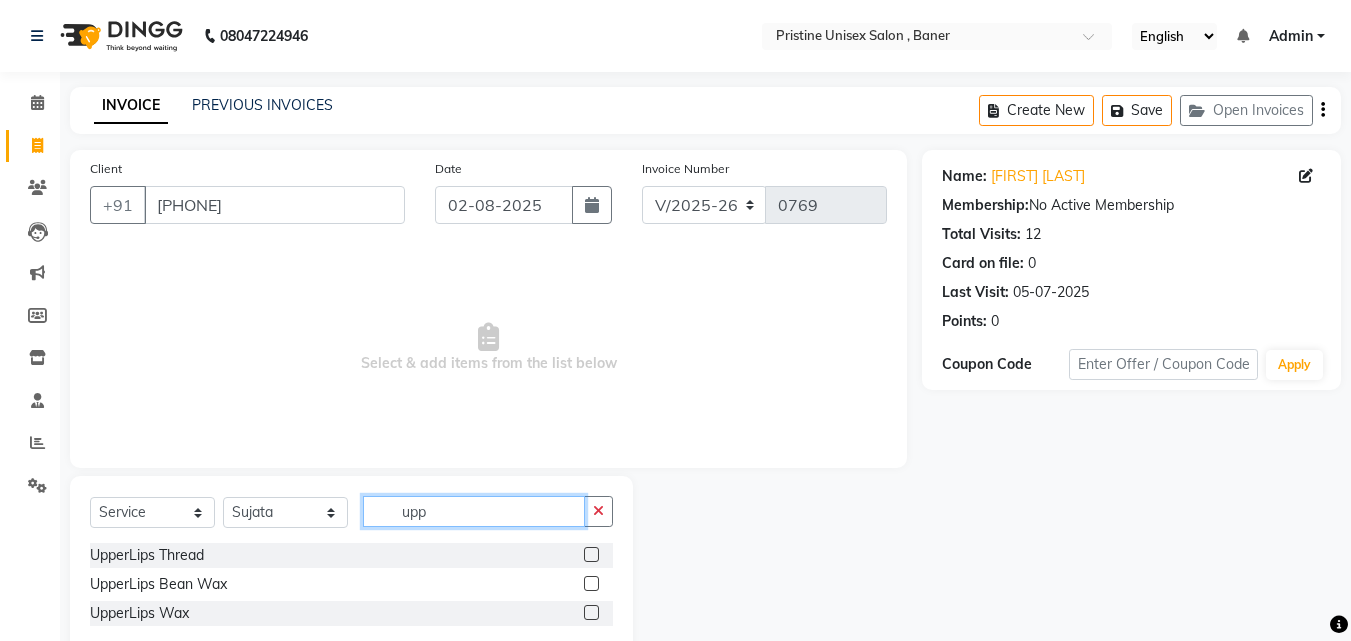 type on "upp" 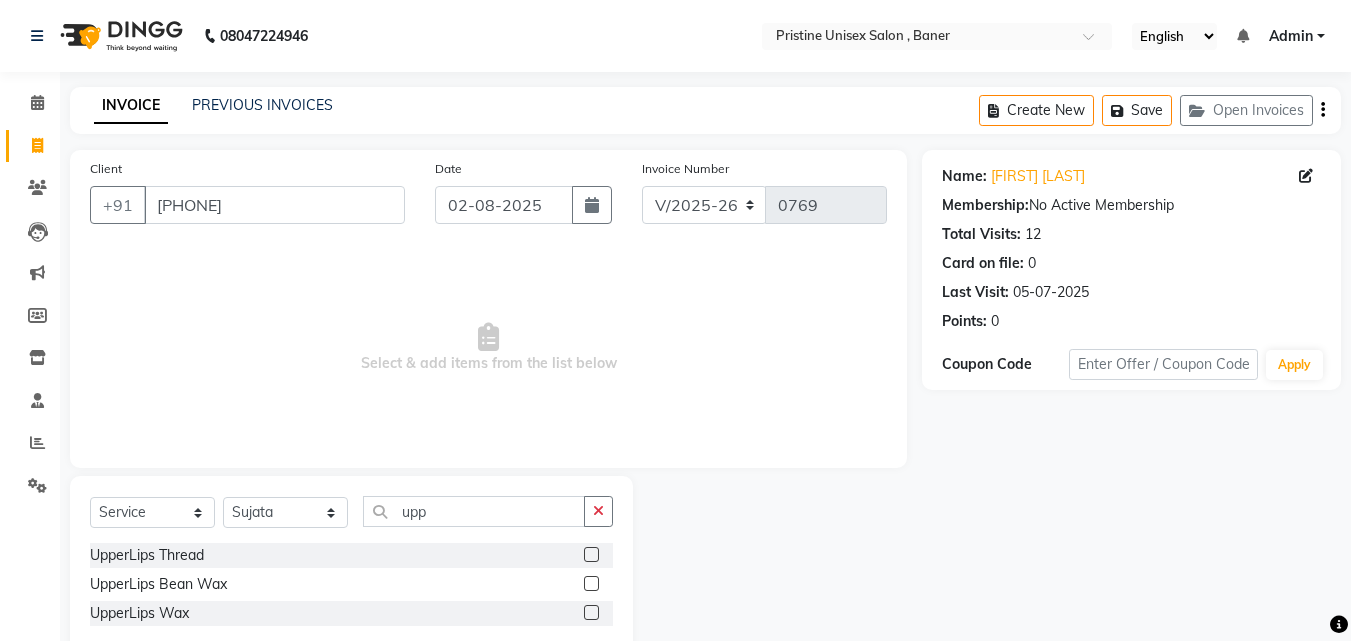 click 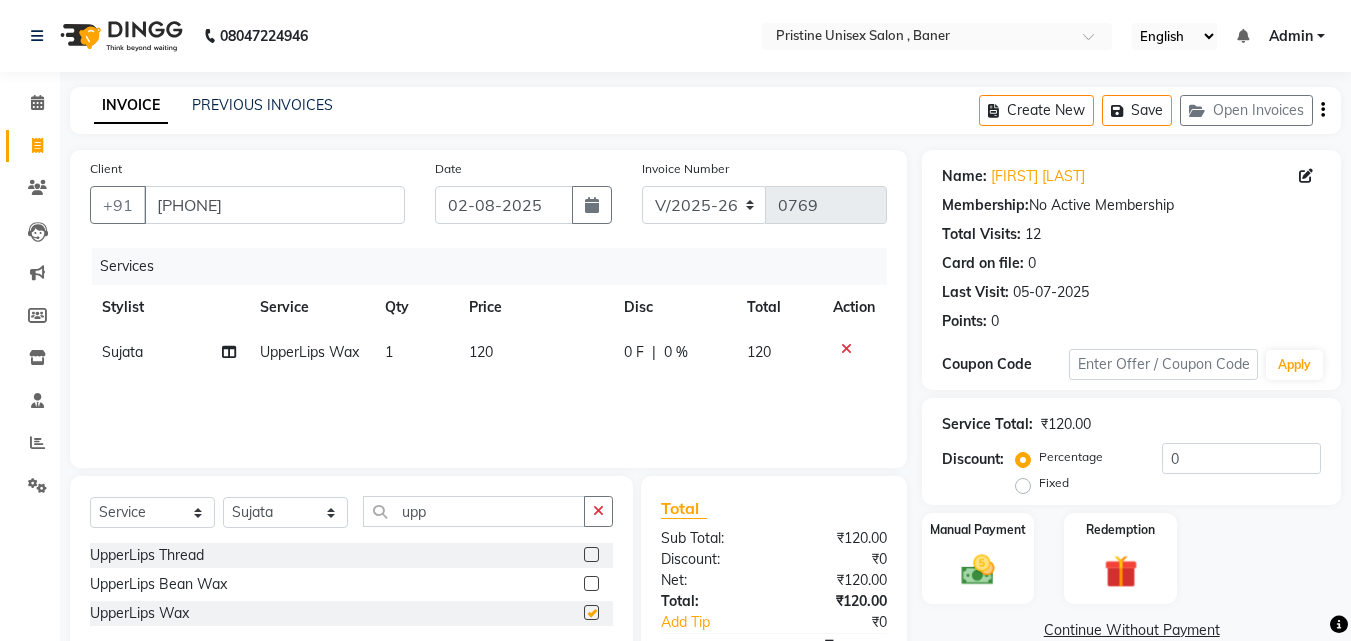 checkbox on "false" 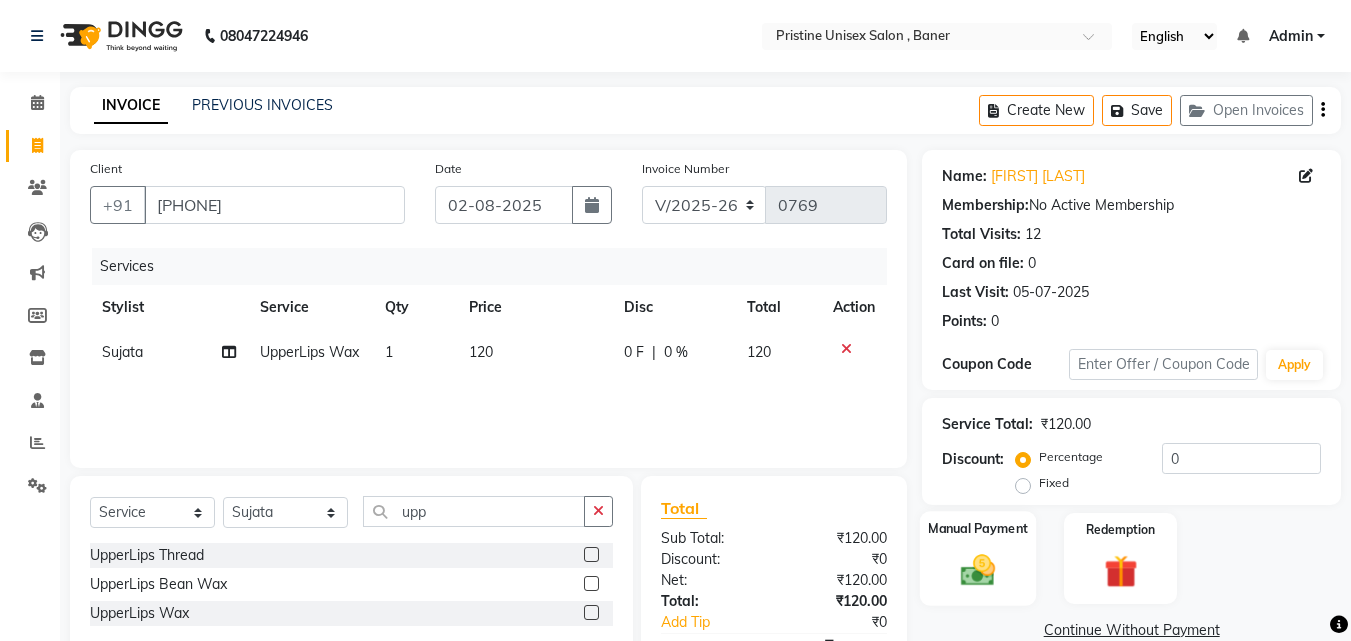click 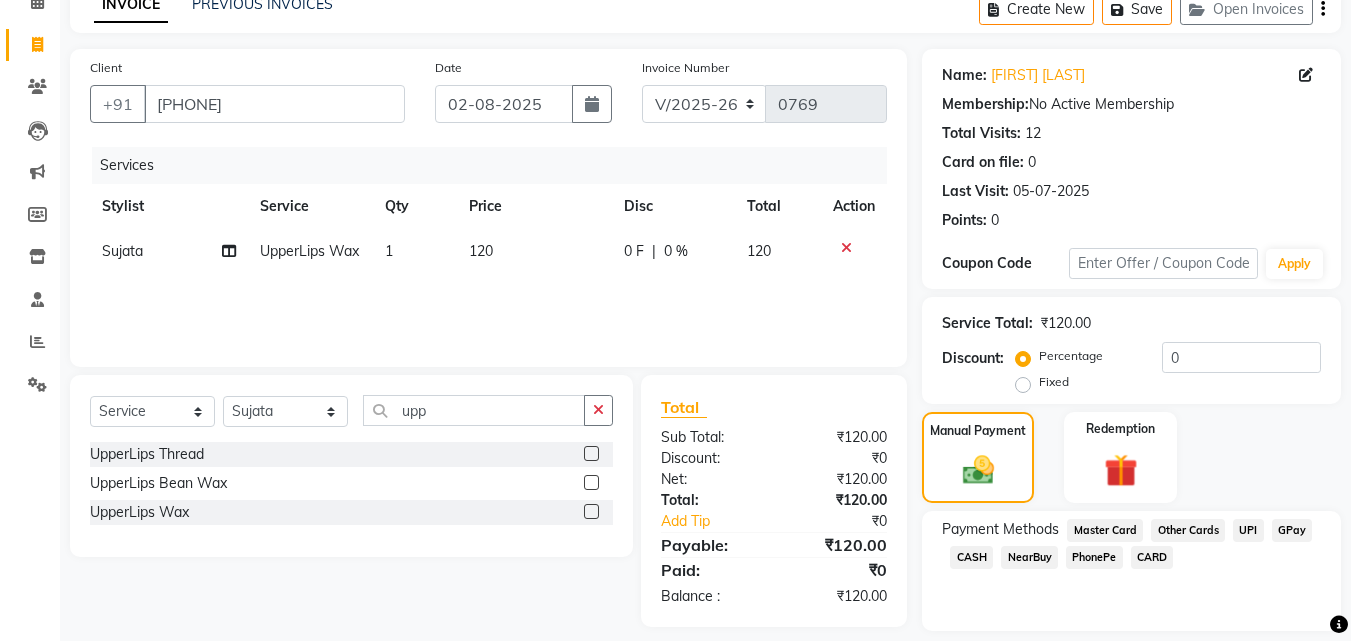 scroll, scrollTop: 162, scrollLeft: 0, axis: vertical 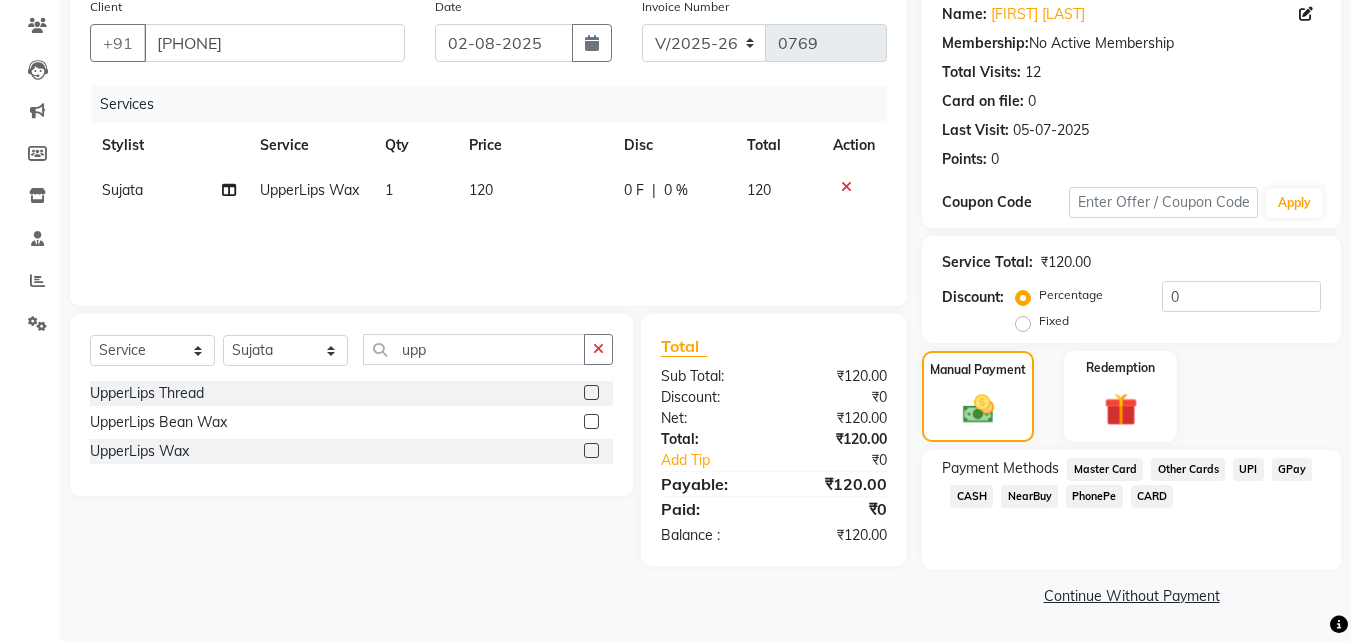 click on "GPay" 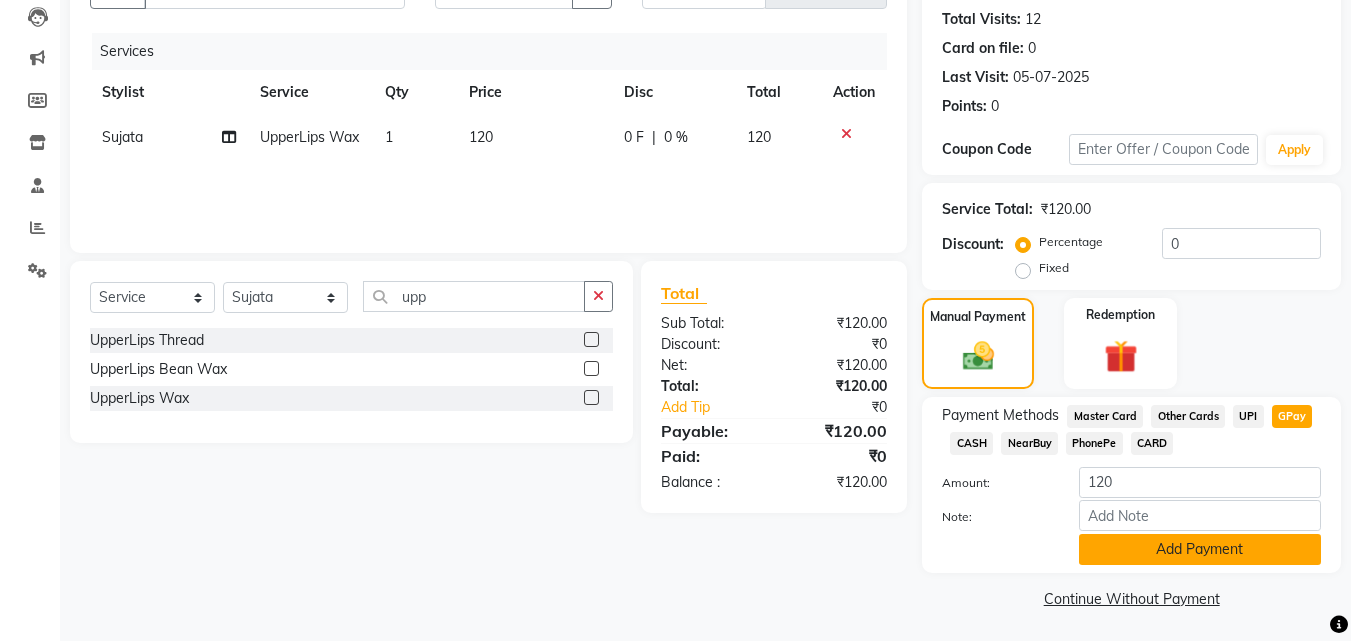 scroll, scrollTop: 218, scrollLeft: 0, axis: vertical 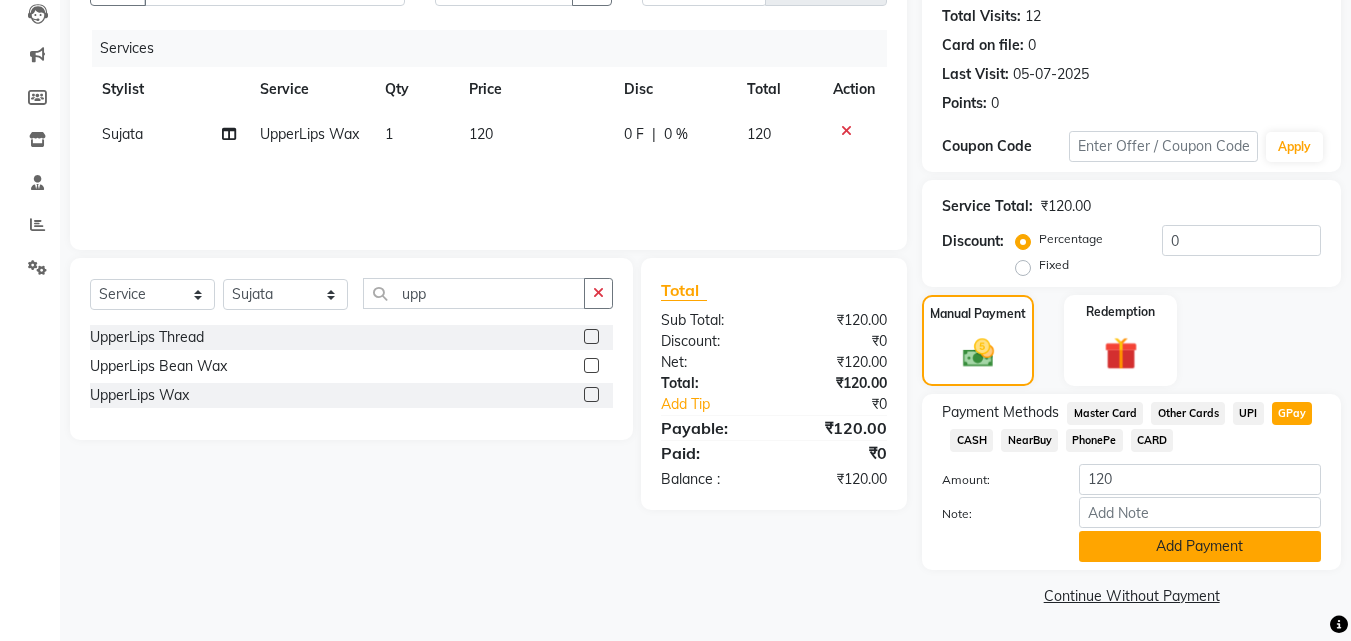 click on "Add Payment" 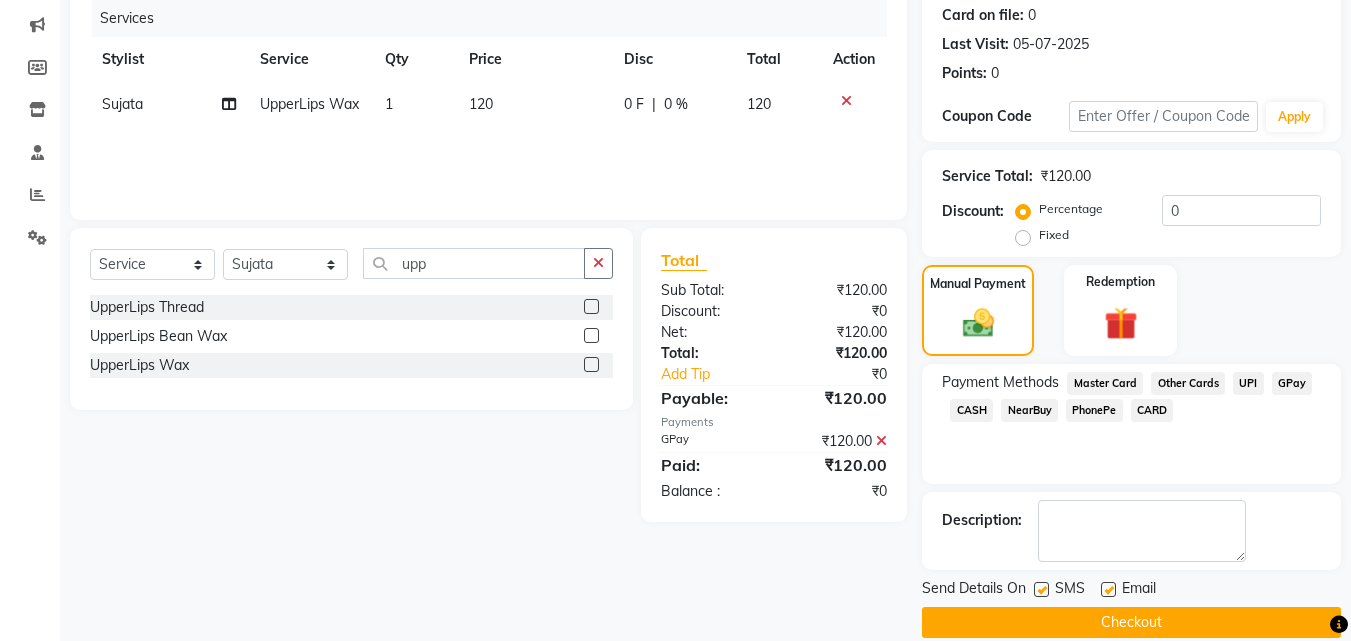 scroll, scrollTop: 275, scrollLeft: 0, axis: vertical 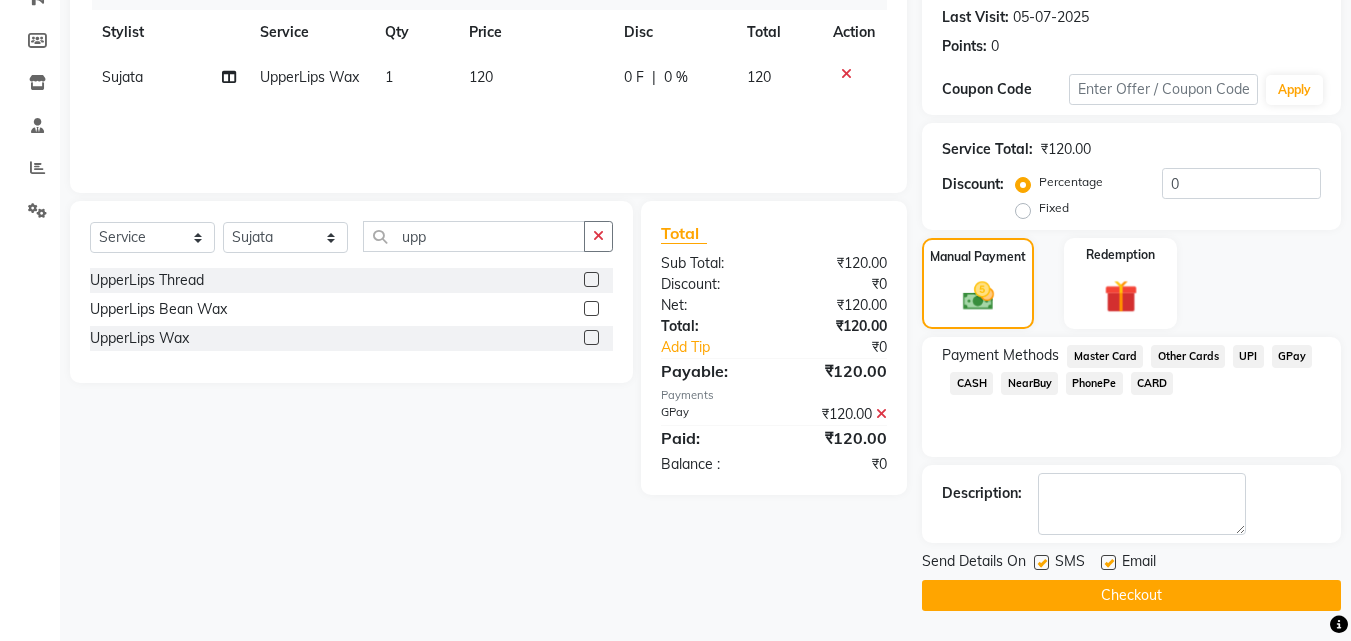 click on "Checkout" 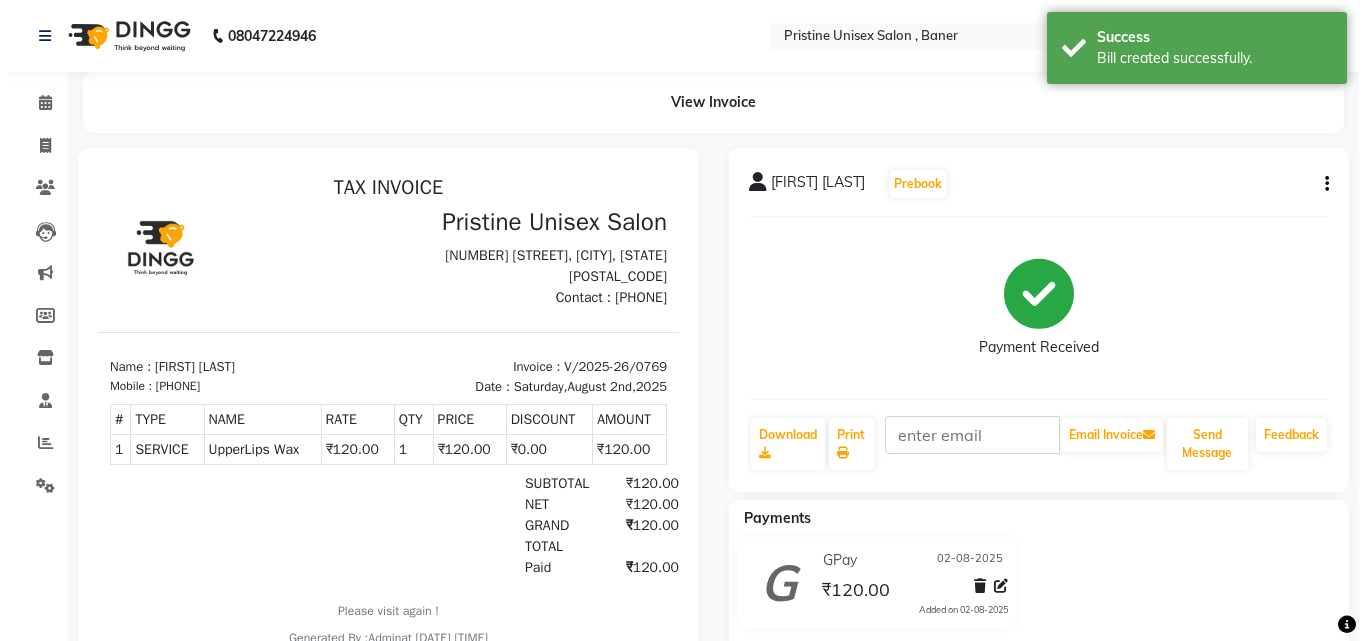 scroll, scrollTop: 0, scrollLeft: 0, axis: both 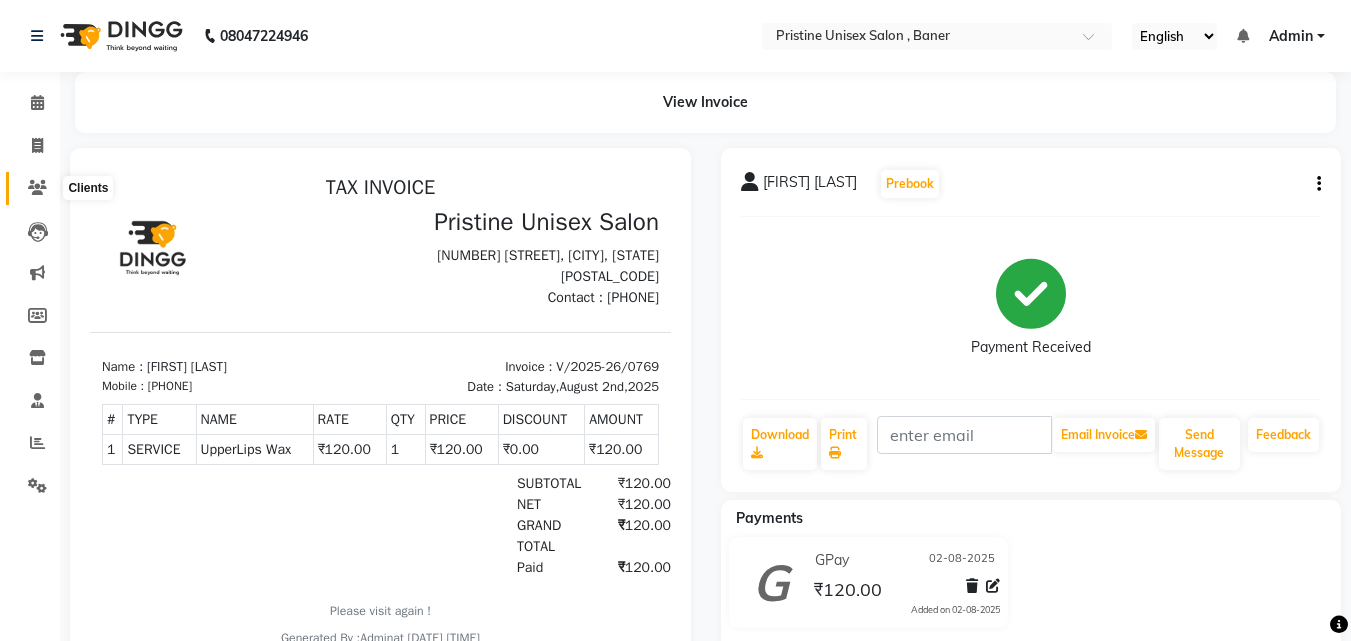 click 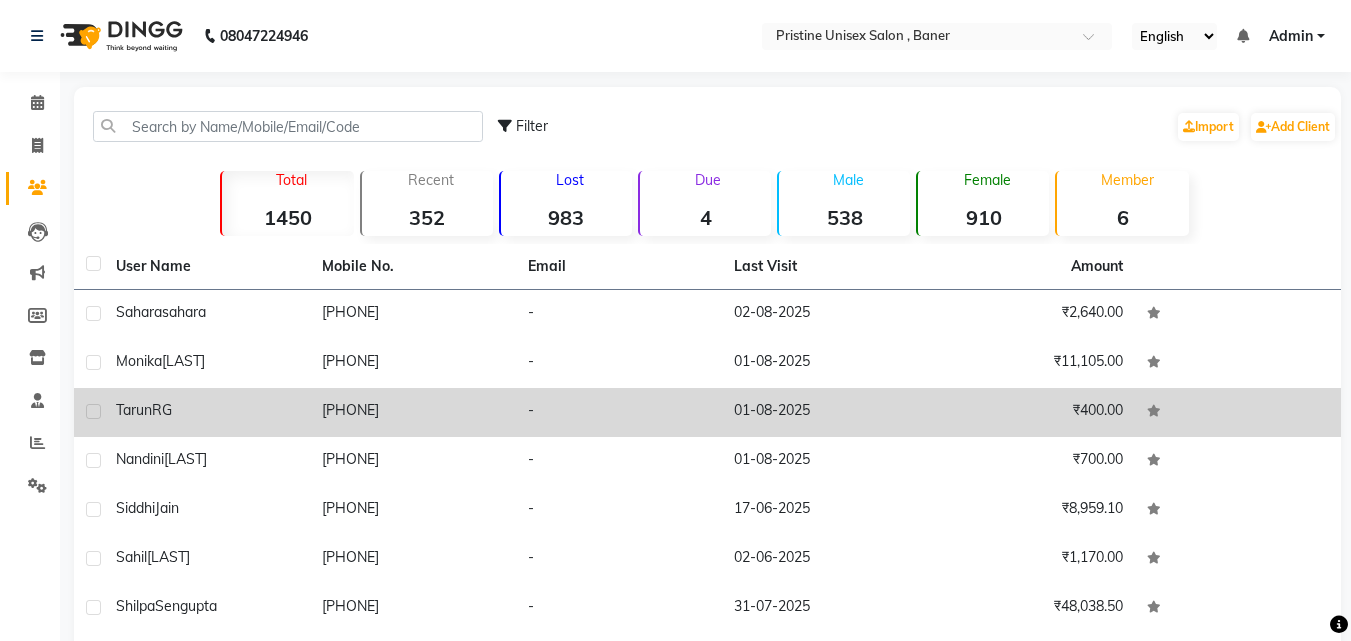 click on "[PHONE]" 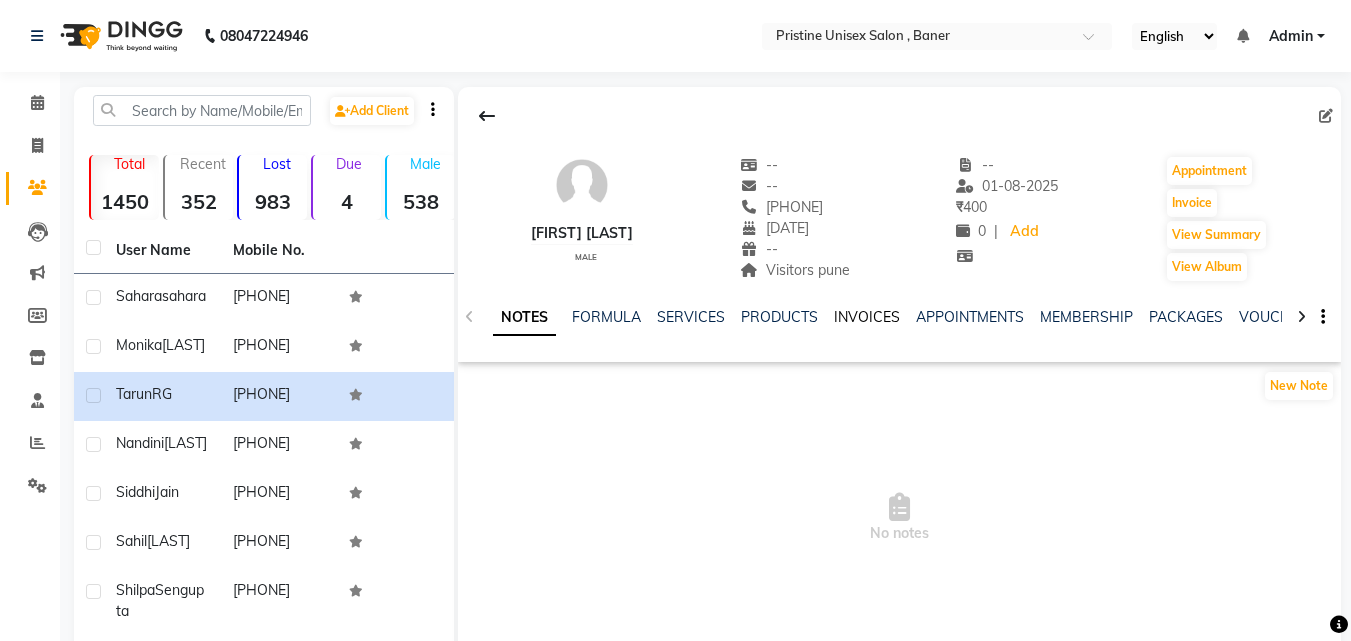 click on "INVOICES" 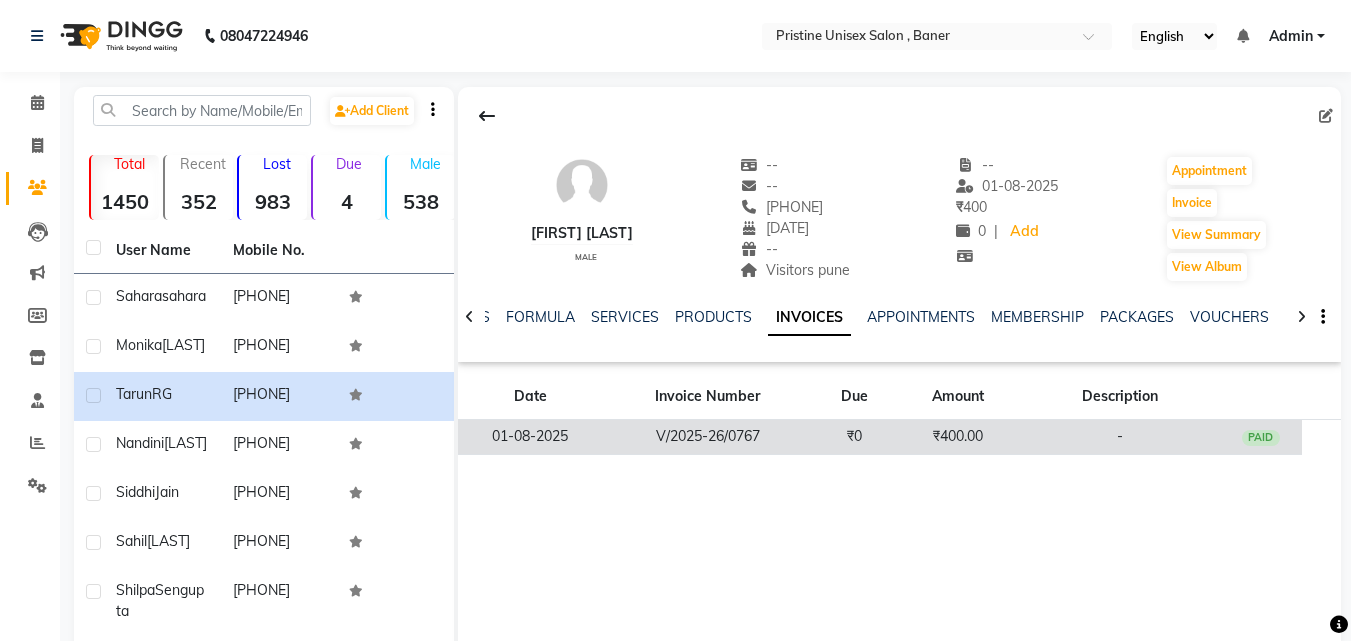 click on "V/2025-26/0767" 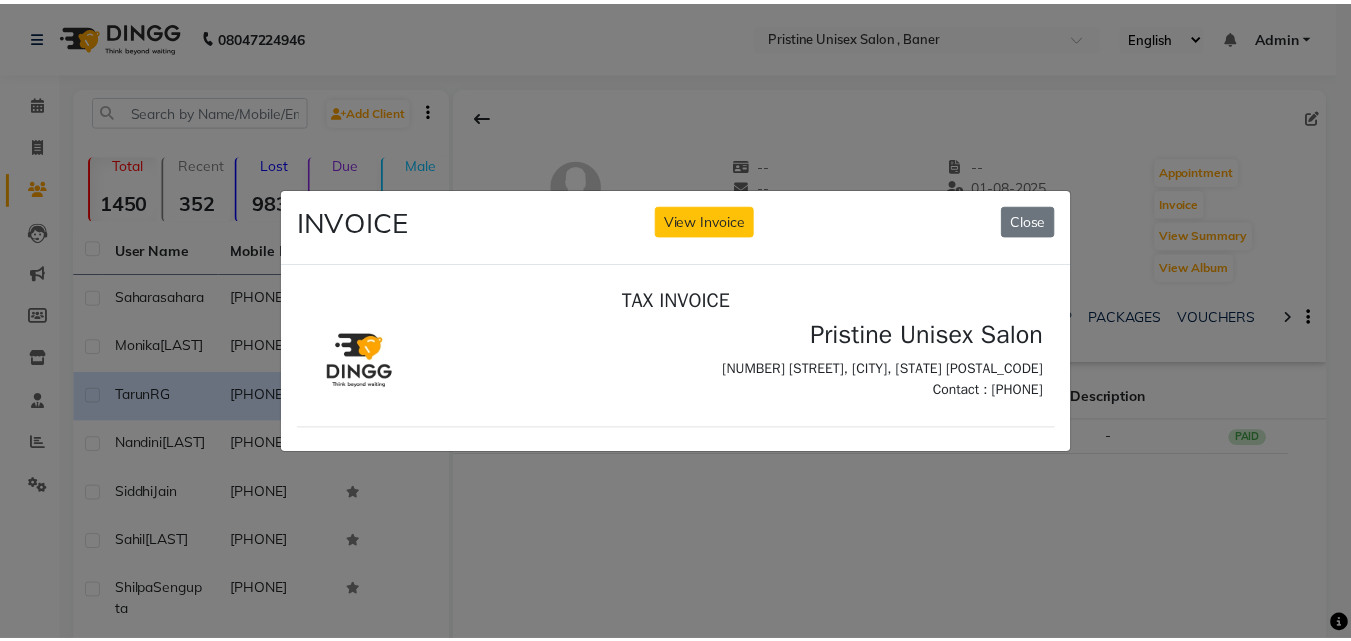scroll, scrollTop: 0, scrollLeft: 0, axis: both 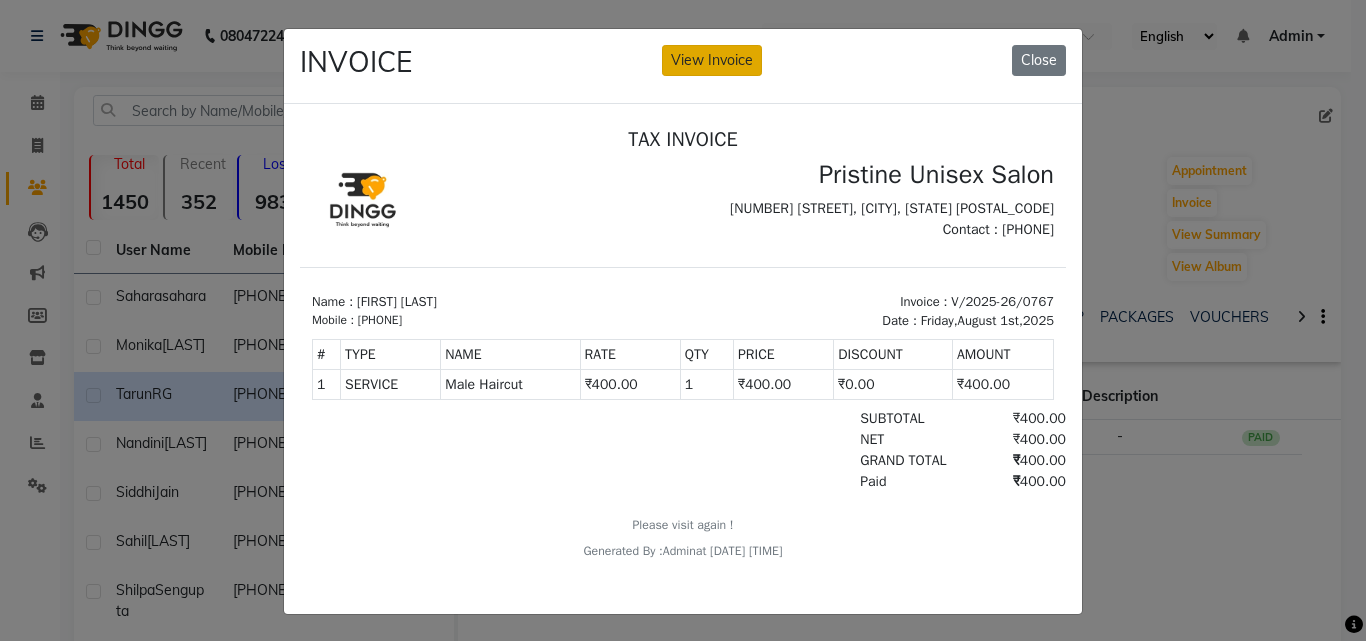 click on "View Invoice" 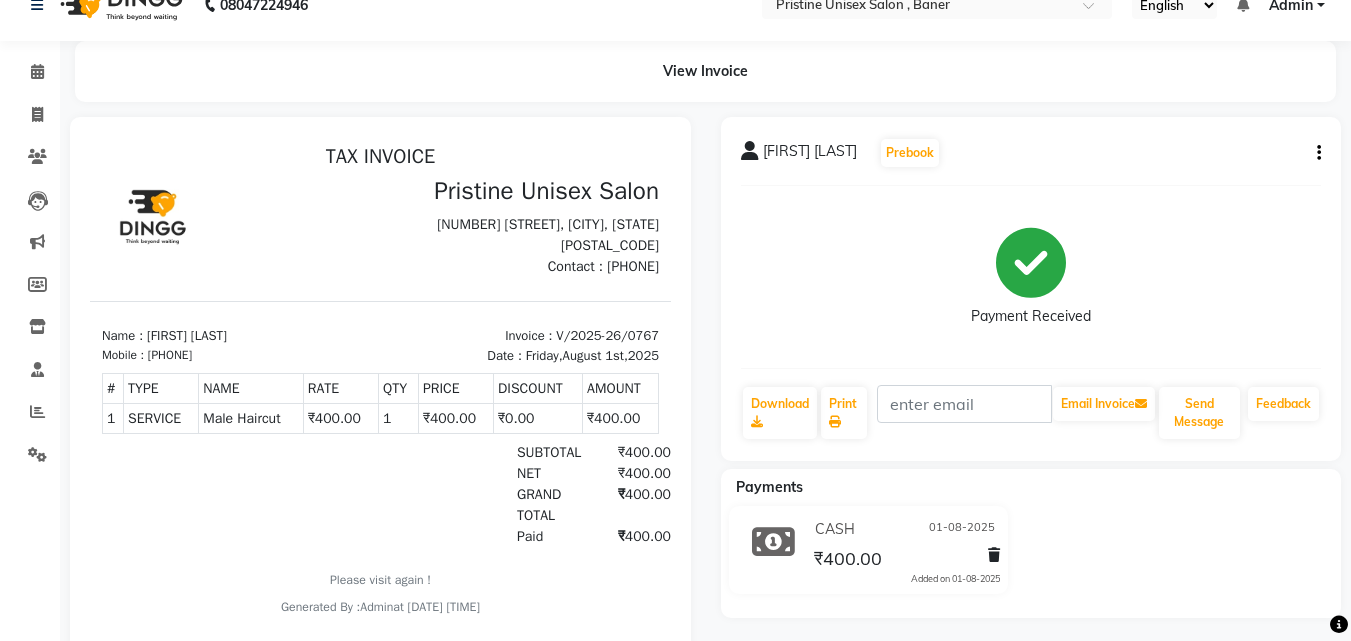 scroll, scrollTop: 0, scrollLeft: 0, axis: both 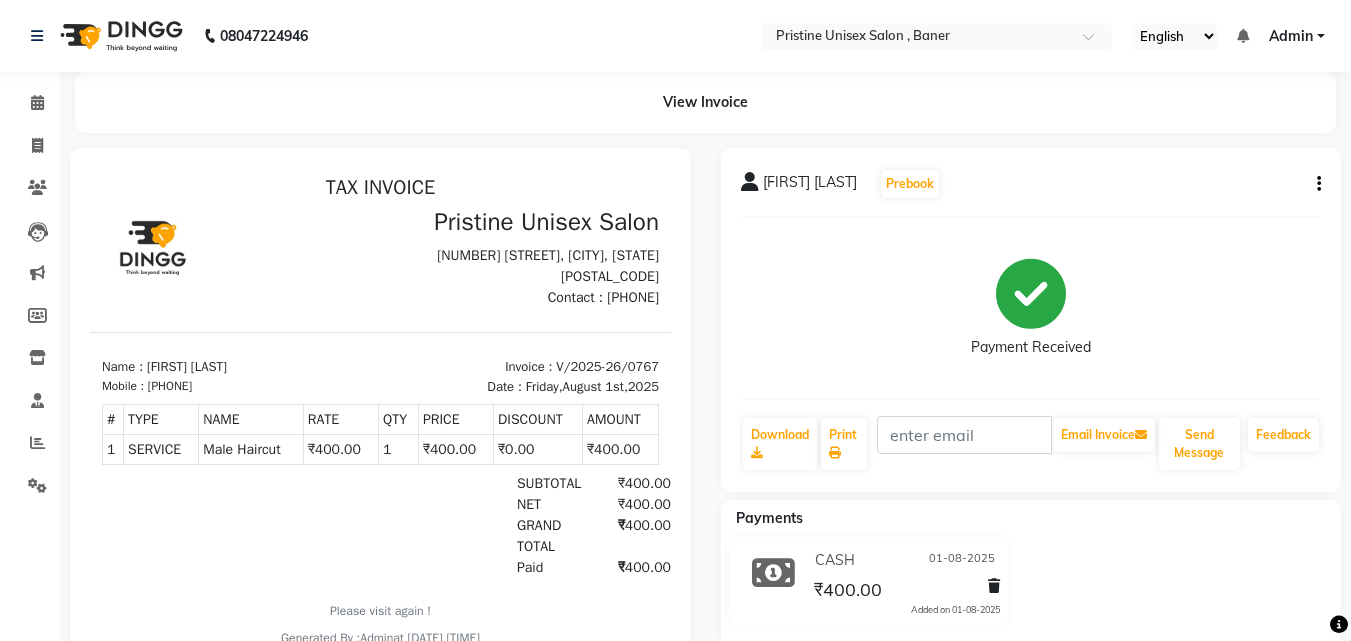 click 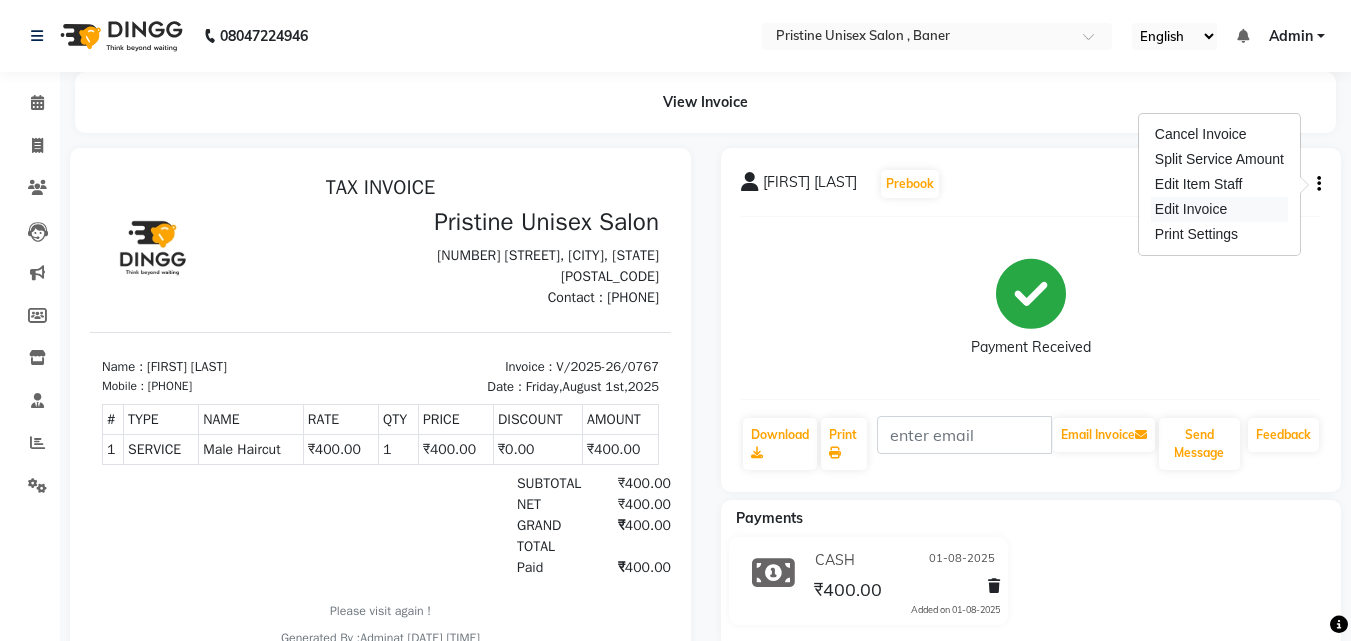 click on "Edit Invoice" at bounding box center [1219, 209] 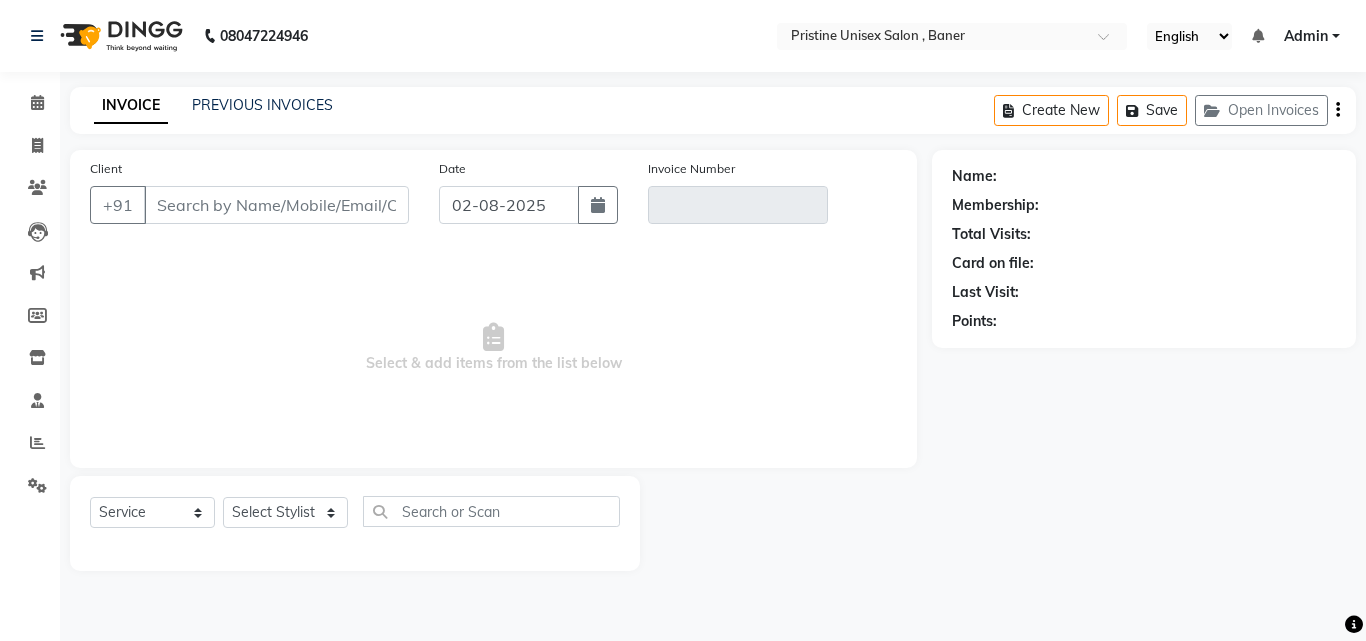 type on "[PHONE]" 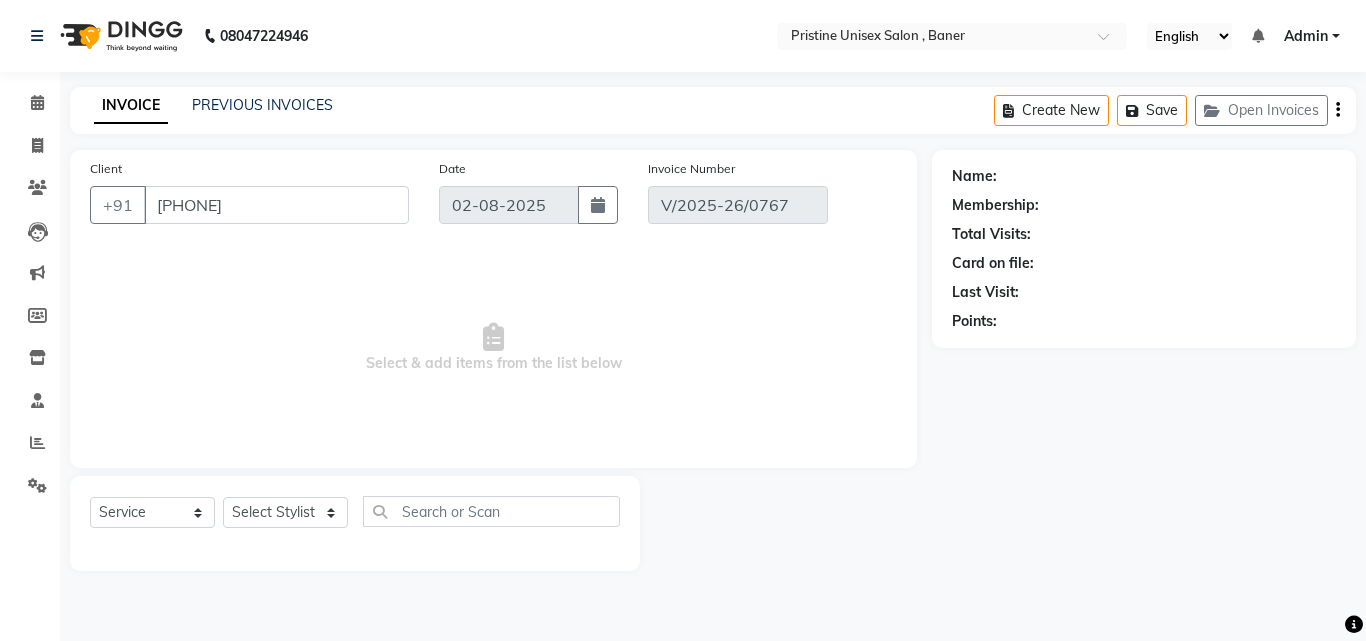type on "01-08-2025" 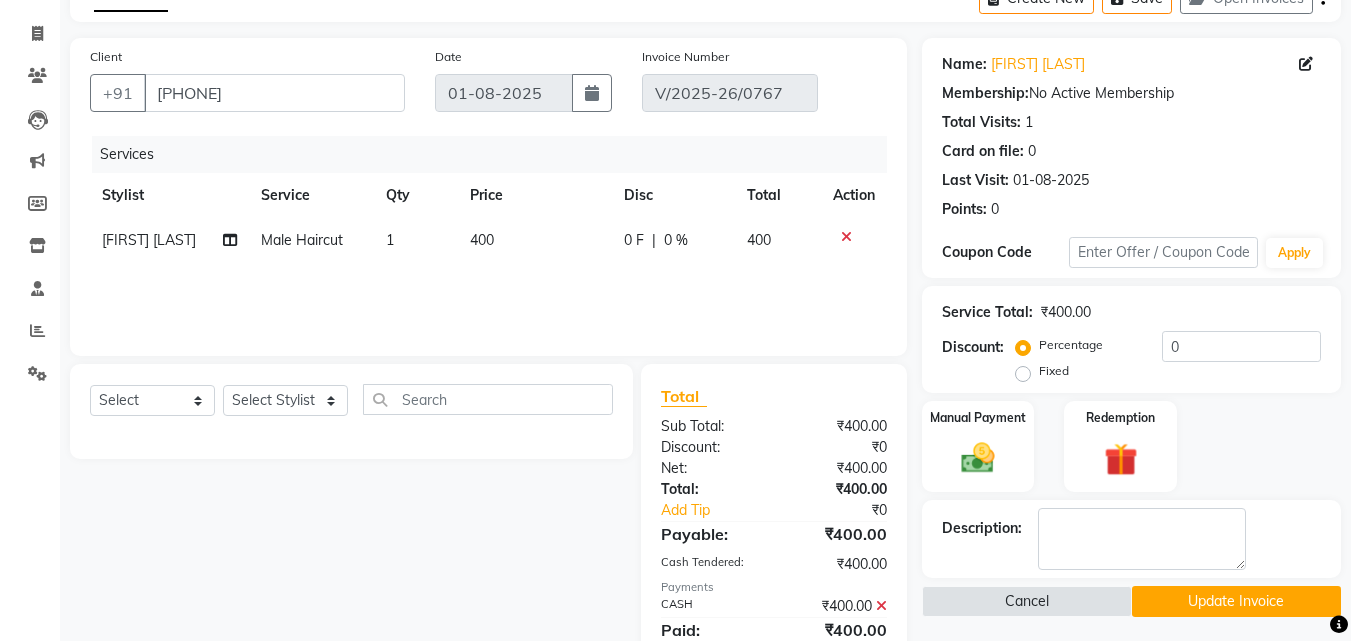 scroll, scrollTop: 188, scrollLeft: 0, axis: vertical 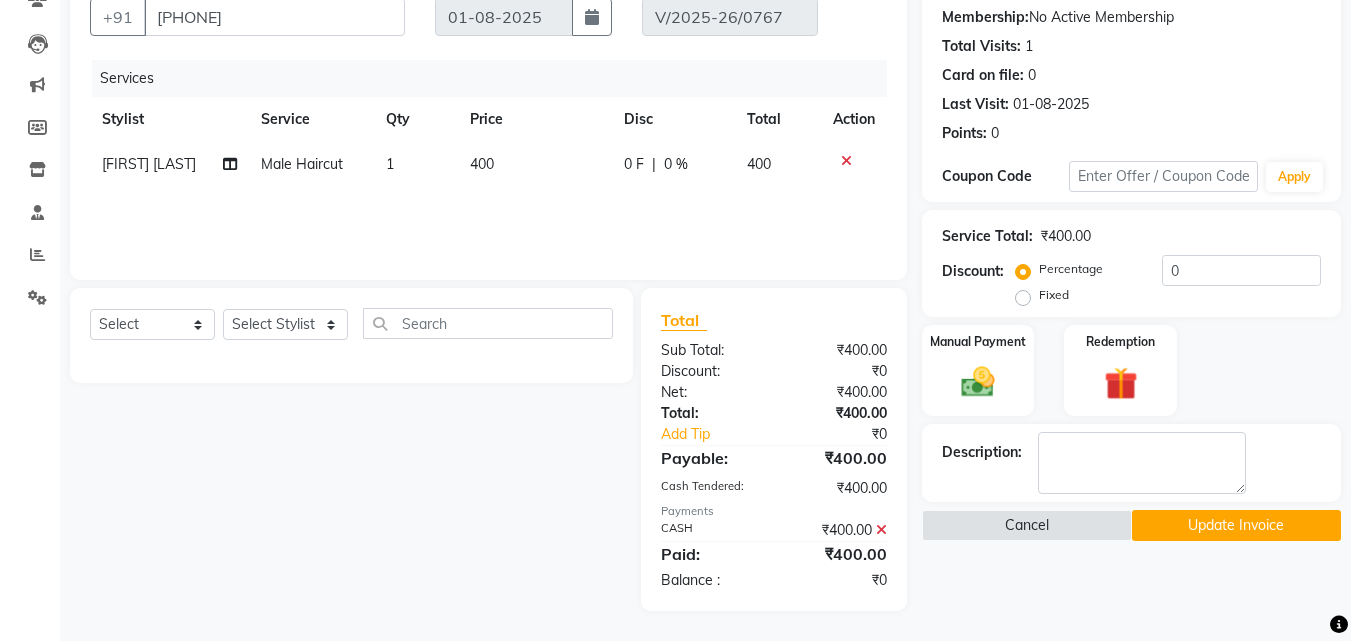 click on "Update Invoice" 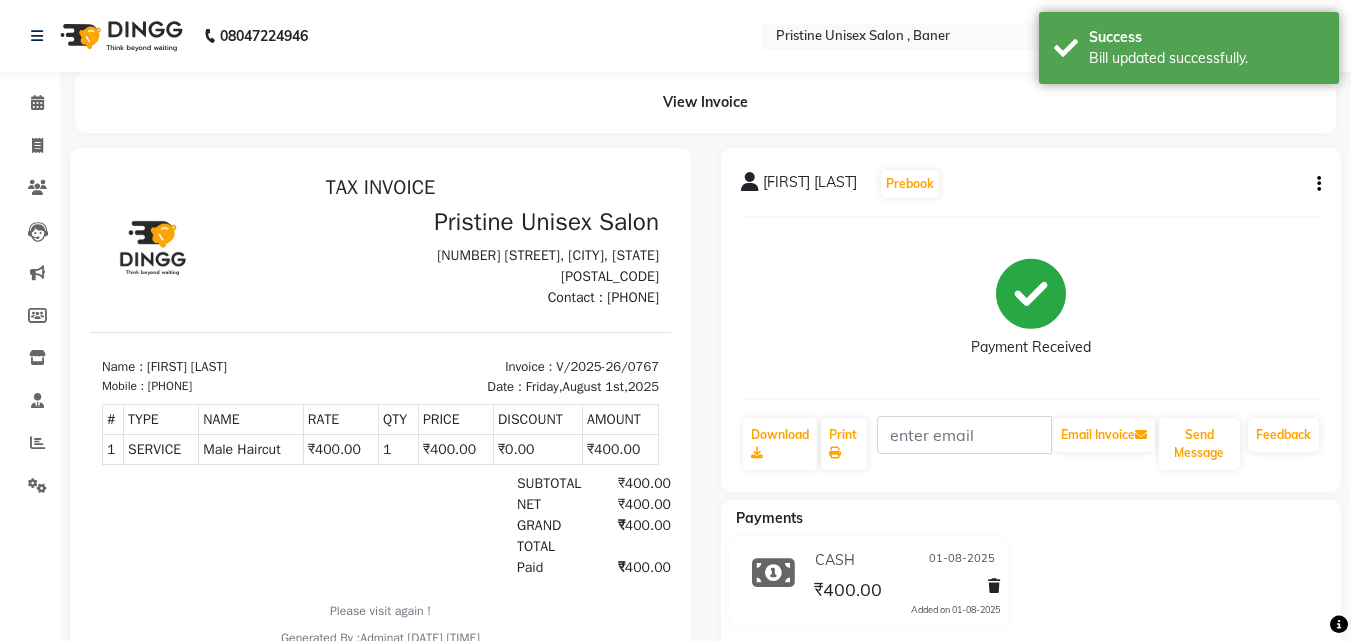 scroll, scrollTop: 0, scrollLeft: 0, axis: both 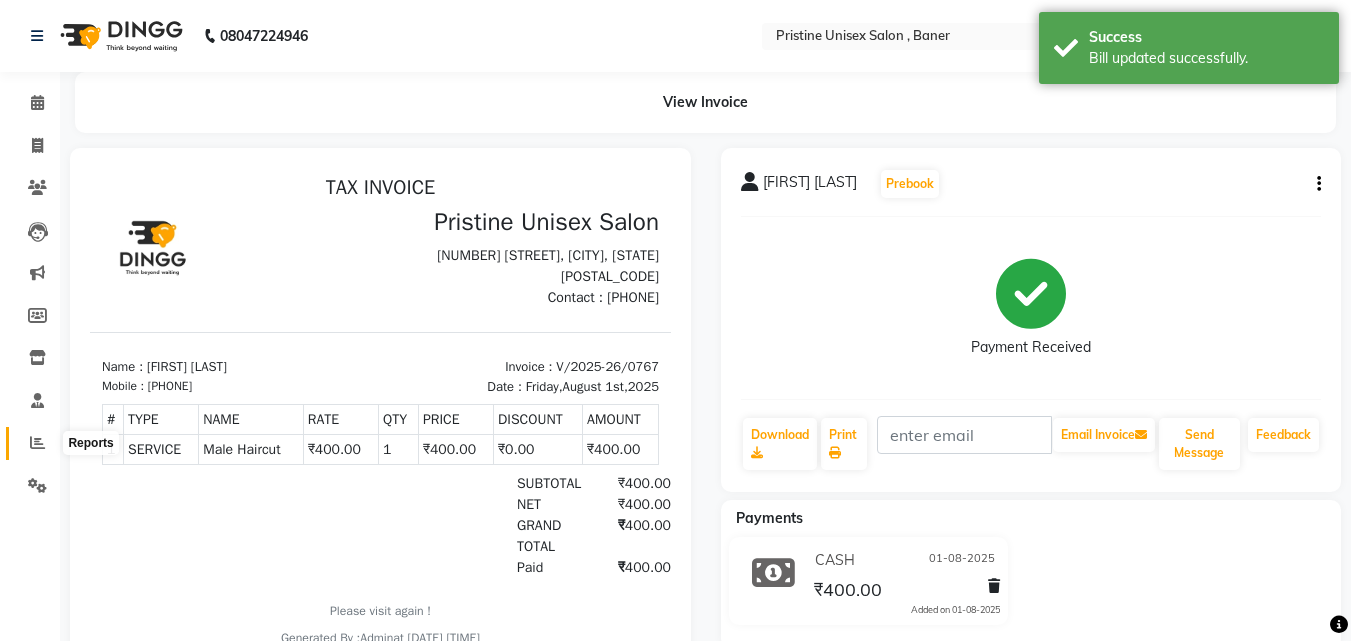 click 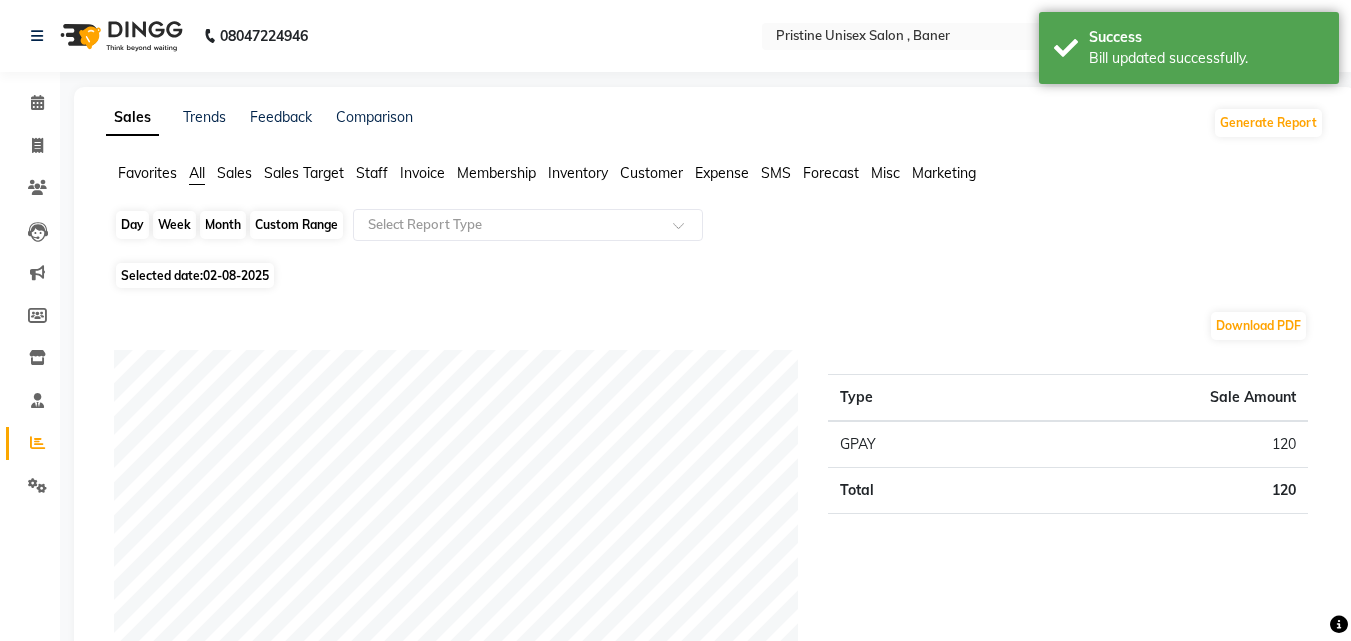 click on "Day" 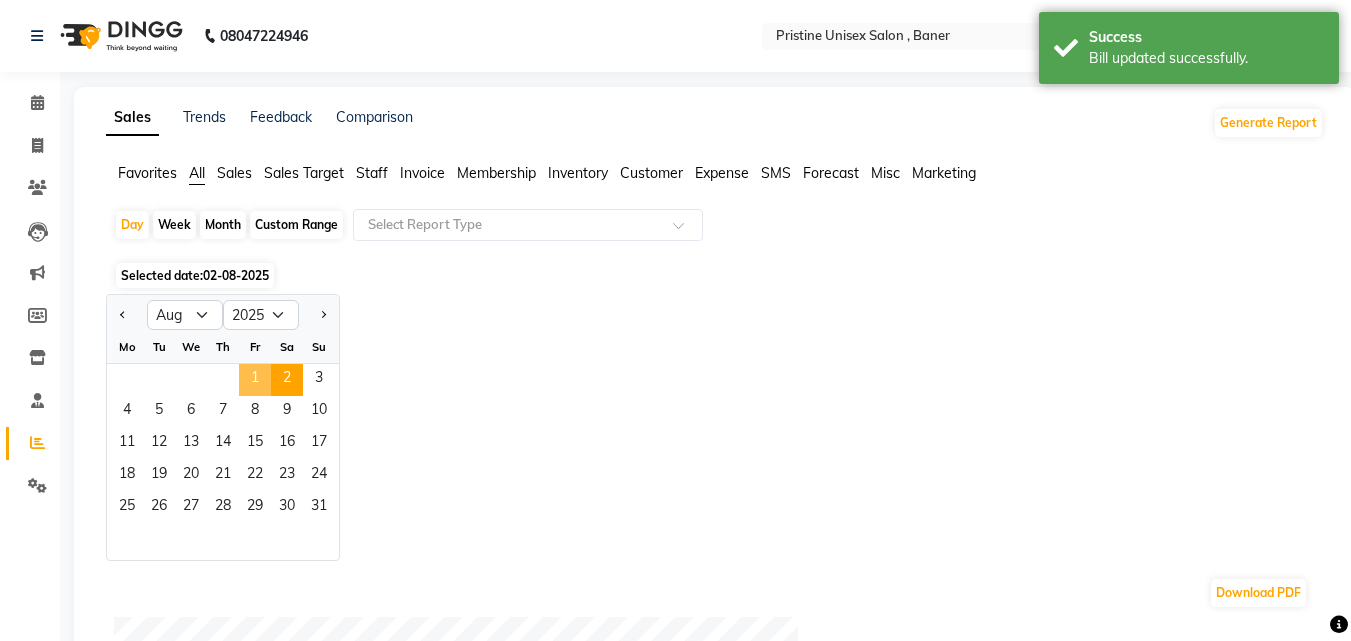 click on "1" 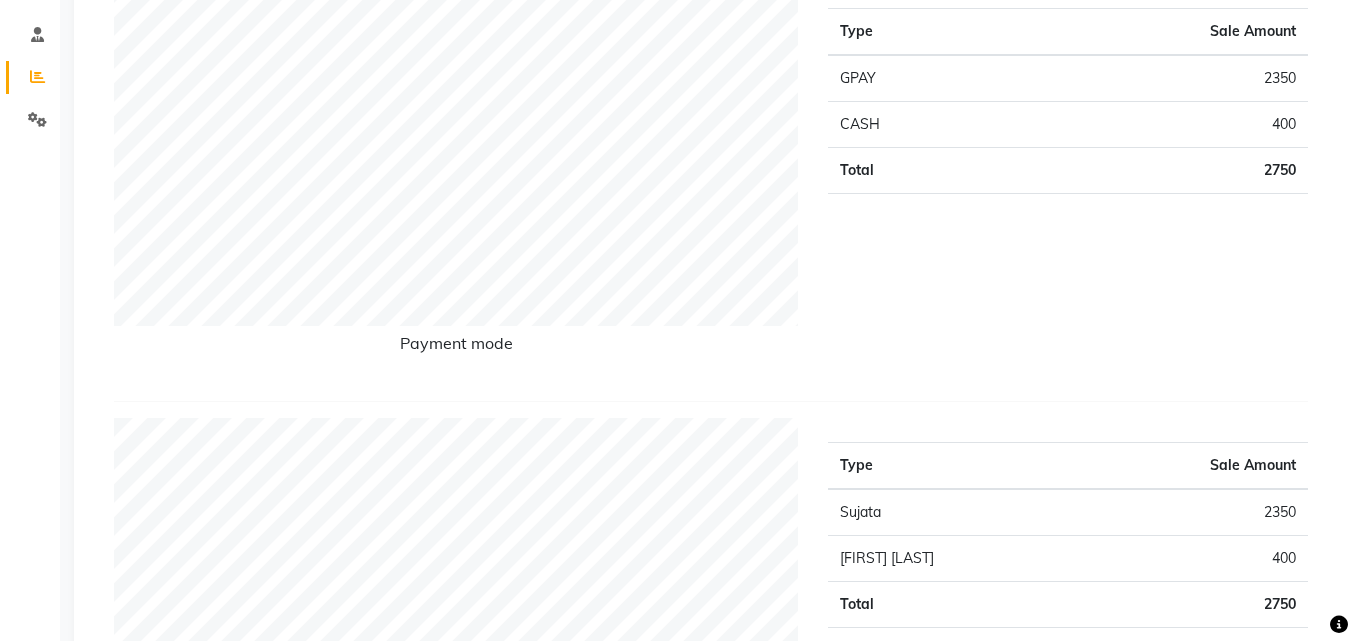 scroll, scrollTop: 0, scrollLeft: 0, axis: both 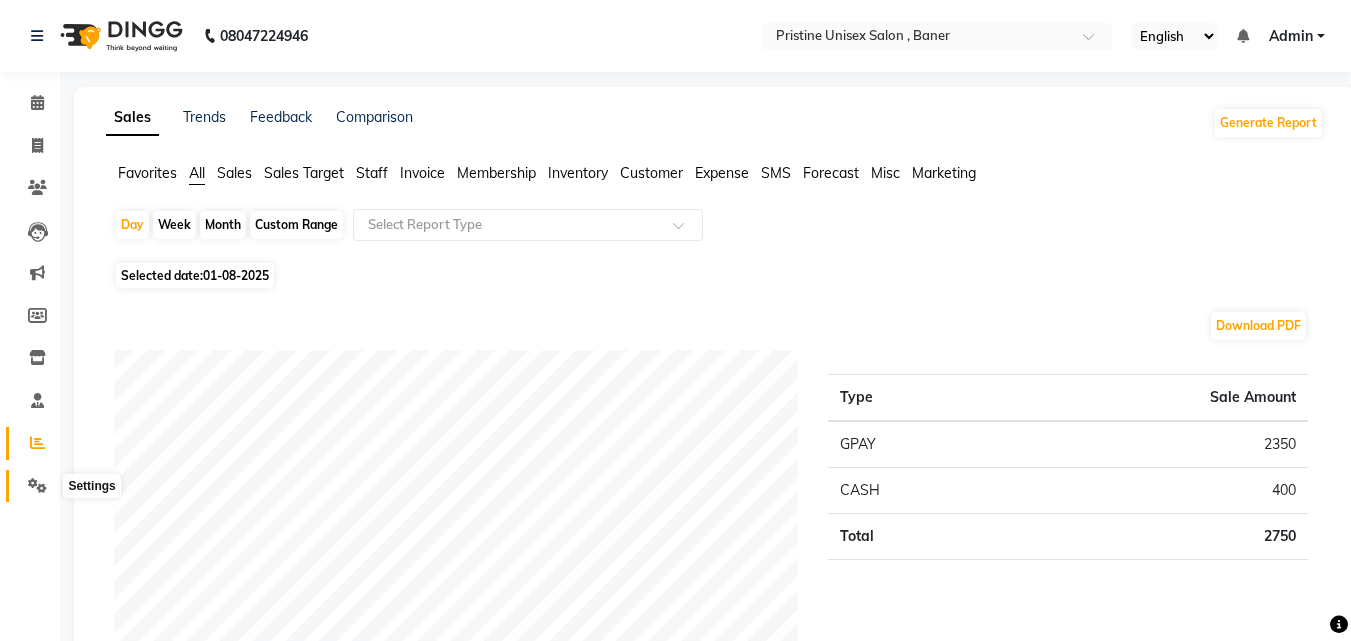 click 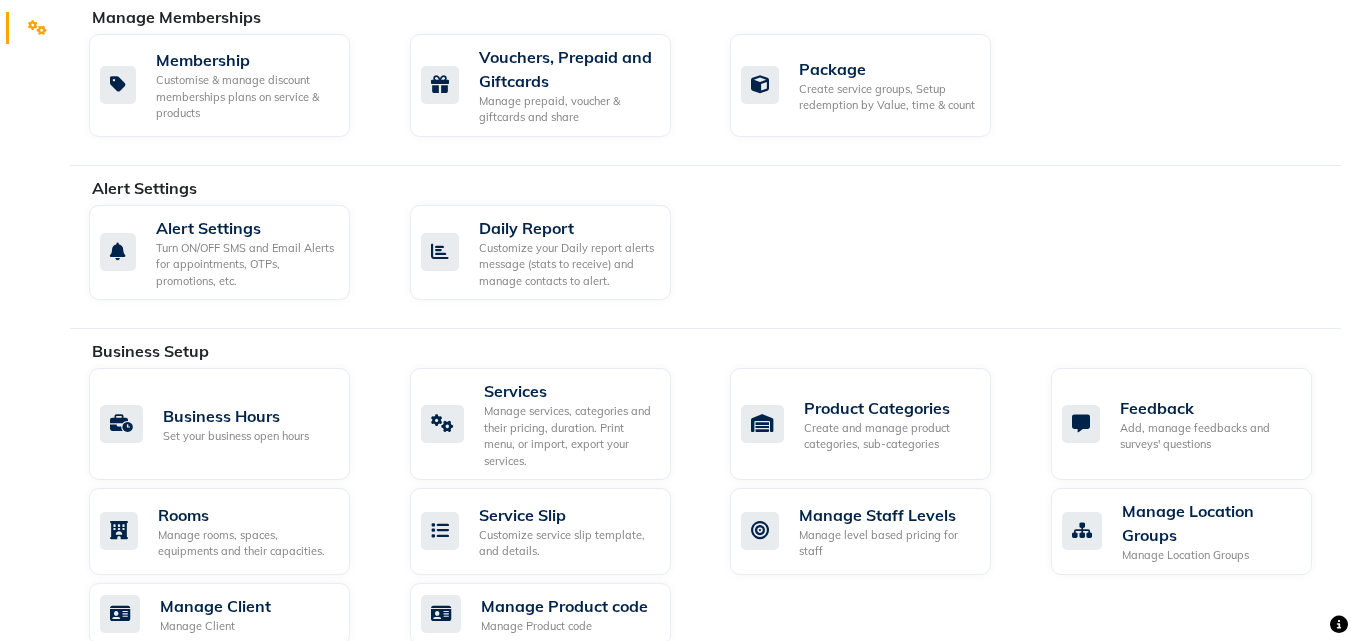 scroll, scrollTop: 600, scrollLeft: 0, axis: vertical 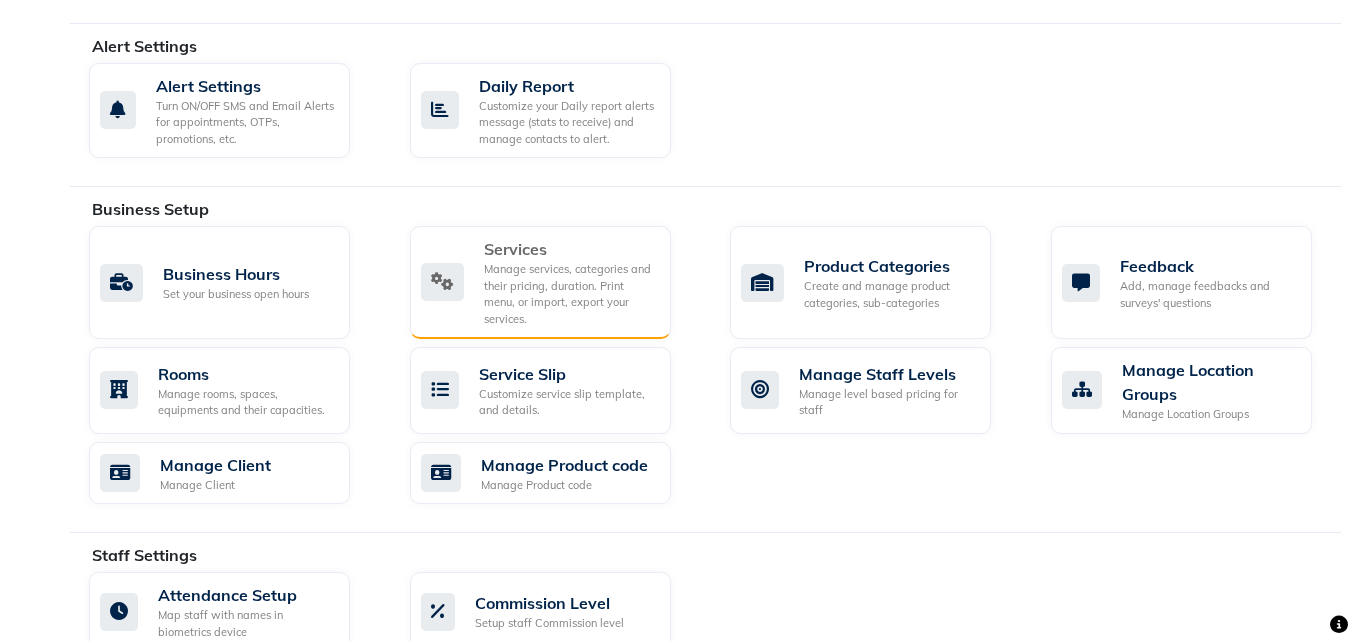 click on "Manage services, categories and their pricing, duration. Print menu, or import, export your services." 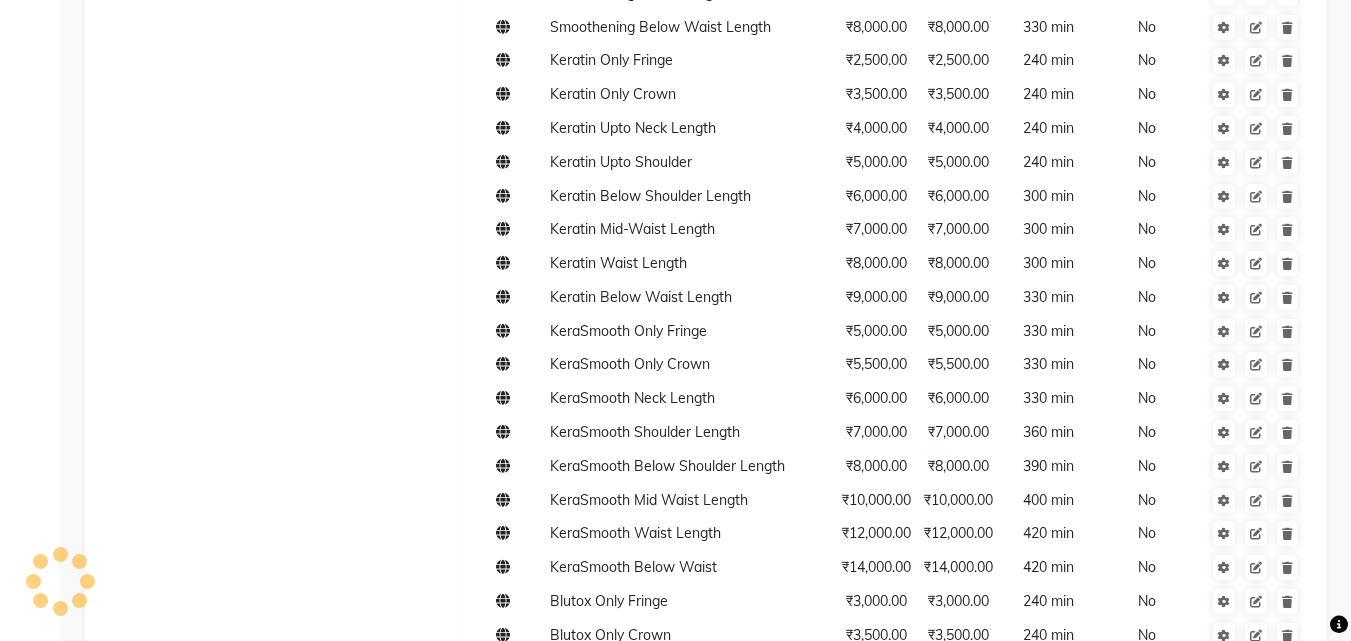 scroll, scrollTop: 0, scrollLeft: 0, axis: both 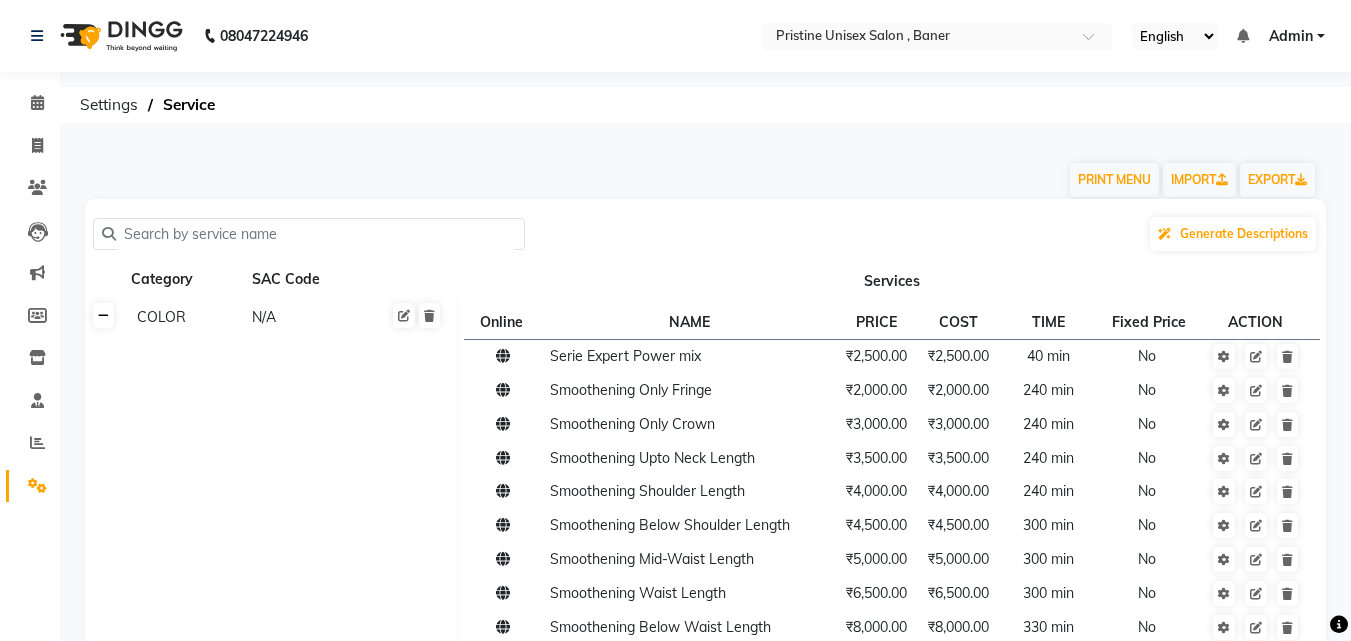 click 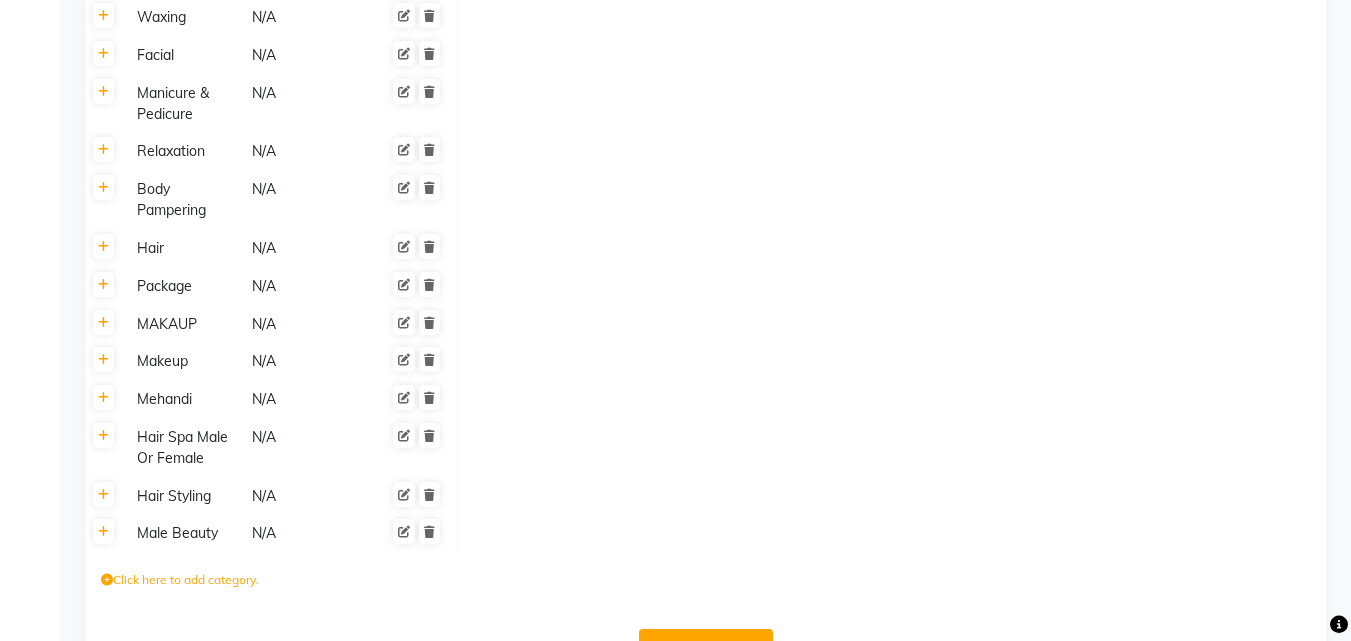scroll, scrollTop: 600, scrollLeft: 0, axis: vertical 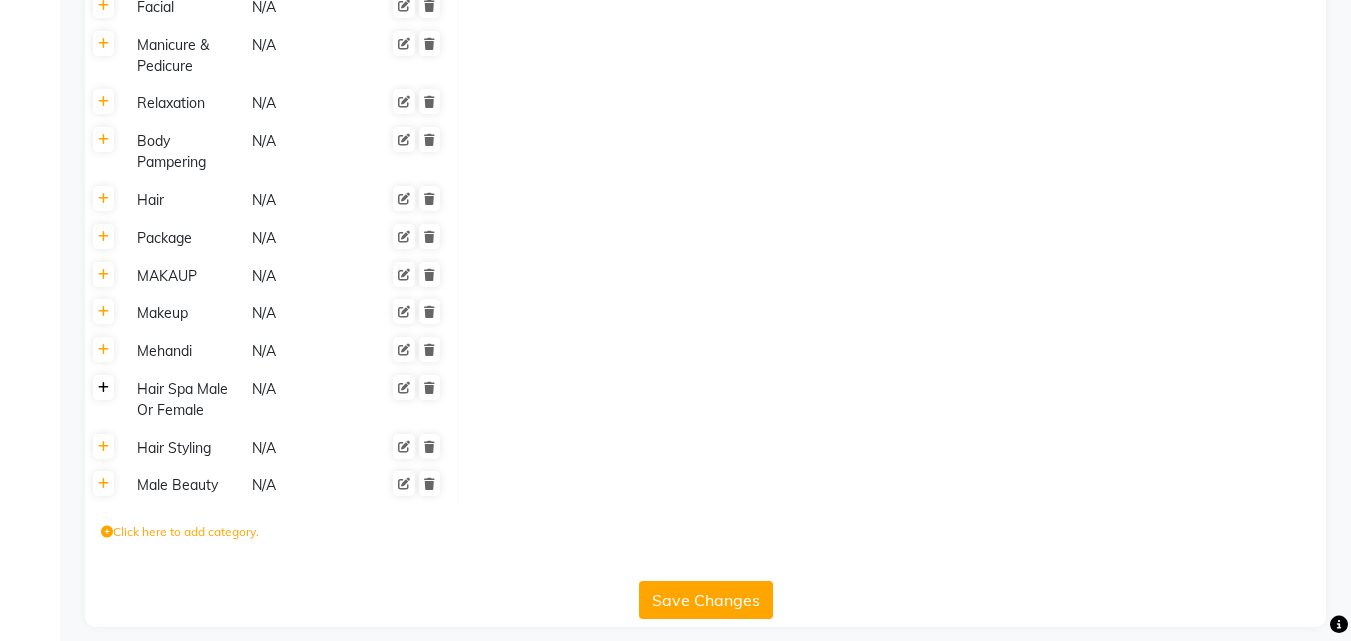 click 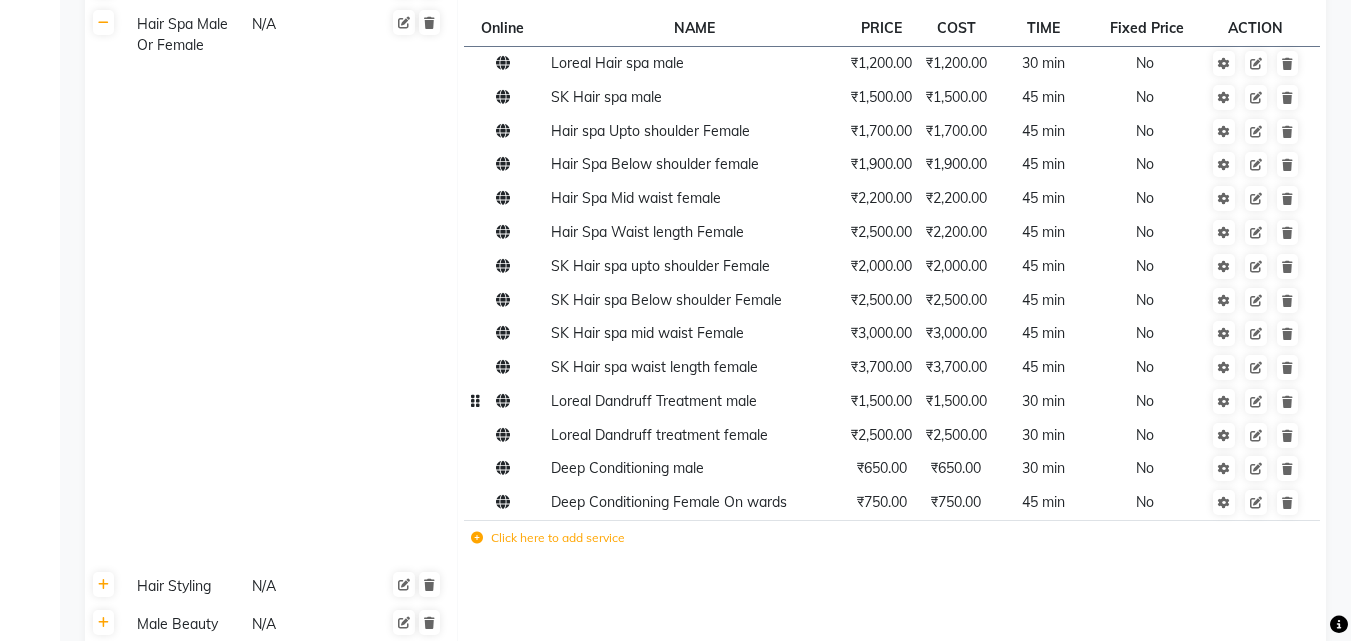 scroll, scrollTop: 1000, scrollLeft: 0, axis: vertical 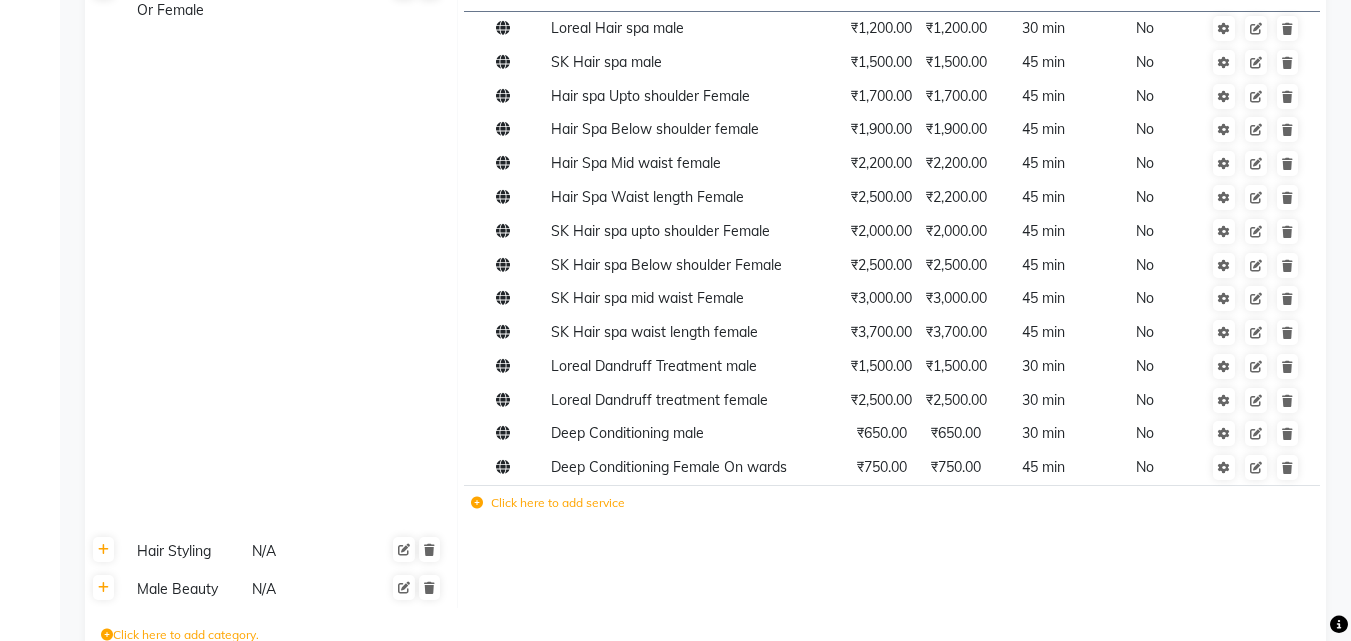 click on "Click here to add service" 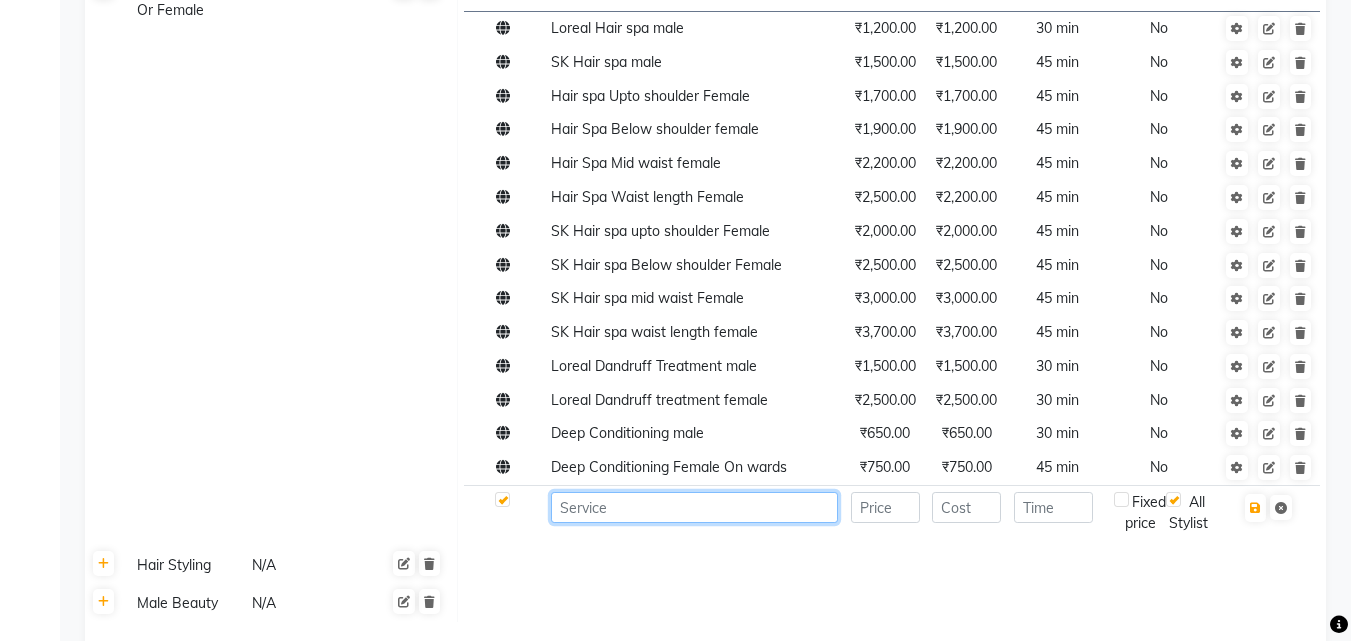 click 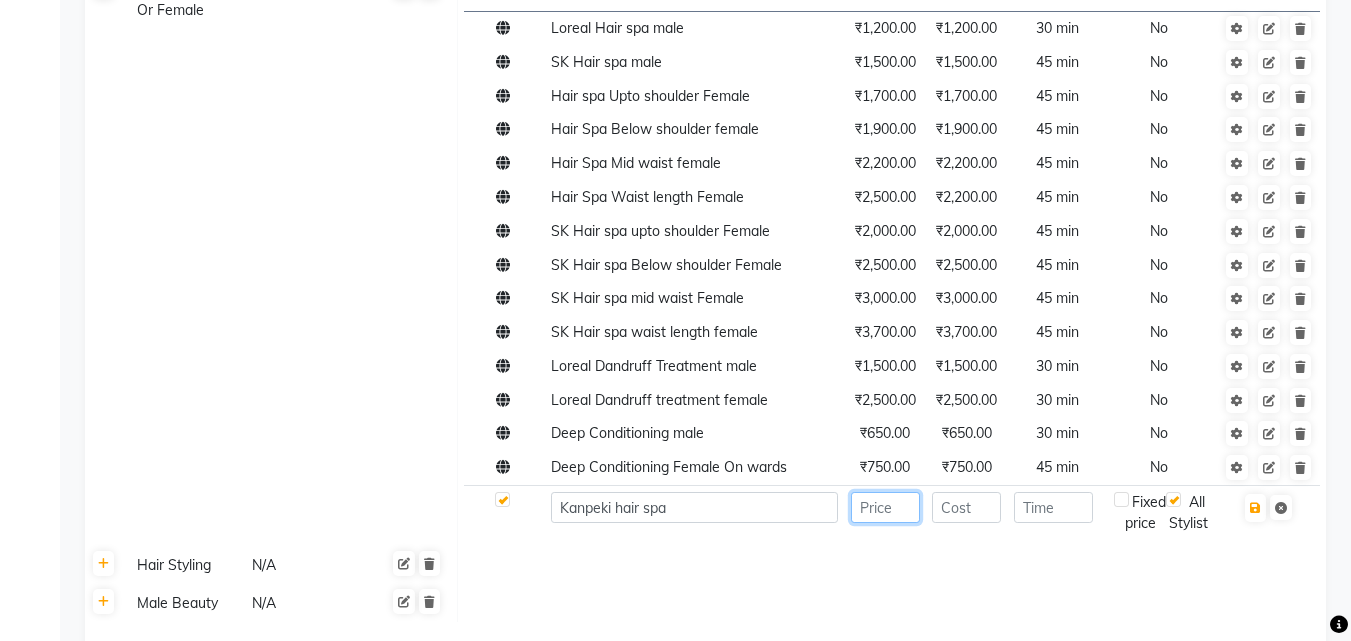 click 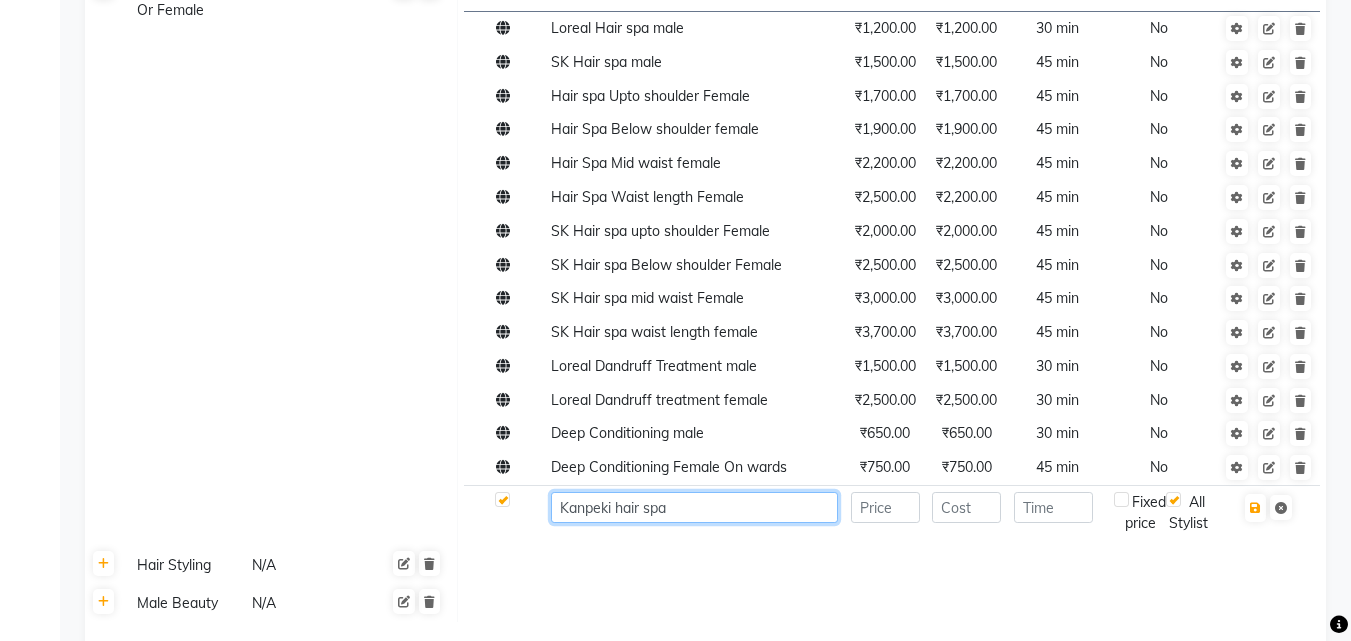 click on "Kanpeki hair spa" 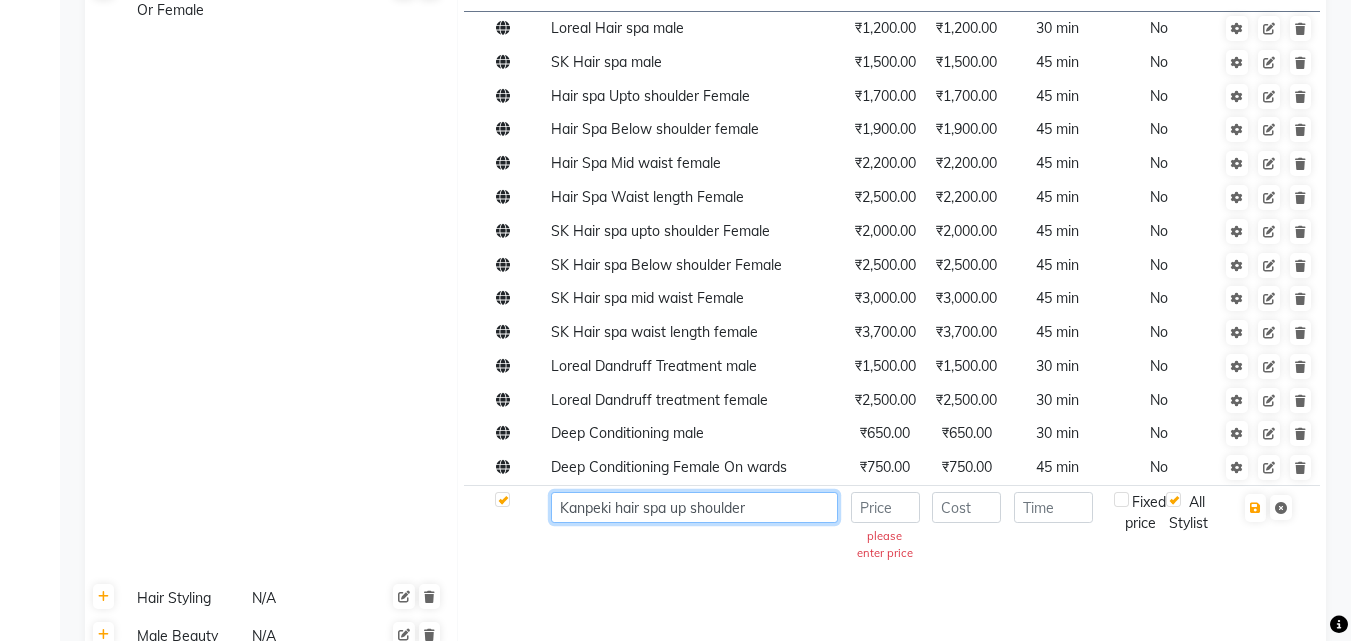 type on "Kanpeki hair spa up shoulder" 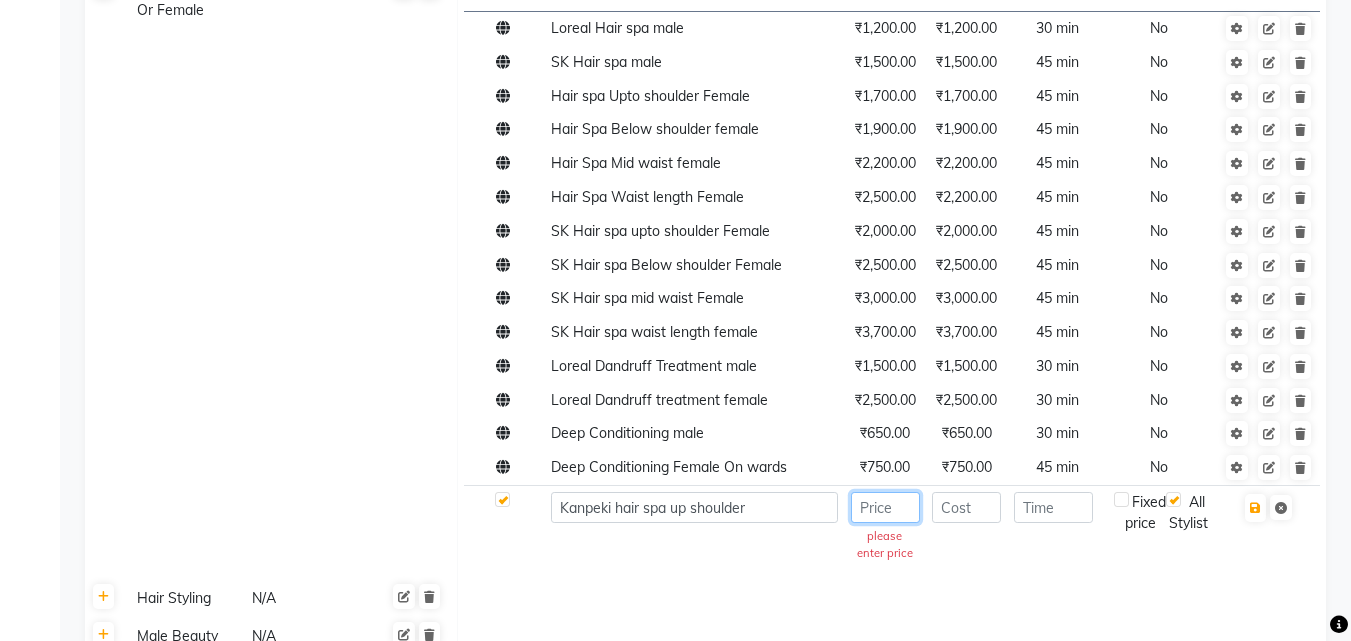 click 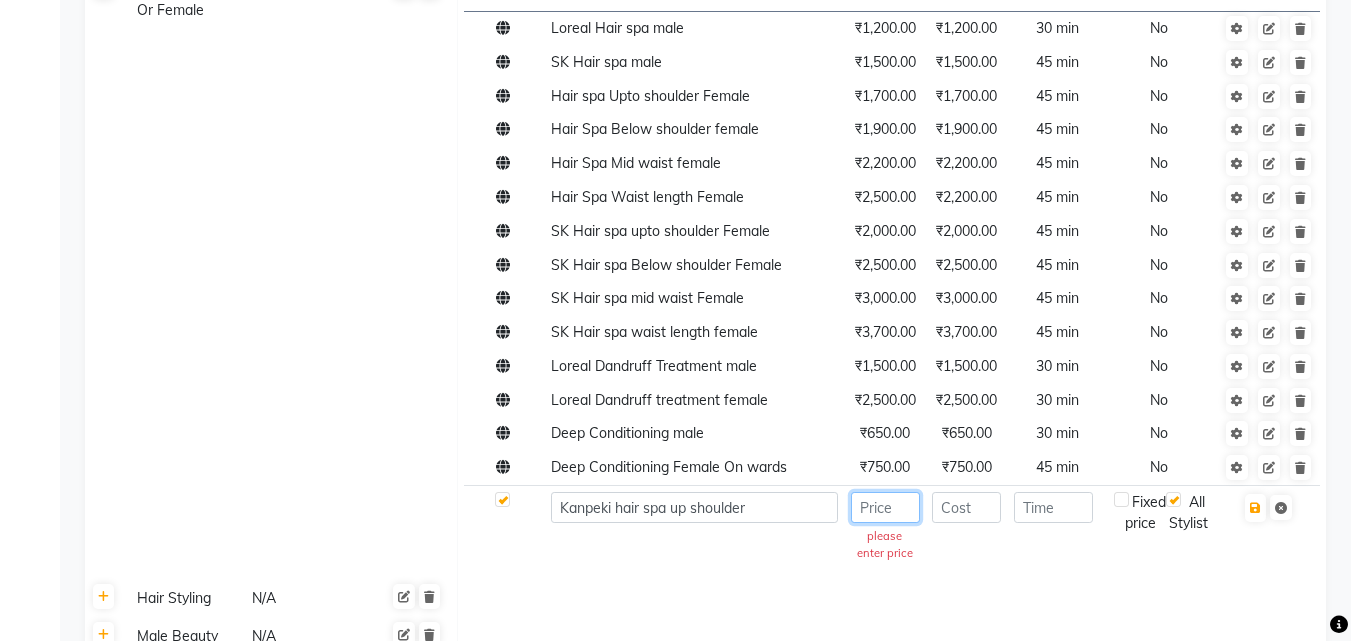 click 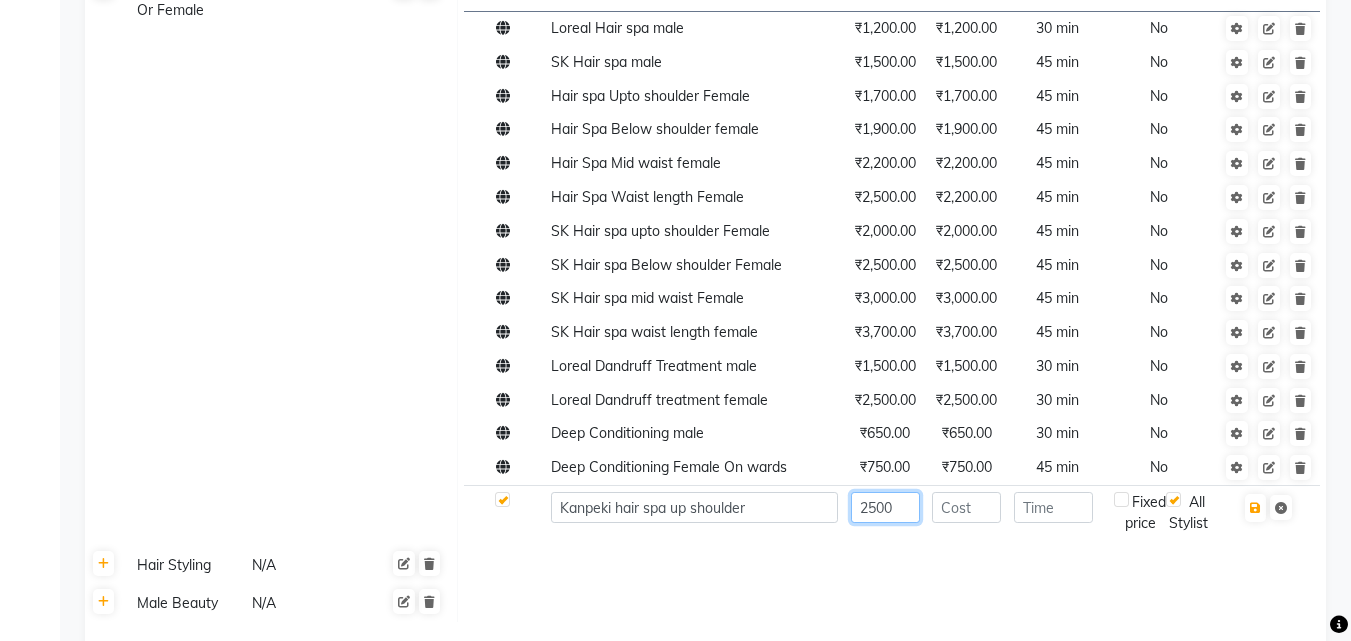 type on "2500" 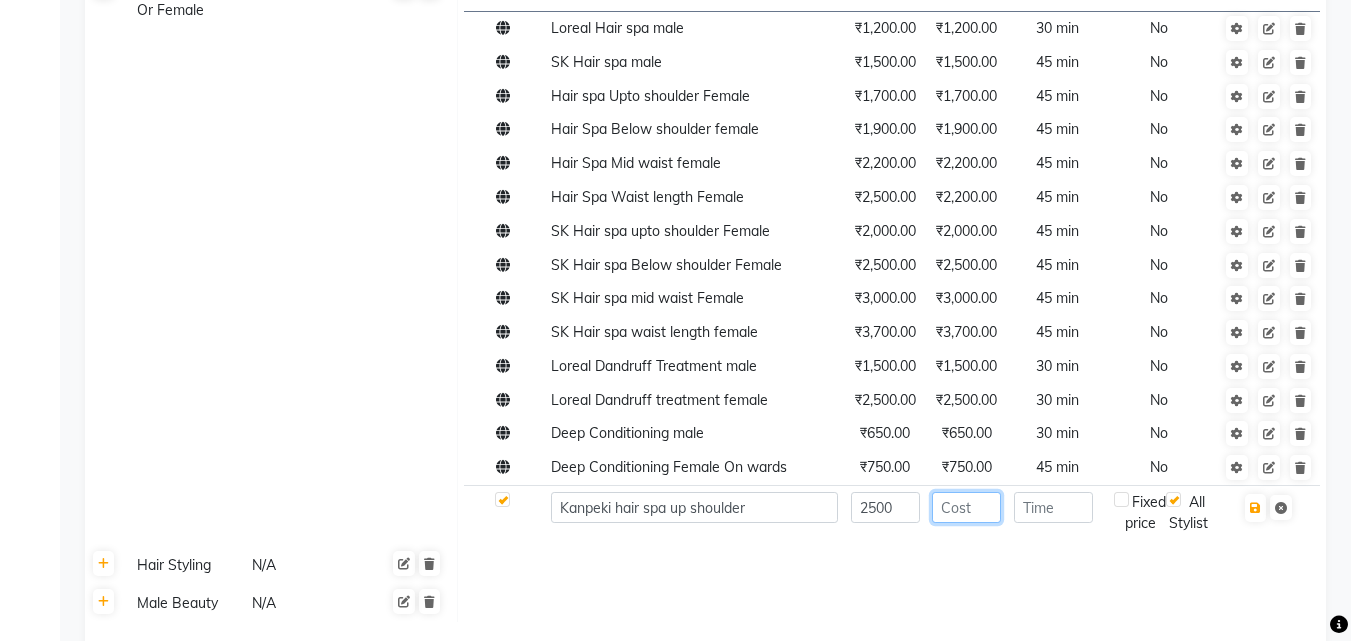 click 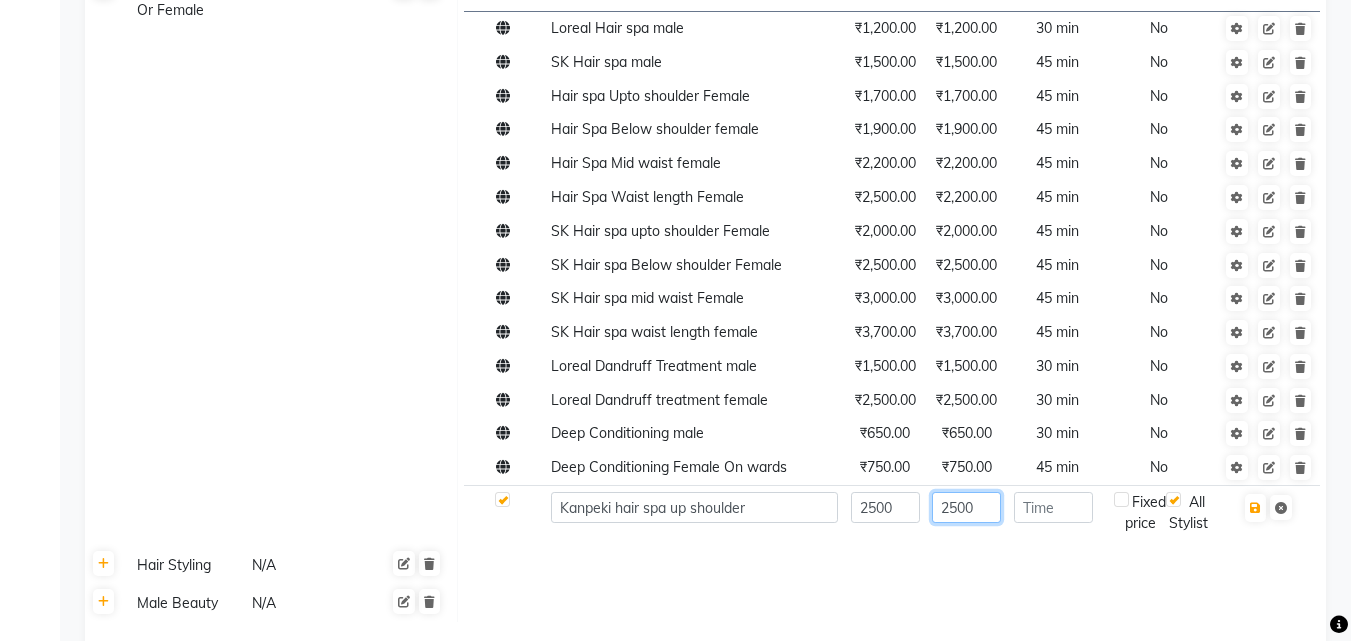 type on "2500" 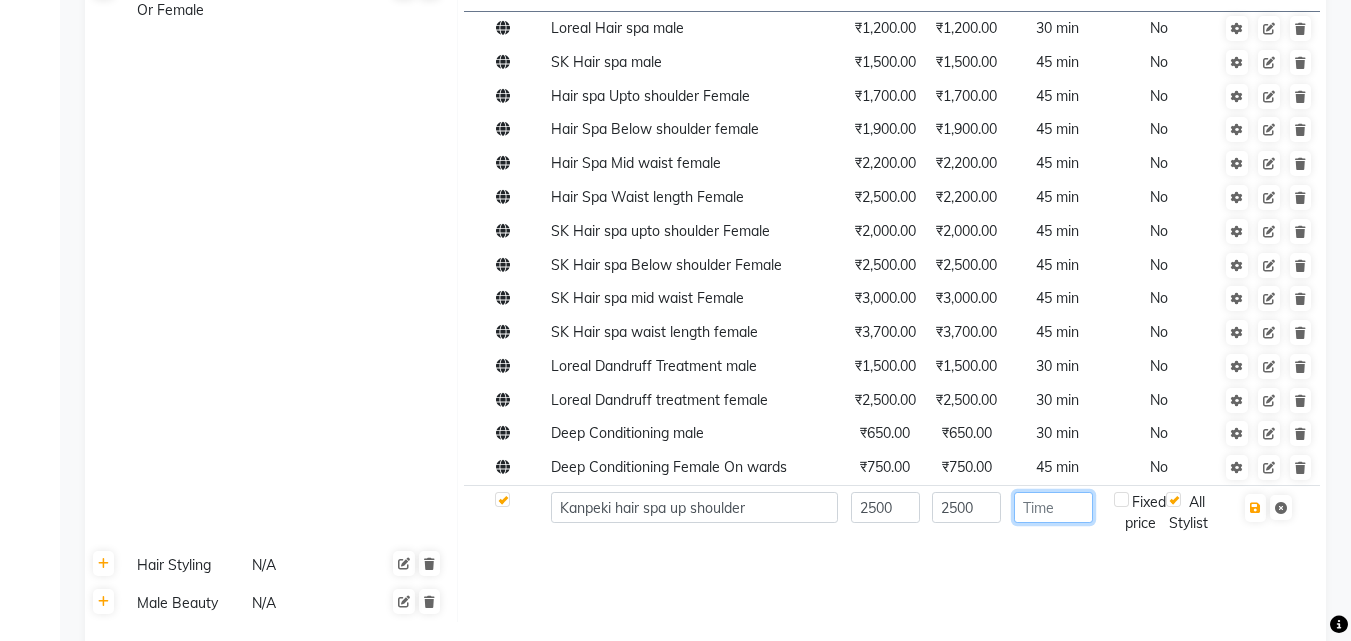 click 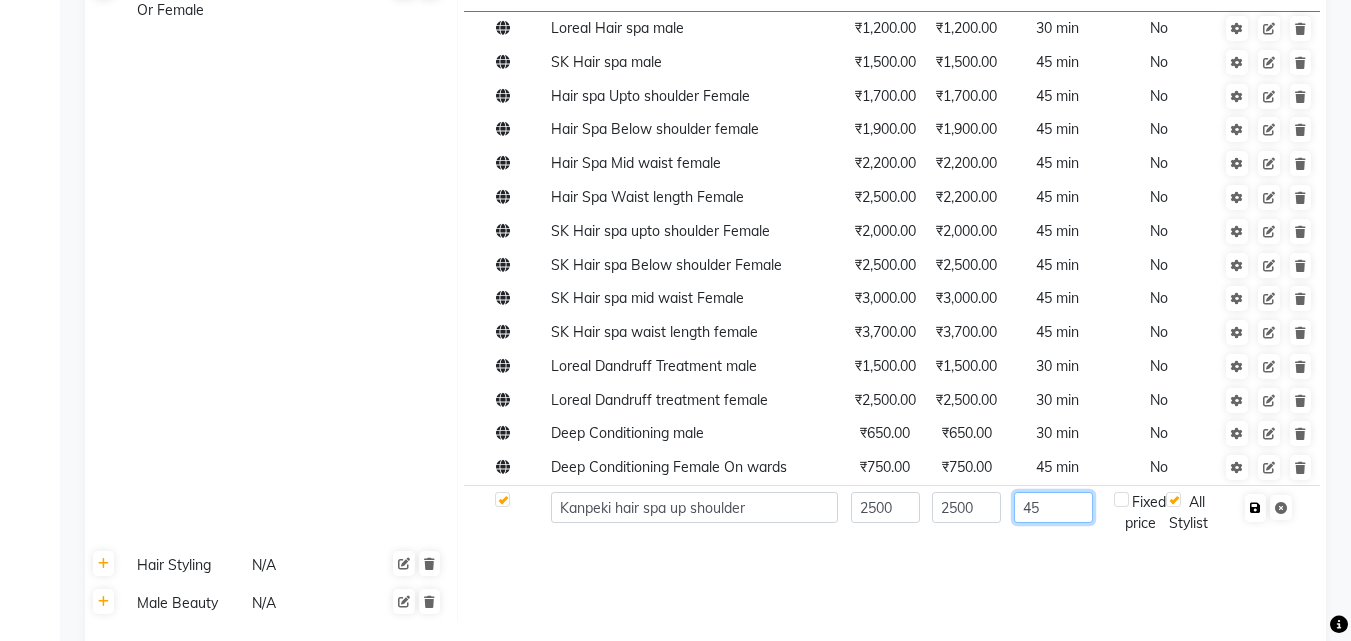 type on "45" 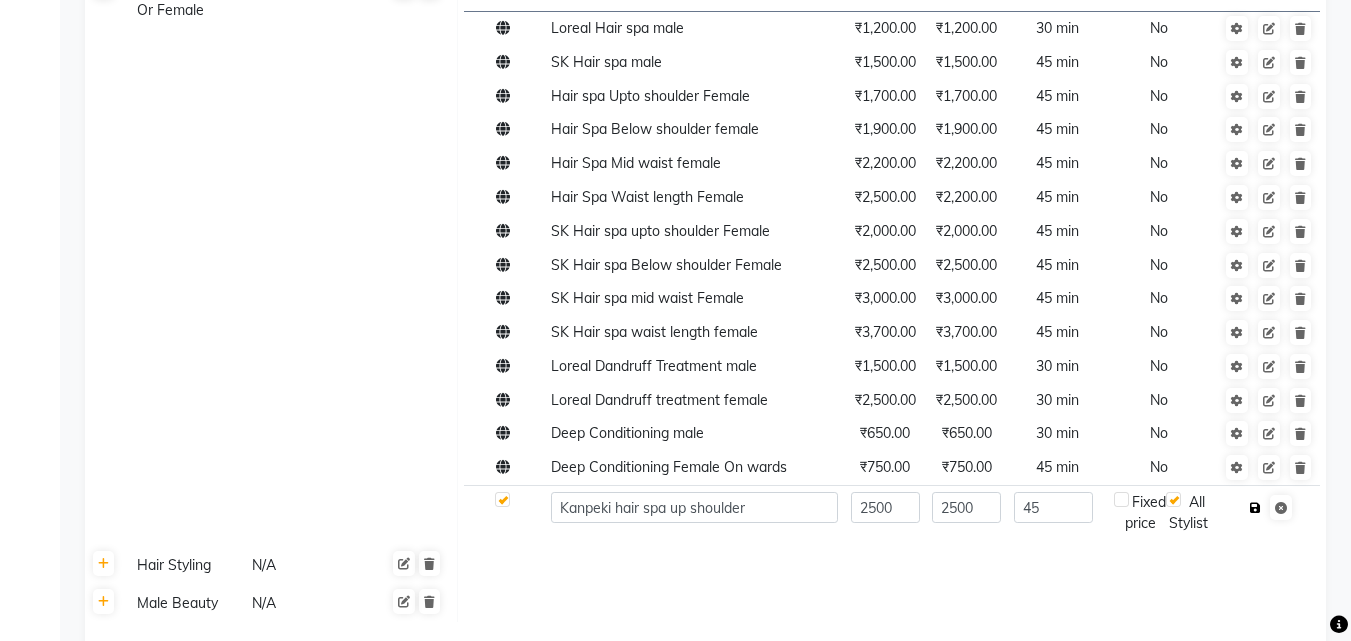 click at bounding box center [1255, 508] 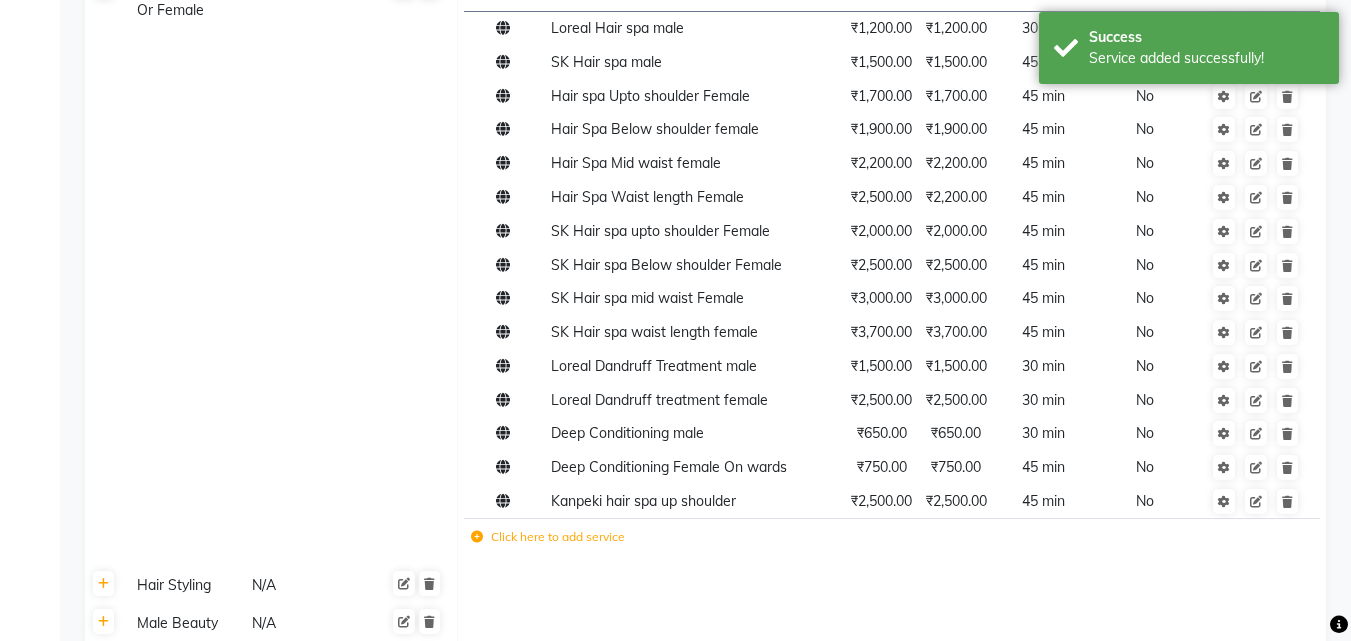 click on "Click here to add service" 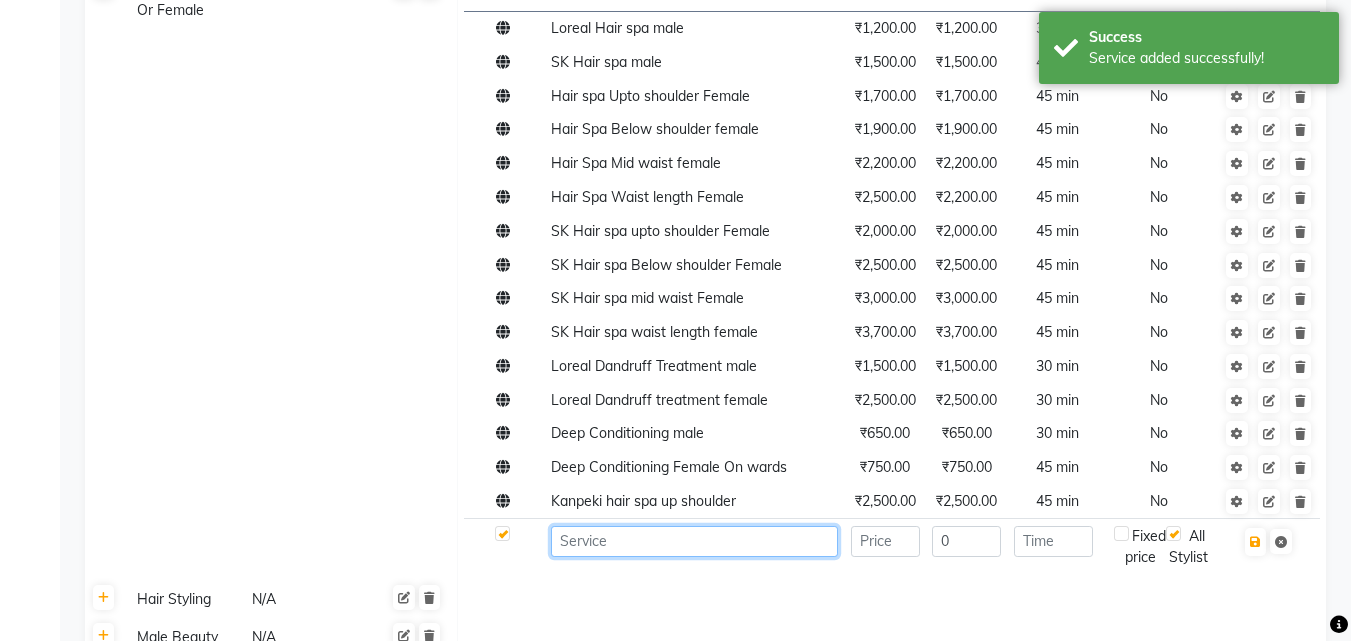click 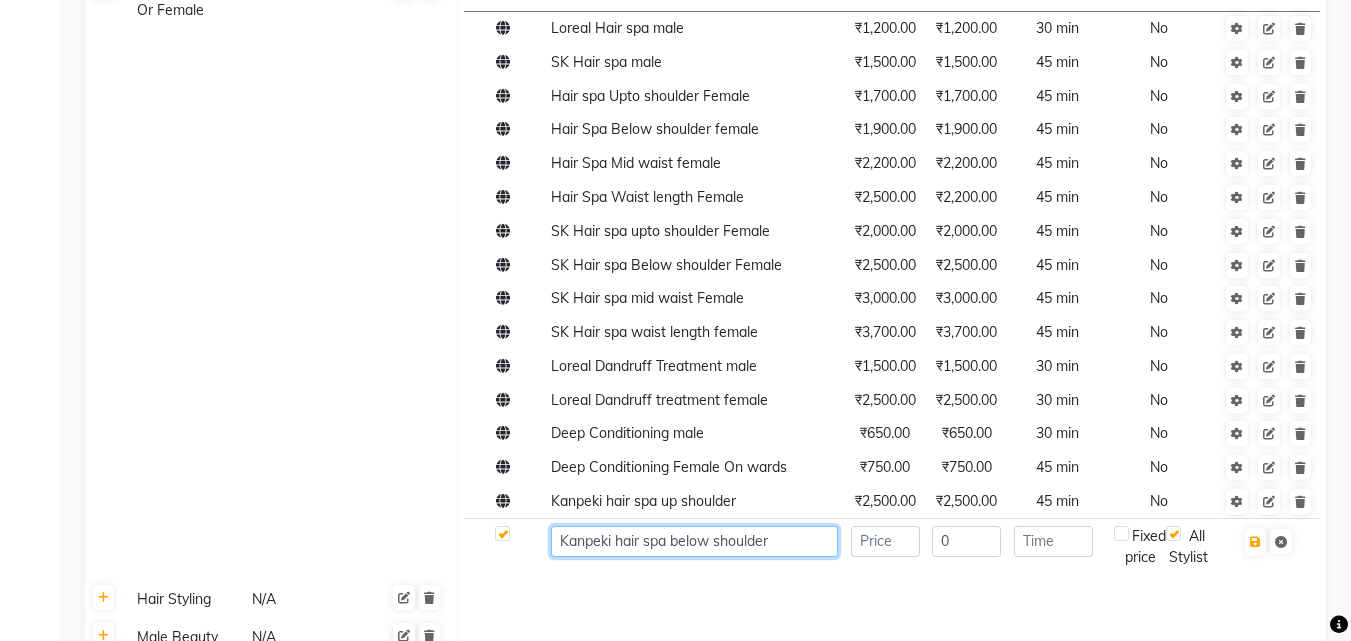 type on "Kanpeki hair spa below shoulder" 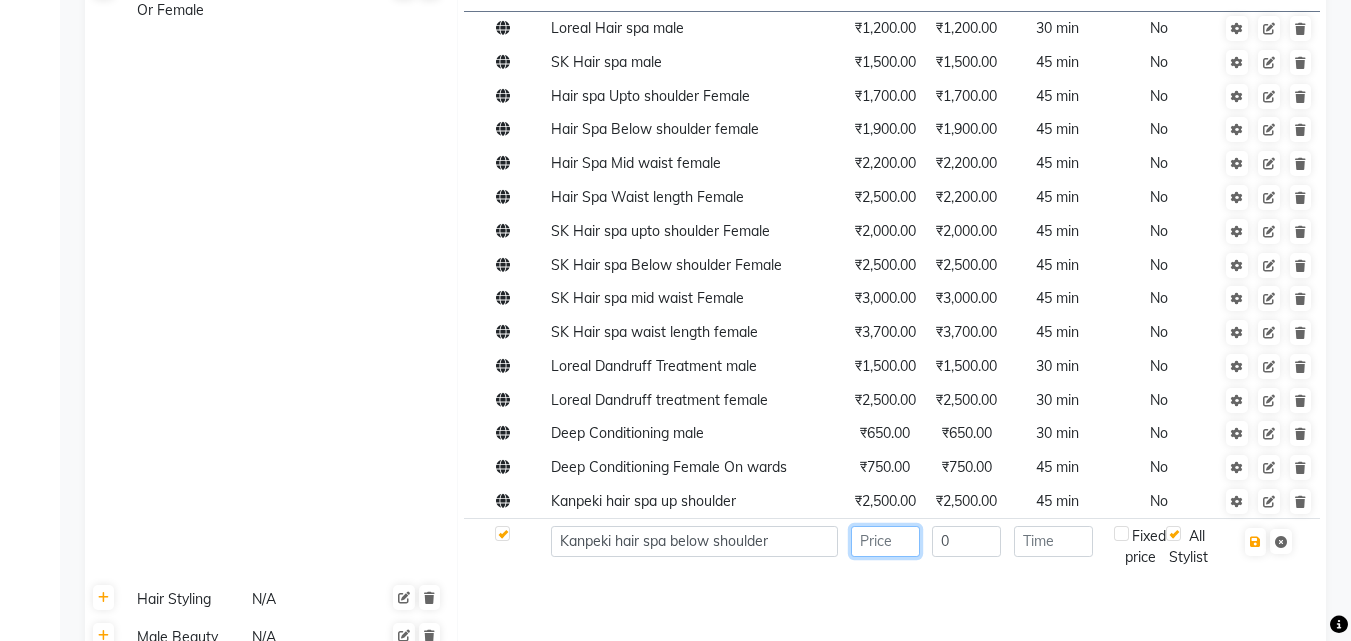 click 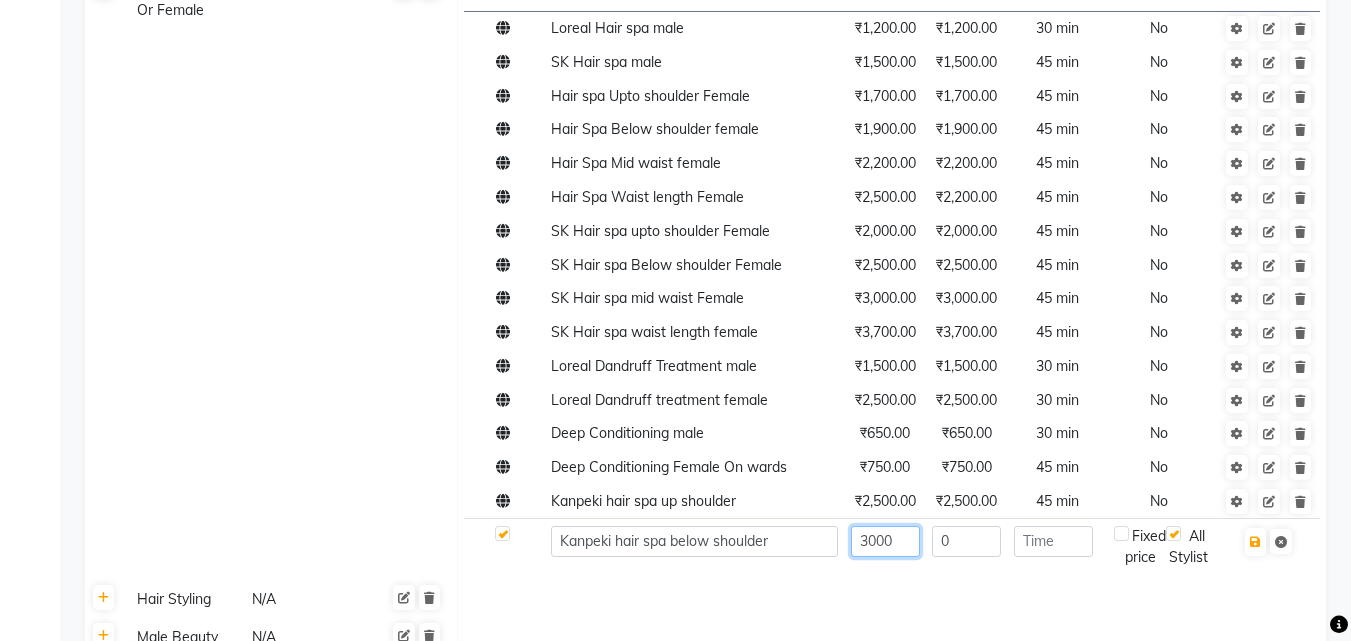type on "3000" 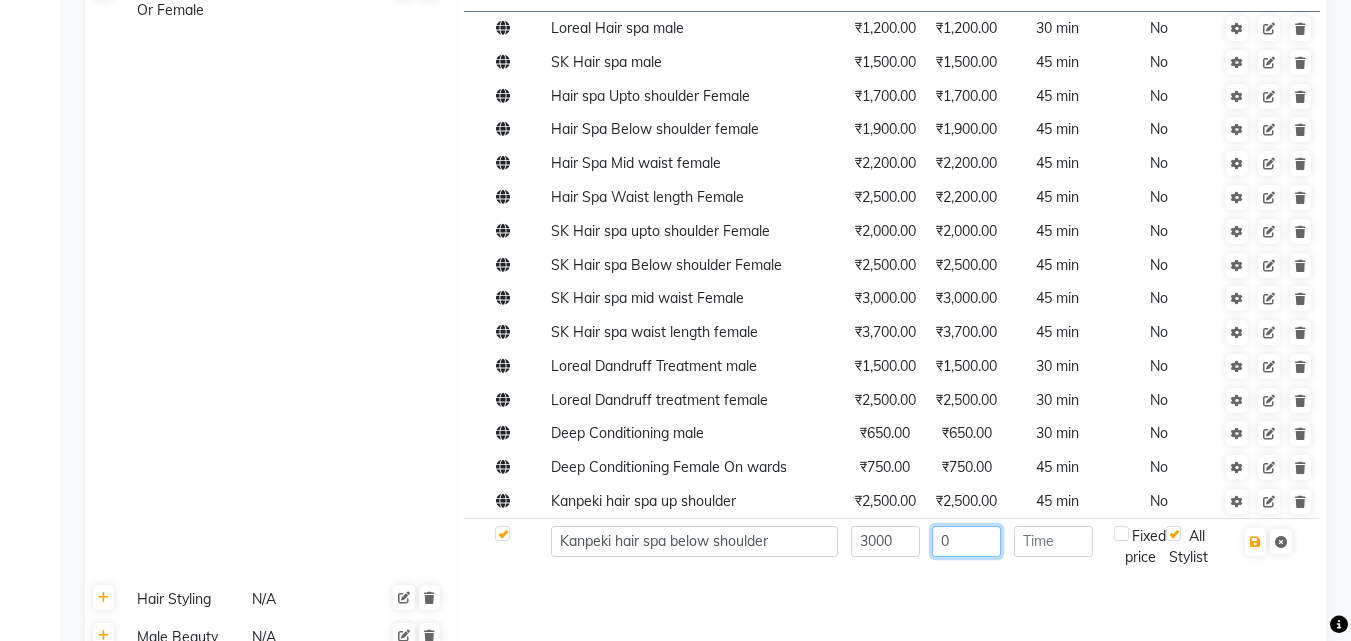click on "0" 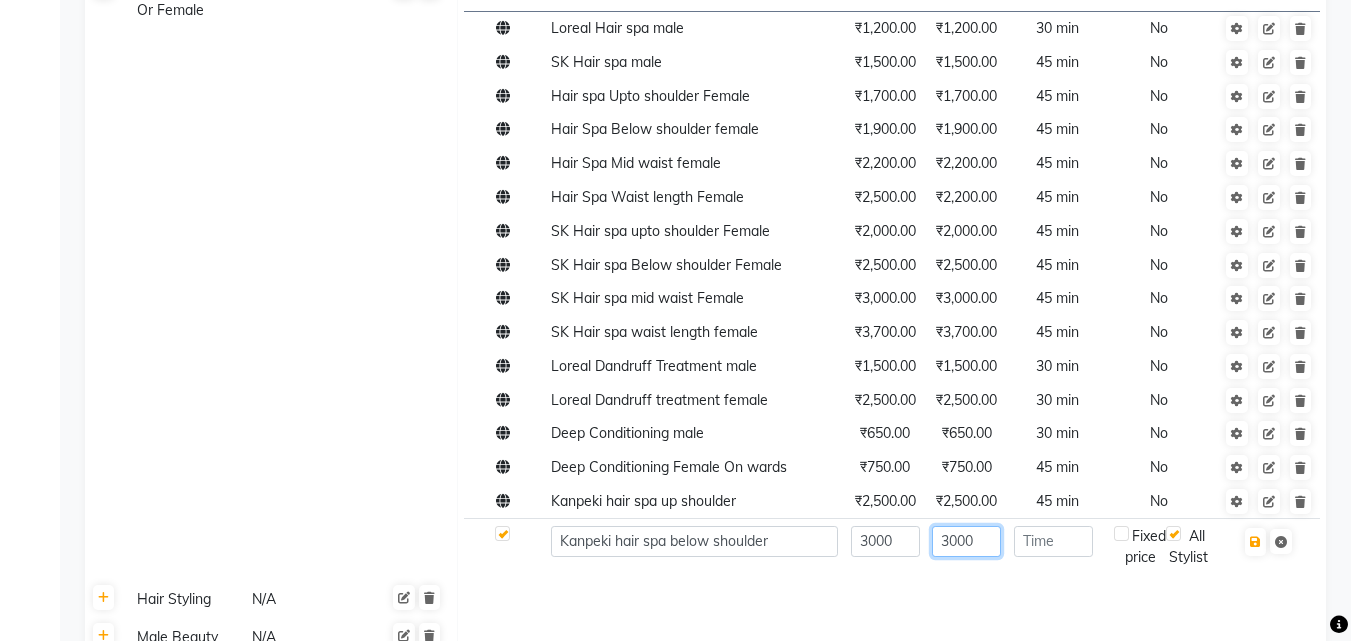 type on "3000" 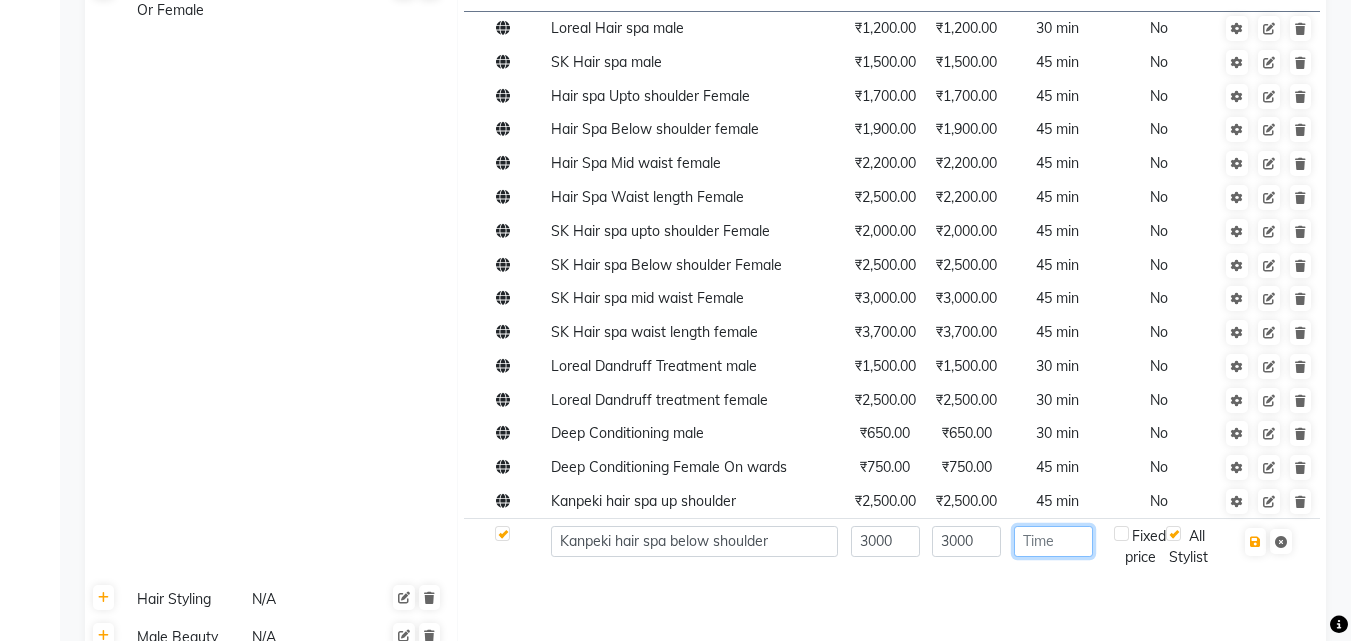 click 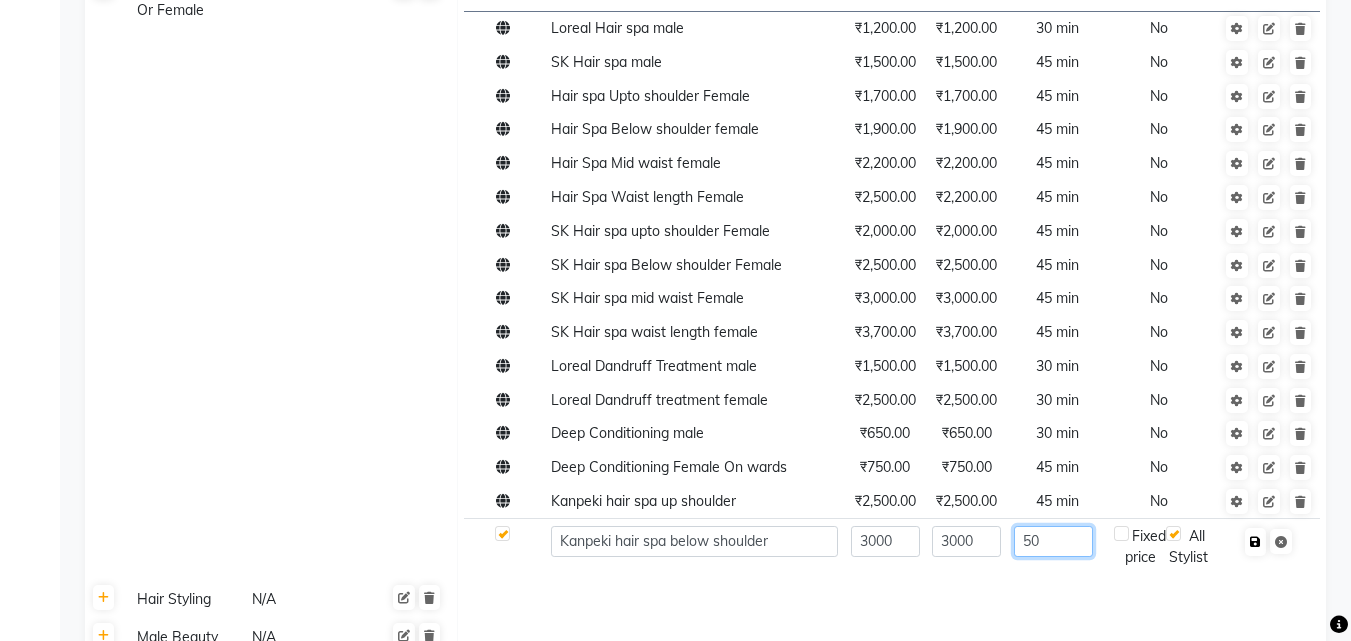 type on "50" 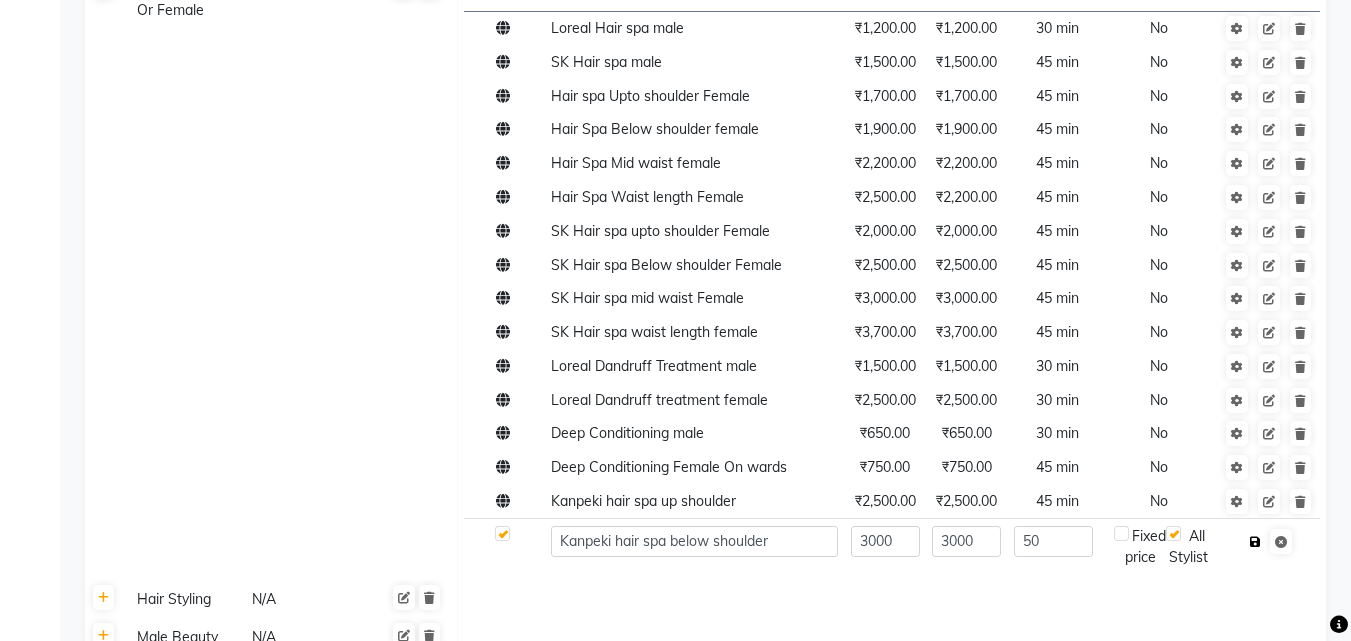 click at bounding box center [1255, 542] 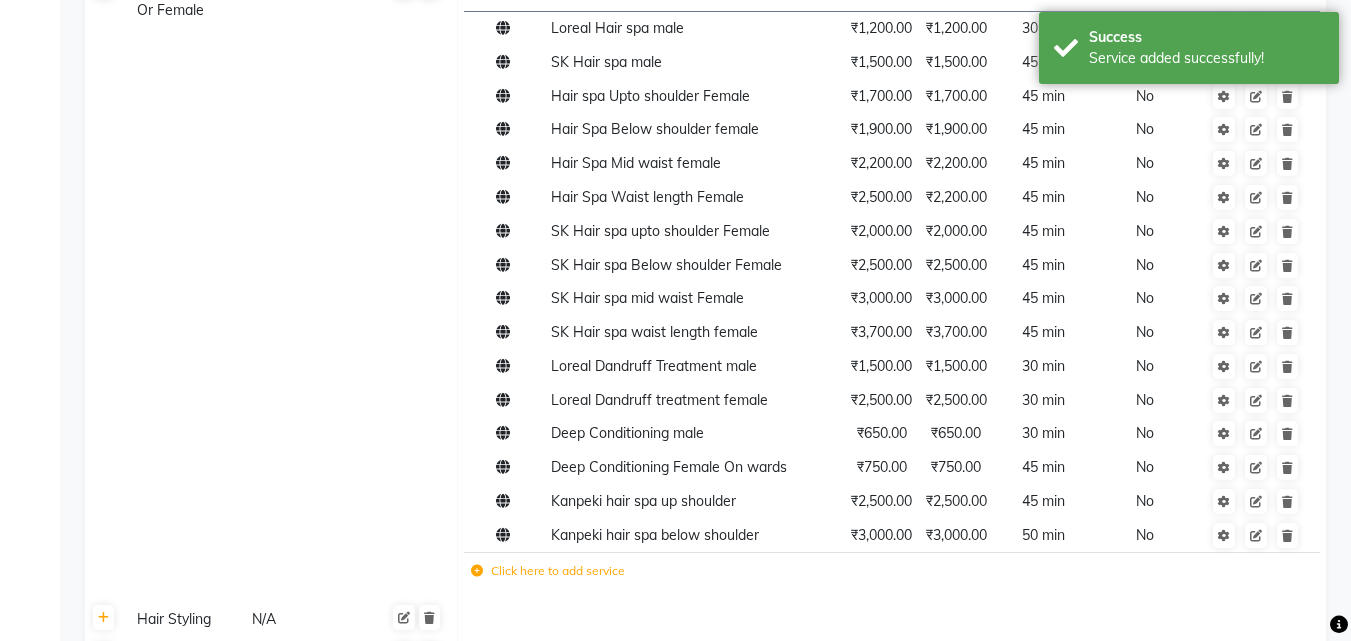 click on "Click here to add service" 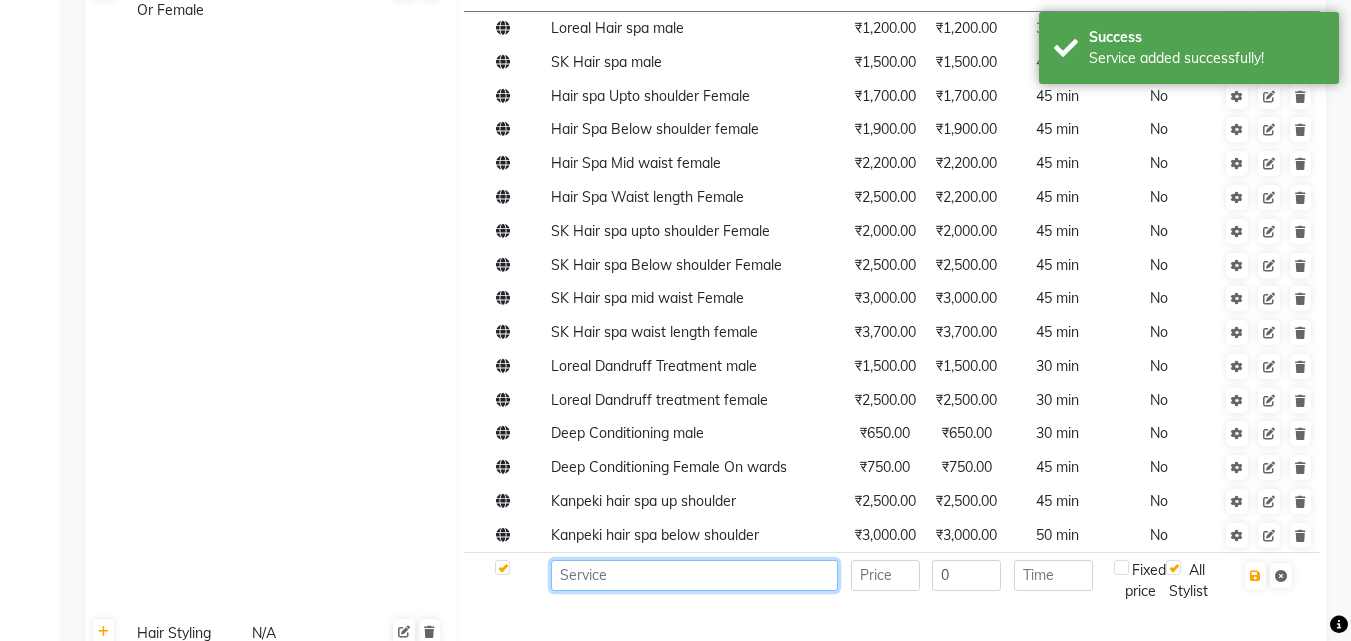 click 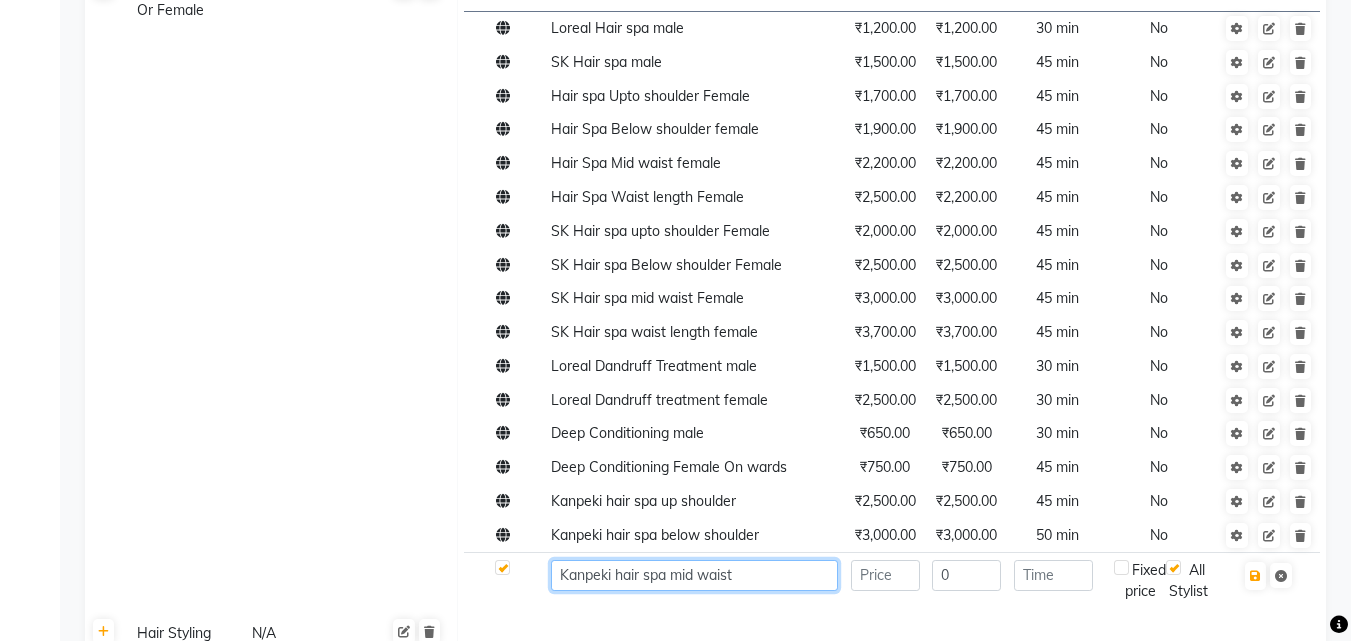 type on "Kanpeki hair spa mid waist" 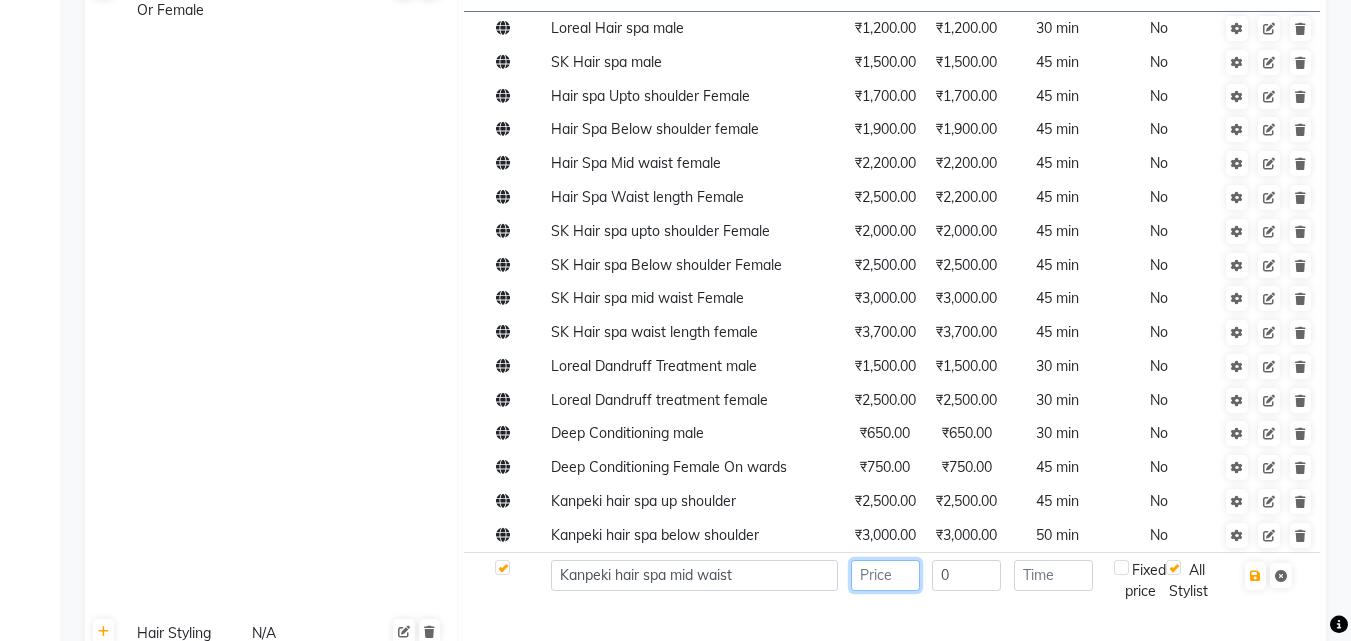 click 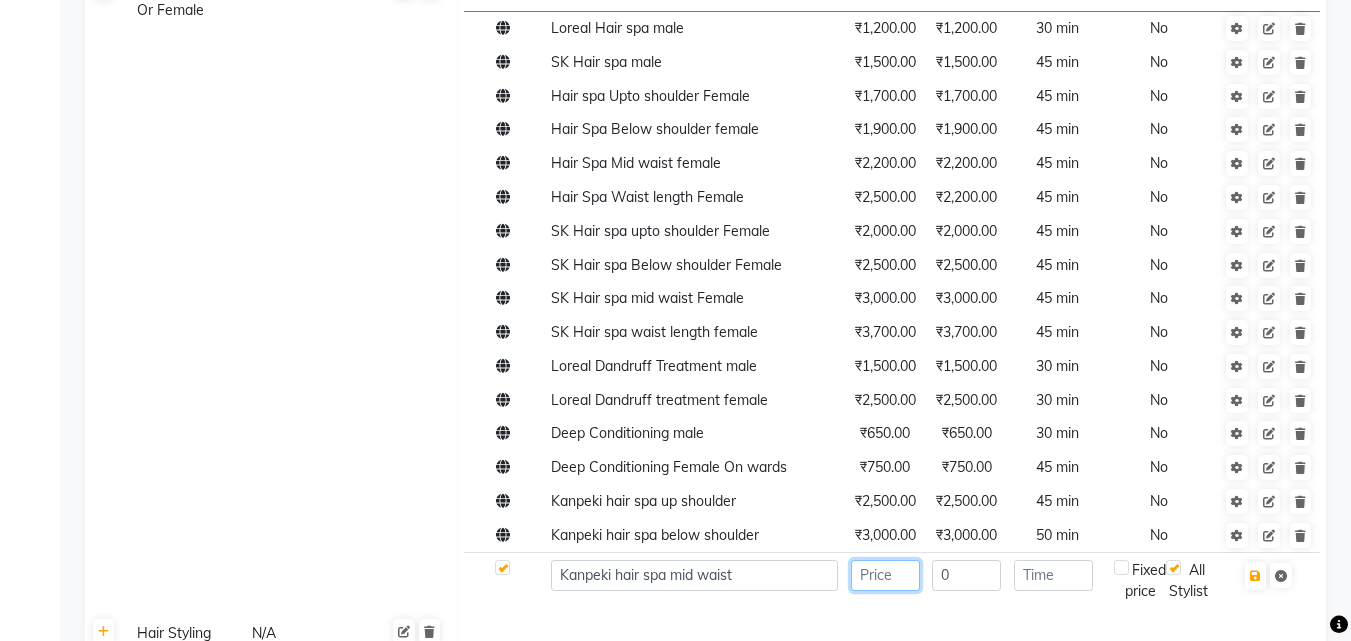 click 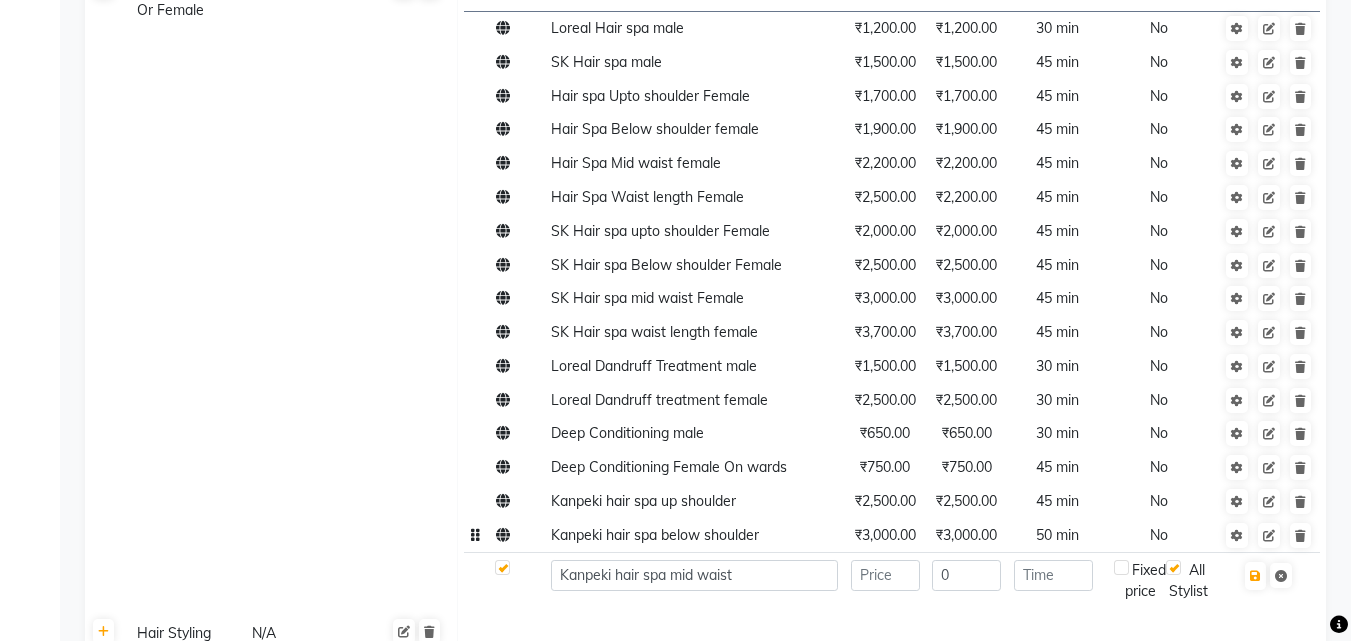 click on "₹3,000.00" 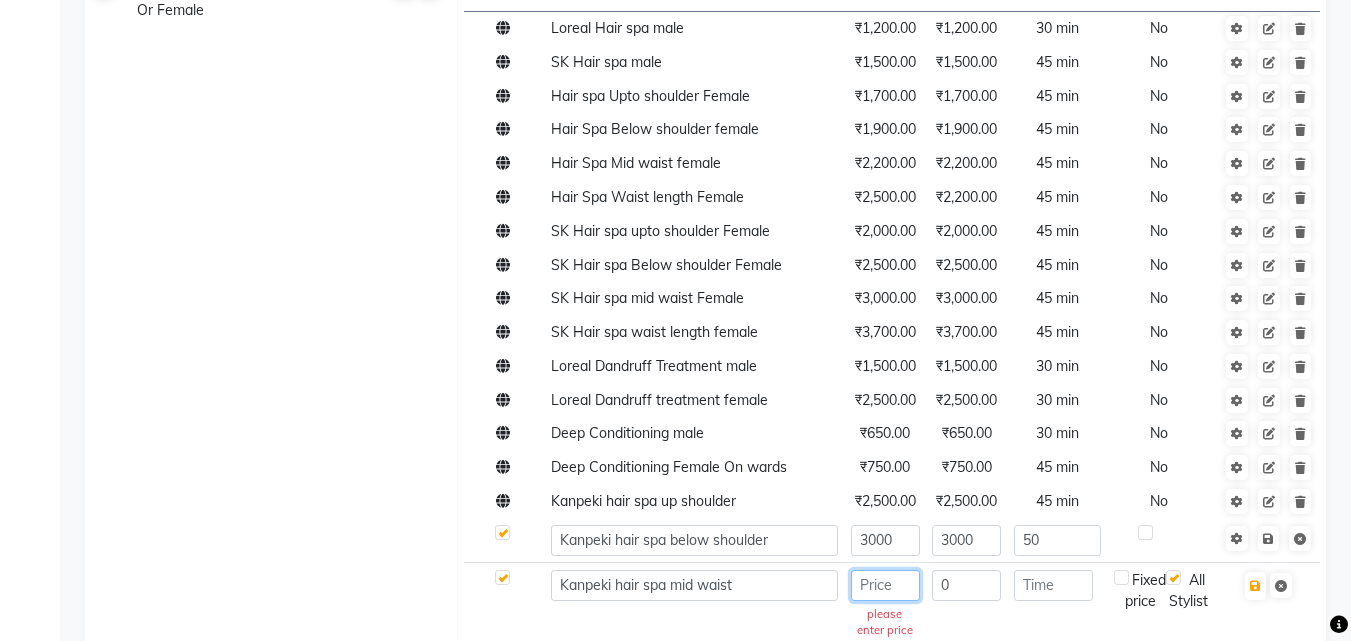 click 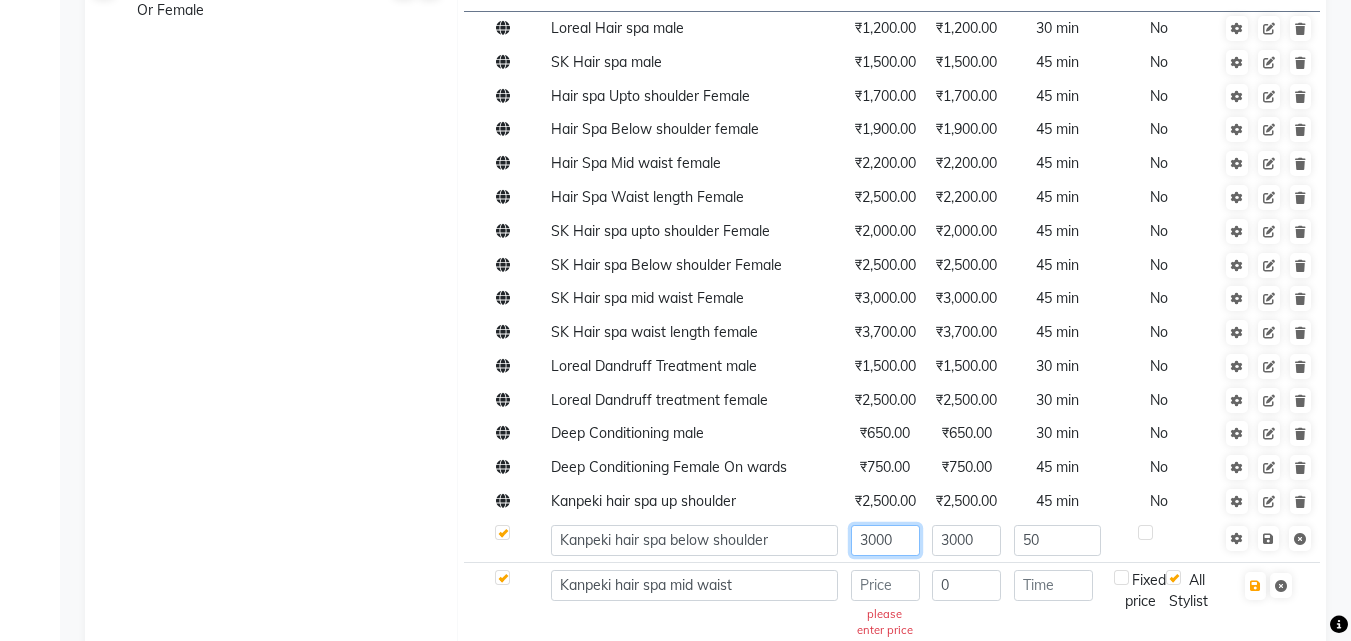 click on "3000" 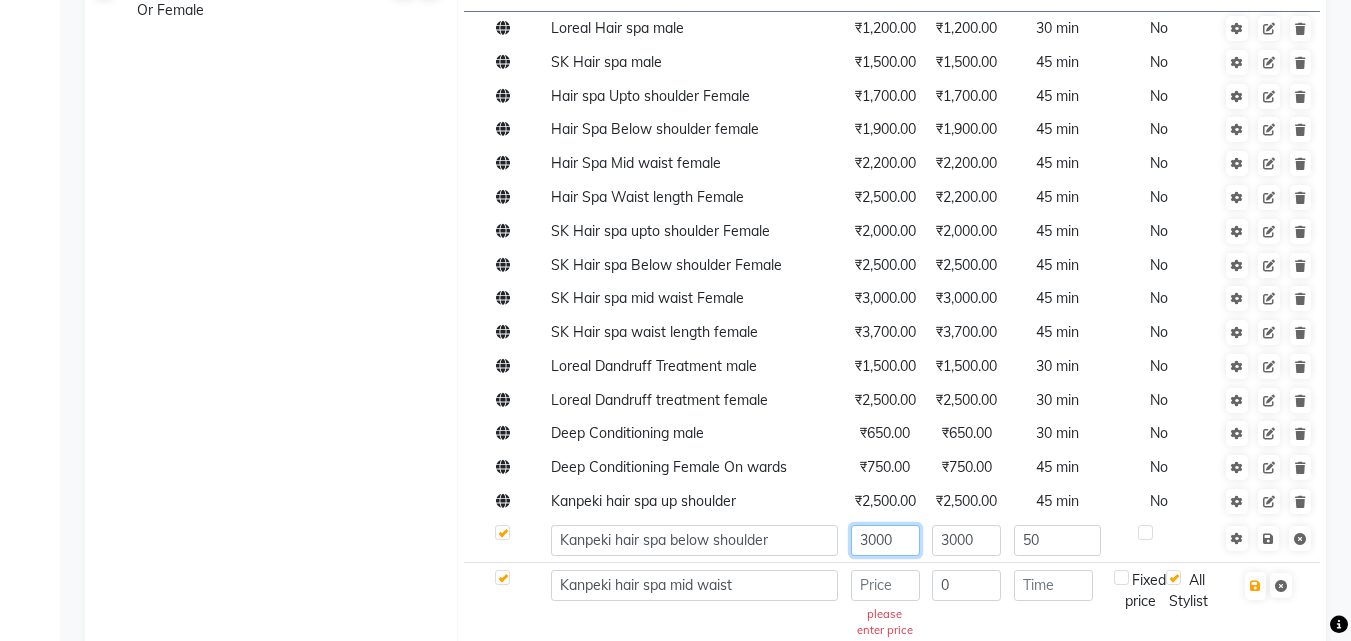click on "3000" 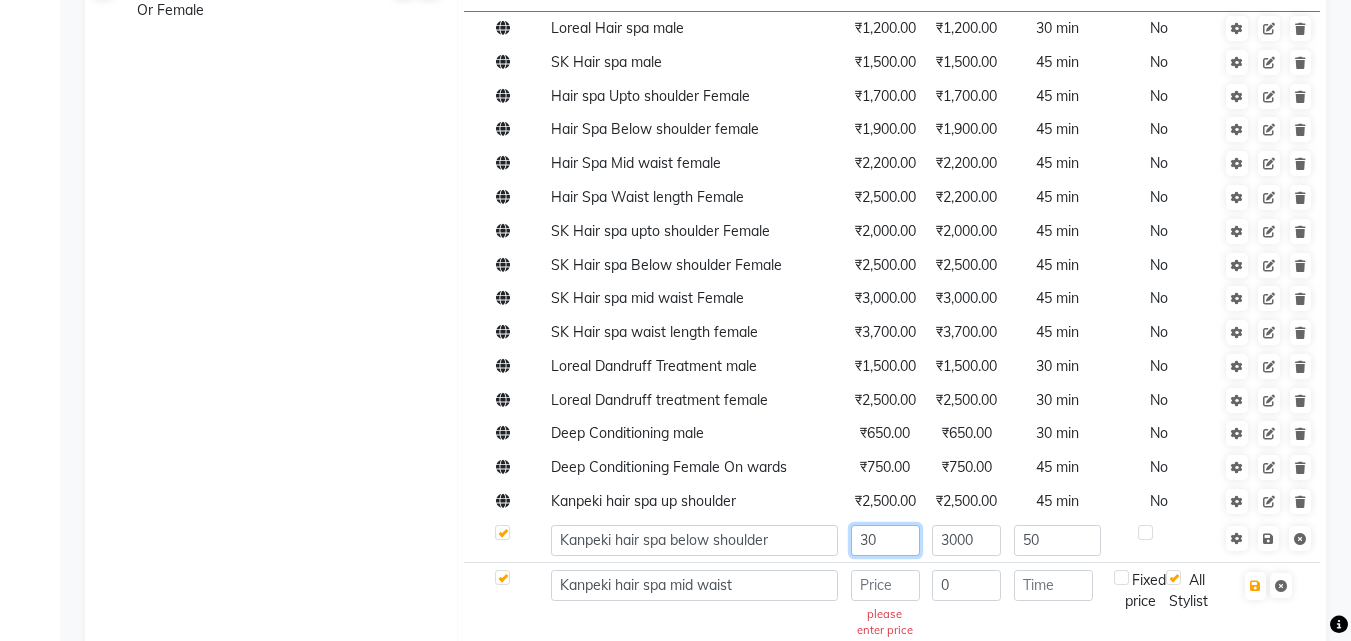 type on "3" 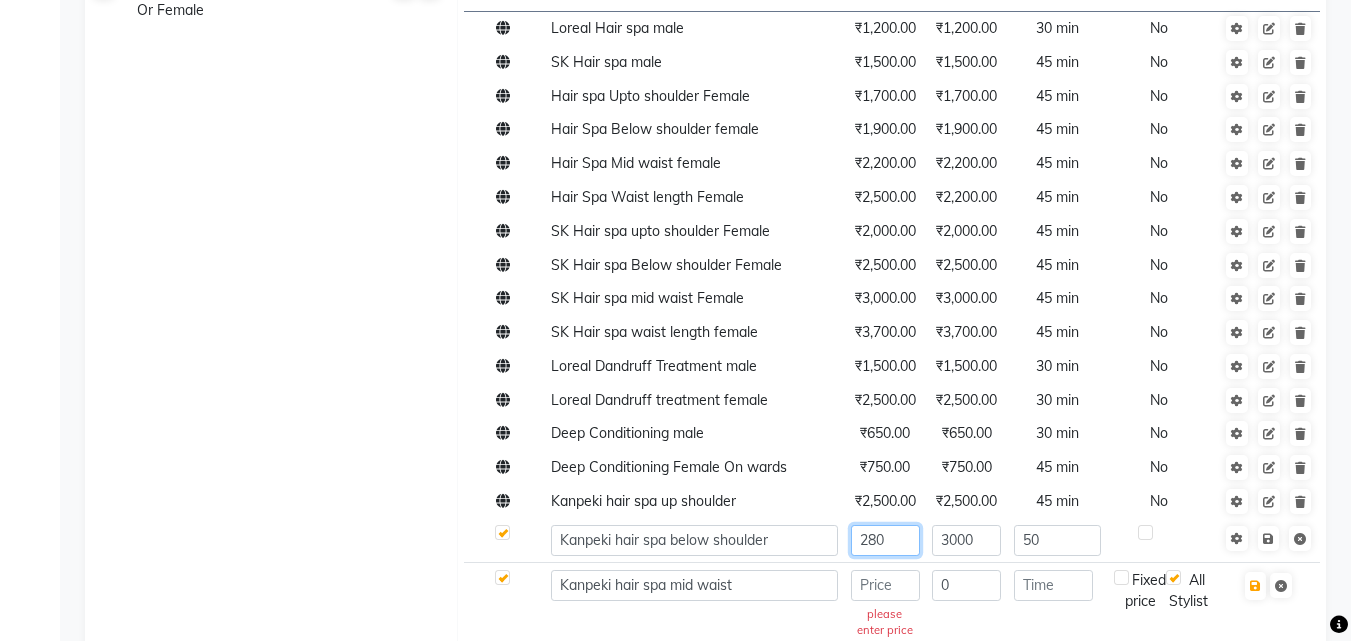 type on "2800" 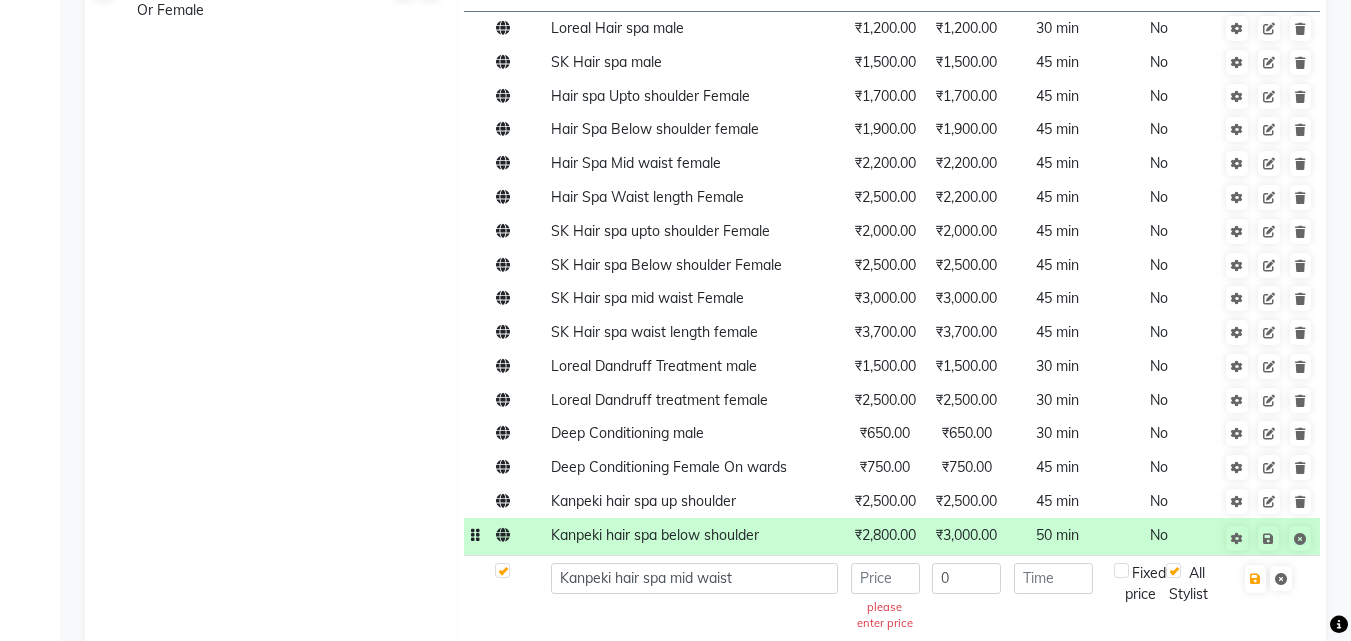 click on "₹3,000.00" 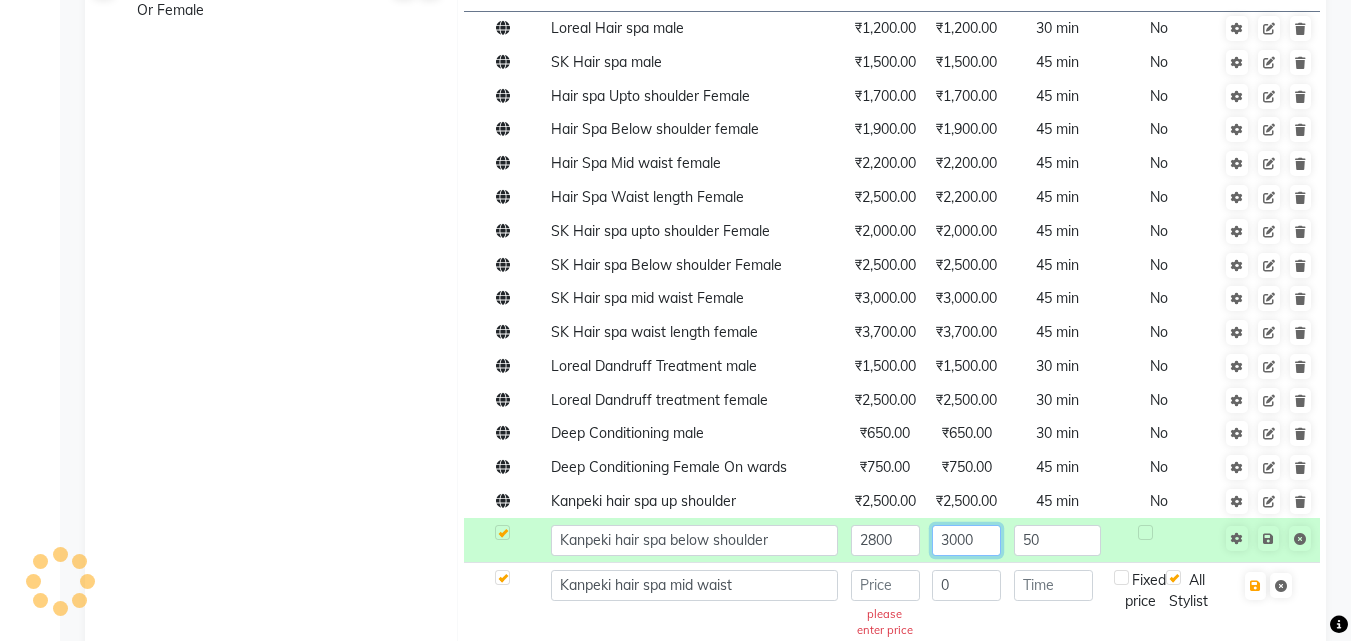click on "3000" 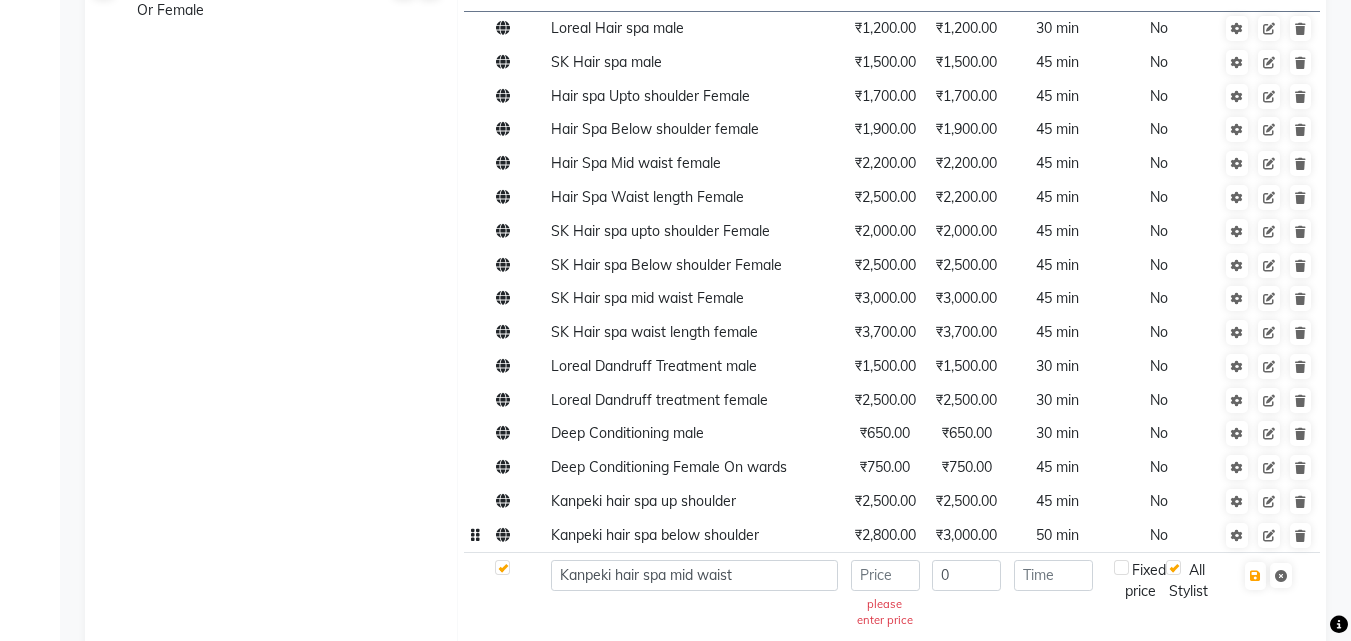 click on "please enter price" 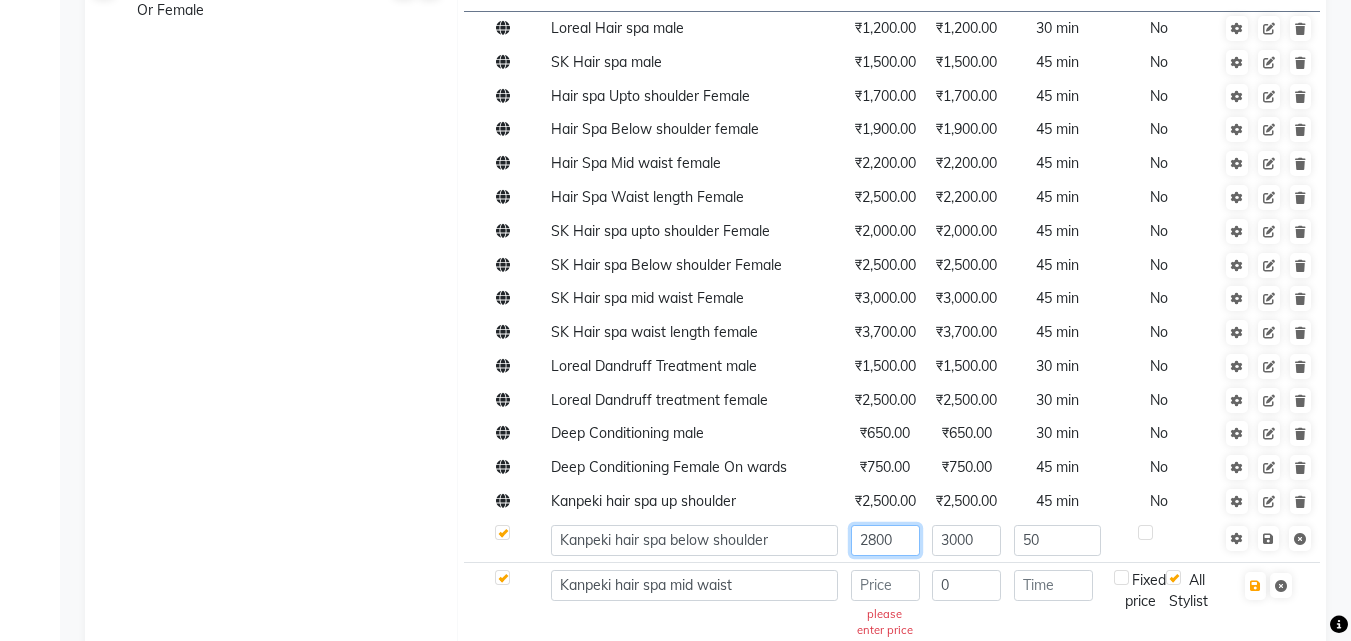 click on "2800" 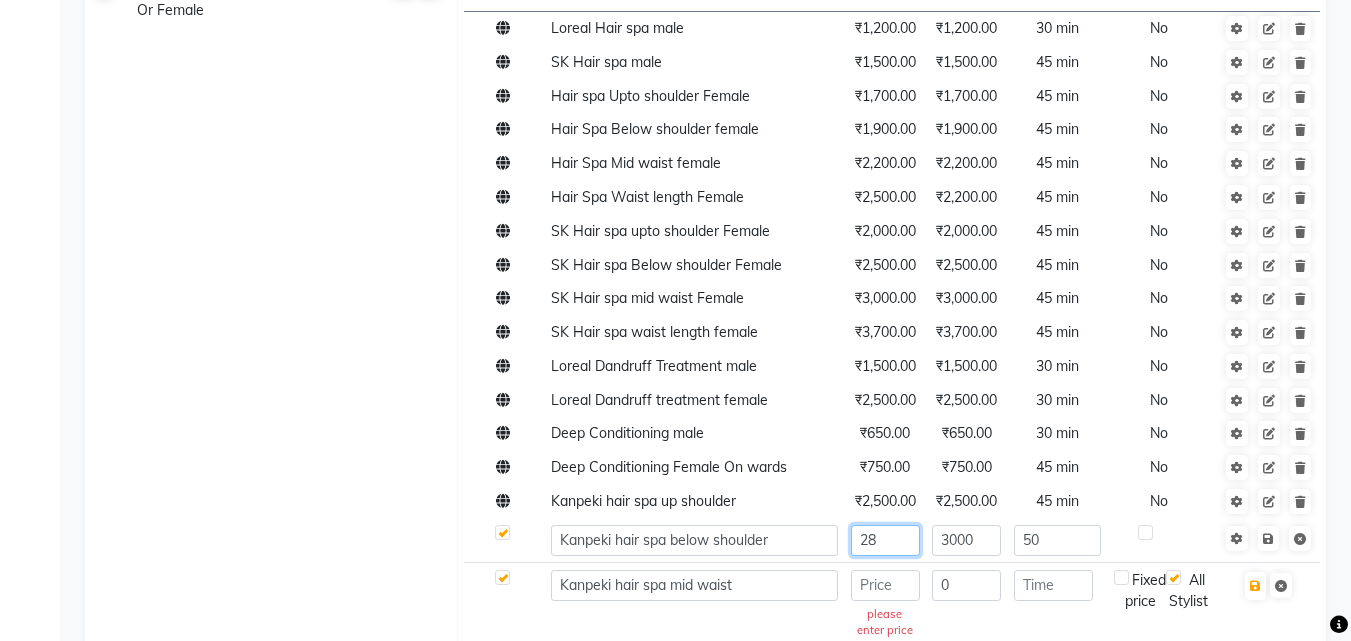 type on "2" 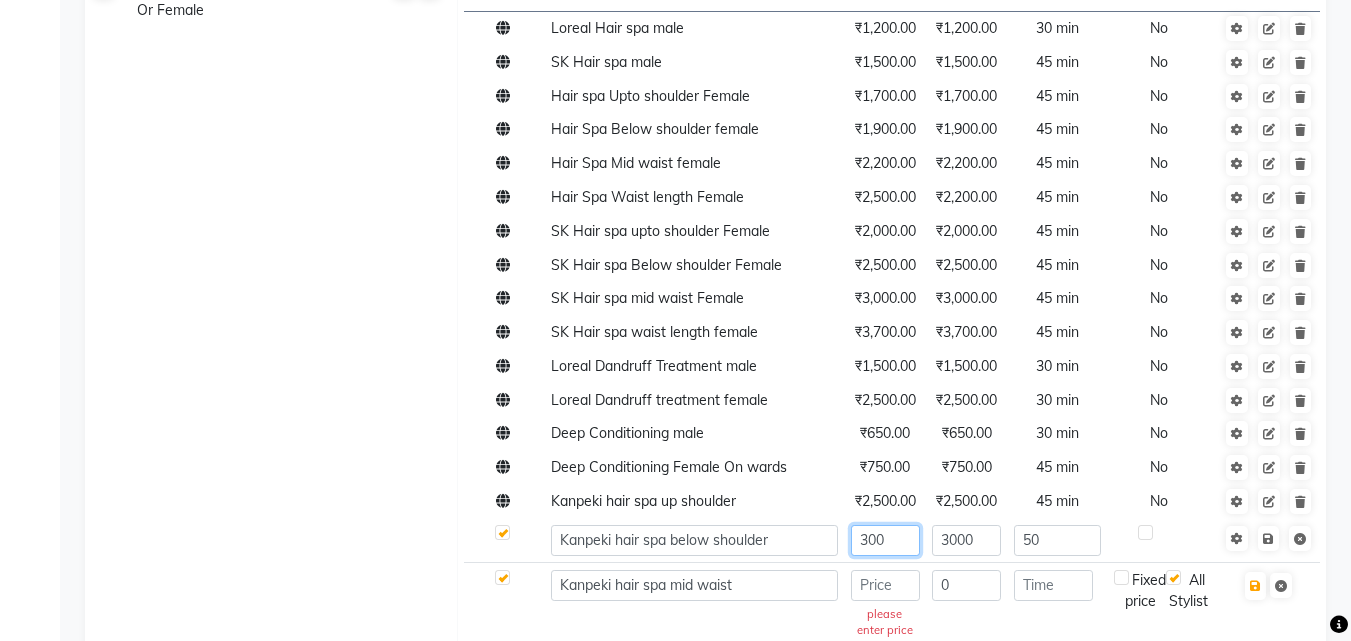 type on "3000" 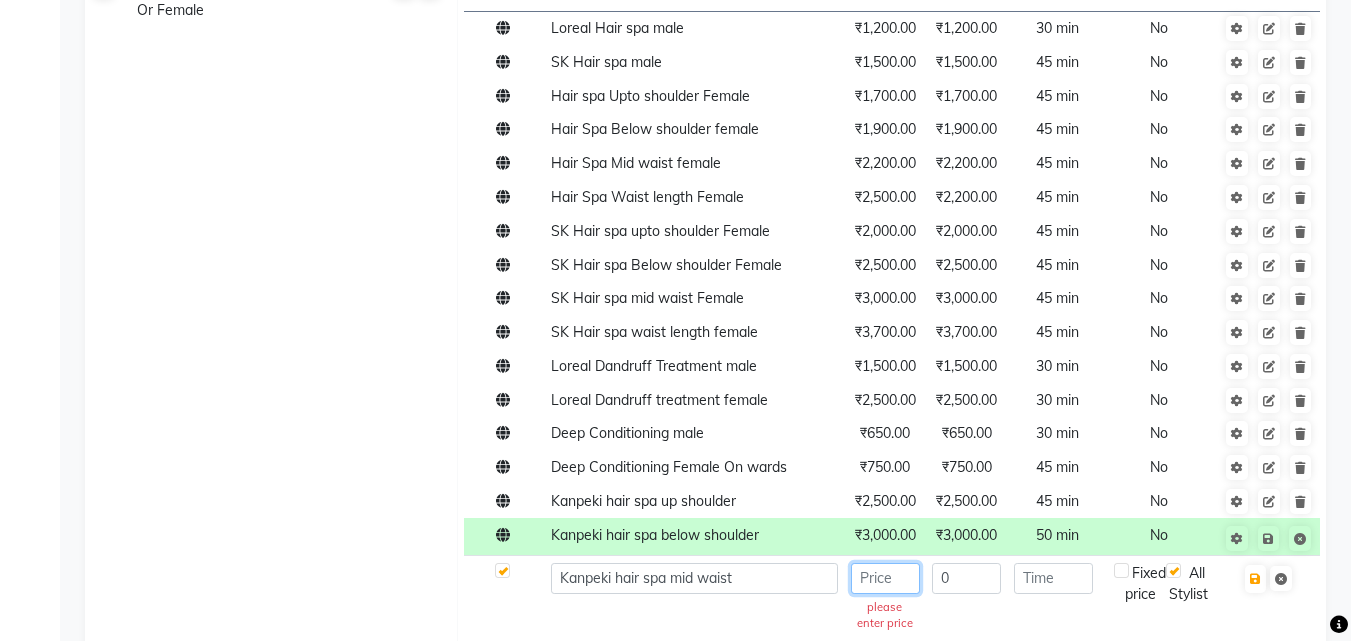 click 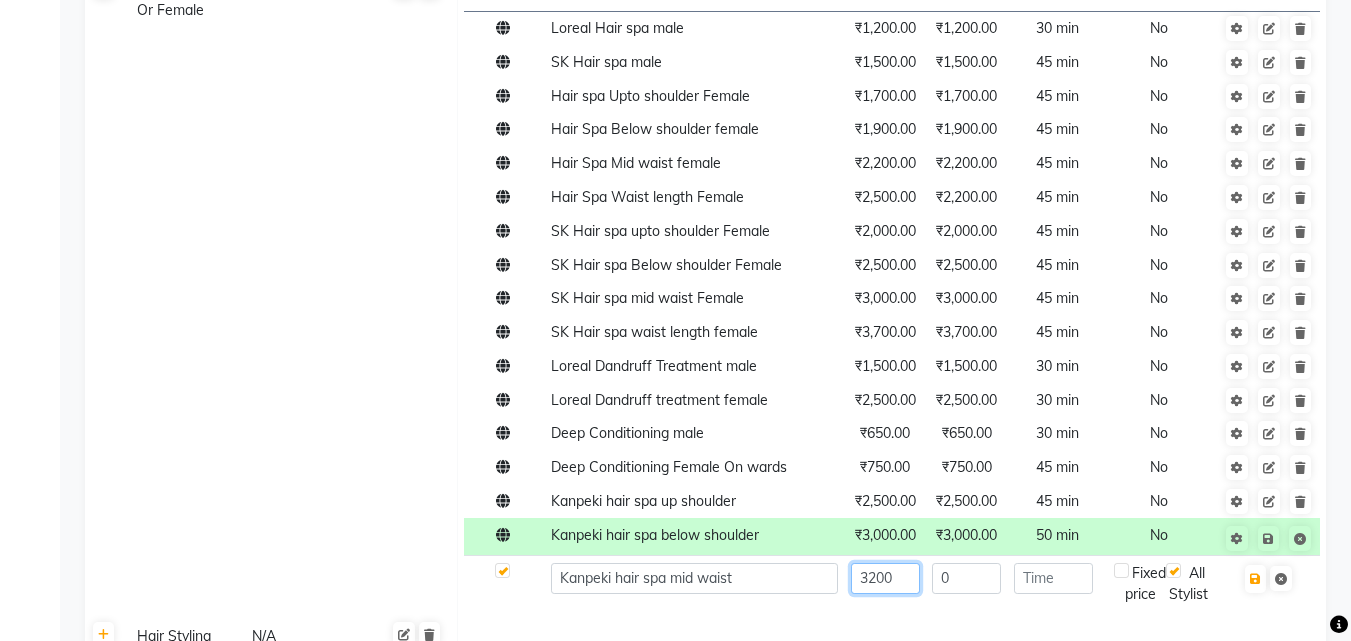 type on "3200" 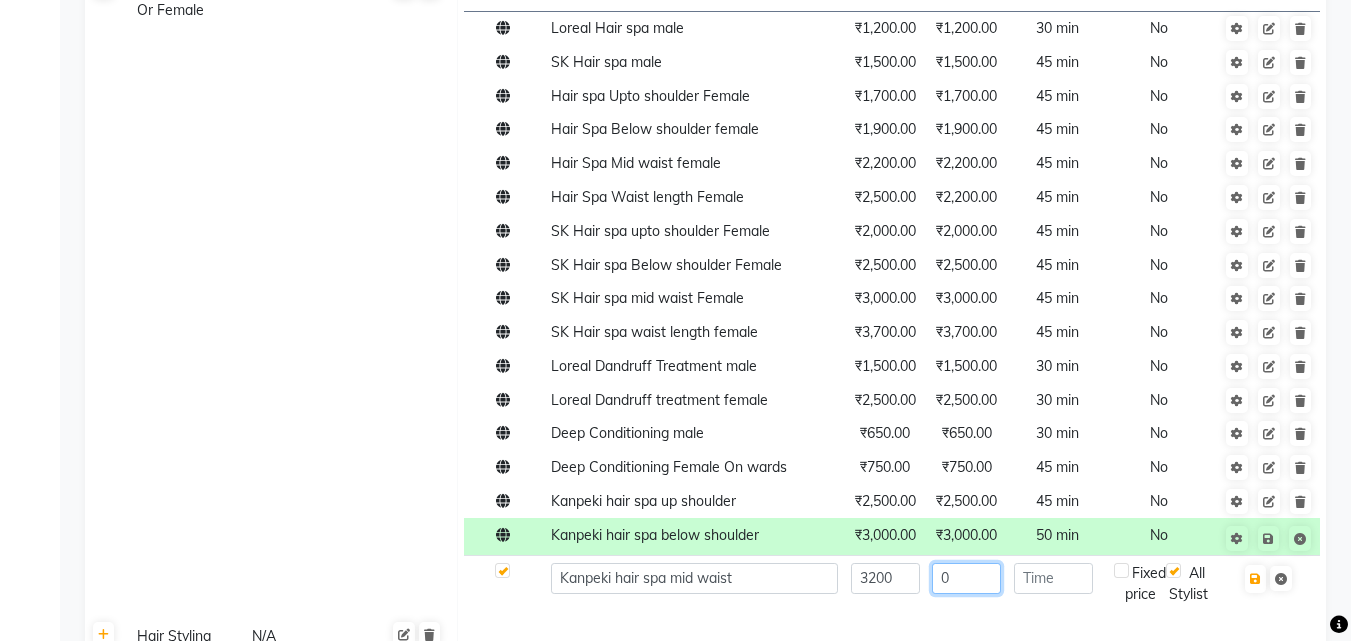 click on "0" 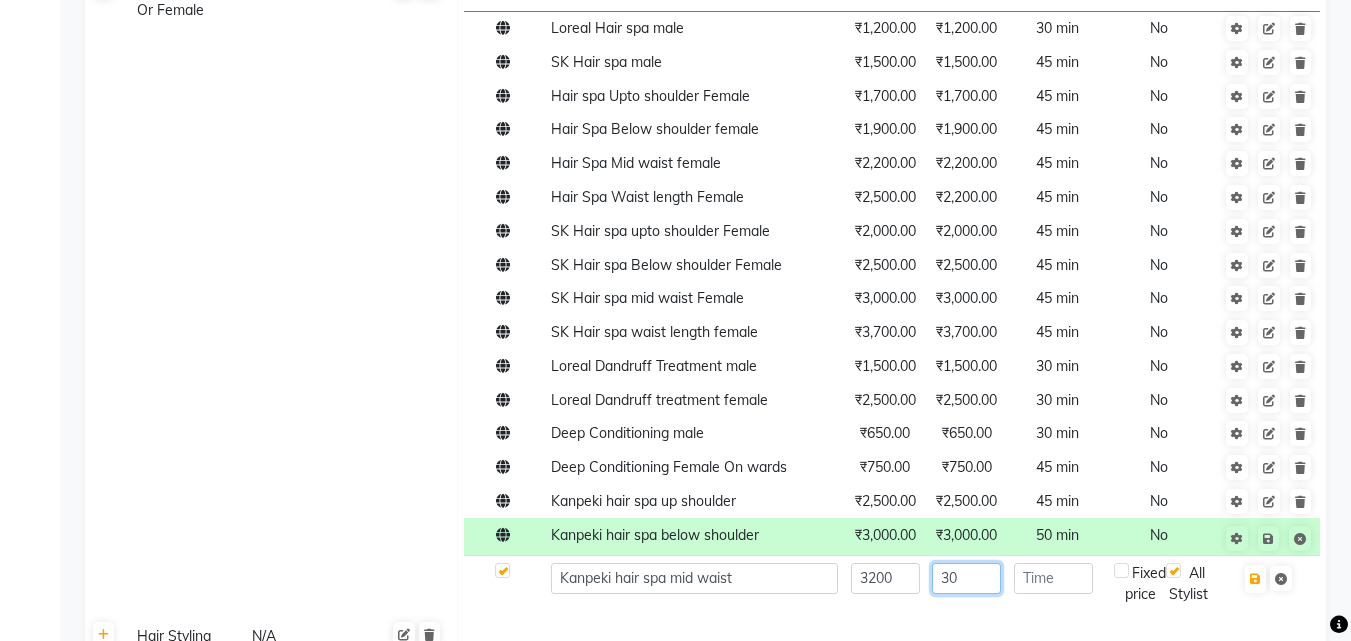 type on "30" 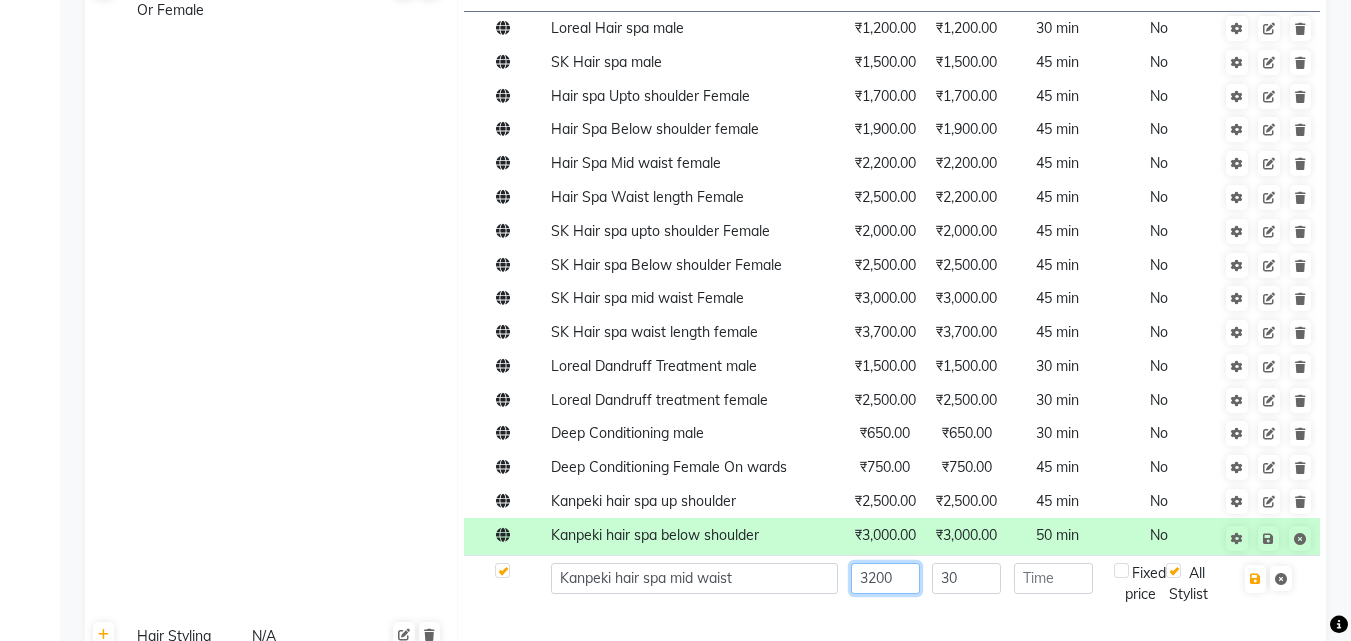click on "3200" 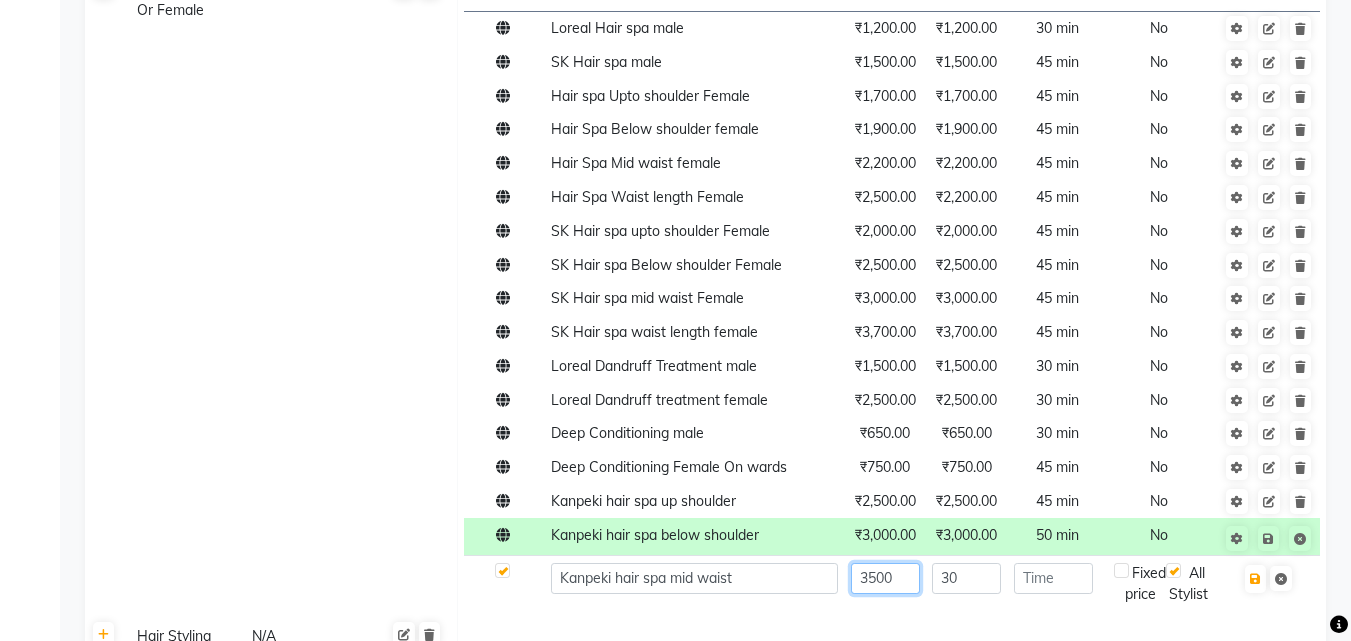 type on "3500" 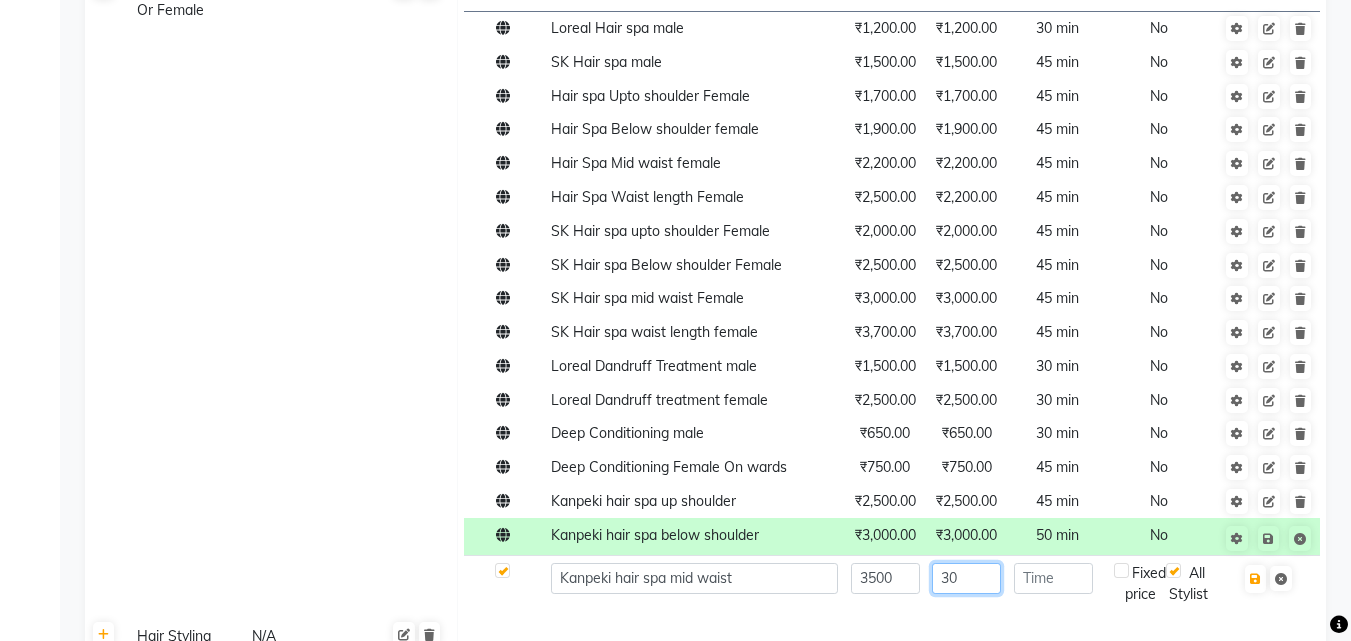 click on "30" 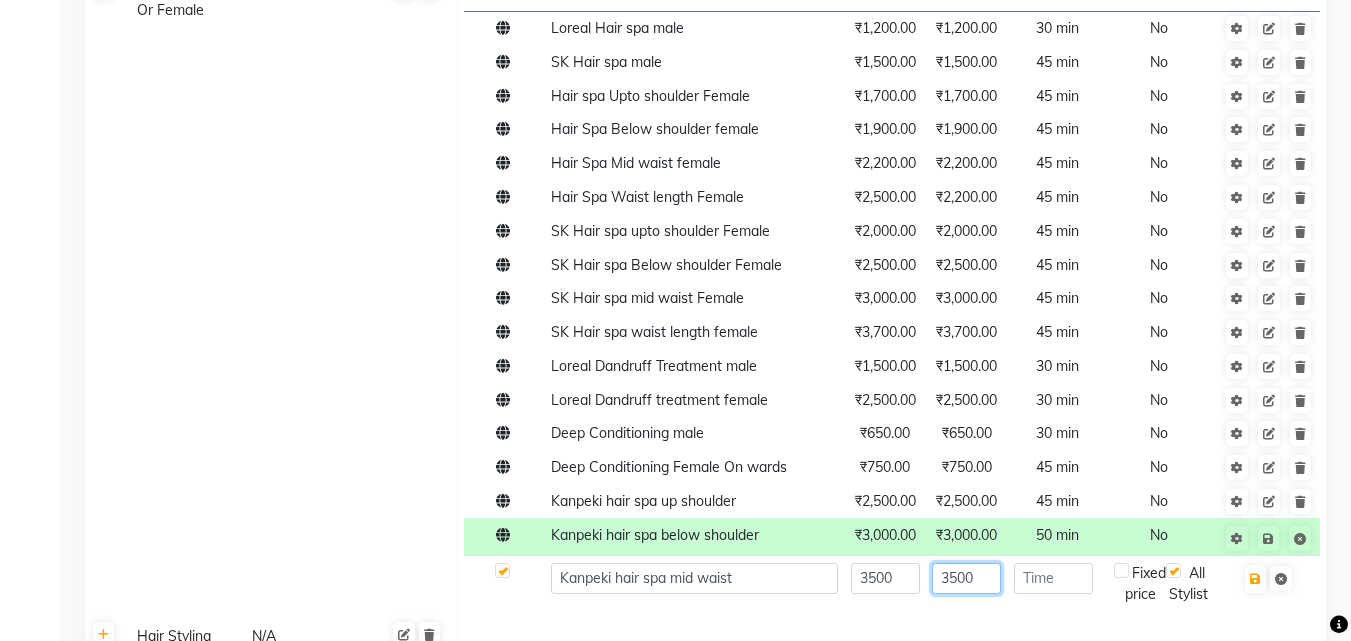 type on "3500" 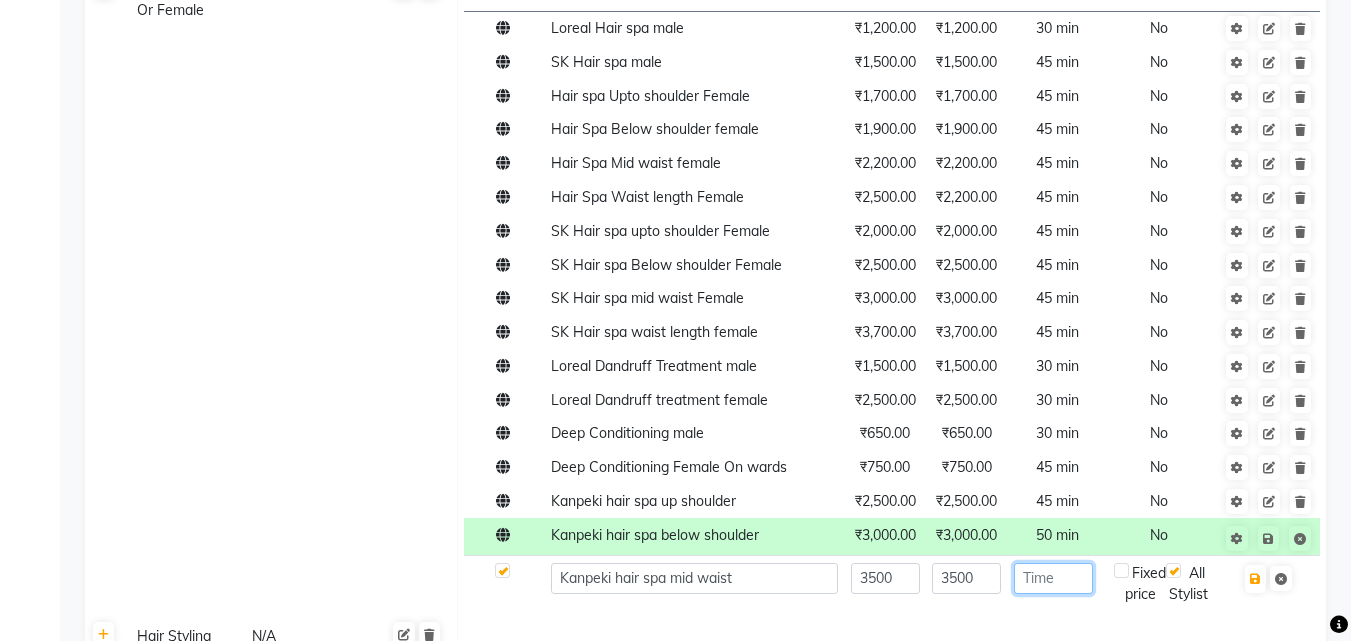 click 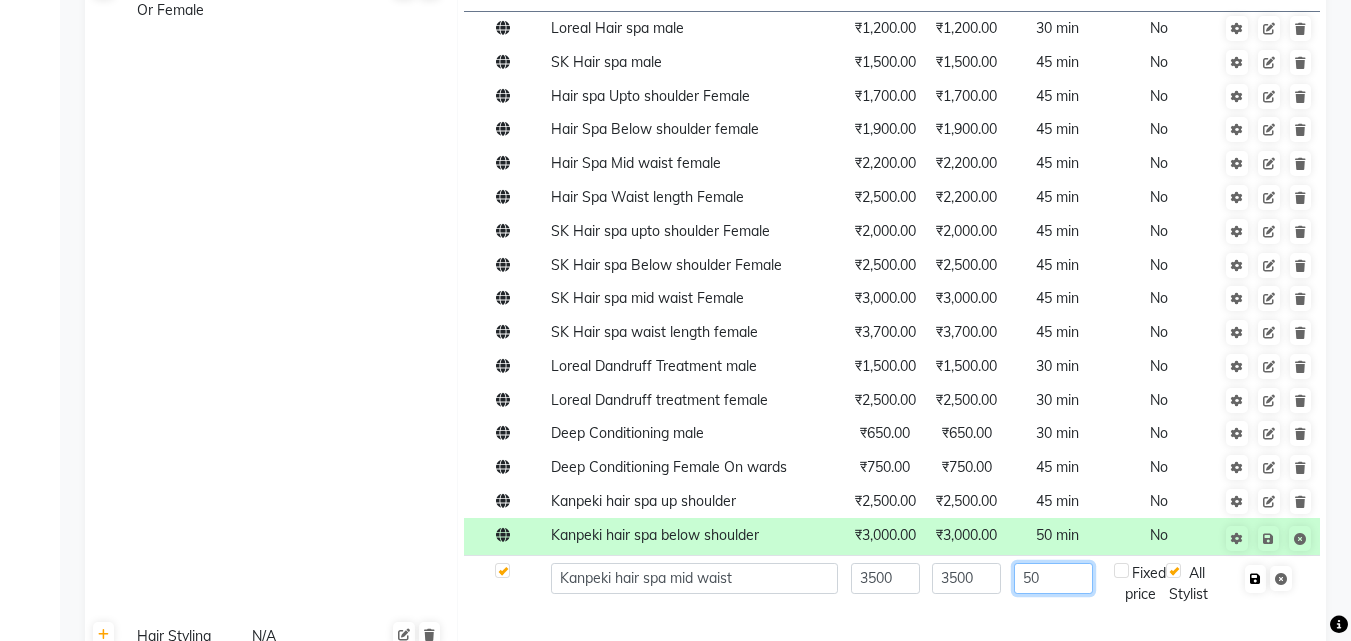 type on "50" 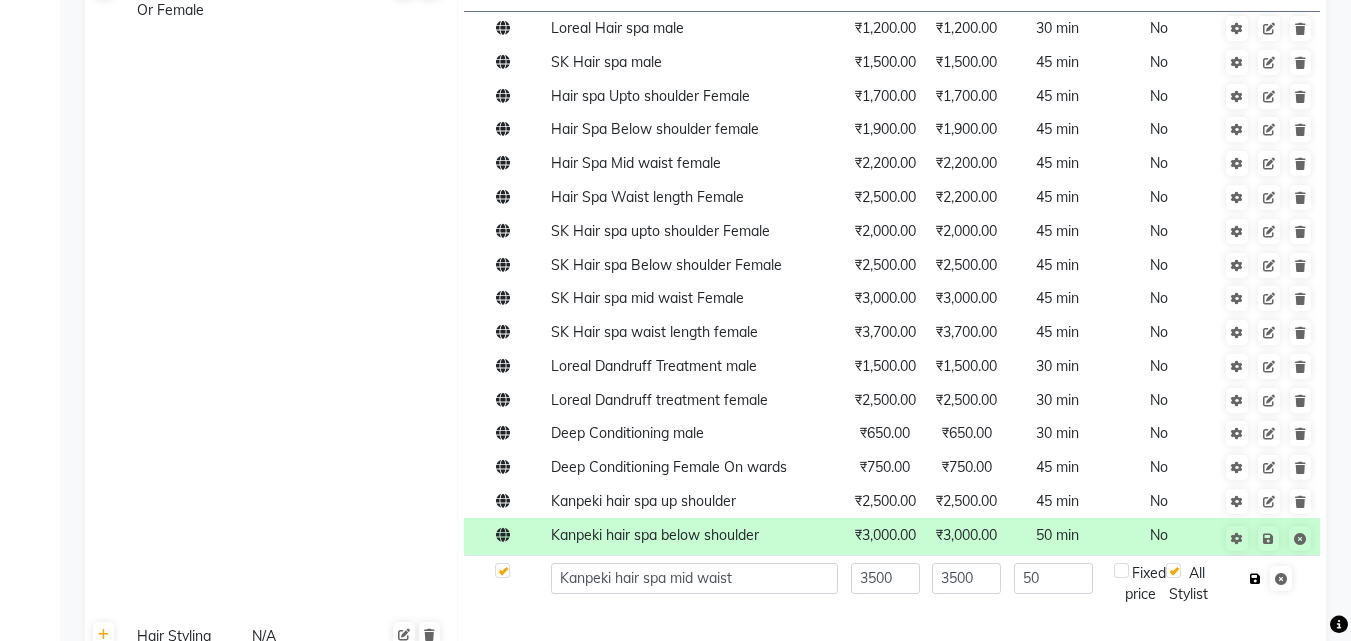 click at bounding box center (1255, 579) 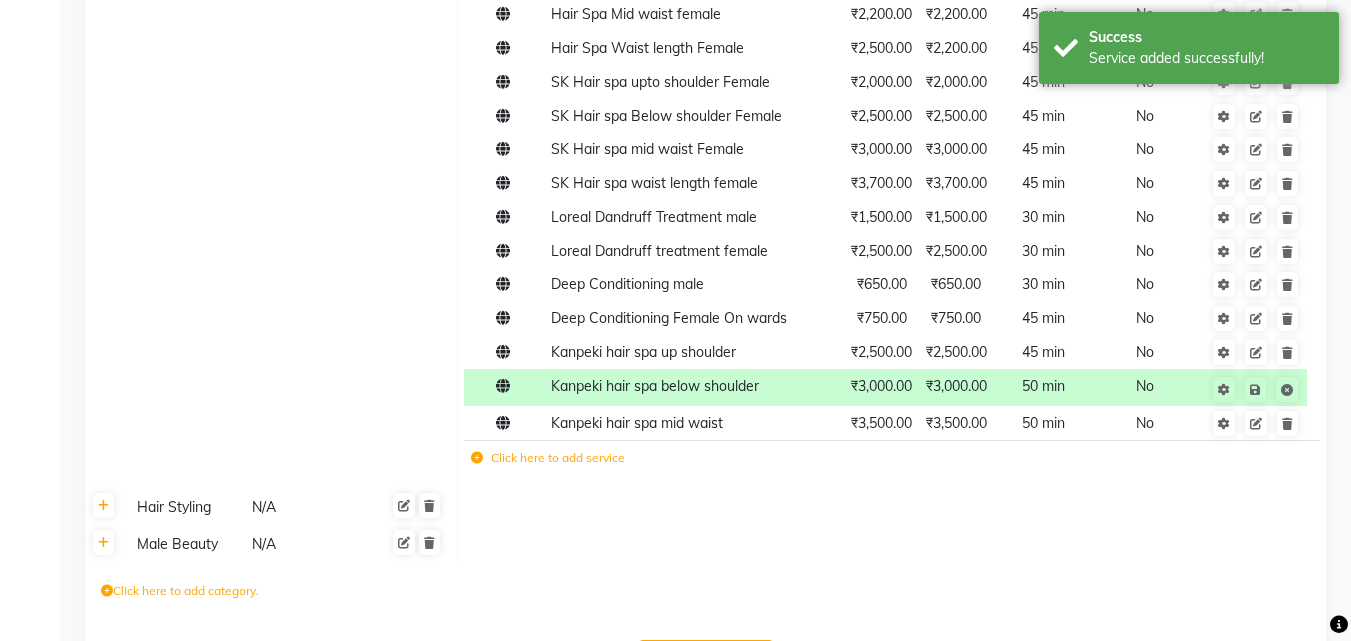 scroll, scrollTop: 1200, scrollLeft: 0, axis: vertical 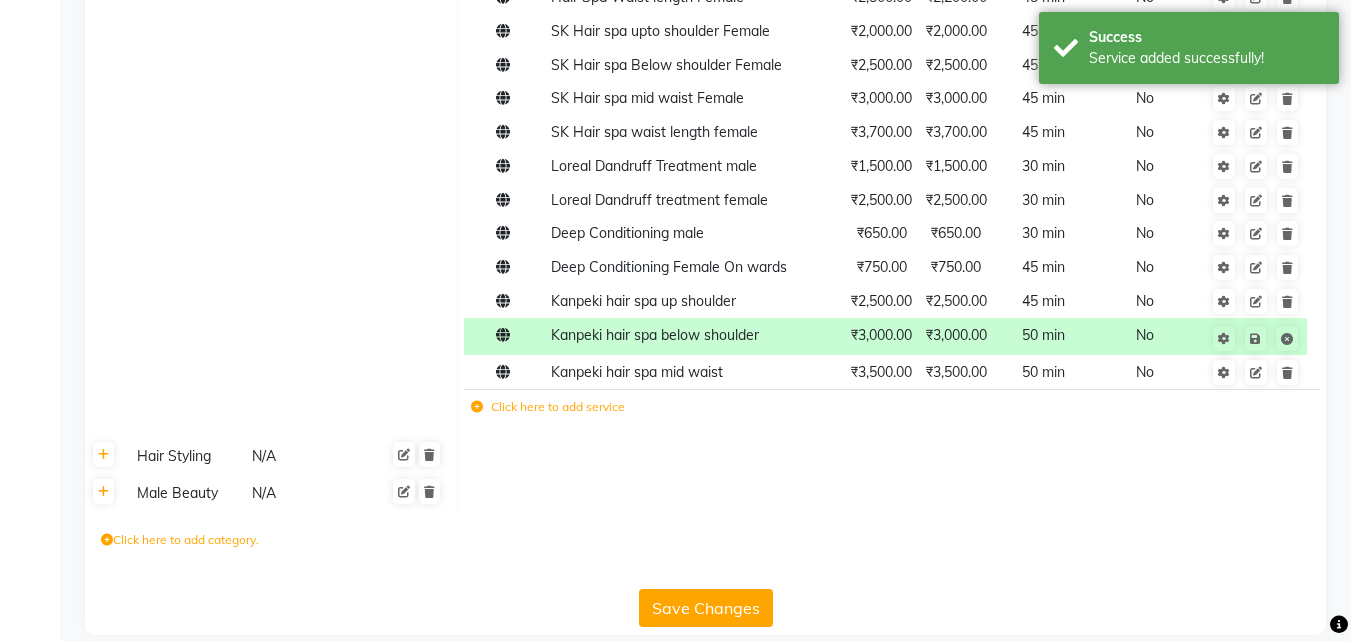 click on "Click here to add service" 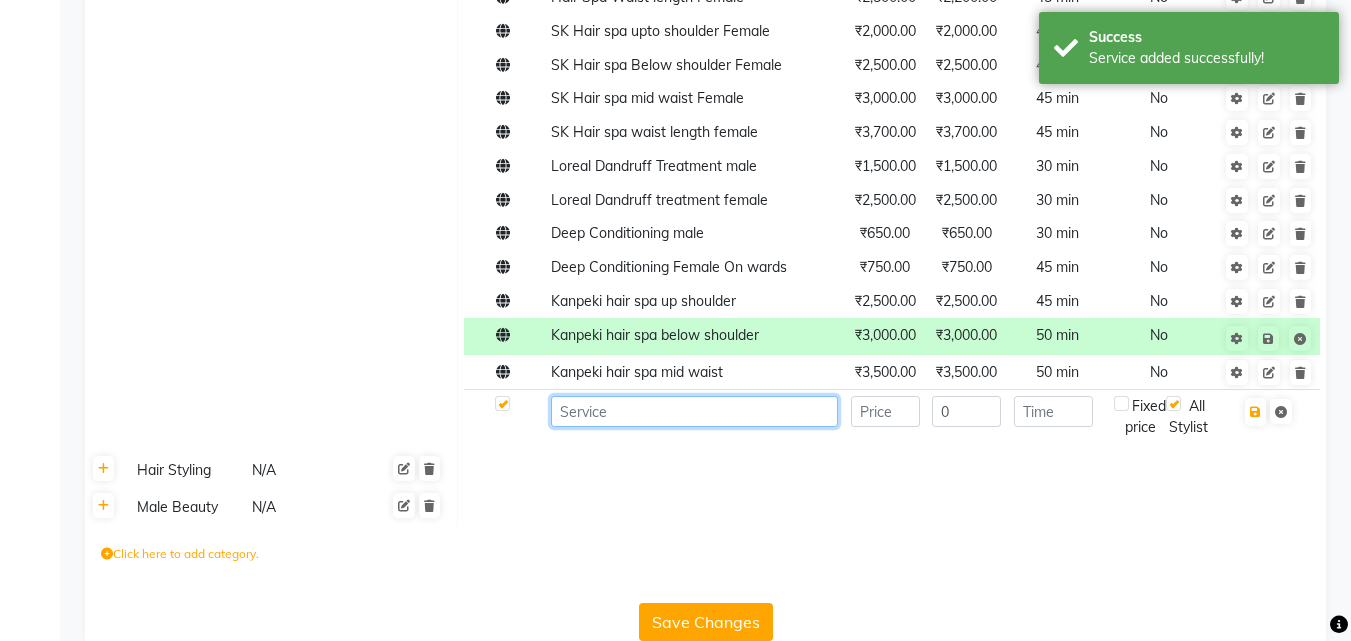 click 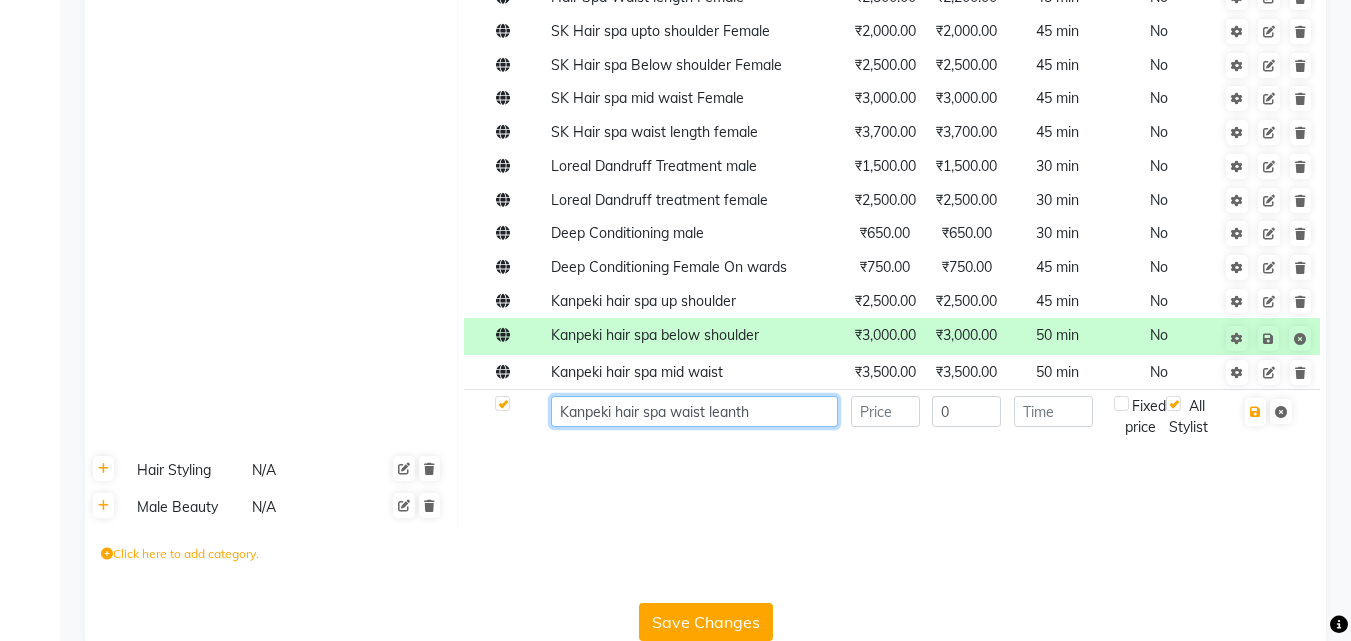 type on "Kanpeki hair spa waist leanth" 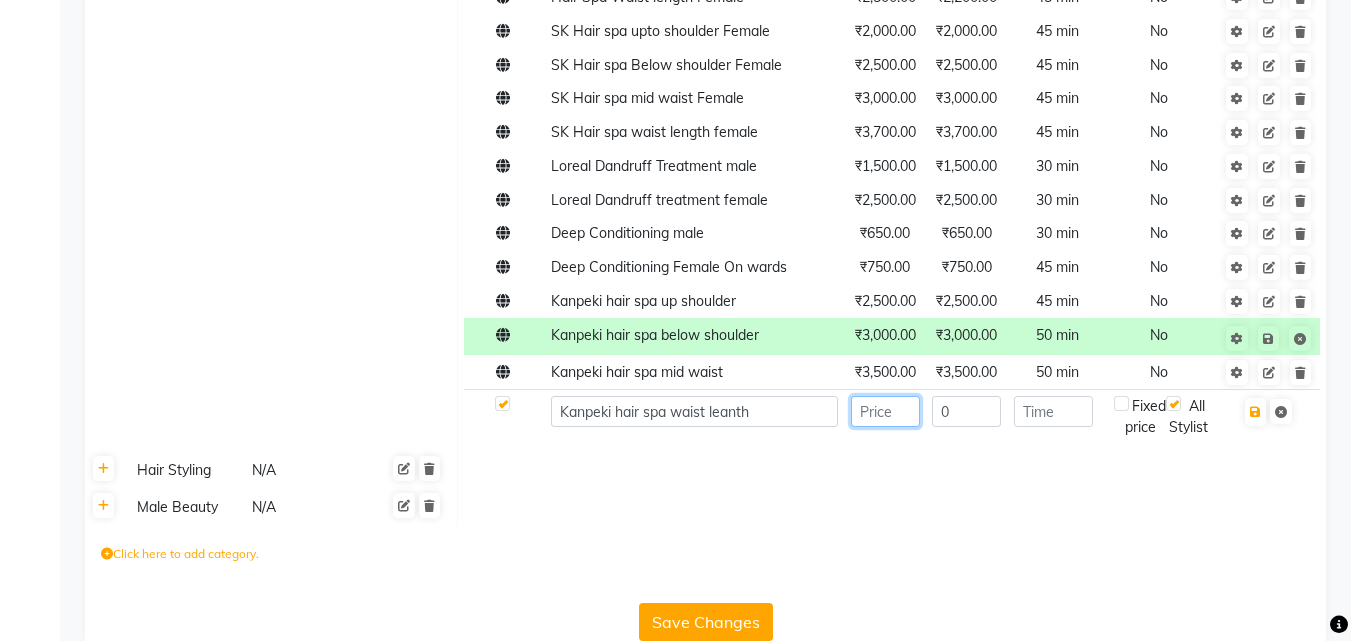 click 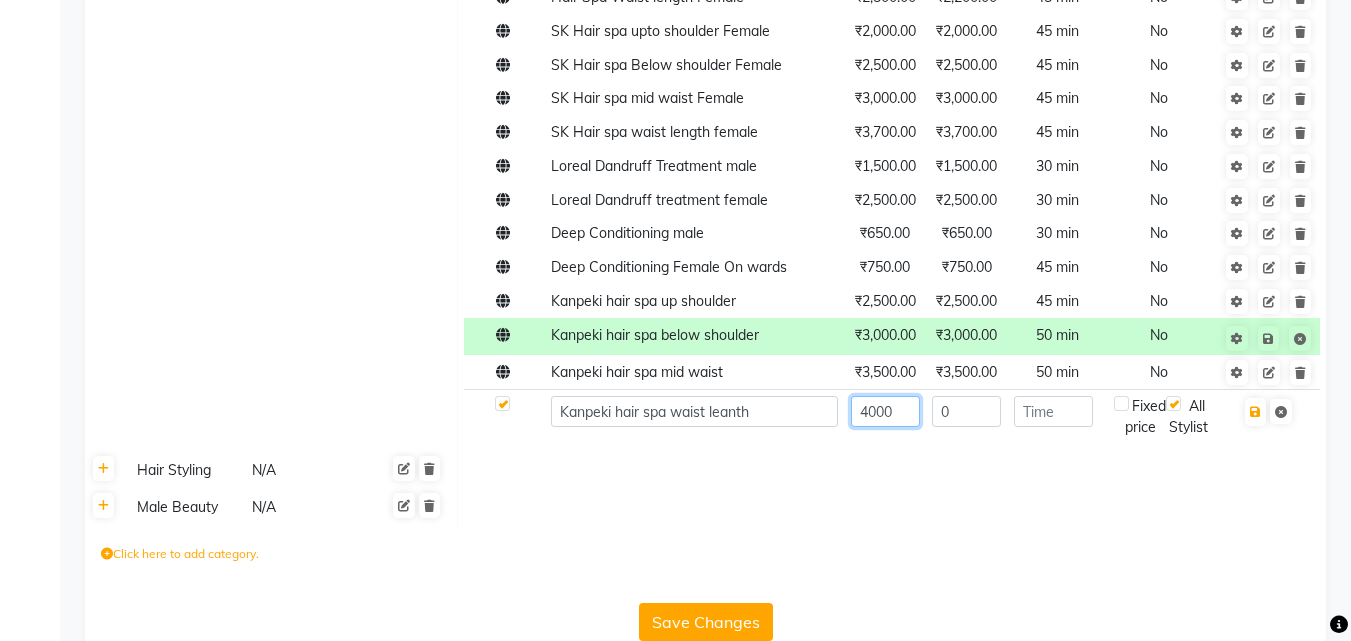type on "4000" 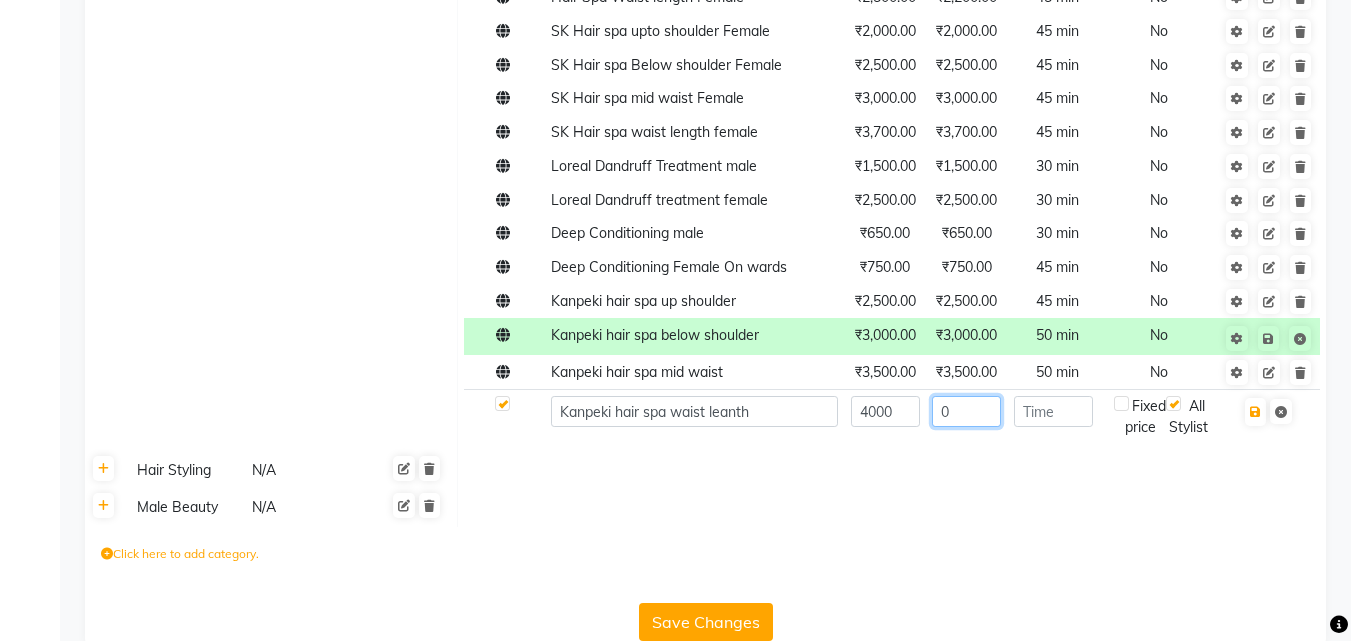 click on "0" 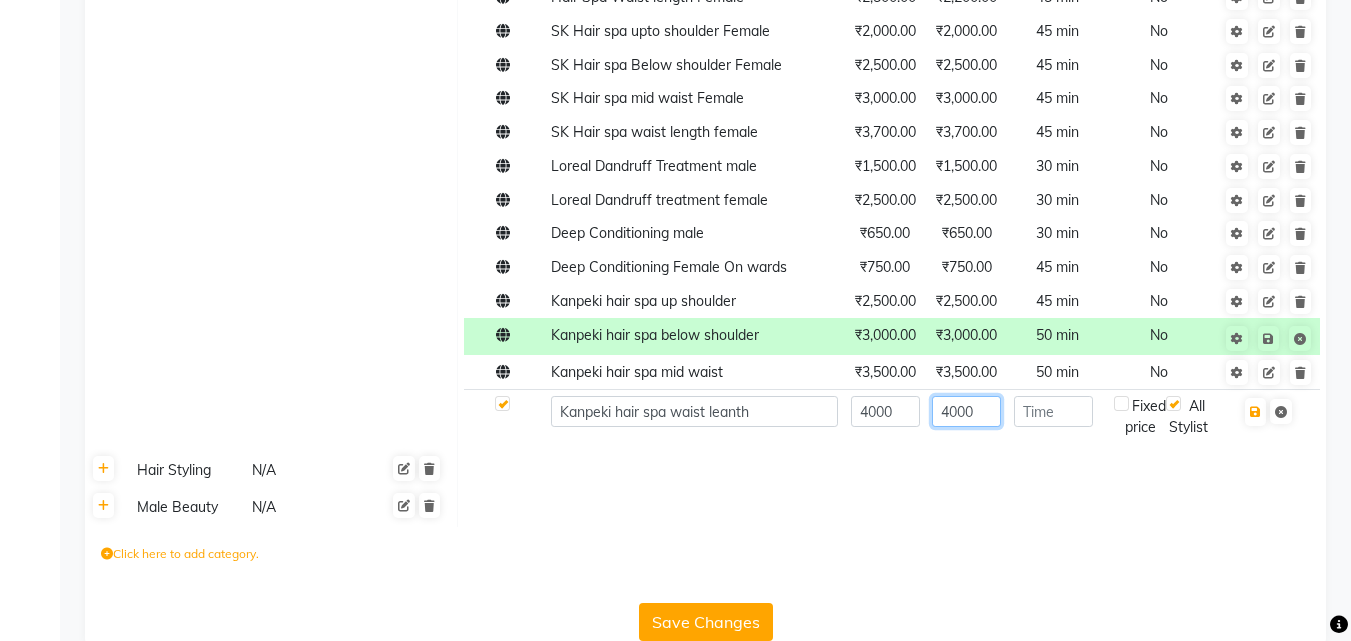 type on "4000" 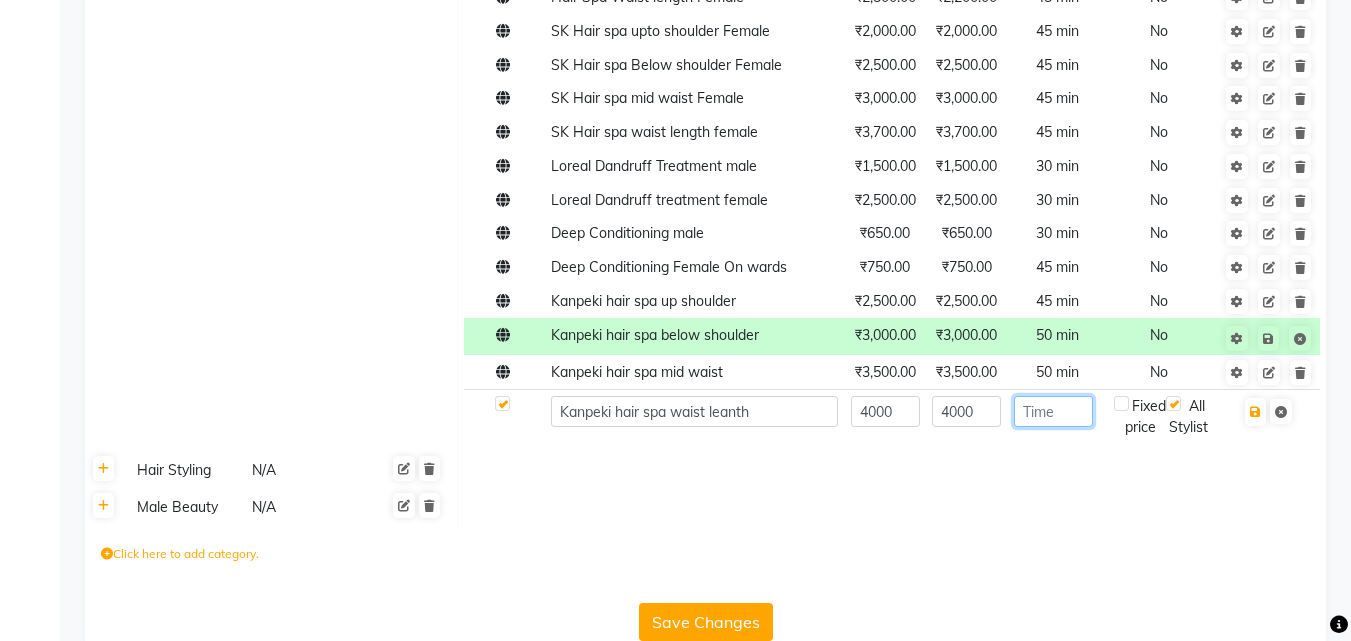 click 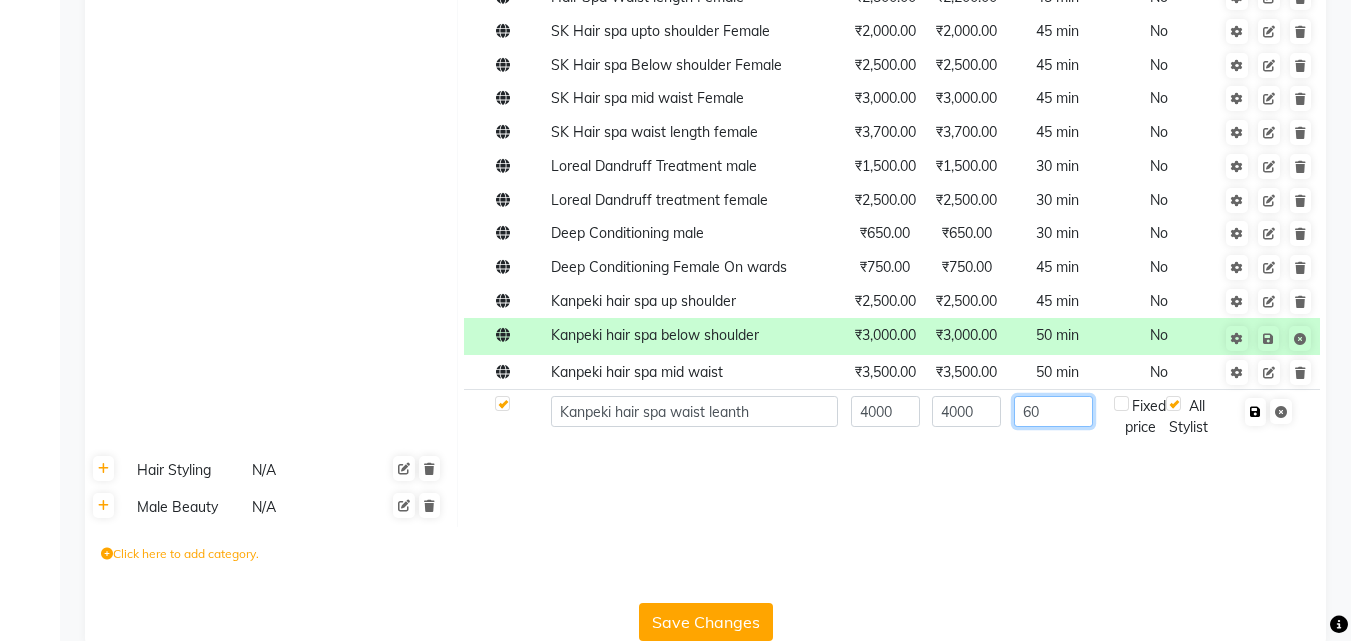 type on "60" 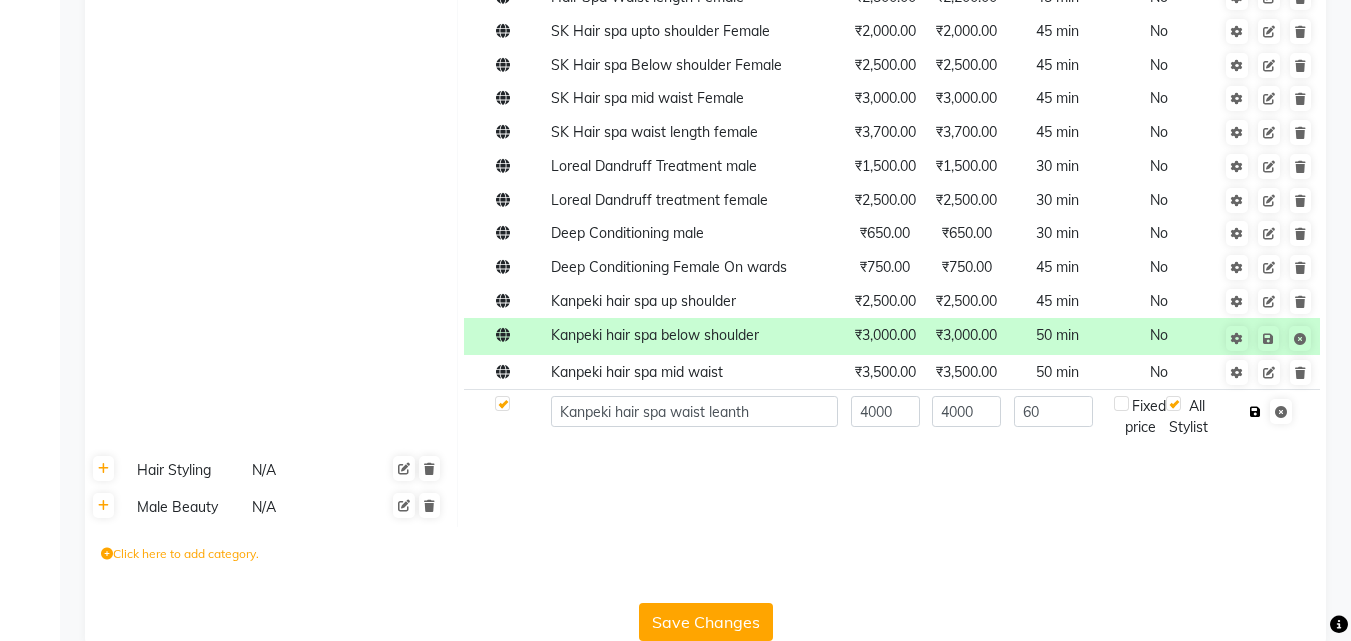click at bounding box center [1255, 412] 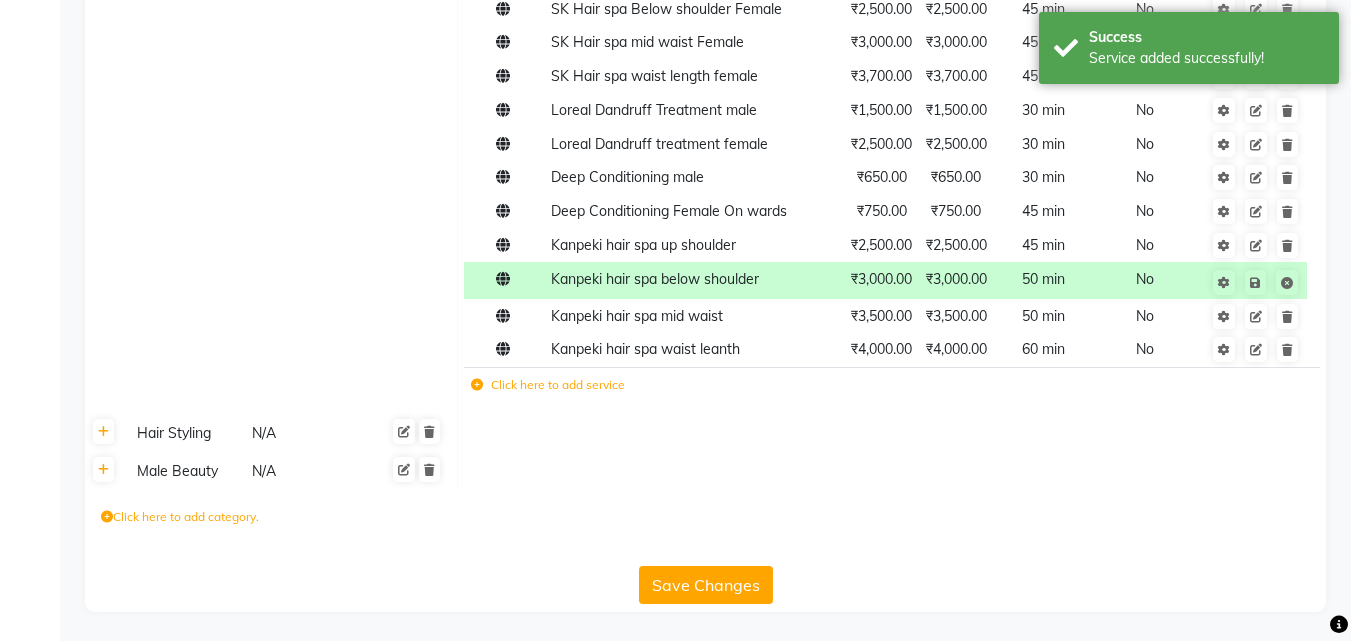 scroll, scrollTop: 1257, scrollLeft: 0, axis: vertical 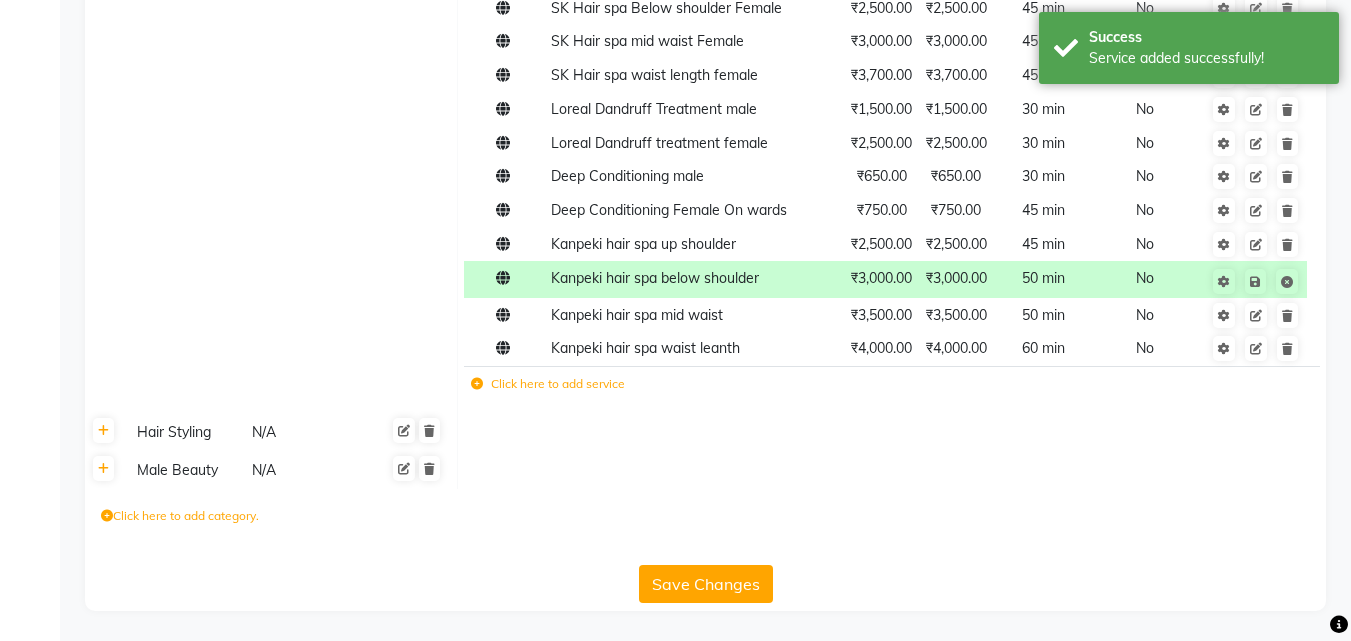 click on "Click here to add service" 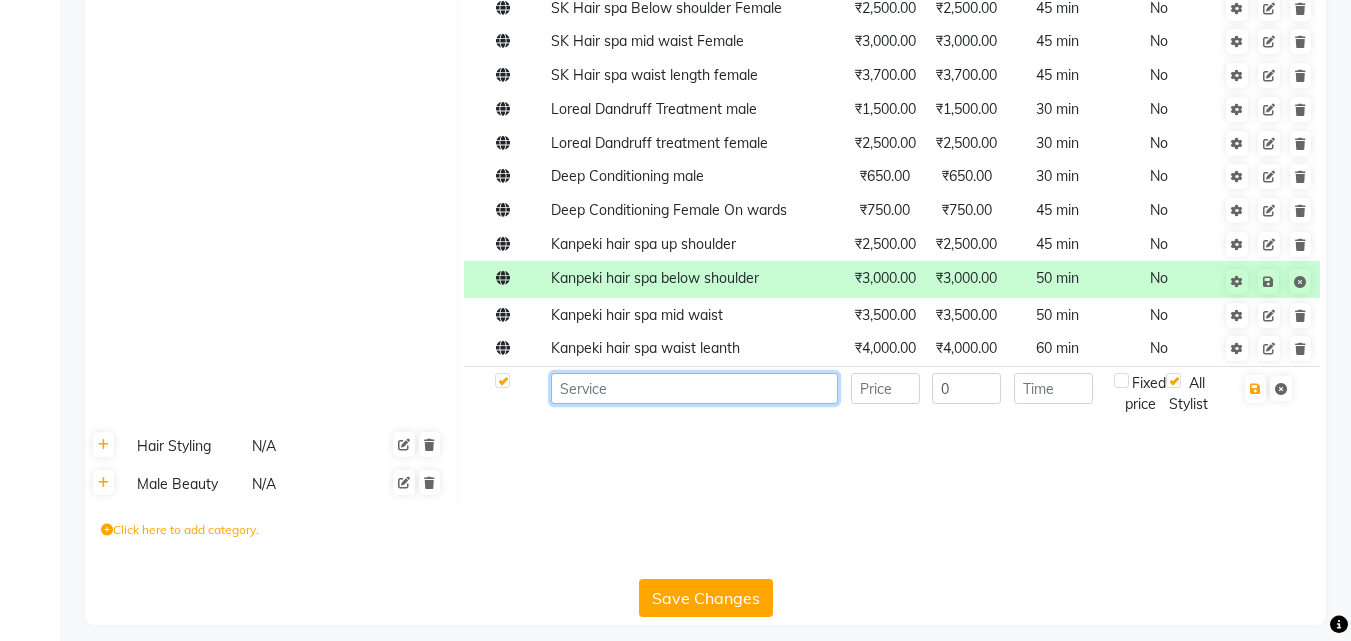 click 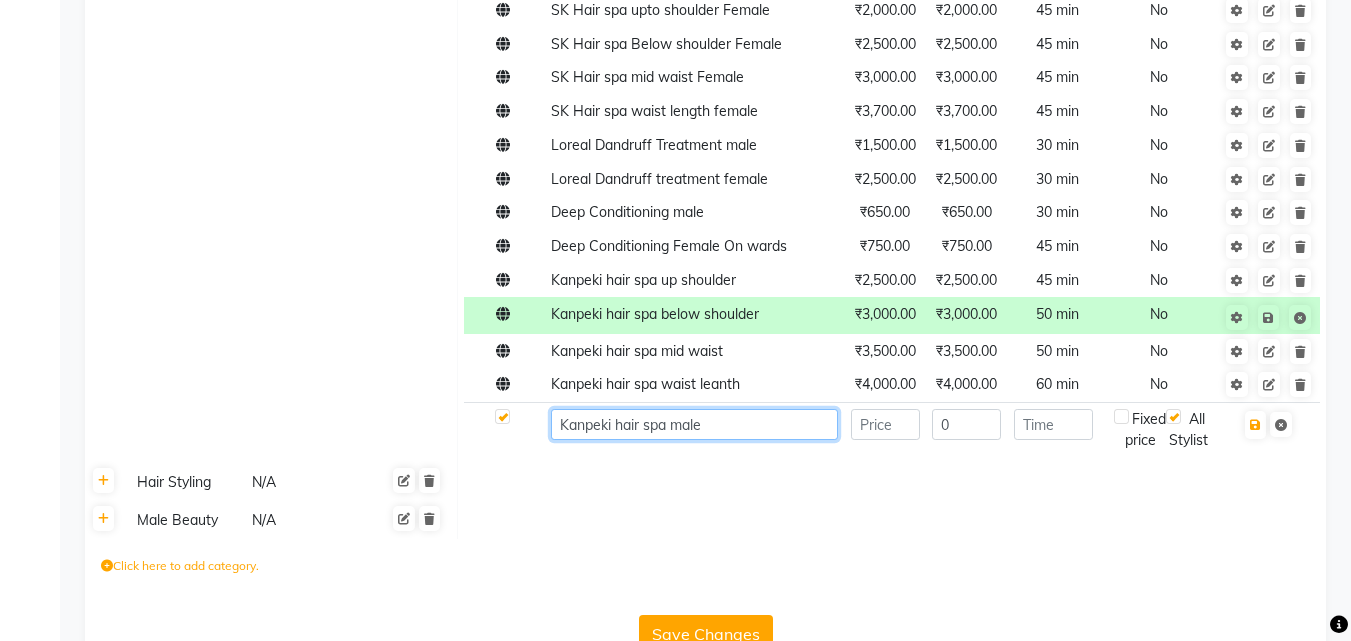 scroll, scrollTop: 1292, scrollLeft: 0, axis: vertical 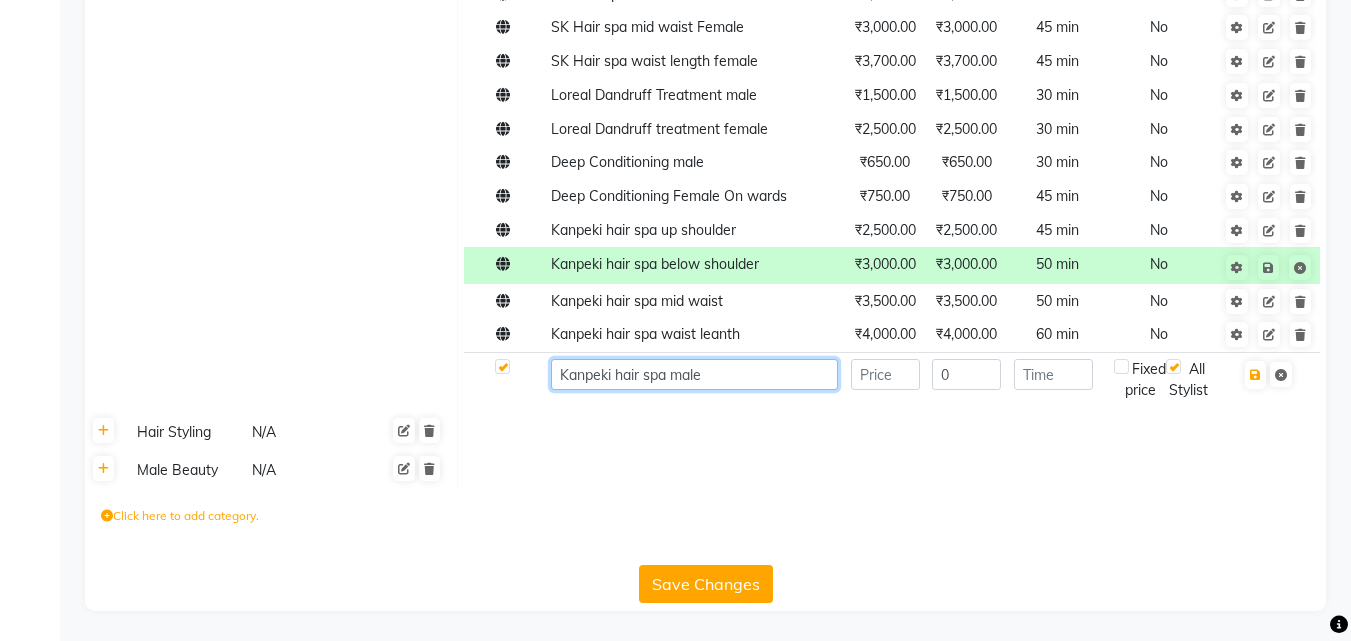 type on "Kanpeki hair spa male" 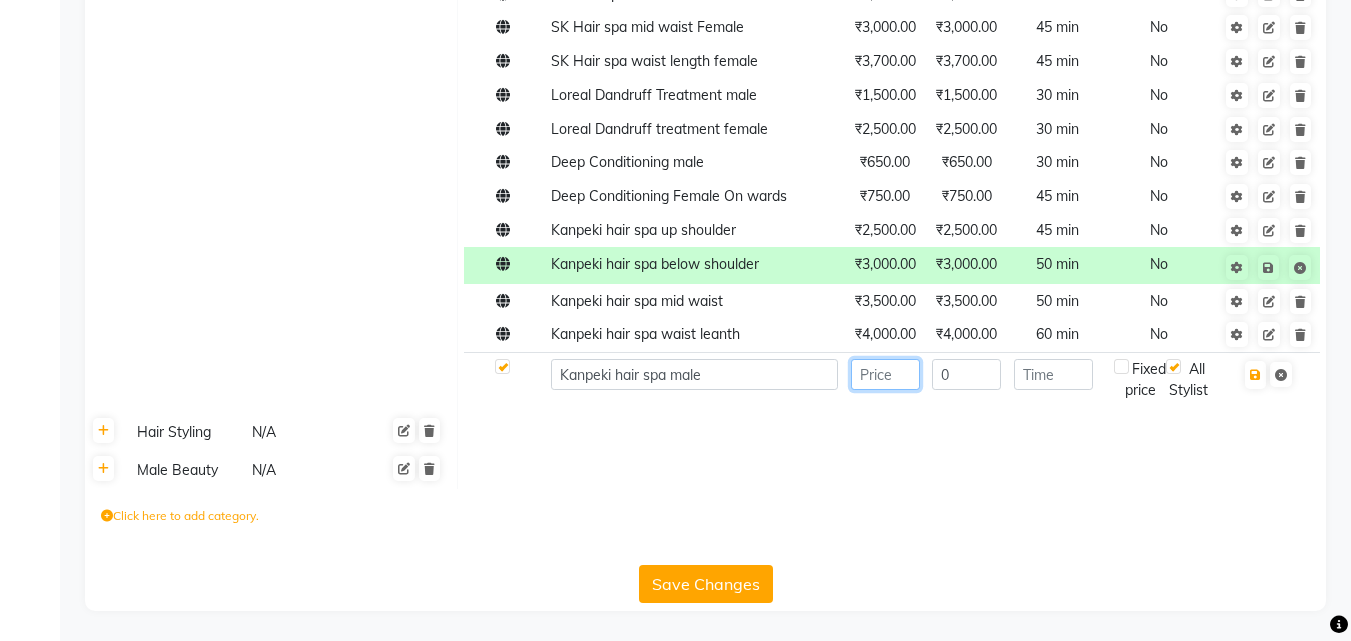 click 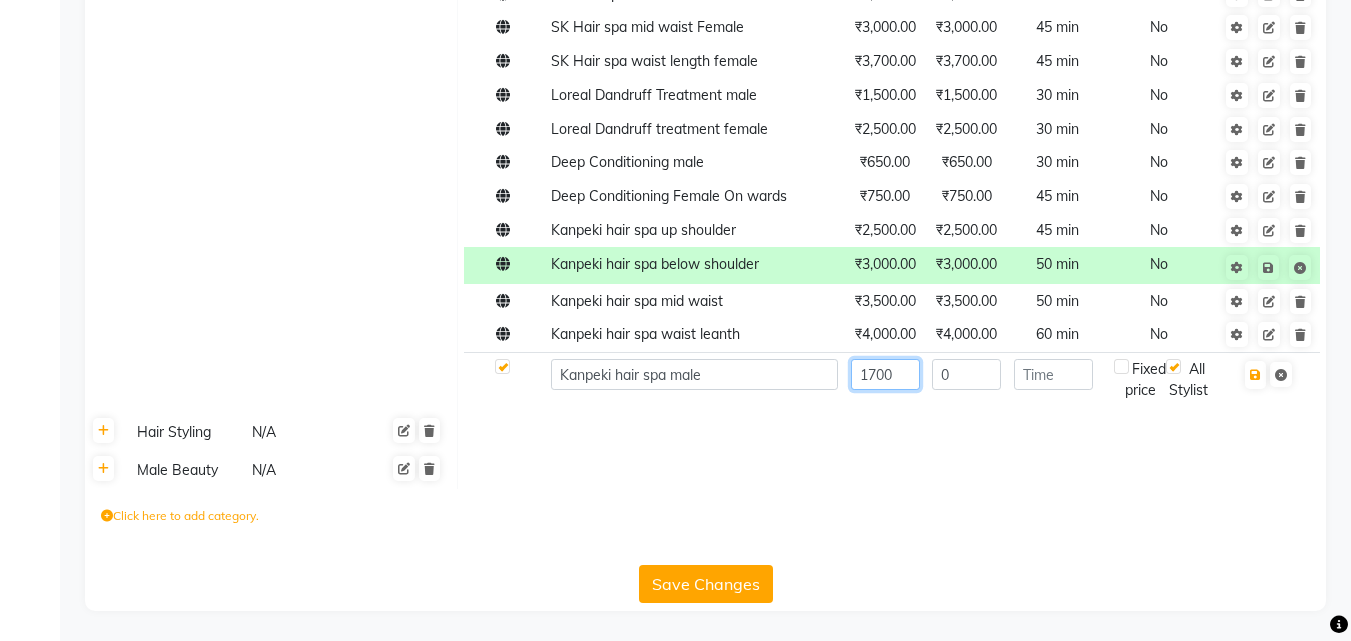 type on "1700" 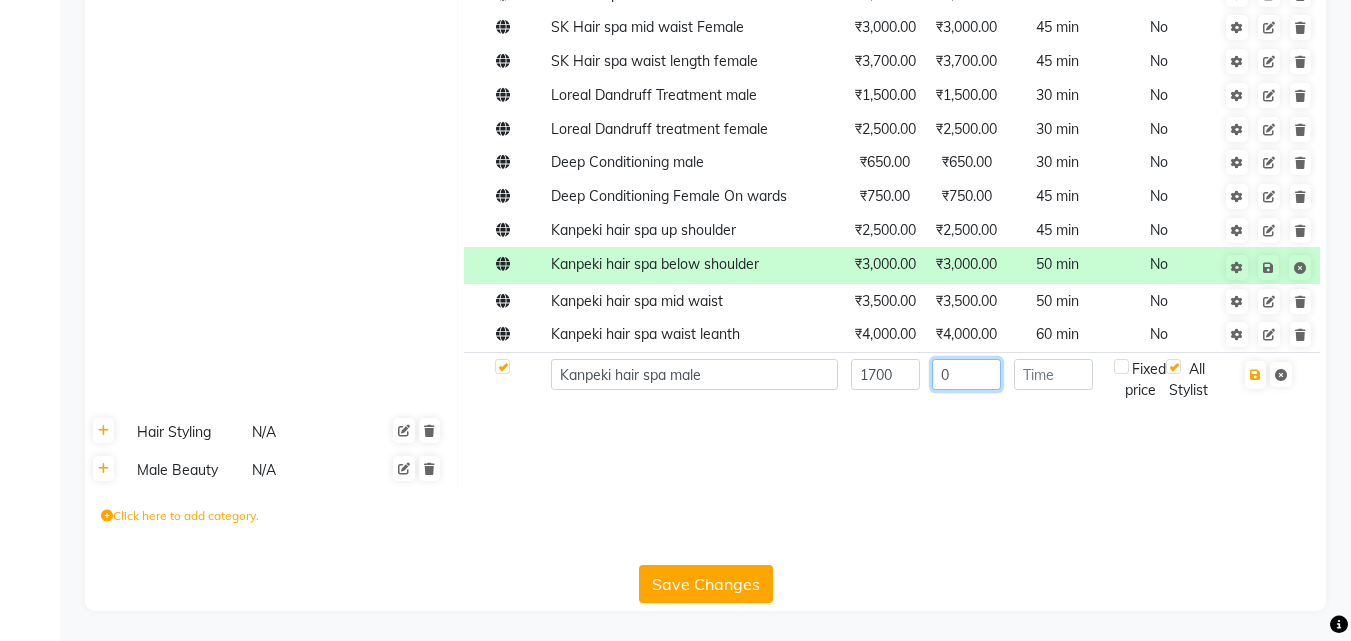 click on "0" 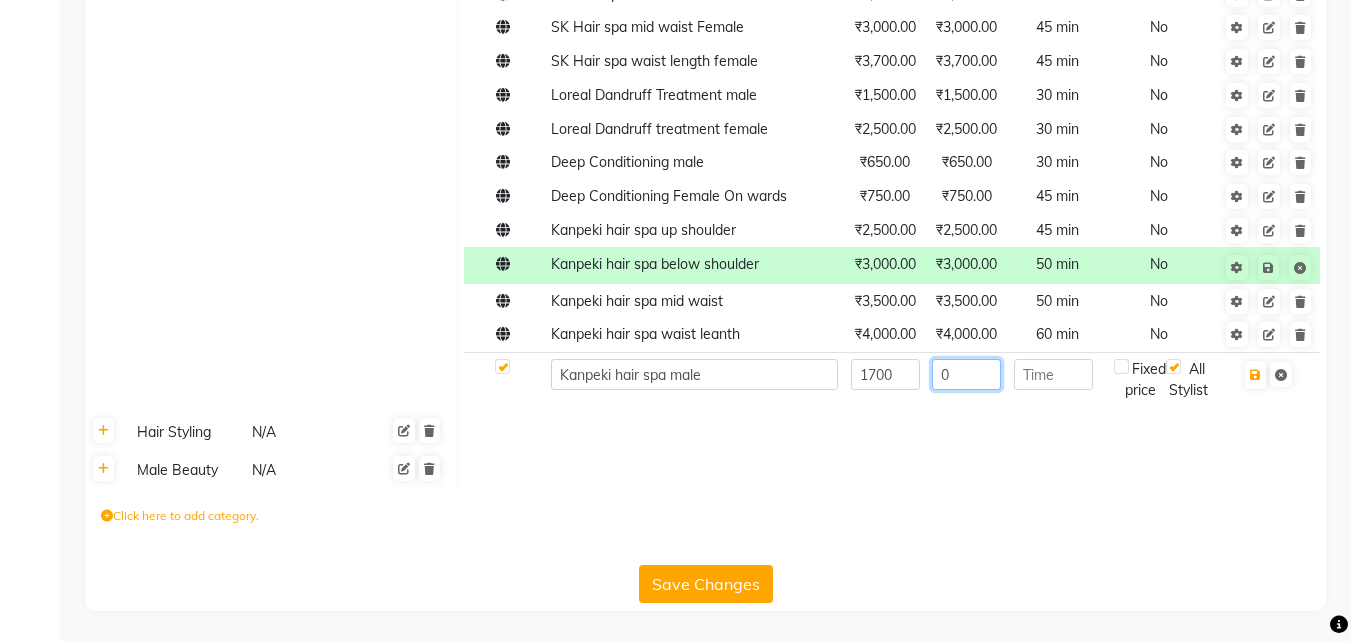 click on "0" 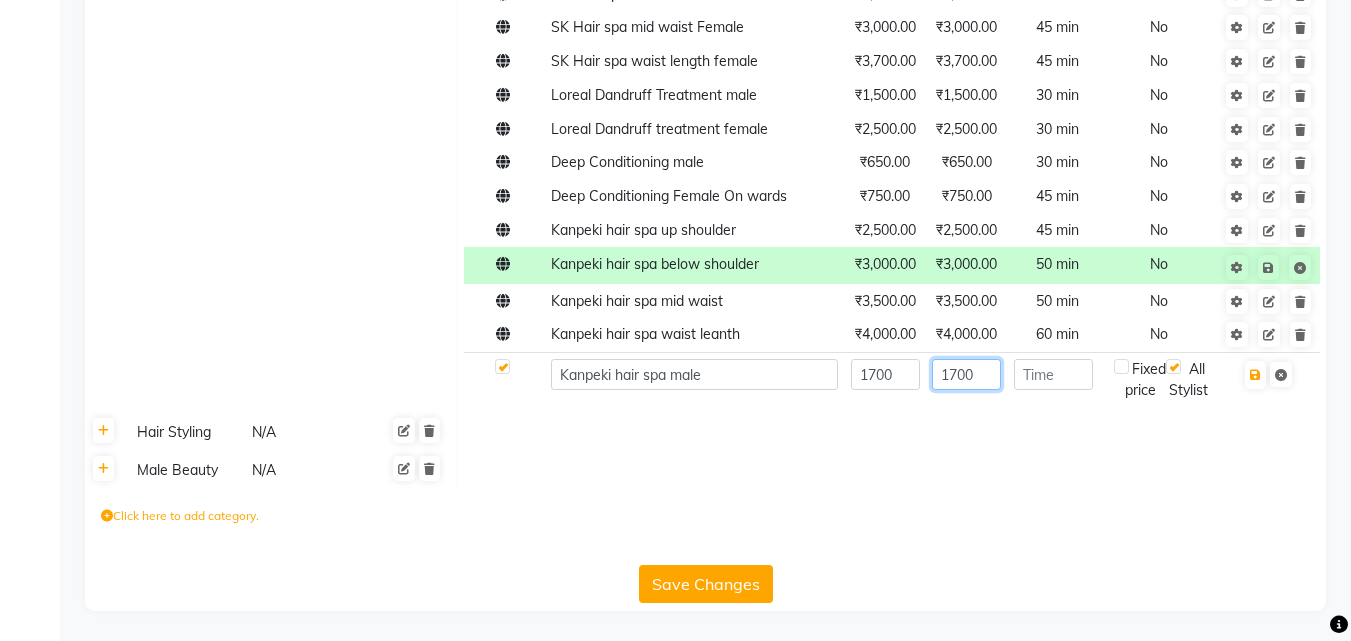 type on "1700" 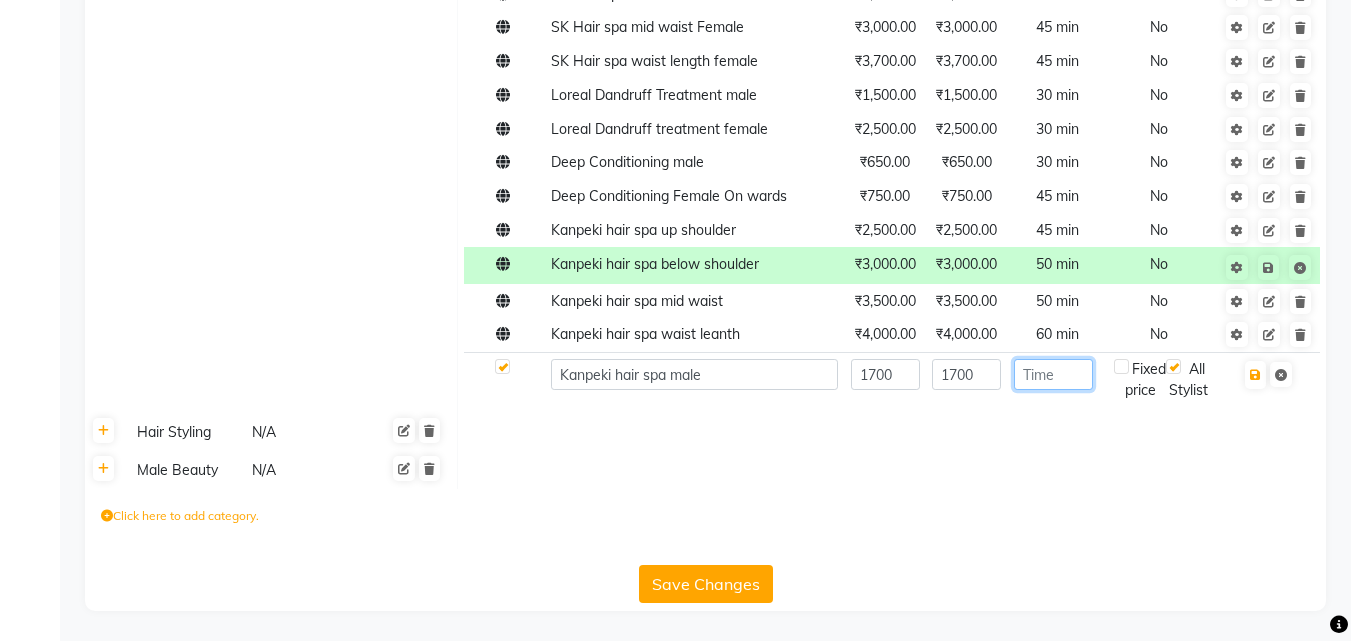 click 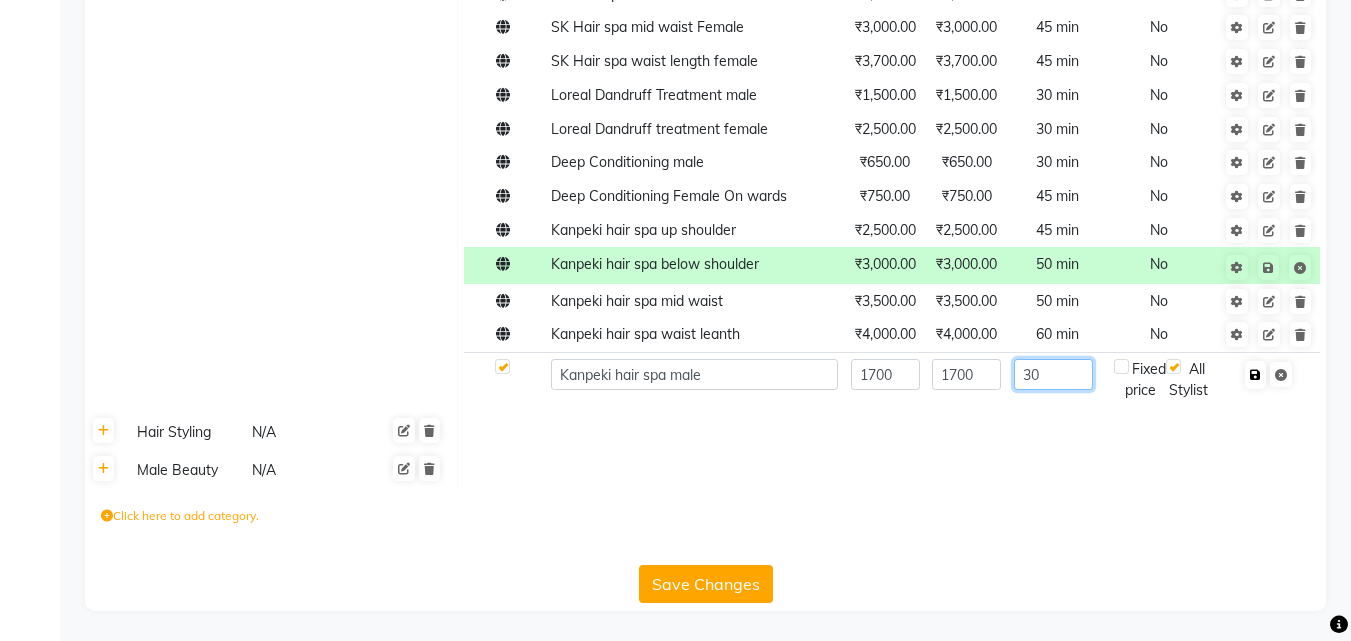 type on "30" 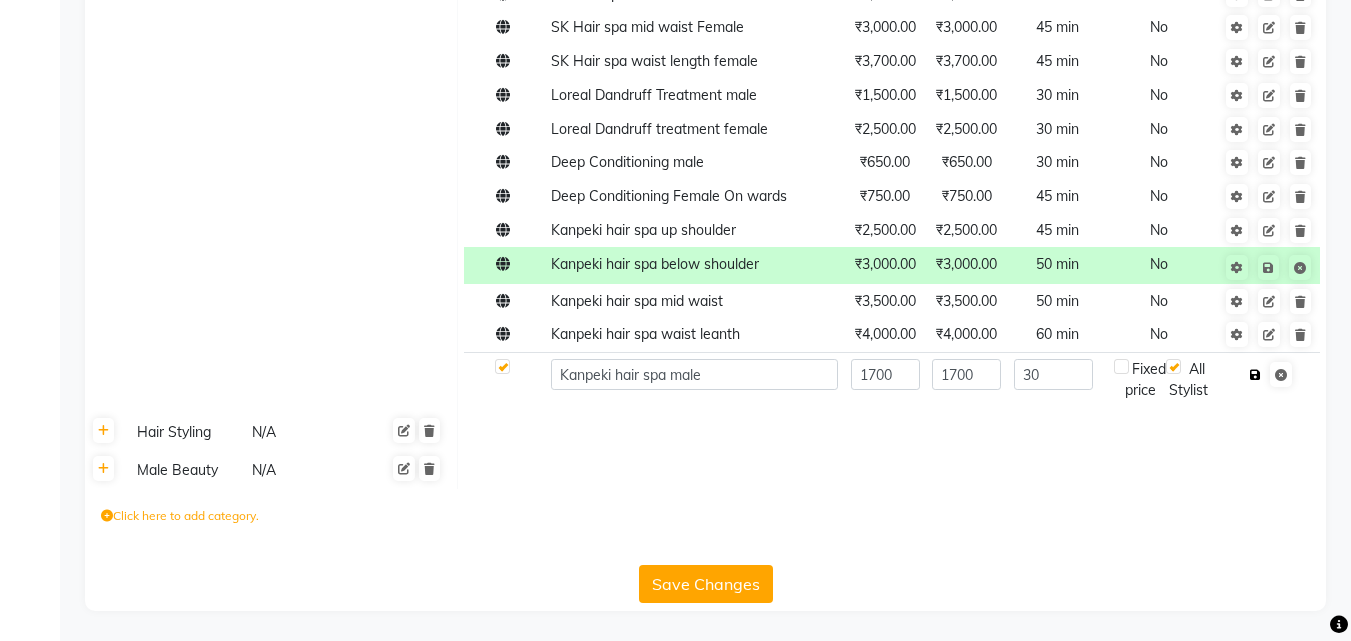 click at bounding box center [1255, 375] 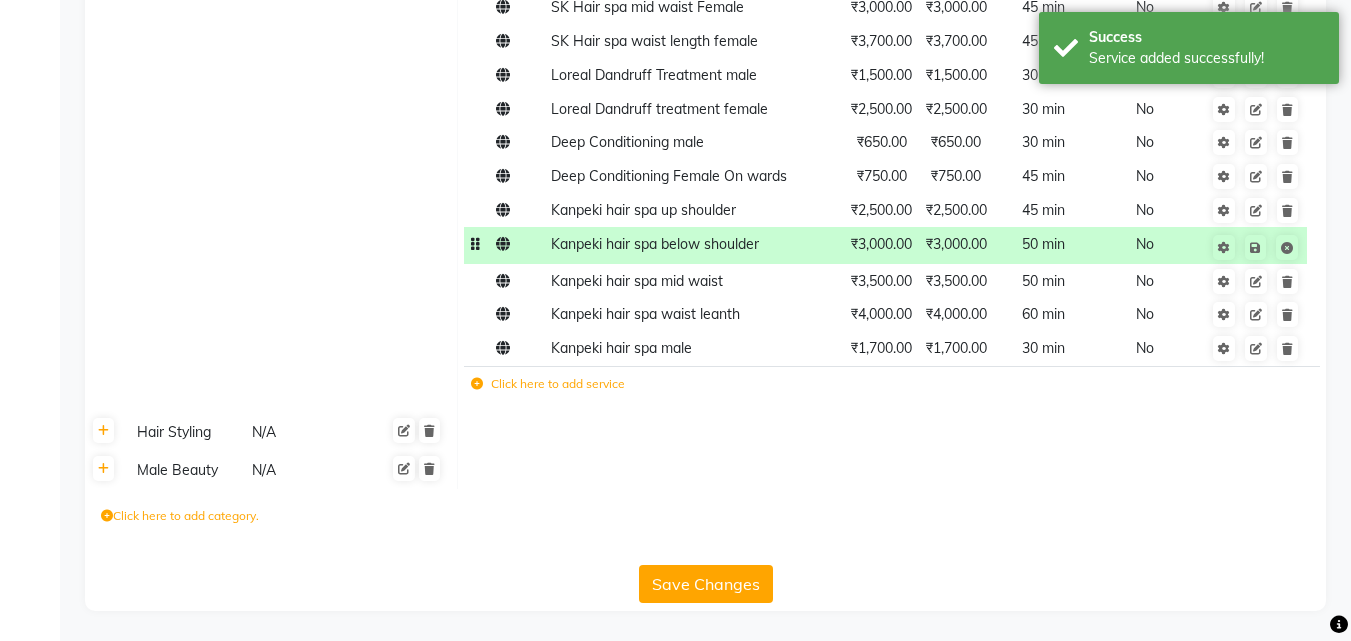 scroll, scrollTop: 1191, scrollLeft: 0, axis: vertical 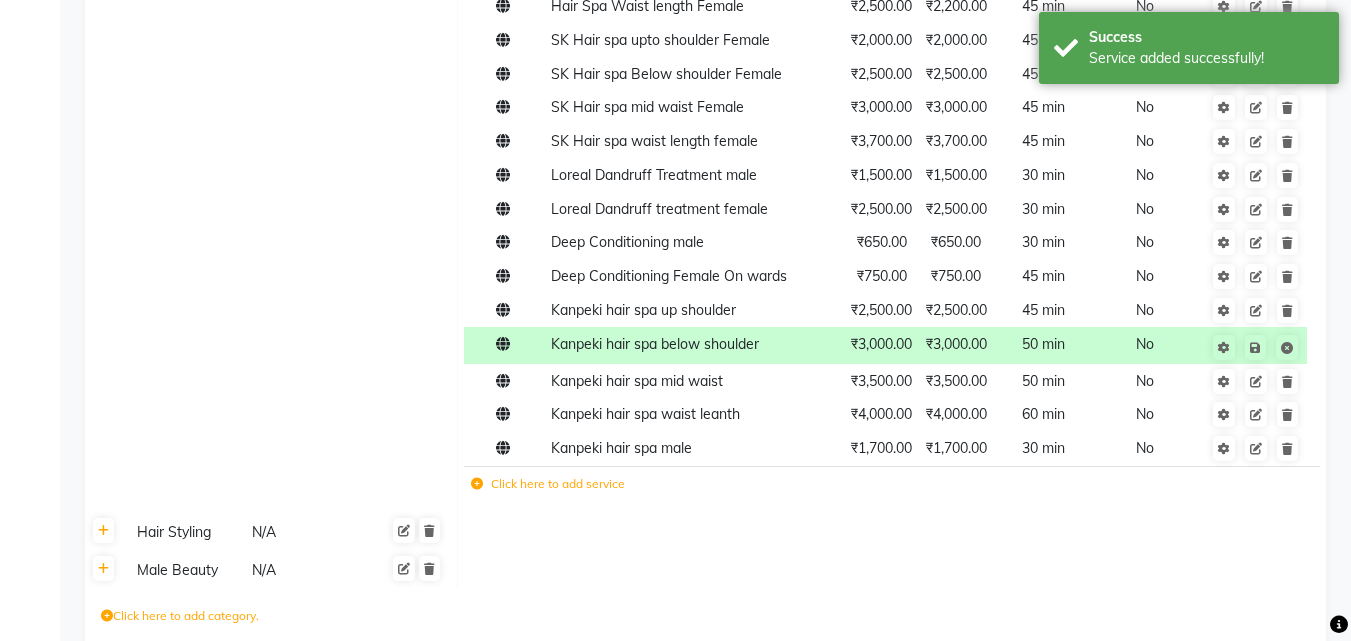 click on "Hair Spa Male Or Female N/A" 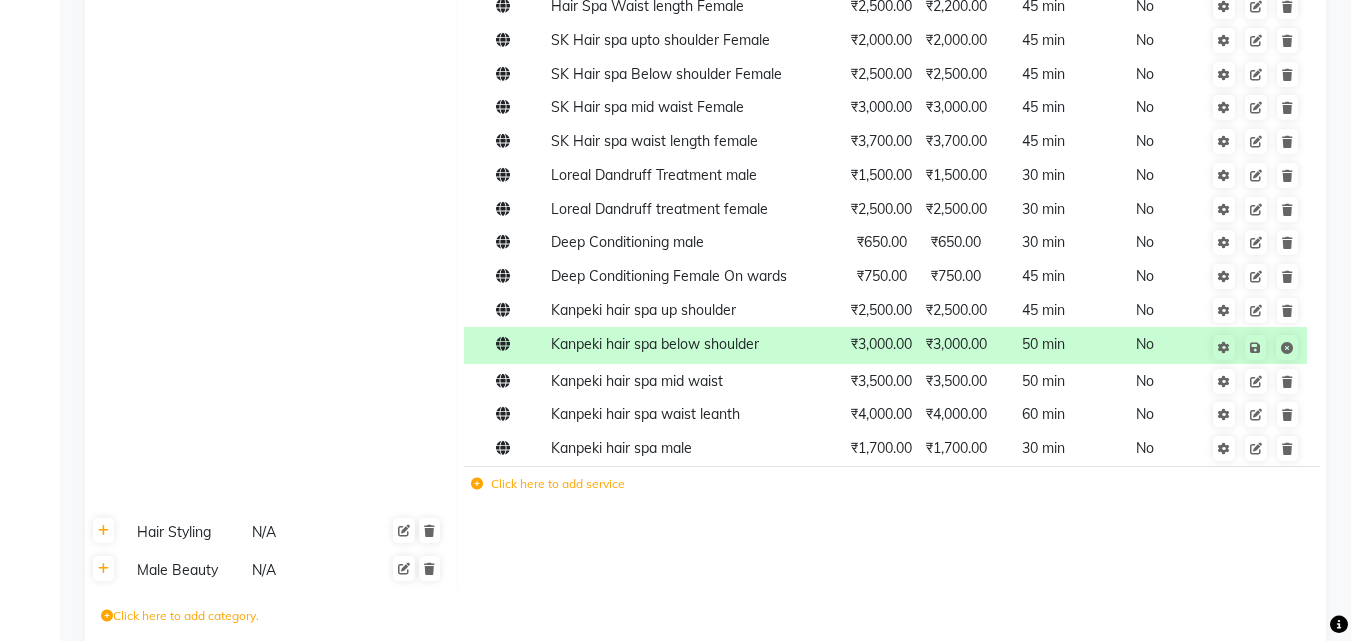 click on "Hair Spa Male Or Female N/A" 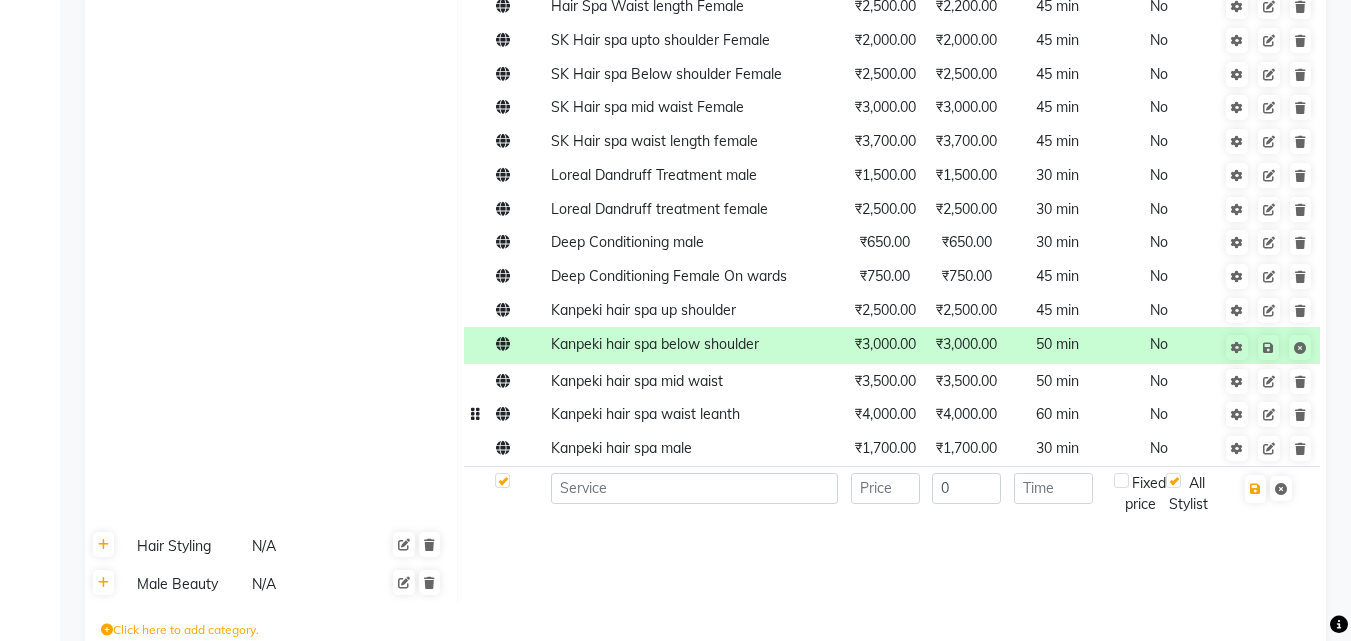 click on "Kanpeki hair spa waist leanth" 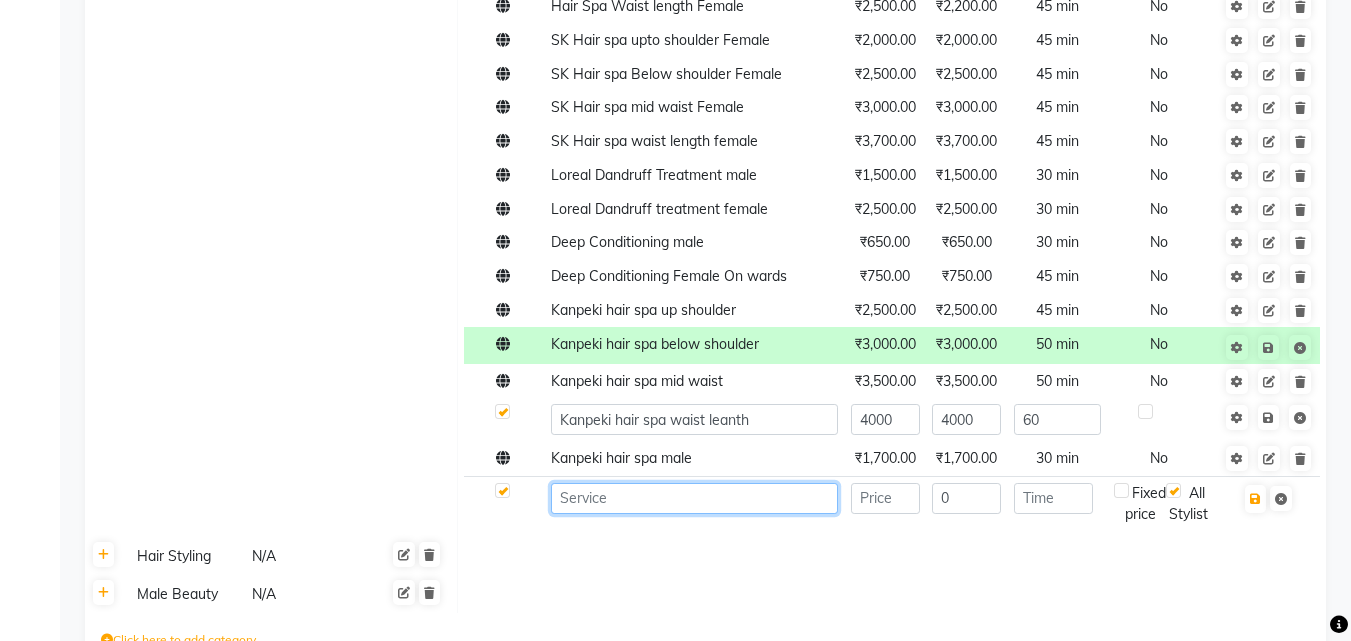 click 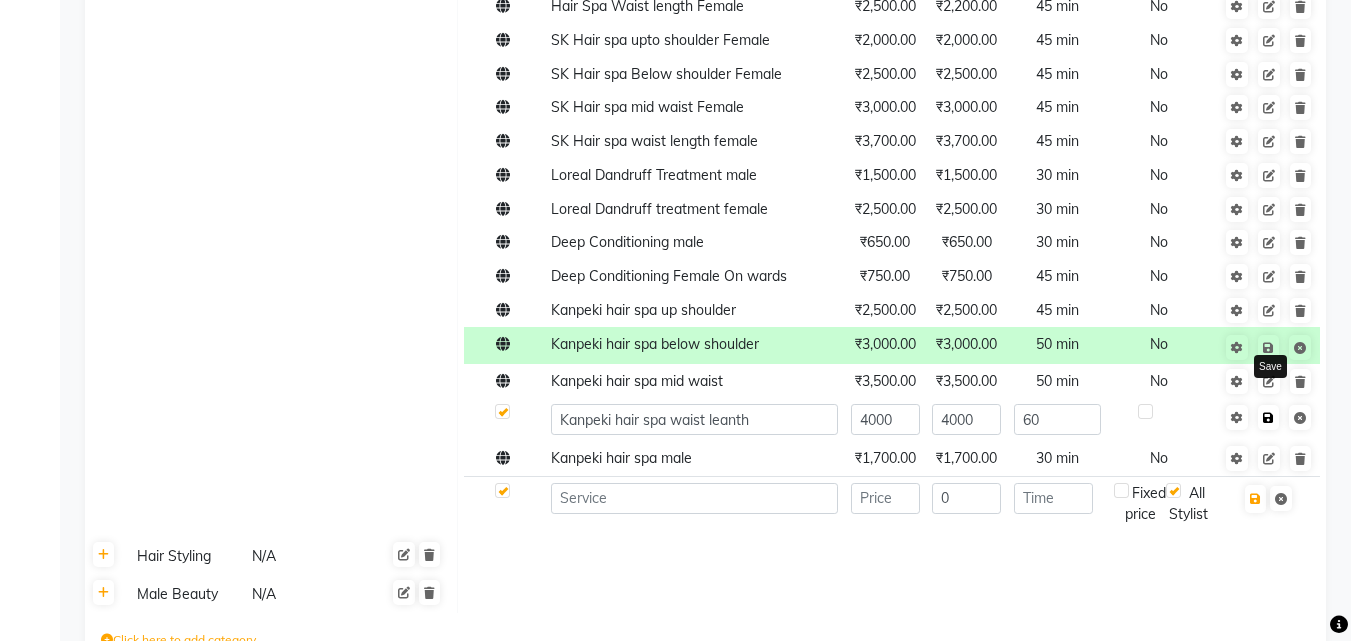 click 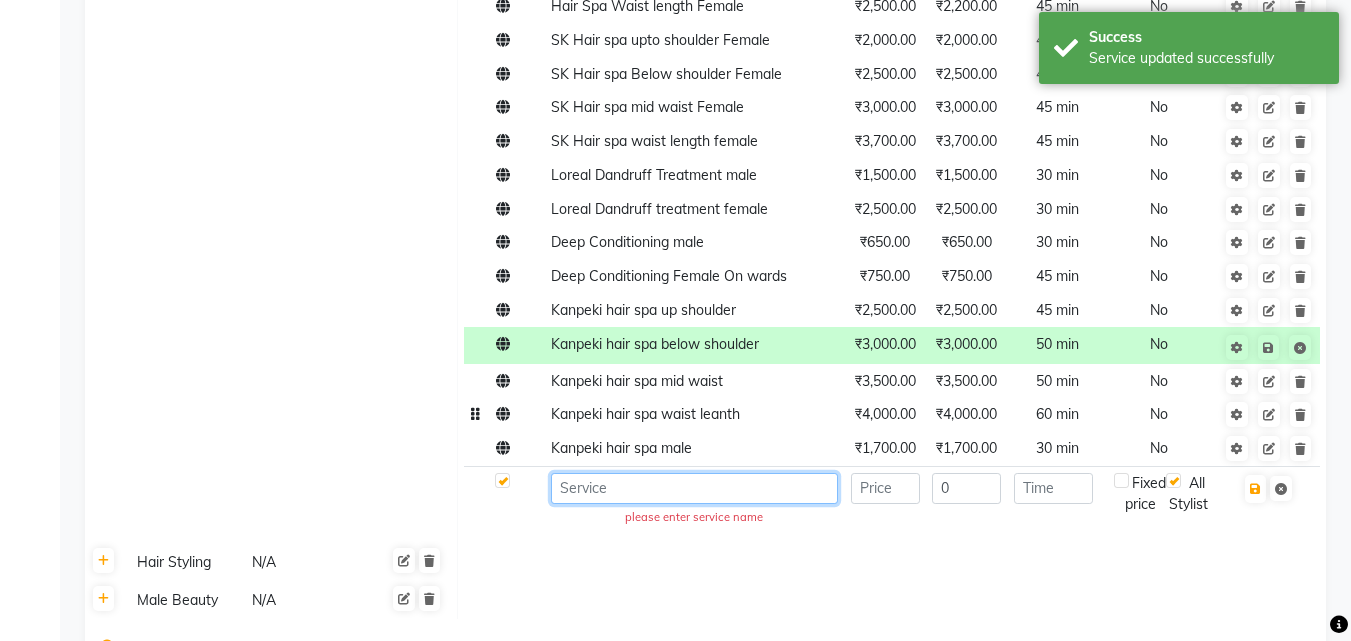 click 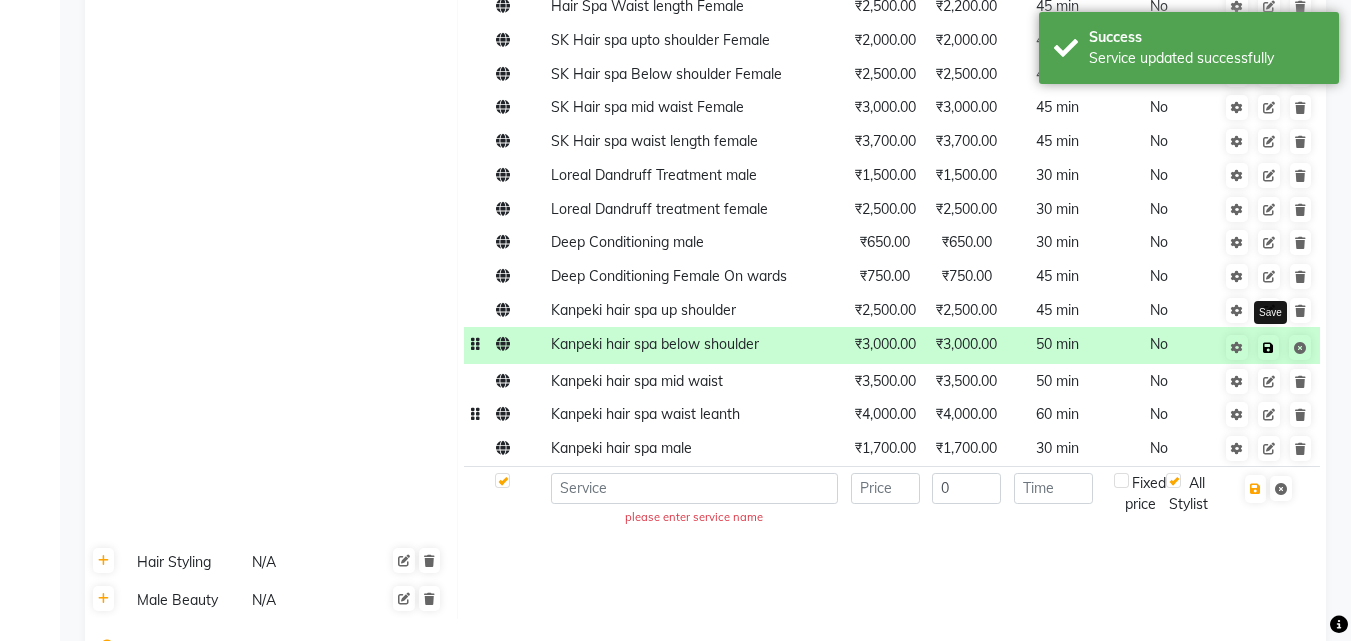 click 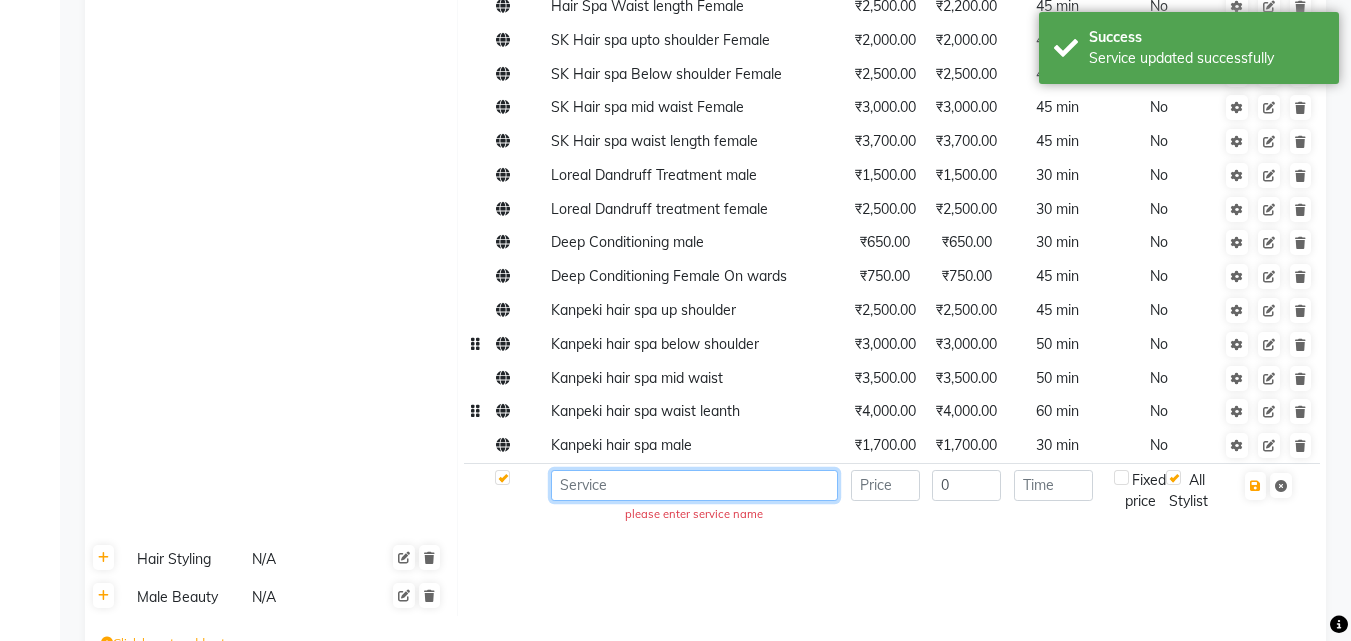 click 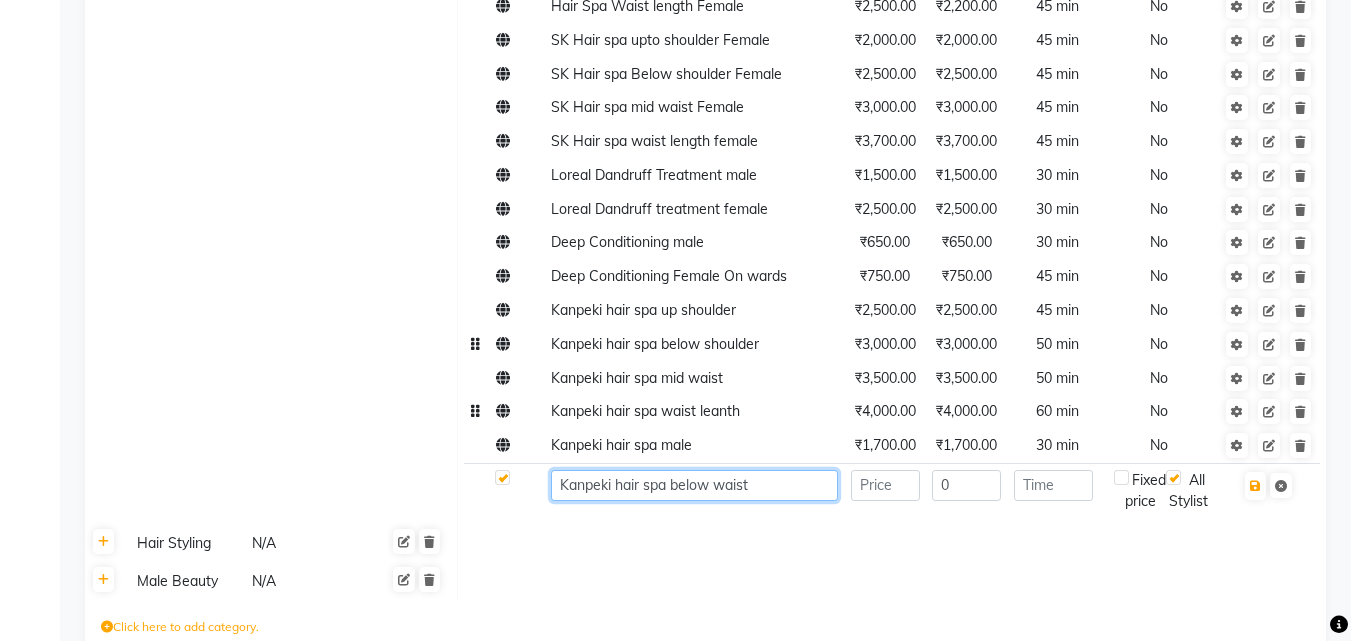 type on "Kanpeki hair spa below waist" 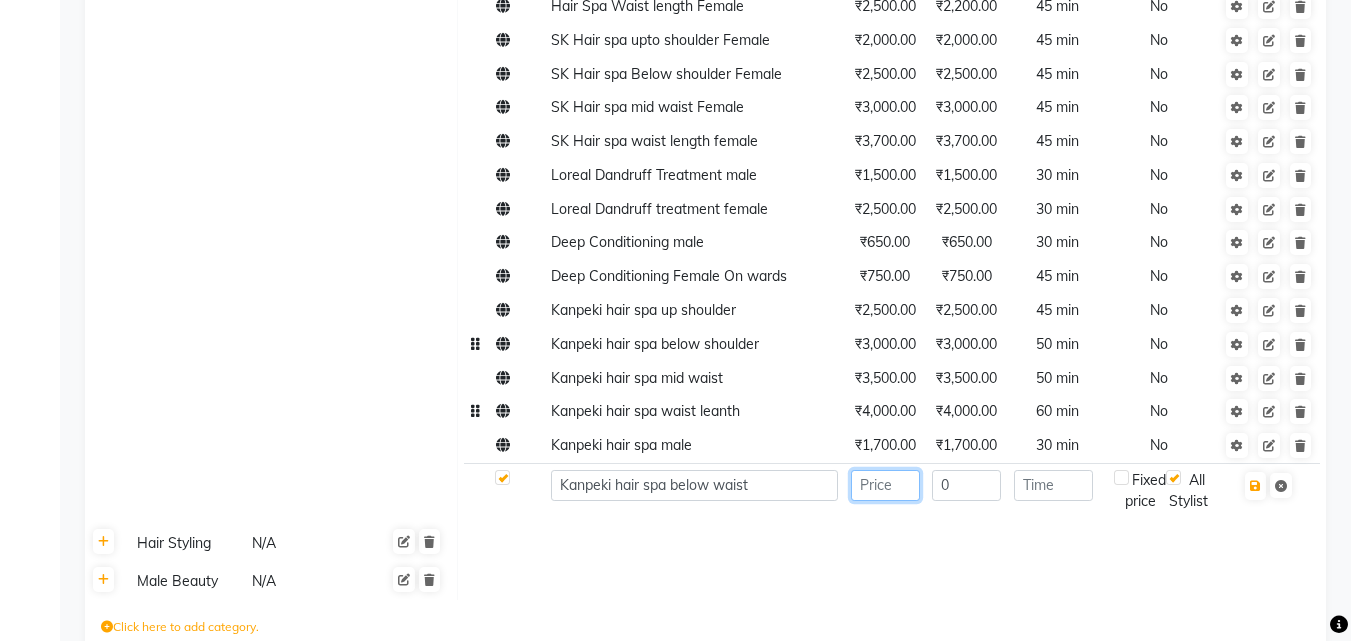 click 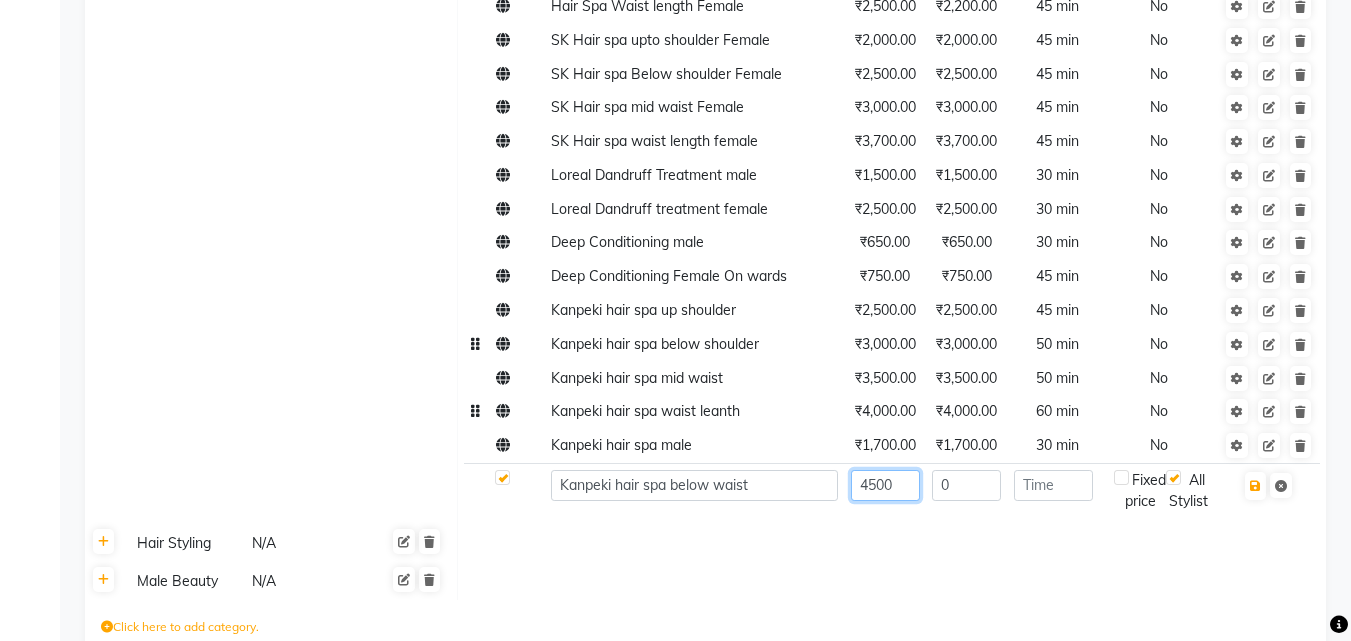 type on "4500" 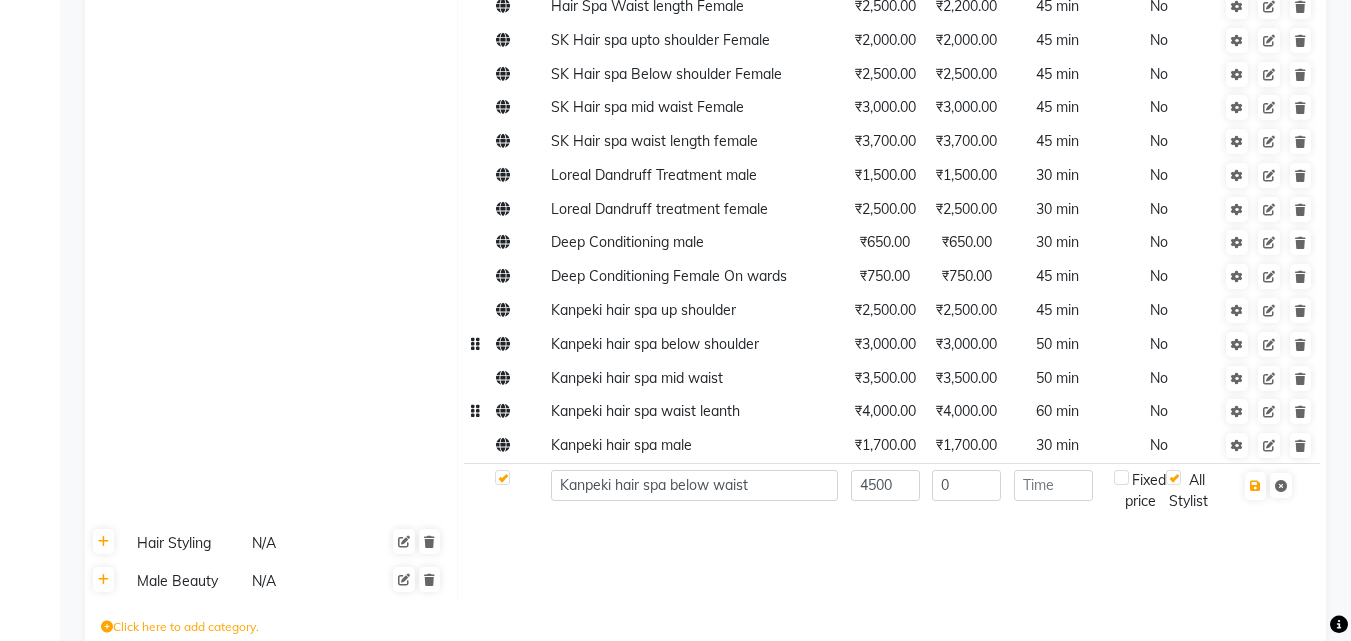 click on "0" 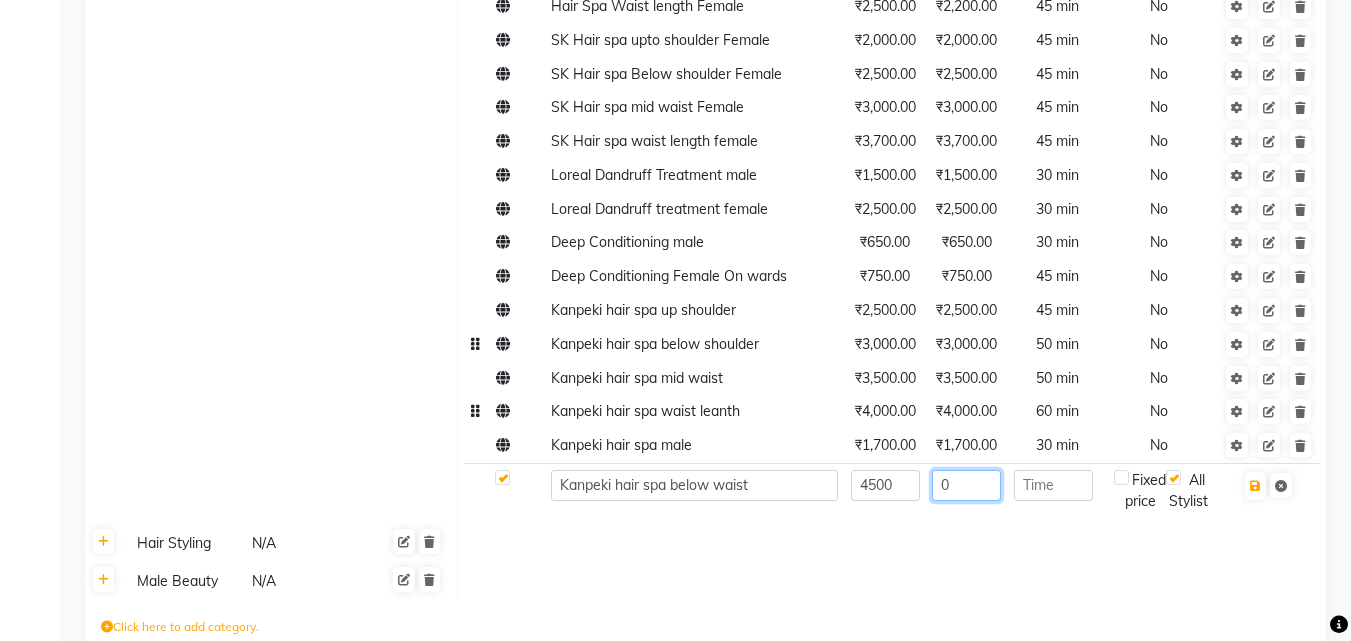 click on "0" 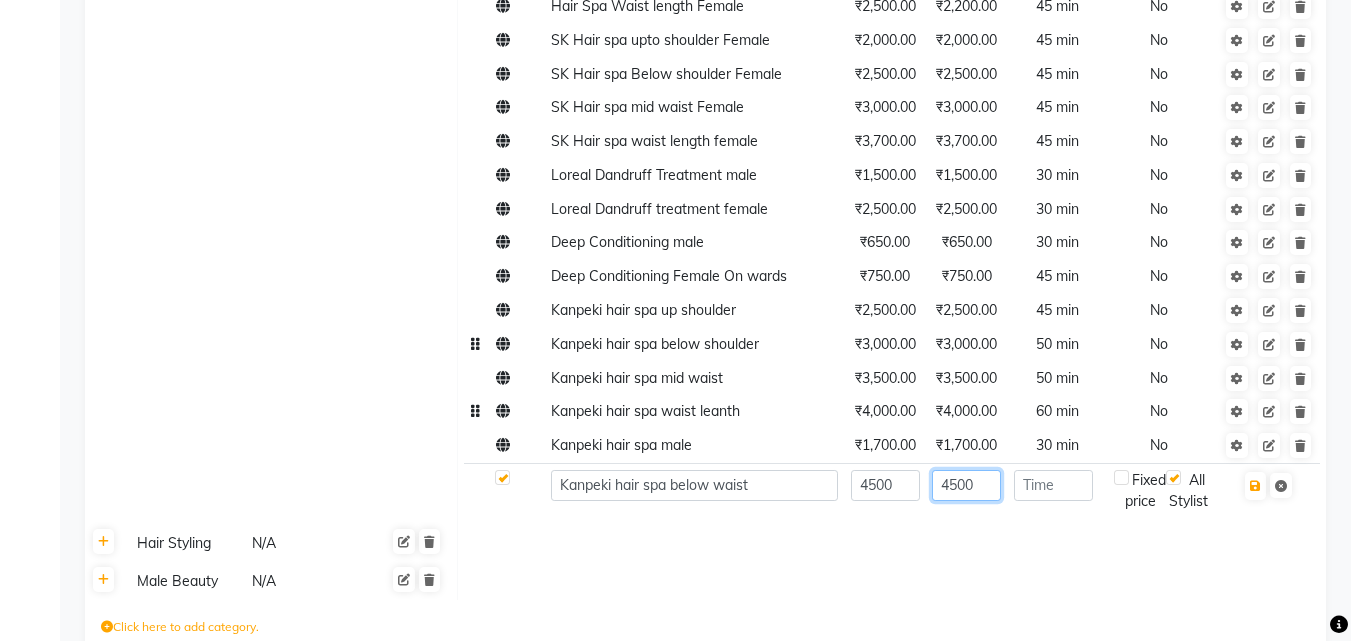 type on "4500" 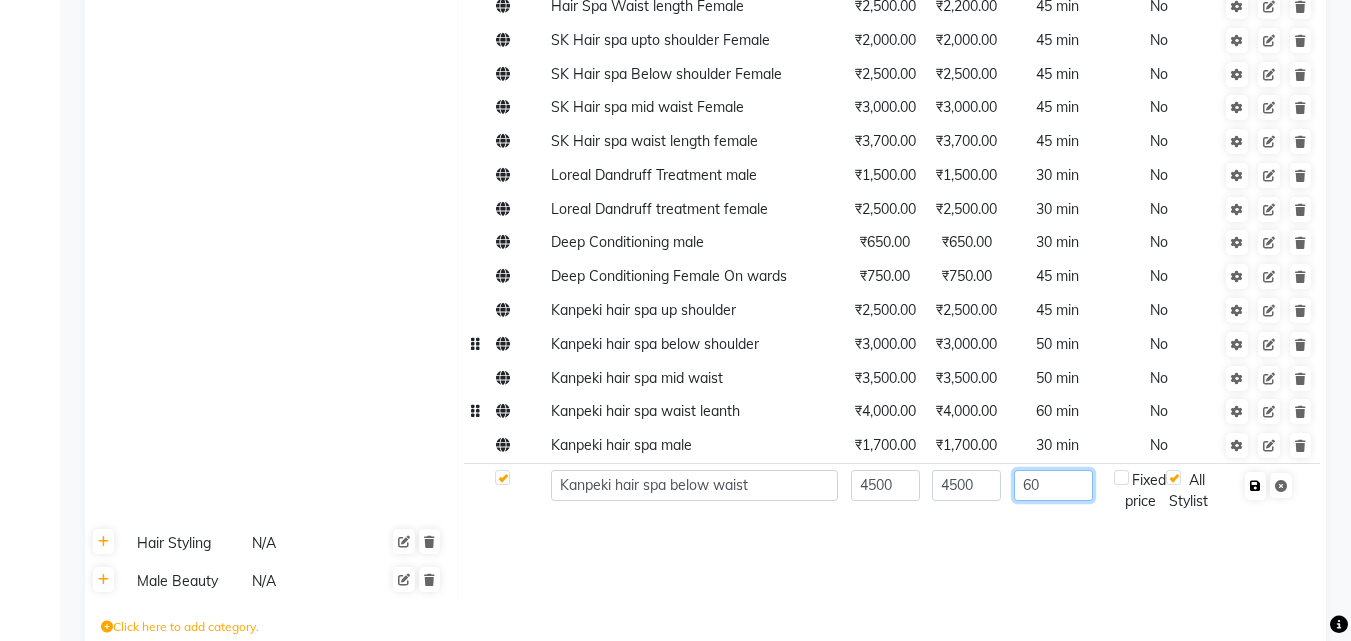 type on "60" 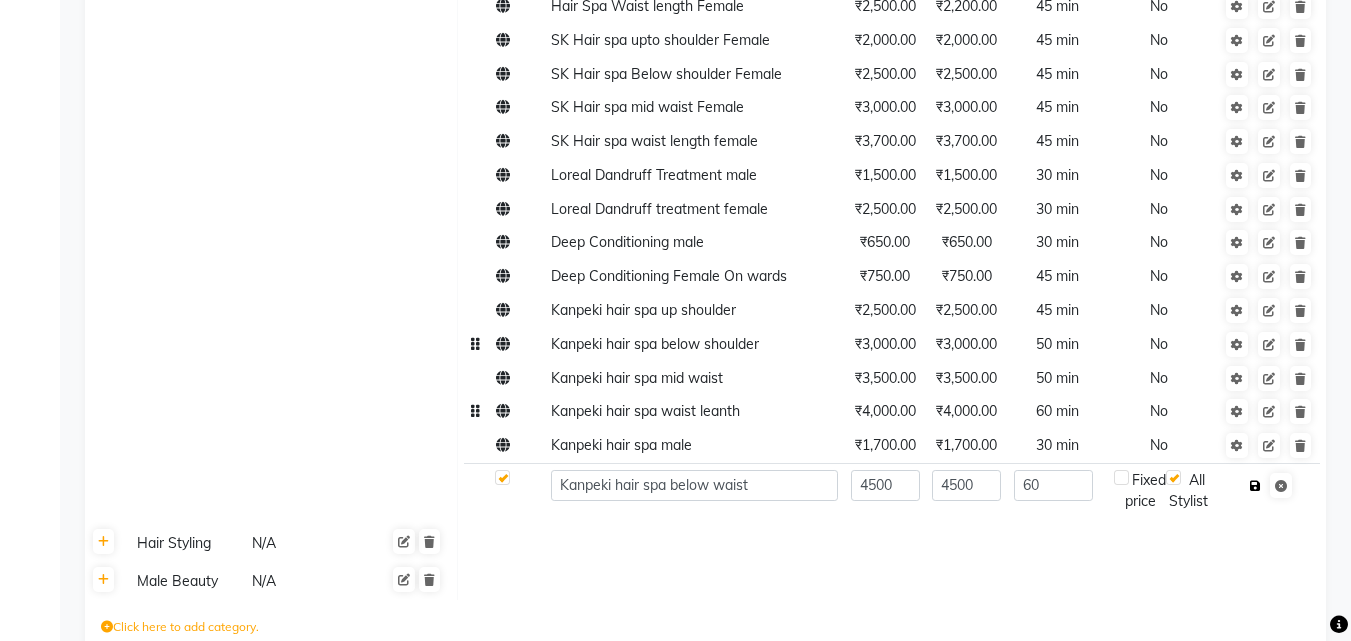 click at bounding box center (1255, 486) 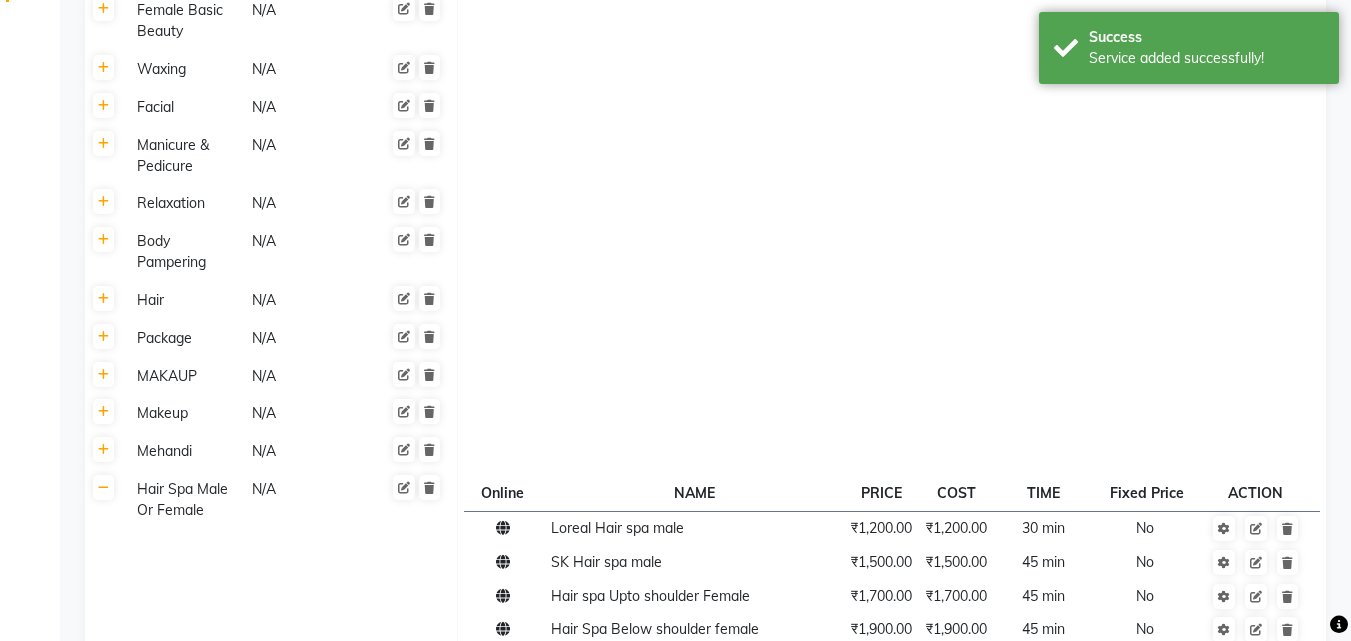 scroll, scrollTop: 900, scrollLeft: 0, axis: vertical 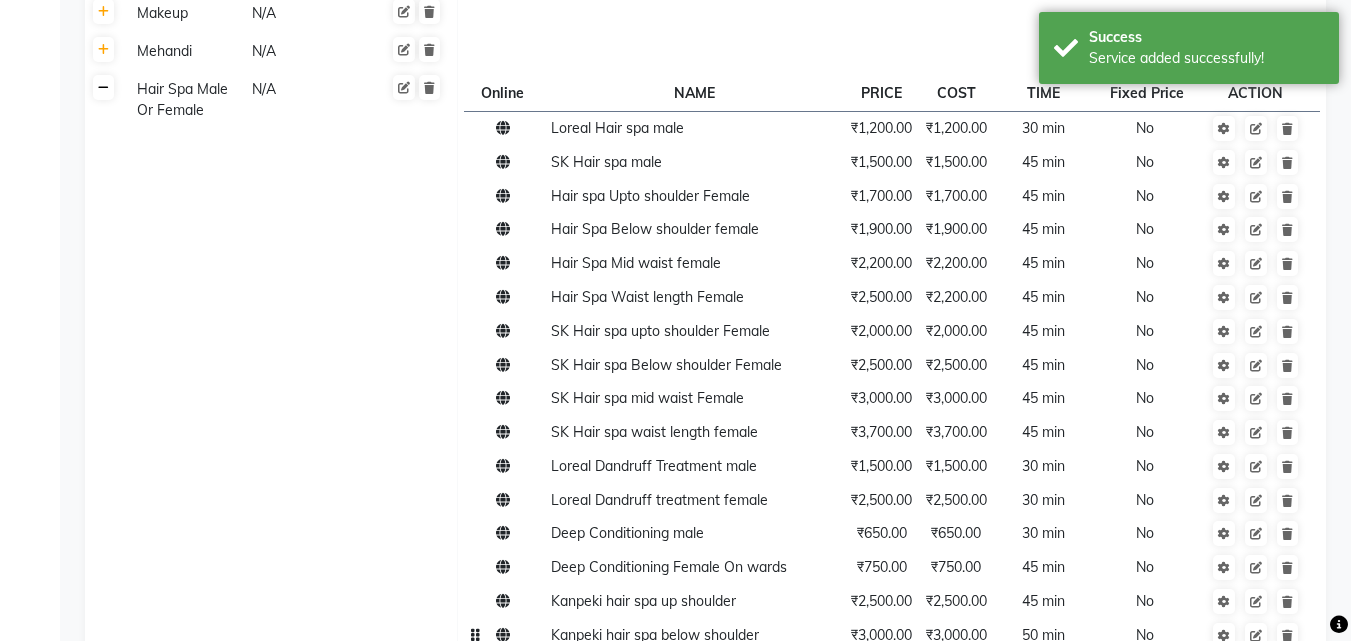 click 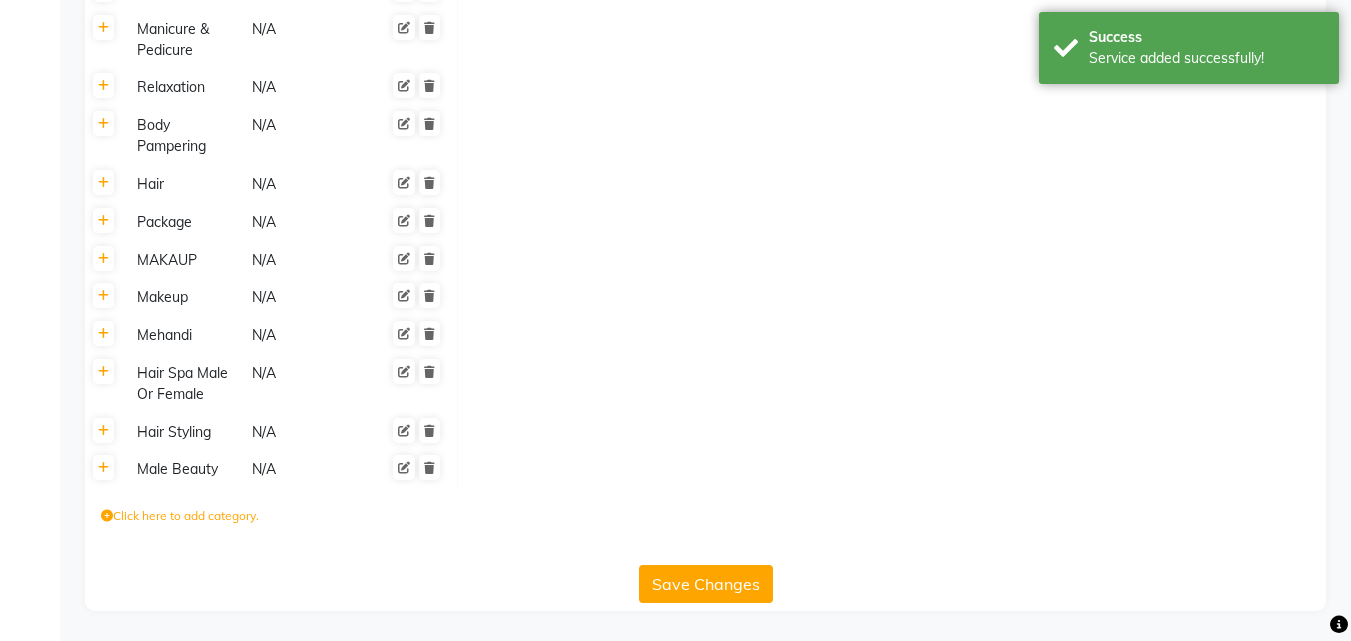 click on "Save Changes" 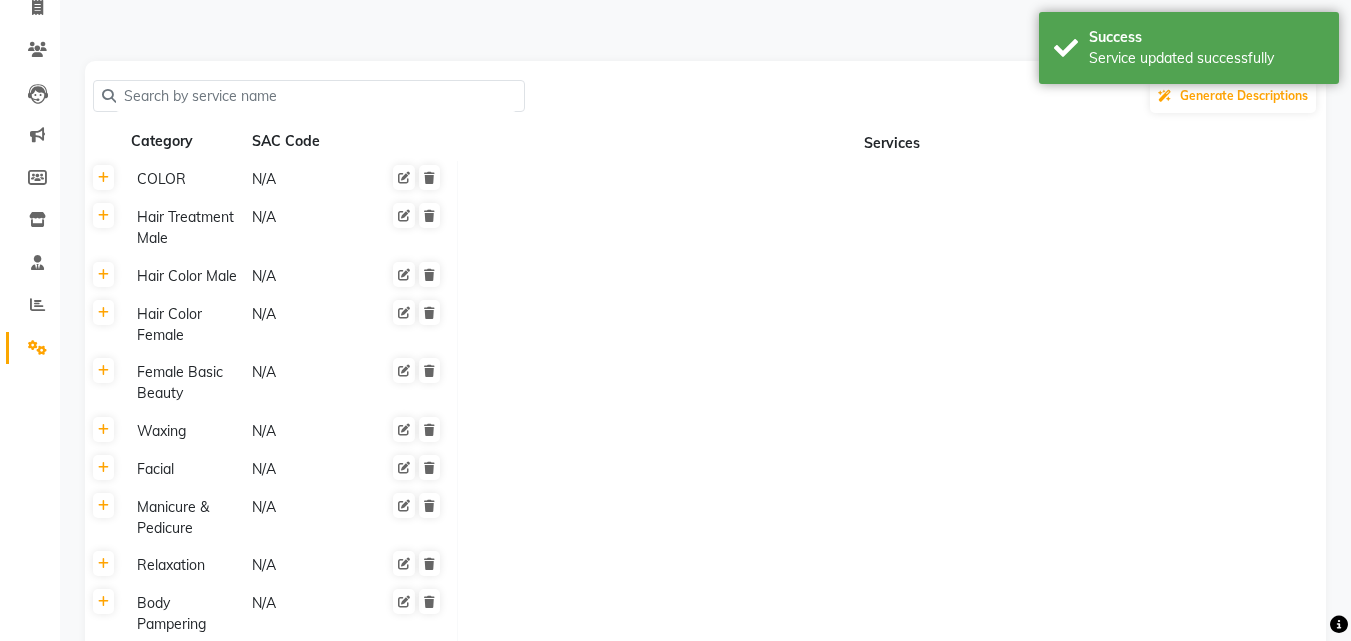 scroll, scrollTop: 0, scrollLeft: 0, axis: both 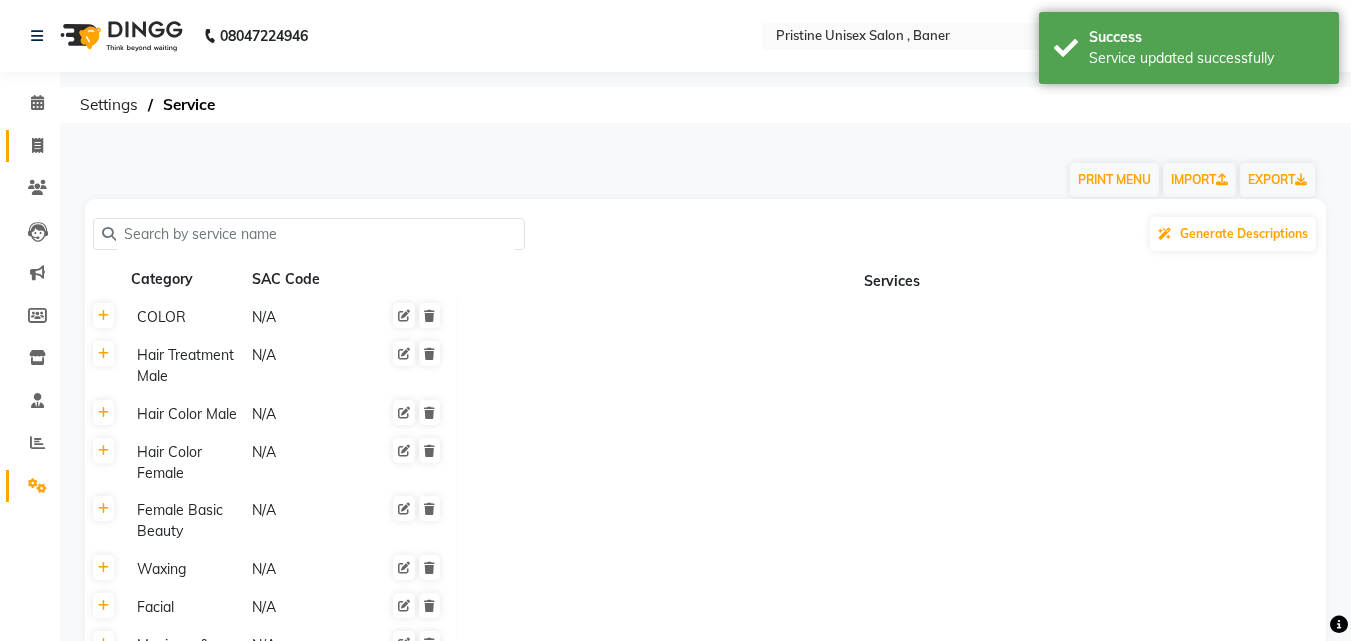 click 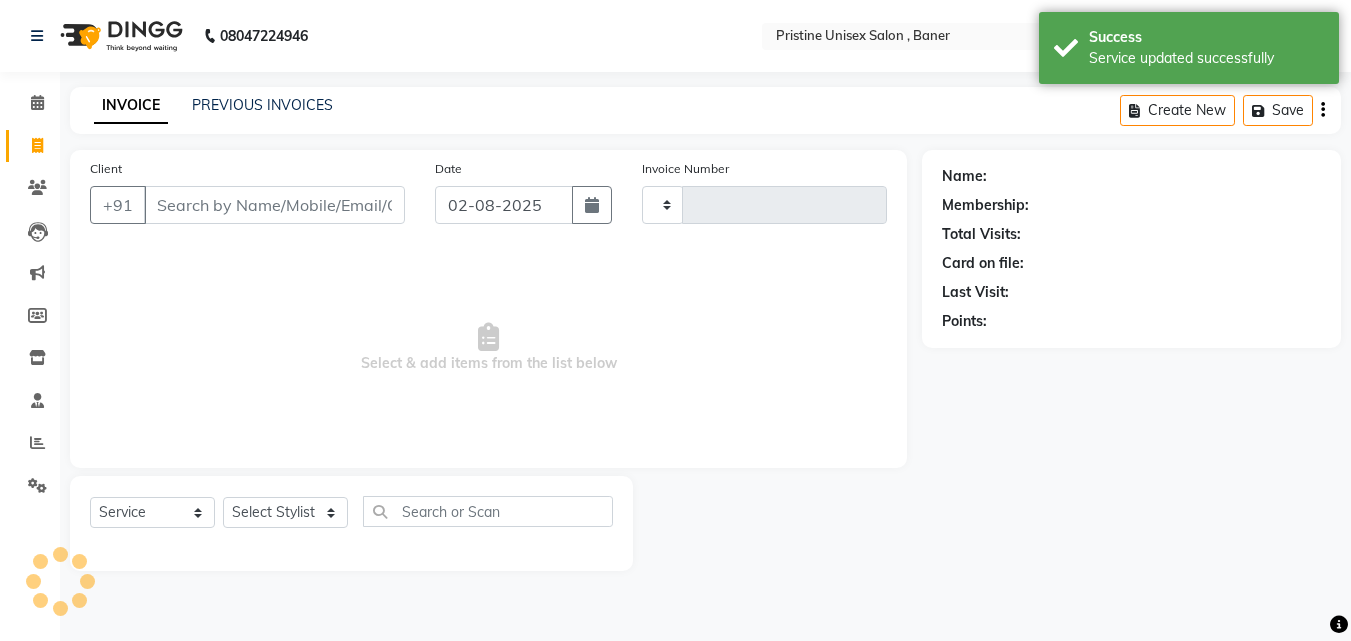 type on "0770" 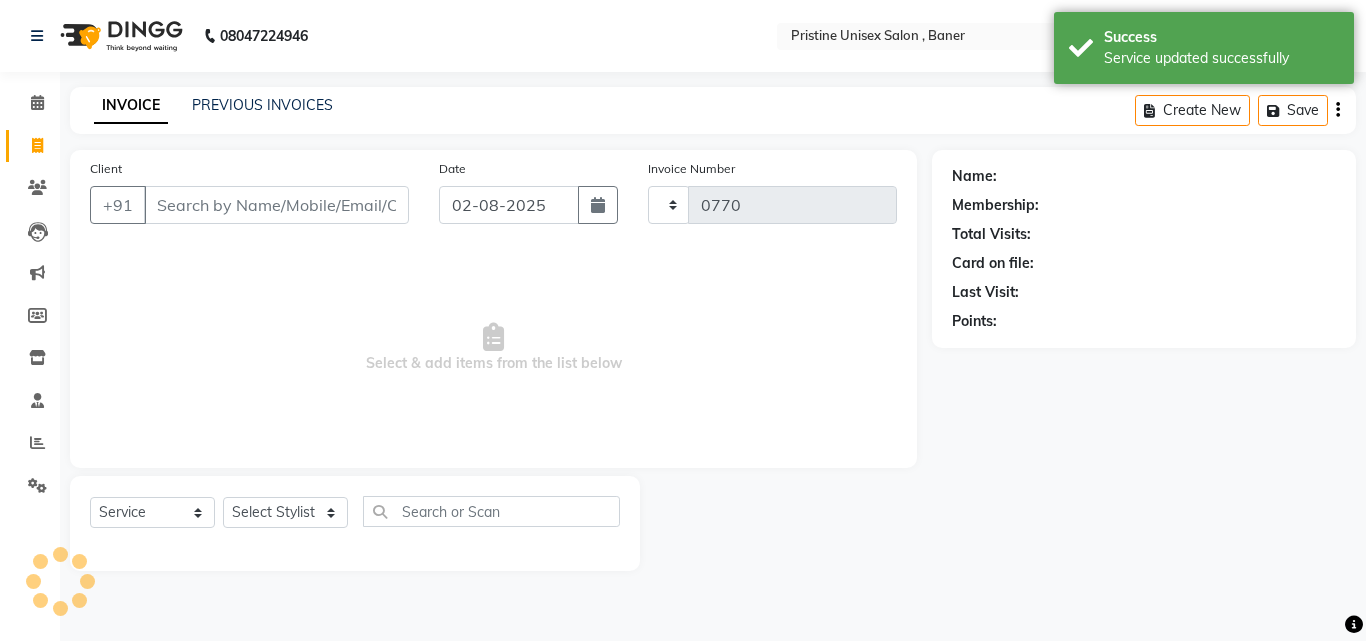 select on "6610" 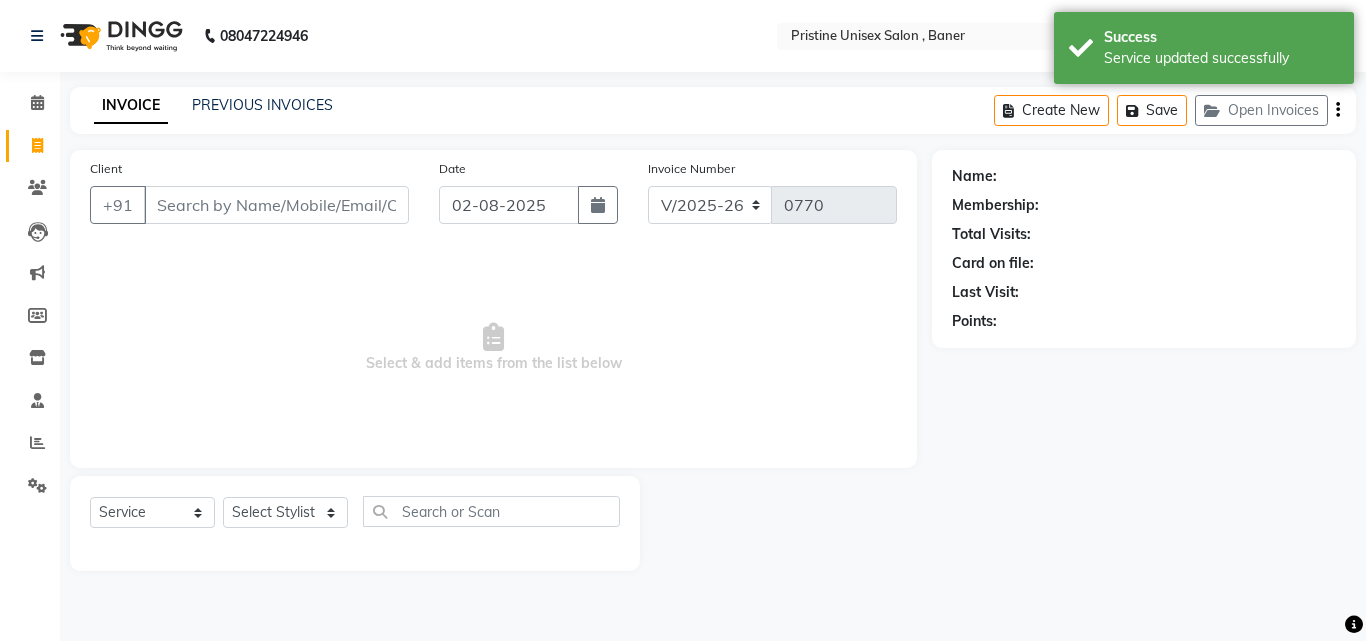 click on "Client" at bounding box center (276, 205) 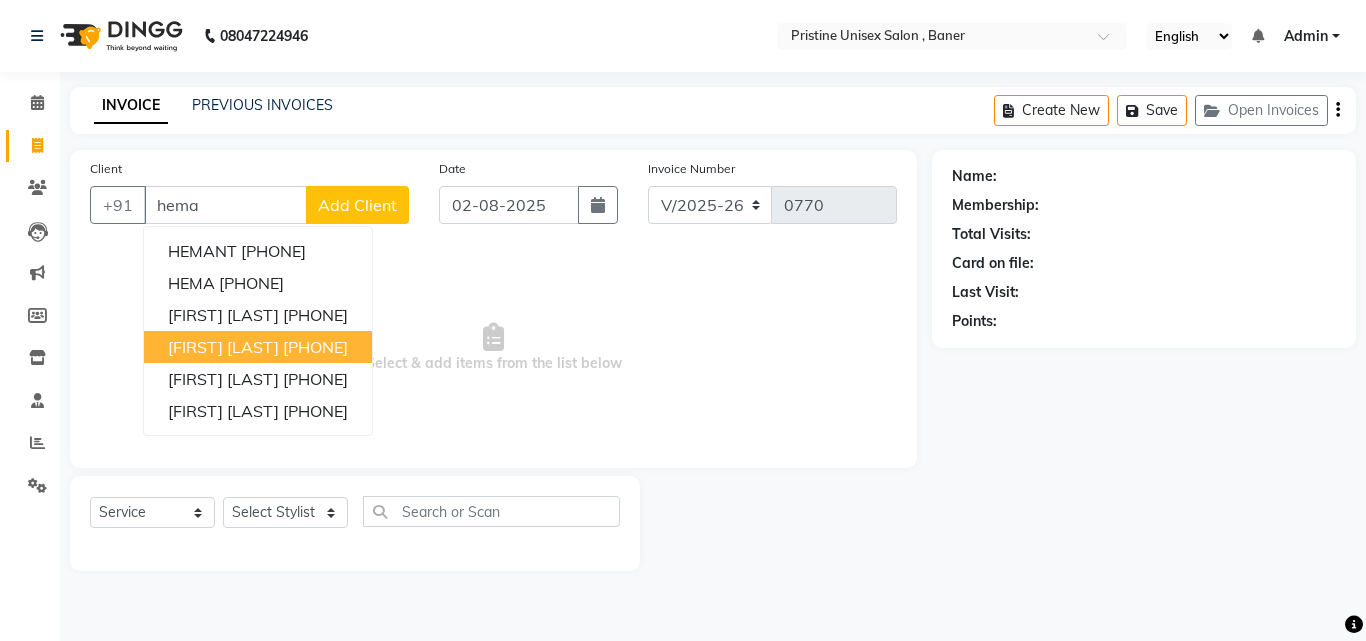 click on "[FIRST] [LAST]" at bounding box center [223, 347] 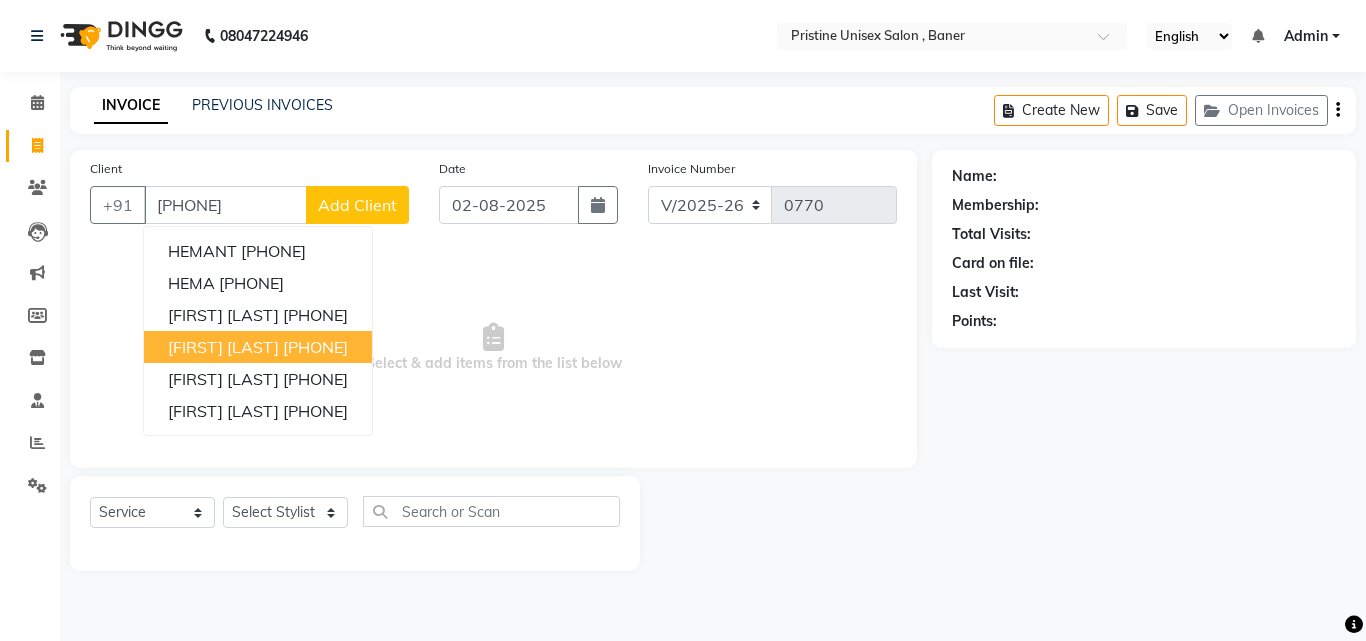 type on "[PHONE]" 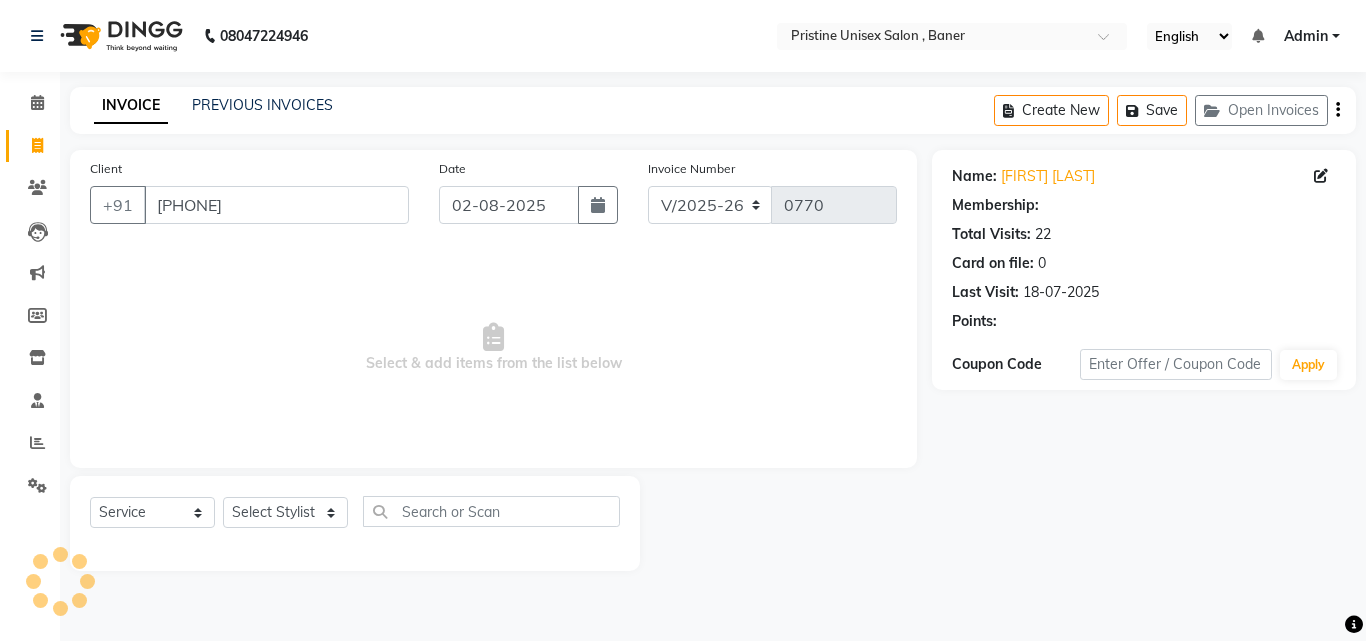 select on "2: Object" 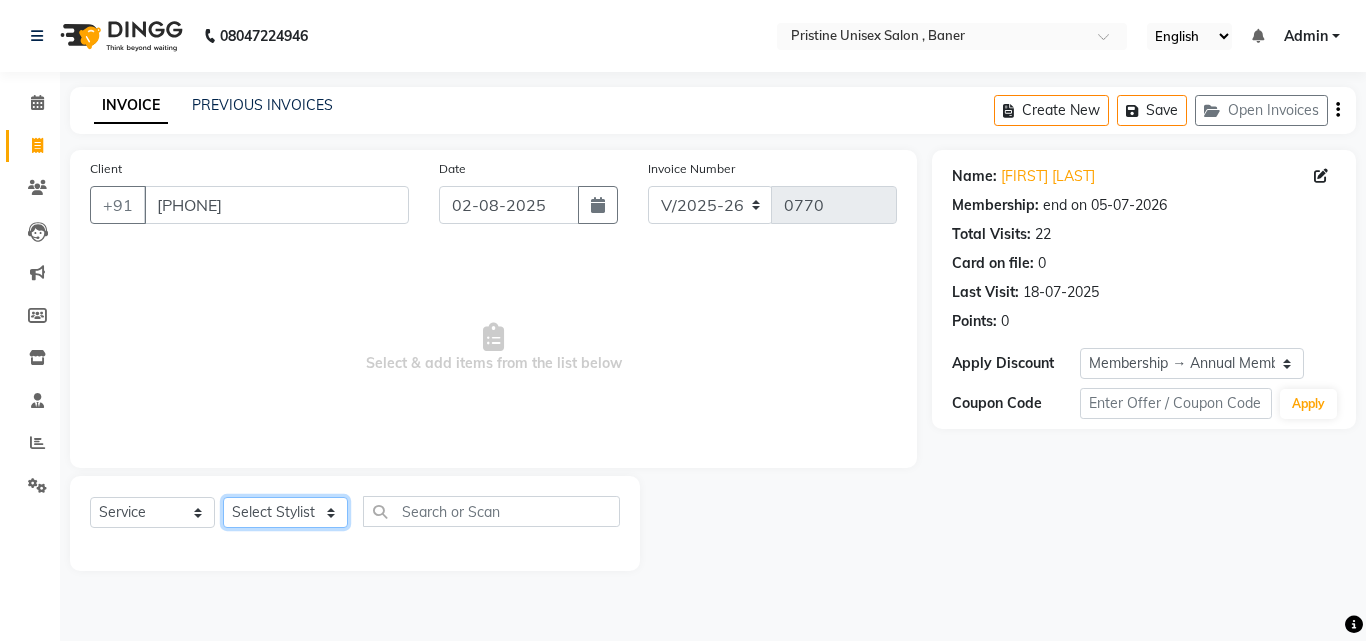 click on "Select Stylist [FIRST] [LAST] [FIRST] [LAST] [FIRST] [LAST] [FIRST] [LAST] [FIRST] [LAST] [FIRST] [LAST] [FIRST] [LAST] [FIRST] [LAST] [FIRST] [LAST] [FIRST] [LAST] [FIRST] [LAST] [FIRST] [LAST] [FIRST] [LAST] [FIRST] [LAST] [FIRST] [LAST]" 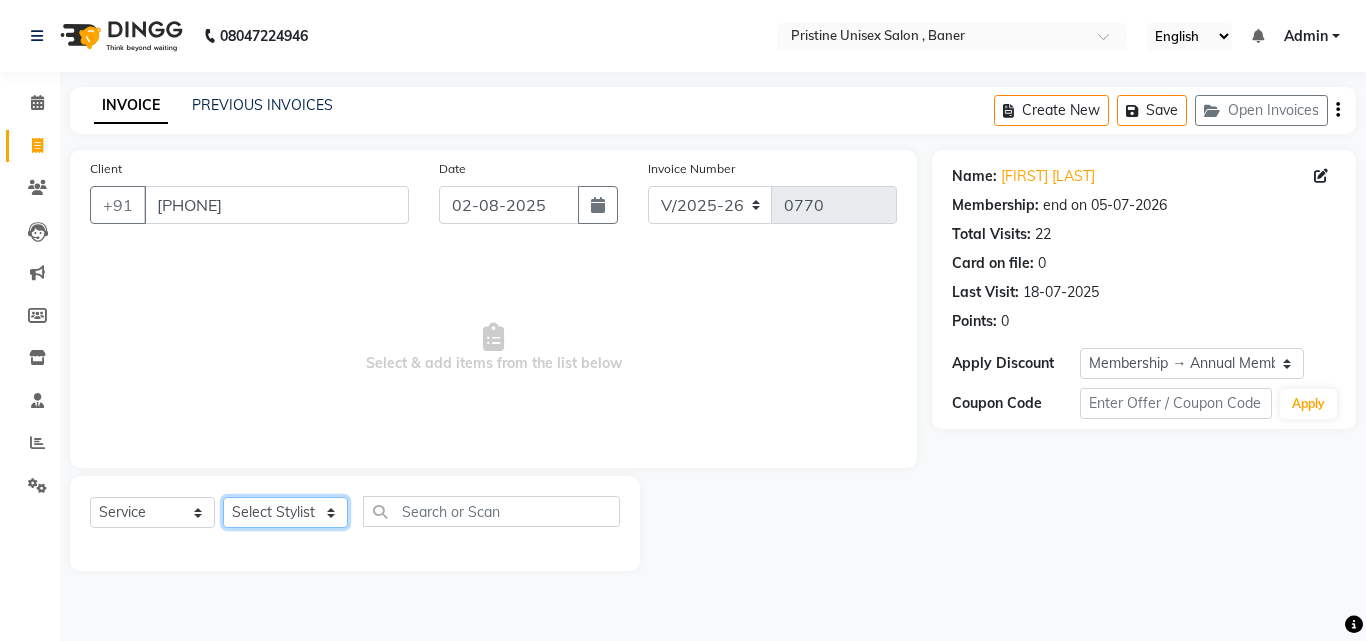 select on "51203" 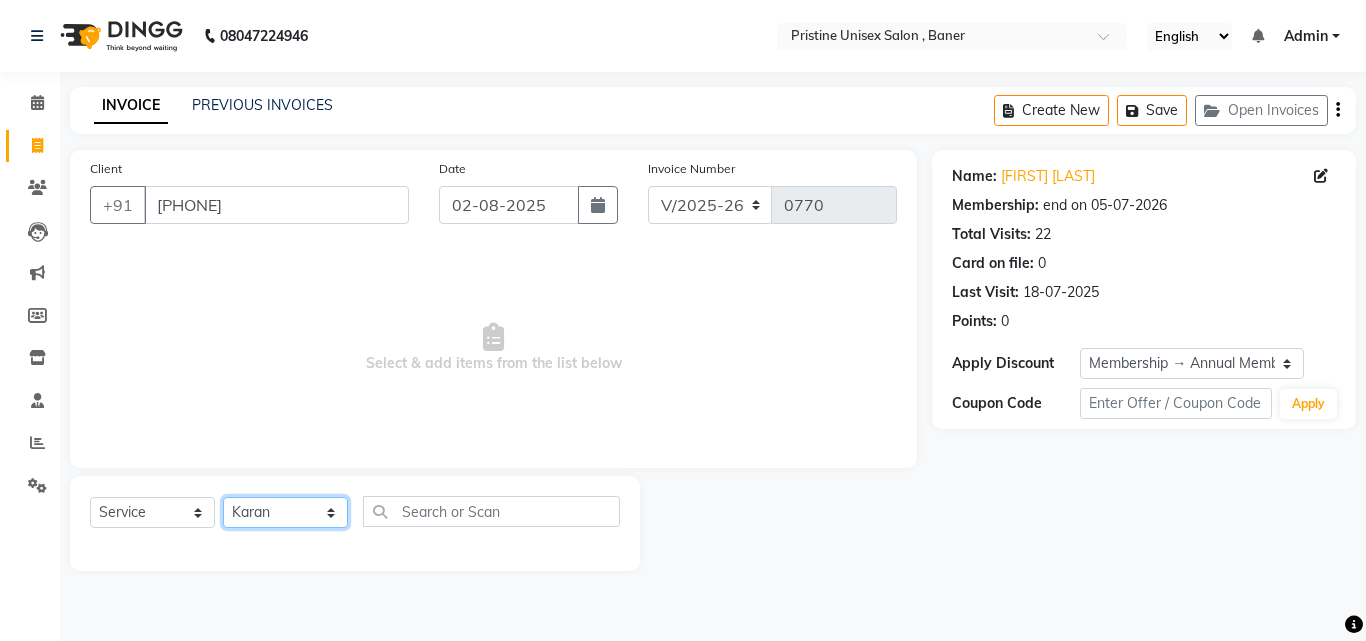 click on "Select Stylist [FIRST] [LAST] [FIRST] [LAST] [FIRST] [LAST] [FIRST] [LAST] [FIRST] [LAST] [FIRST] [LAST] [FIRST] [LAST] [FIRST] [LAST] [FIRST] [LAST] [FIRST] [LAST] [FIRST] [LAST] [FIRST] [LAST] [FIRST] [LAST] [FIRST] [LAST] [FIRST] [LAST]" 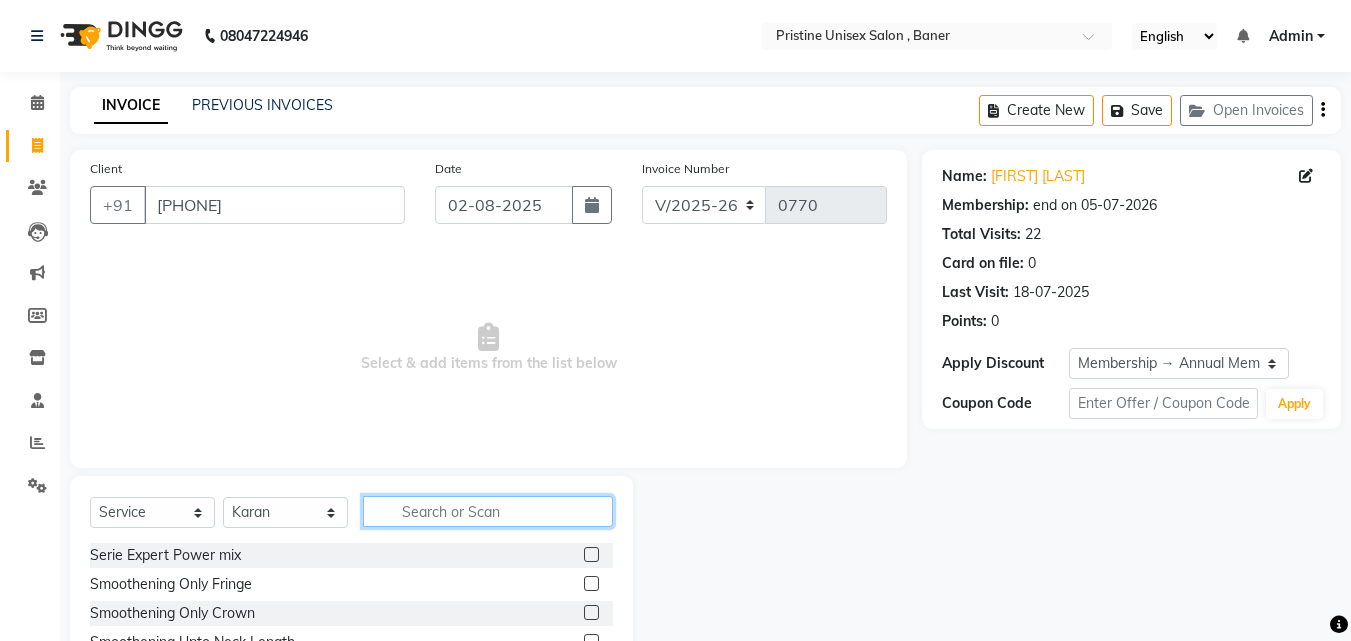 click 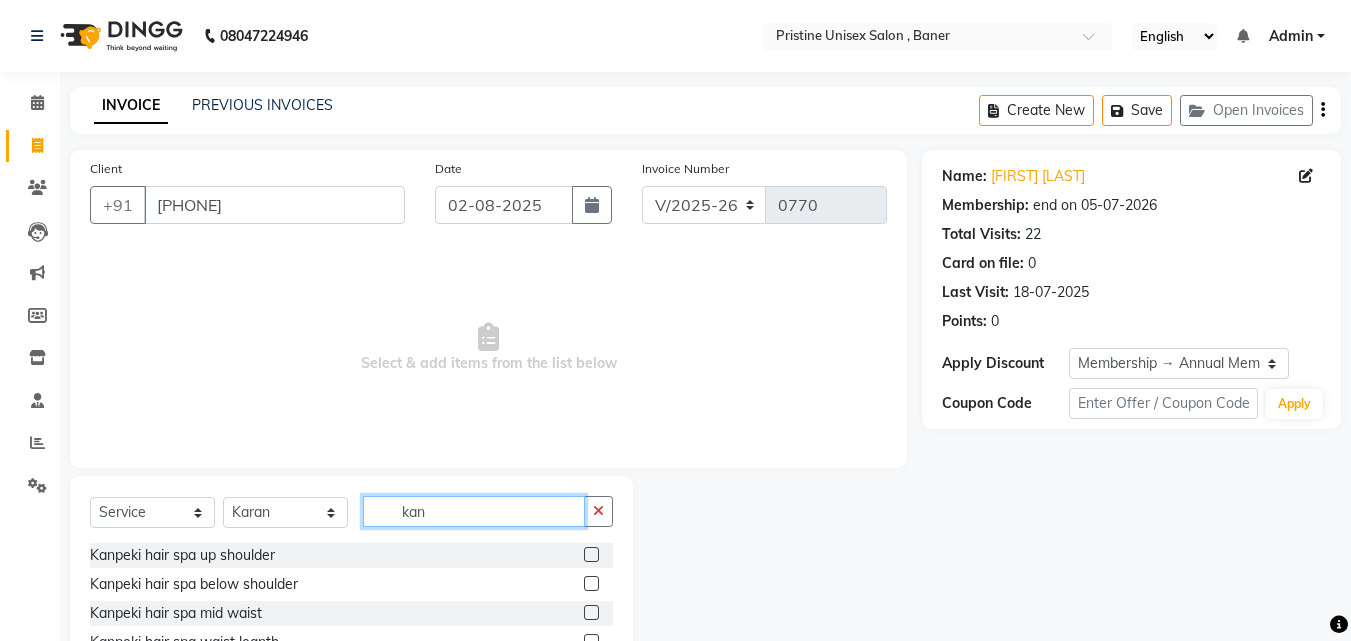 type on "kan" 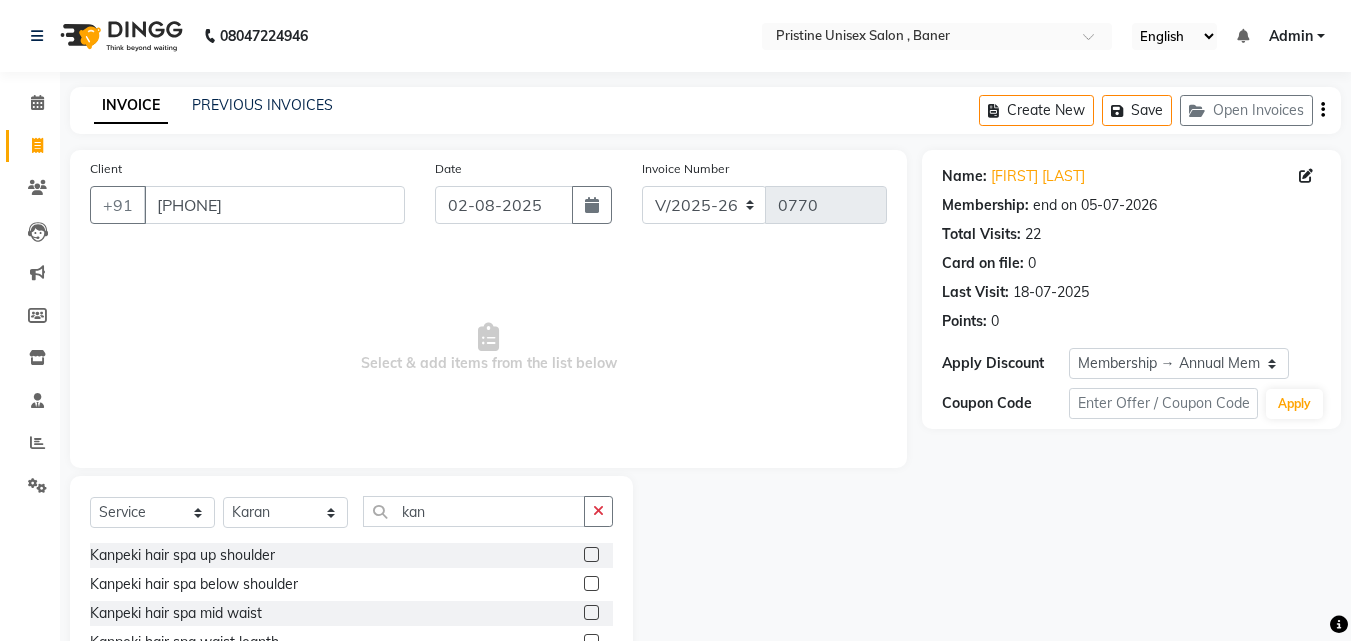 click 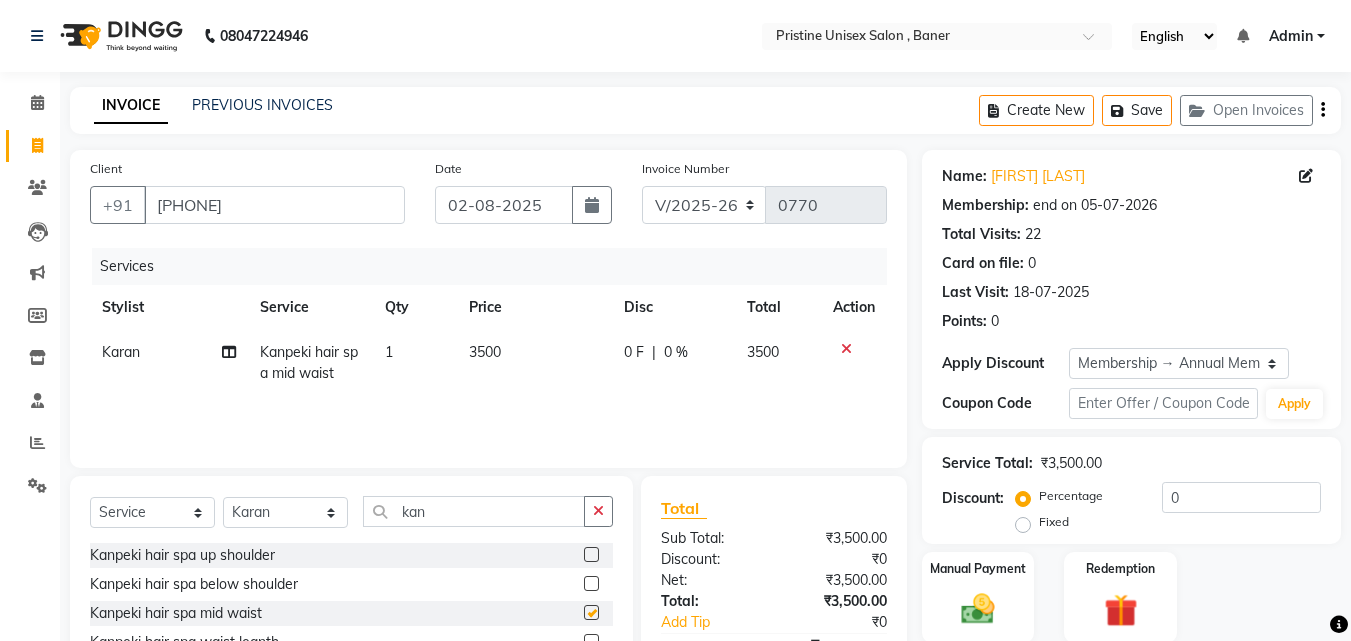 checkbox on "false" 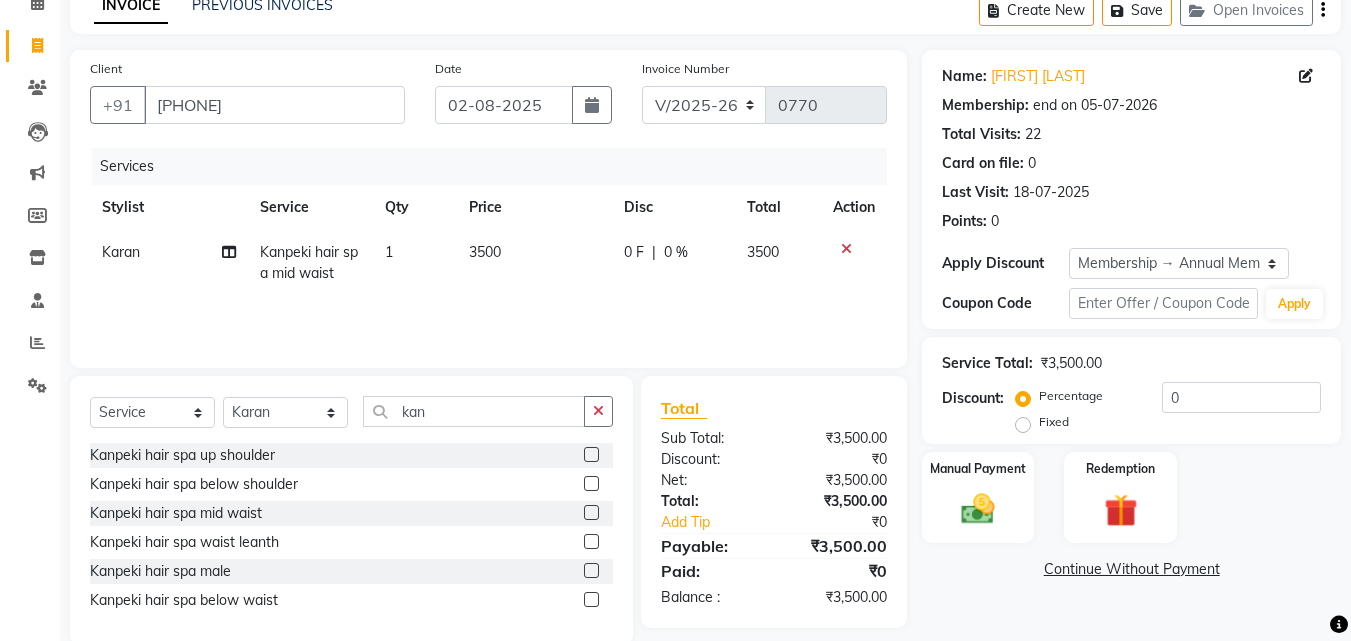 scroll, scrollTop: 0, scrollLeft: 0, axis: both 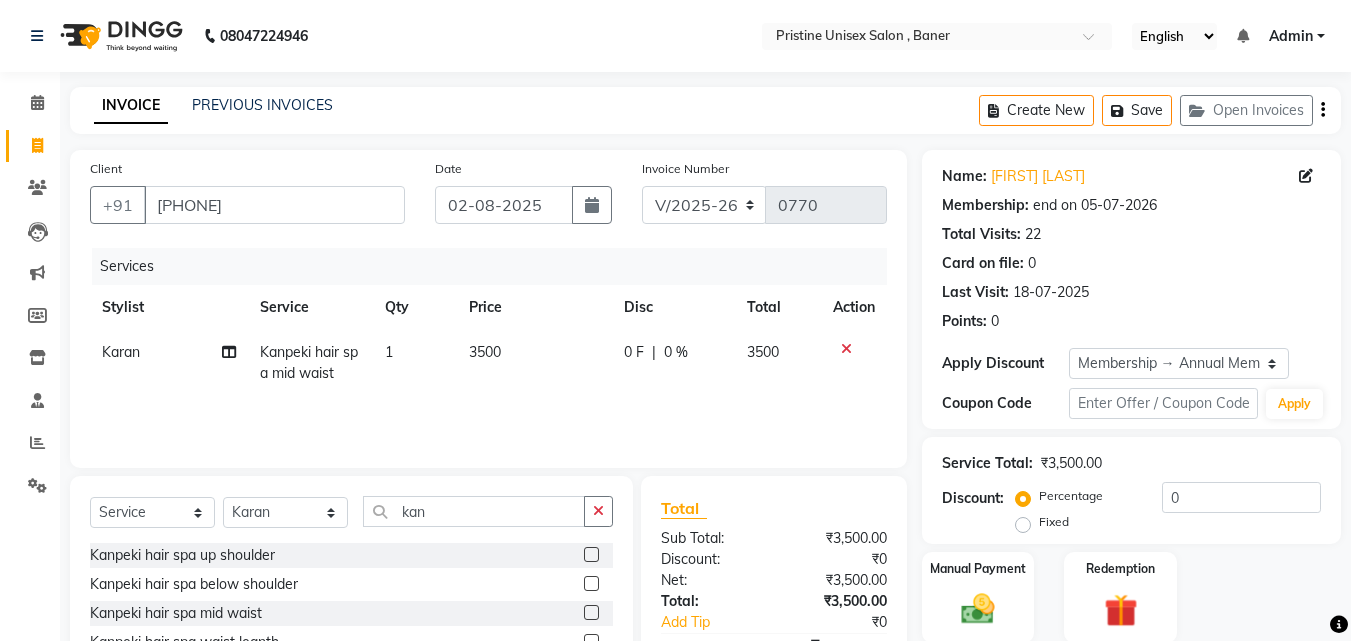 click 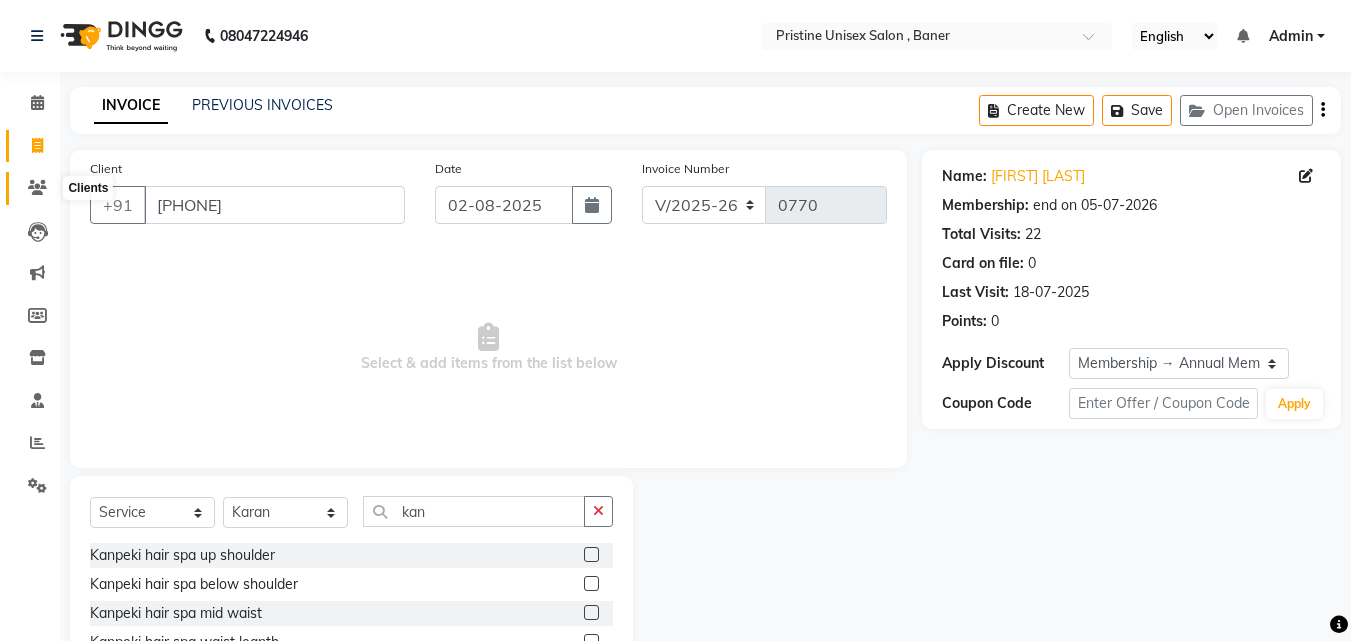 click 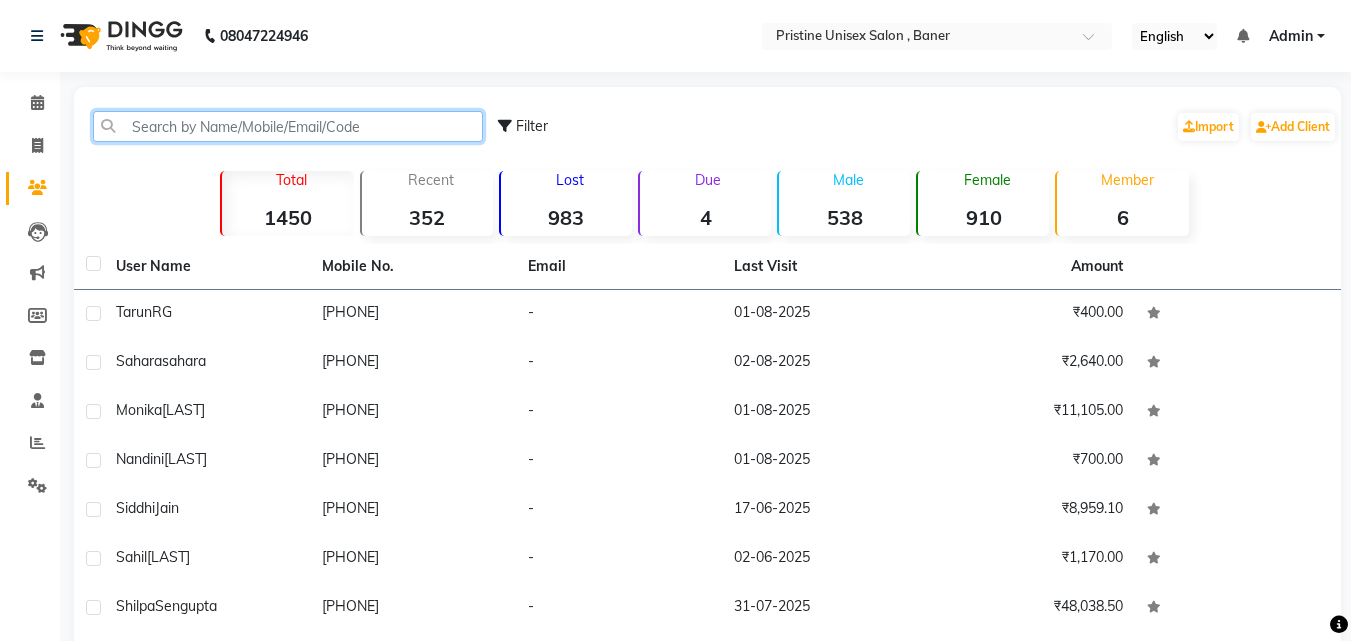 drag, startPoint x: 228, startPoint y: 114, endPoint x: 241, endPoint y: 136, distance: 25.553865 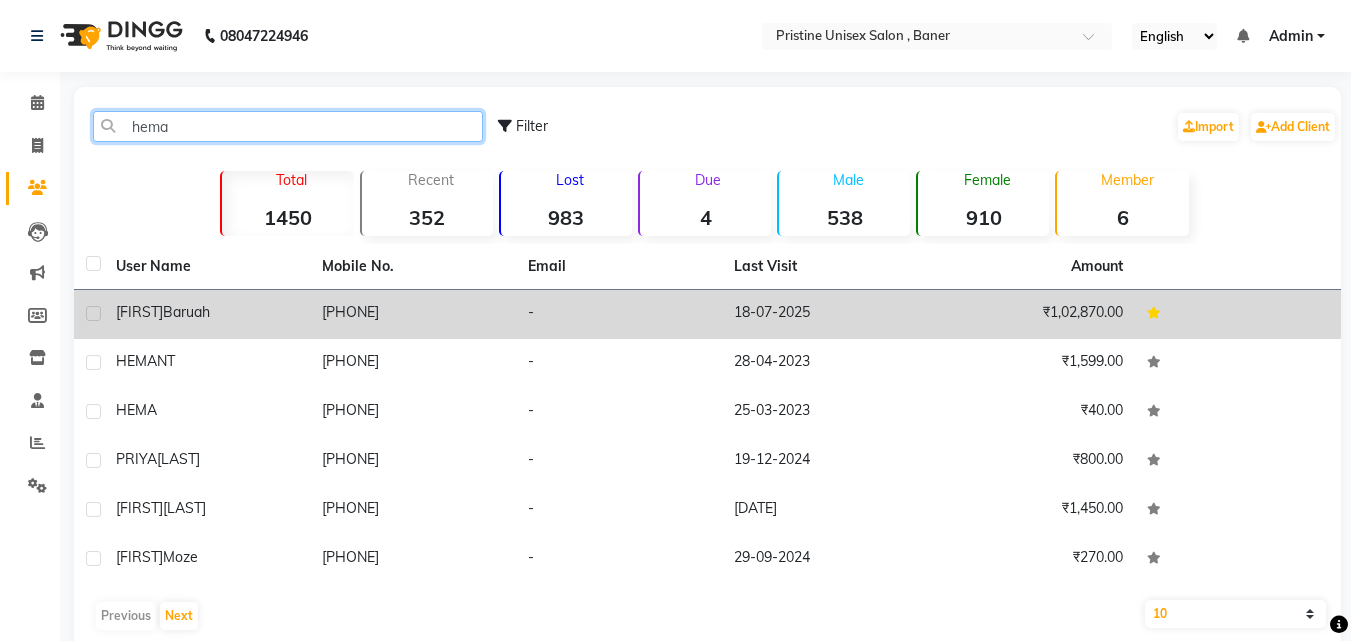 type on "hema" 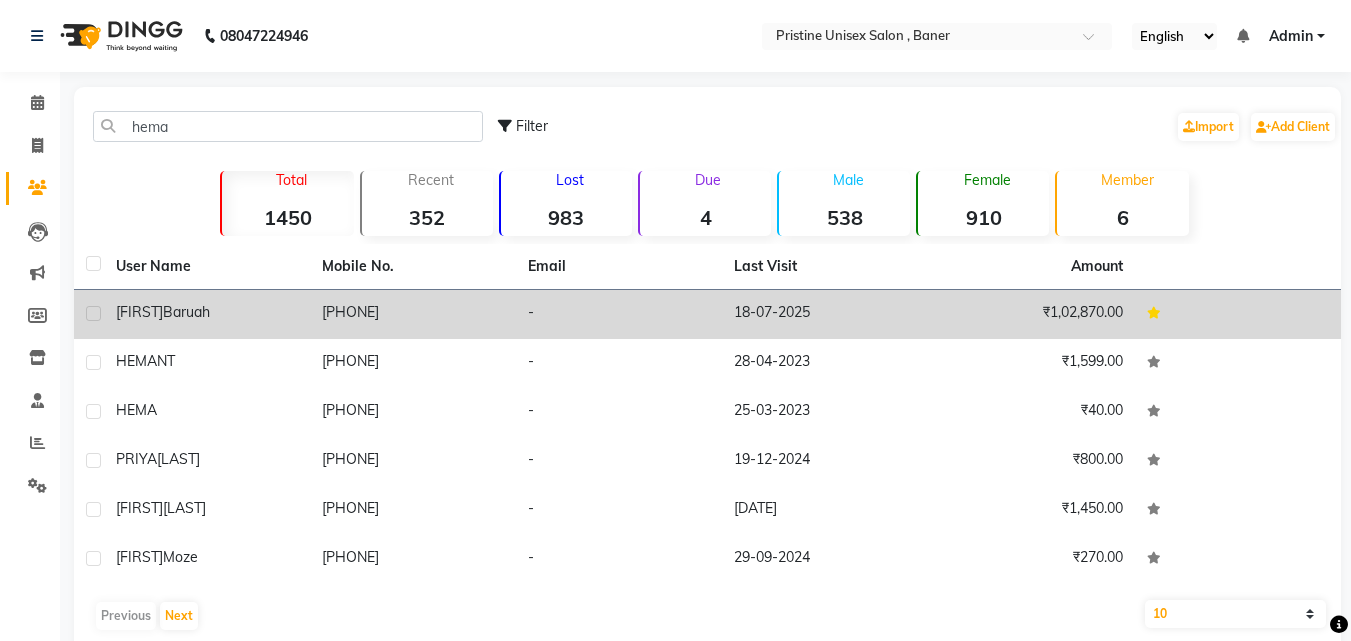click on "[PHONE]" 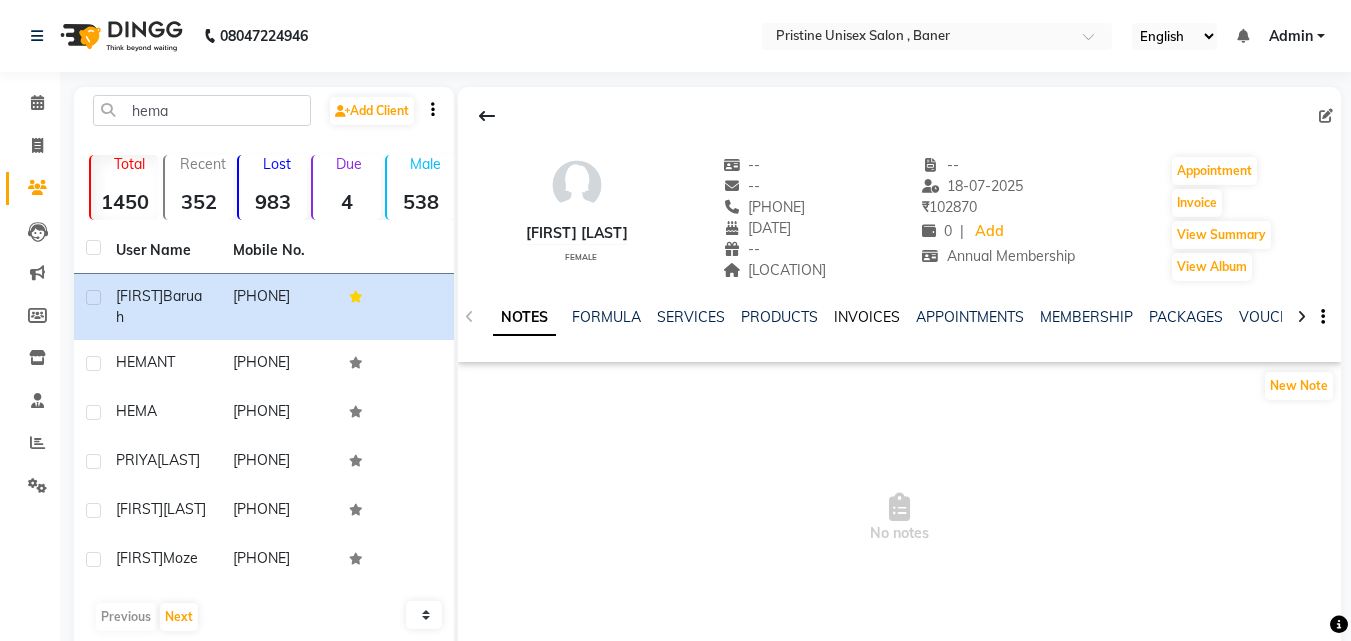 click on "INVOICES" 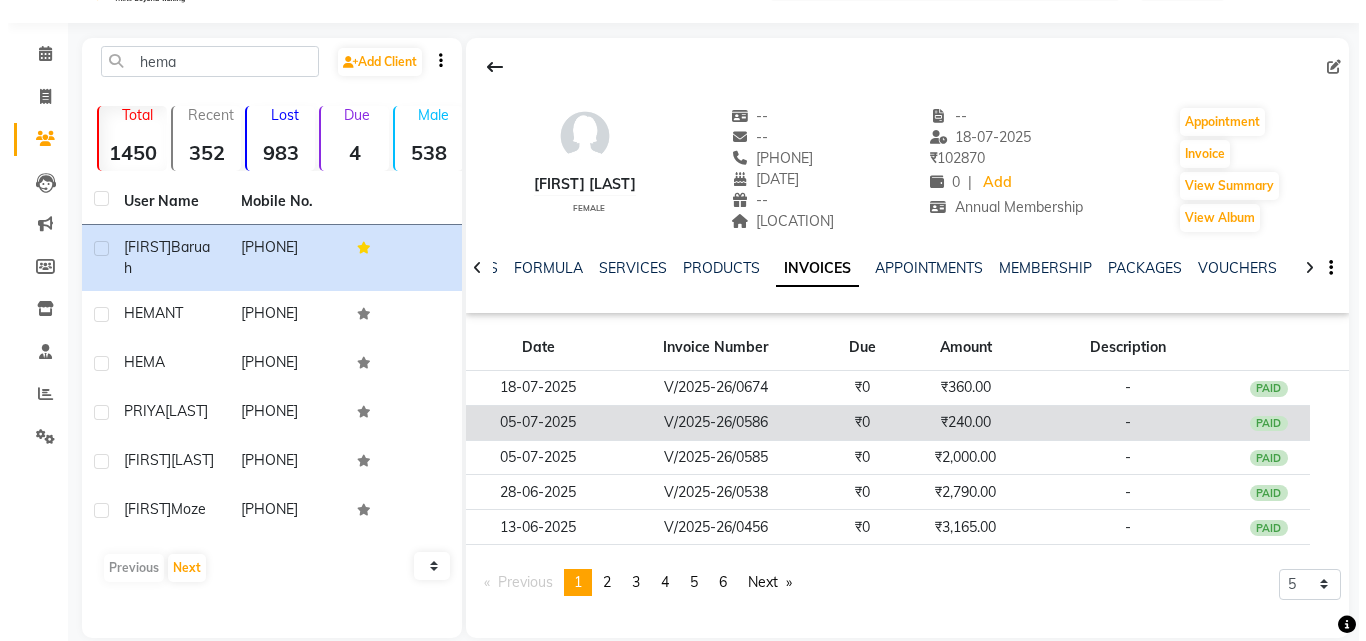 scroll, scrollTop: 76, scrollLeft: 0, axis: vertical 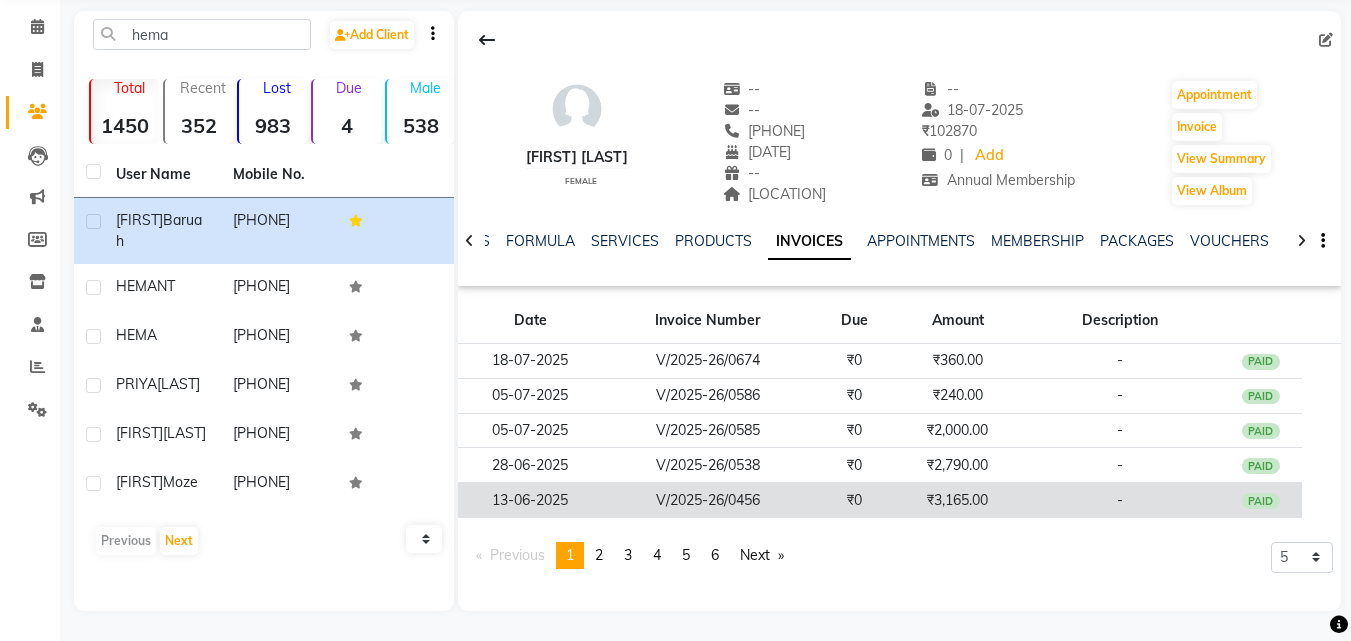 click on "V/2025-26/0456" 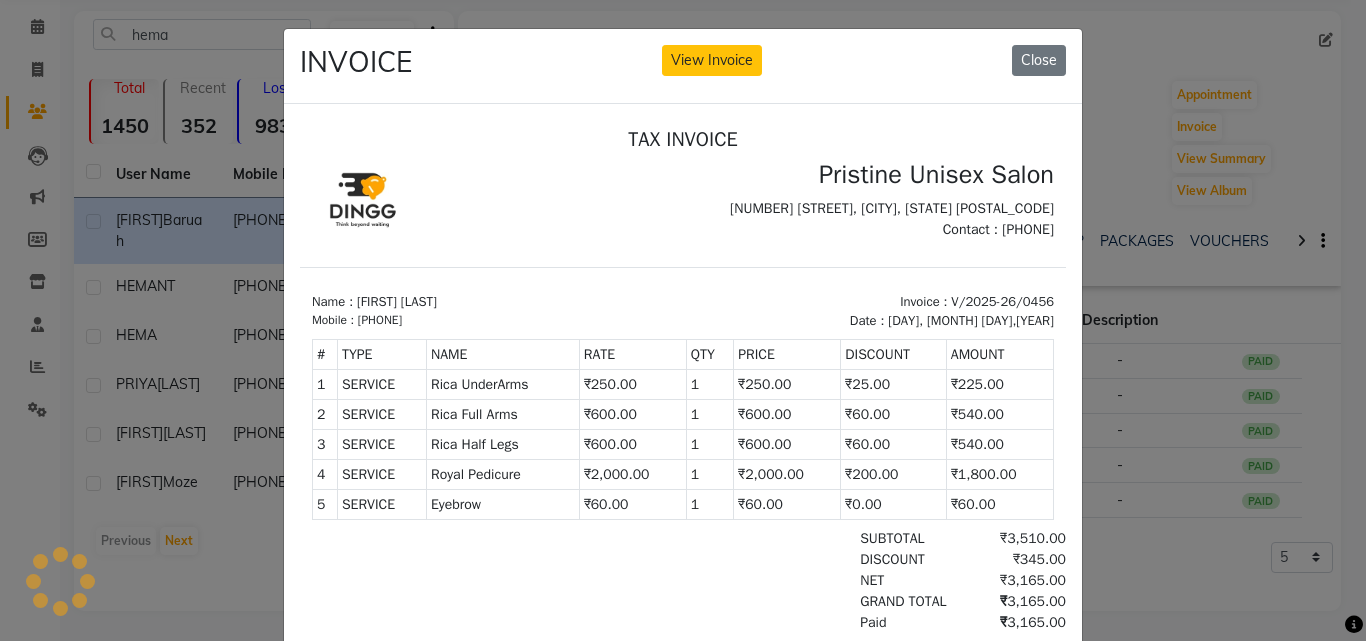 scroll, scrollTop: 0, scrollLeft: 0, axis: both 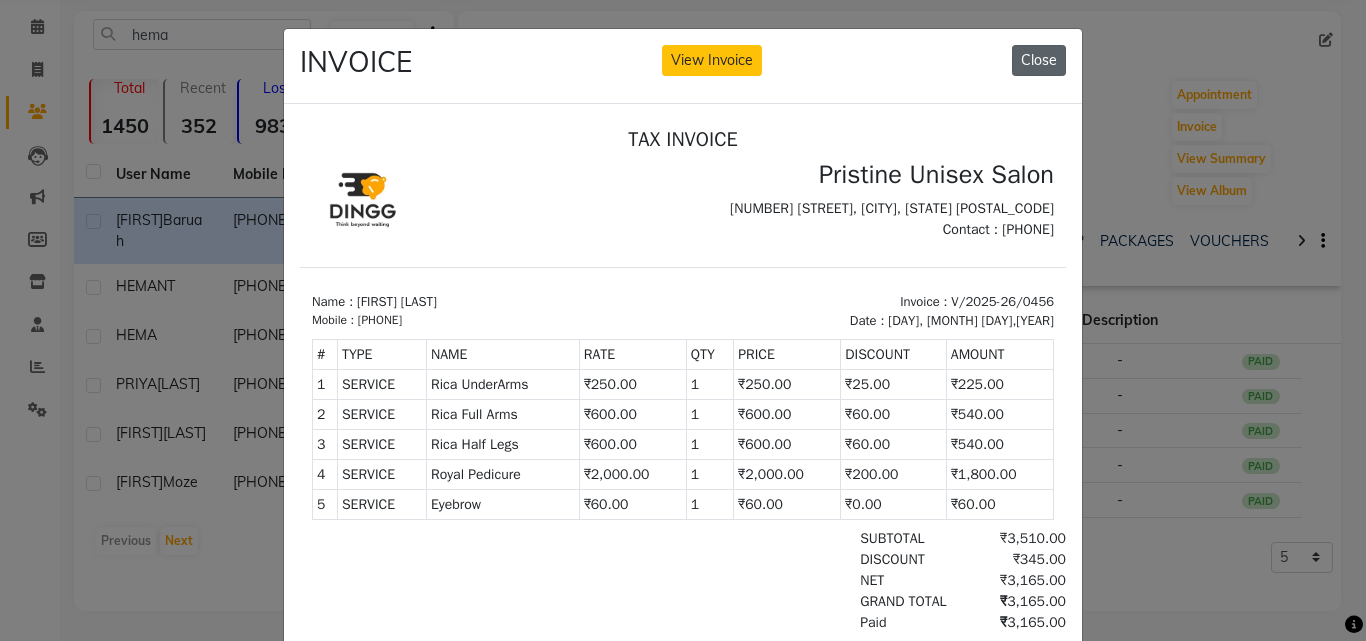 click on "Close" 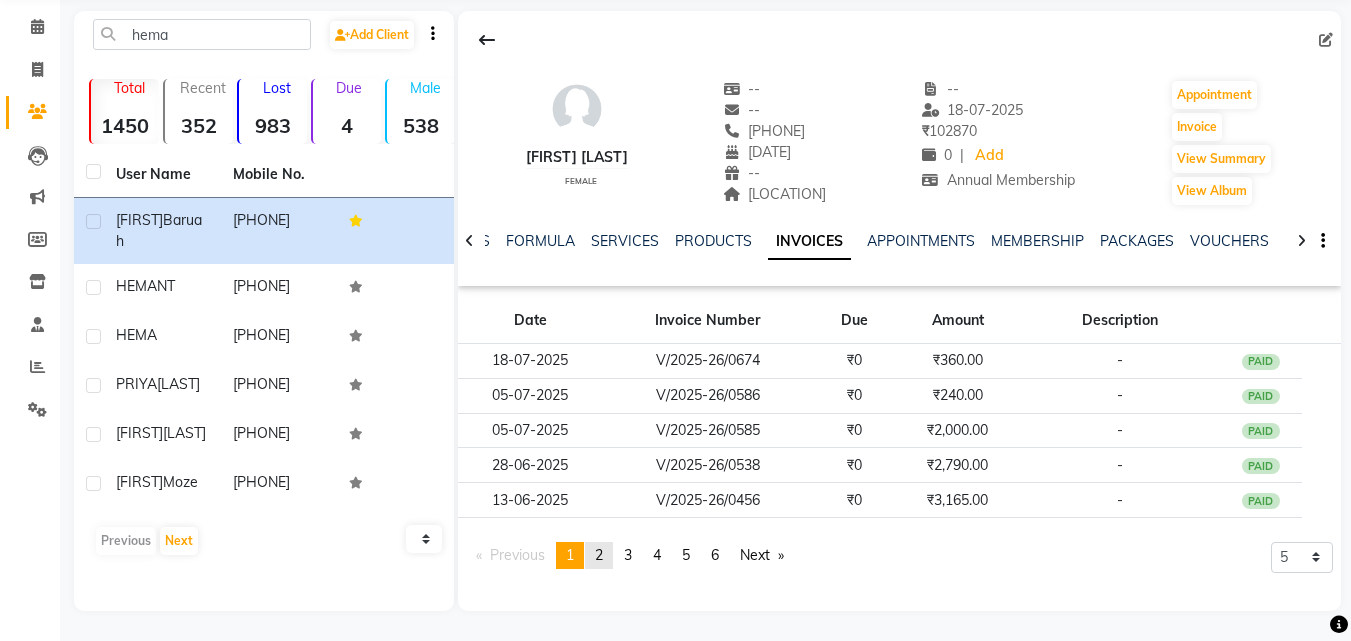 click on "2" 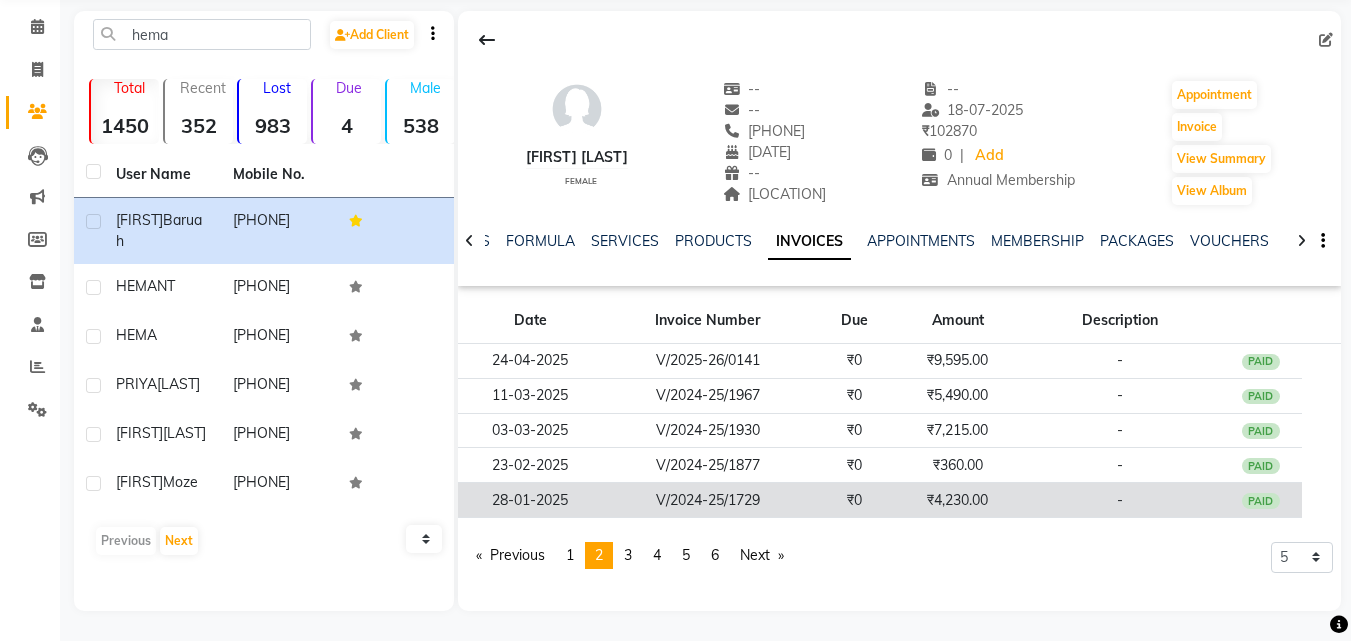 click on "₹4,230.00" 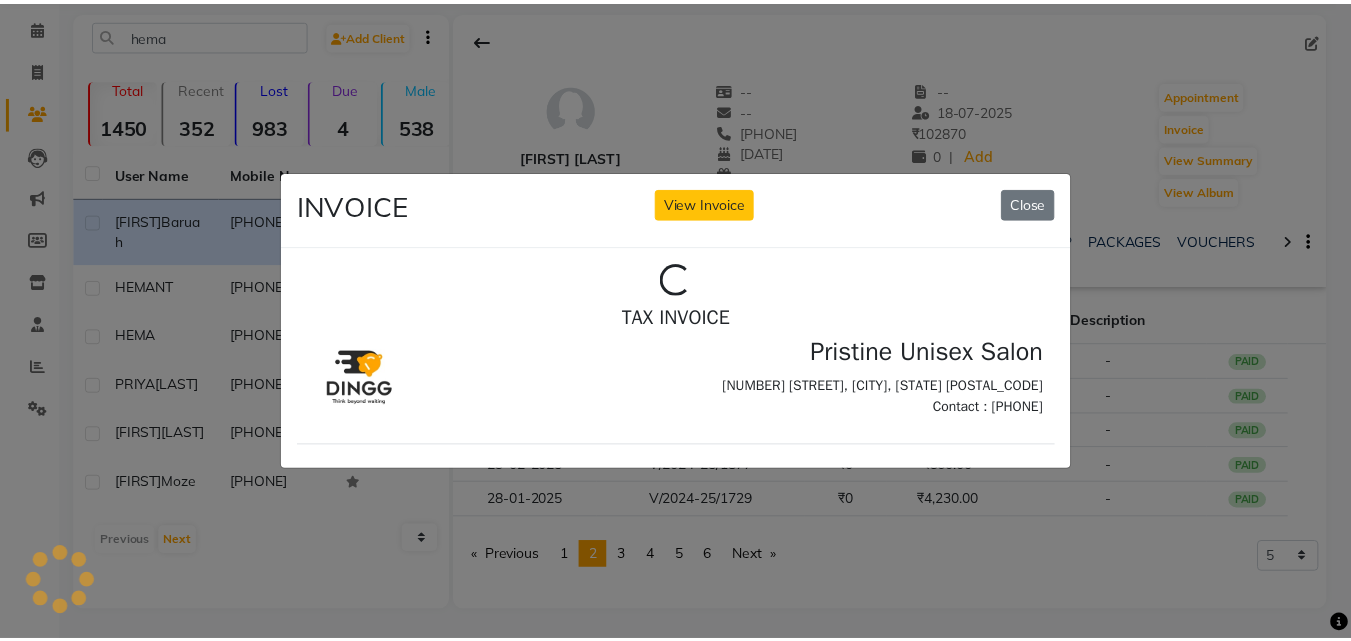 scroll, scrollTop: 0, scrollLeft: 0, axis: both 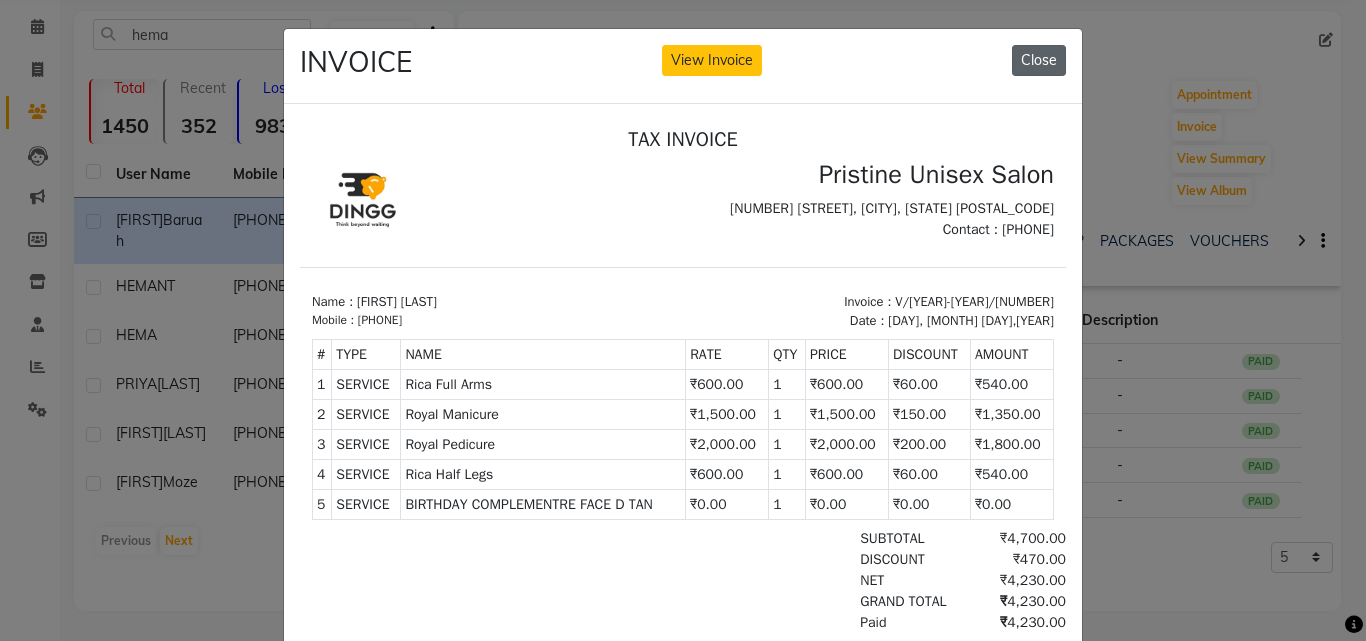 click on "Close" 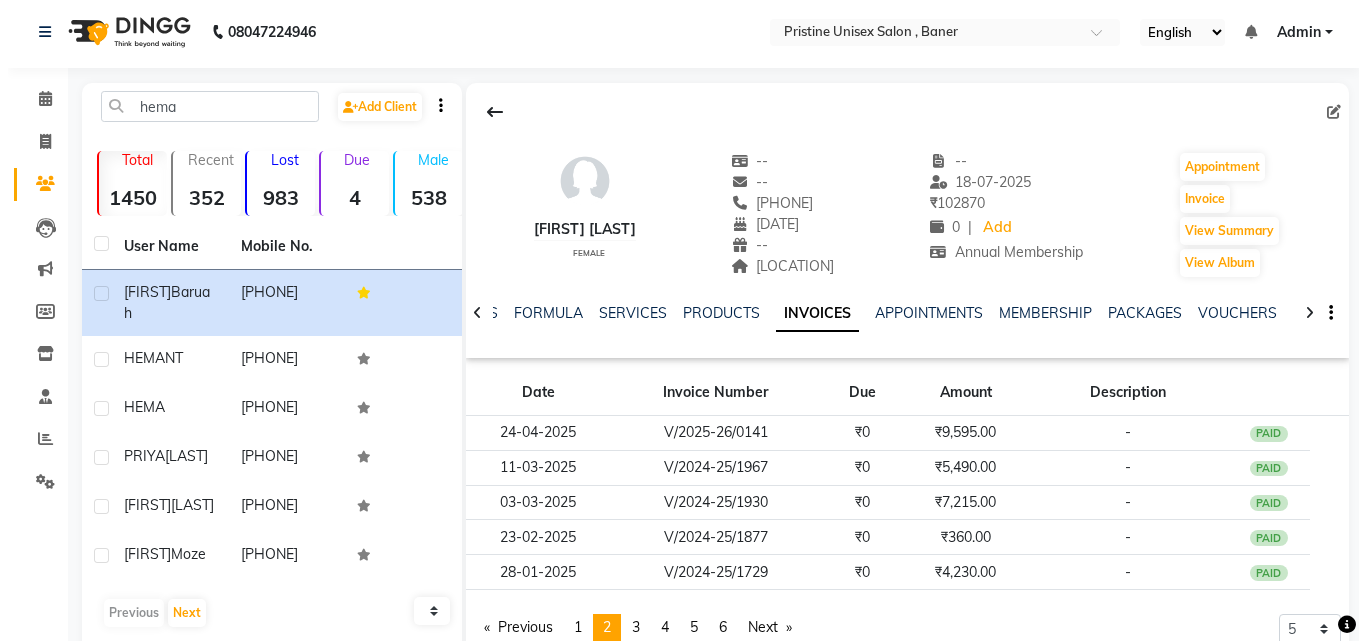 scroll, scrollTop: 0, scrollLeft: 0, axis: both 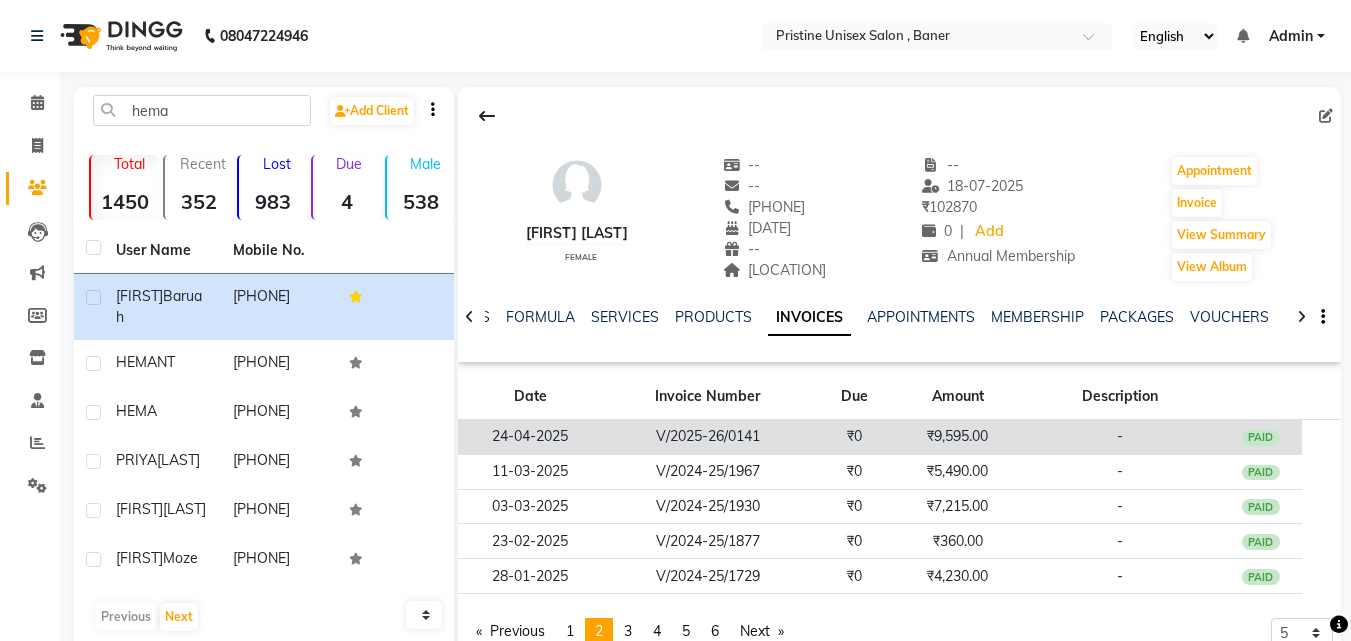 click on "V/2025-26/0141" 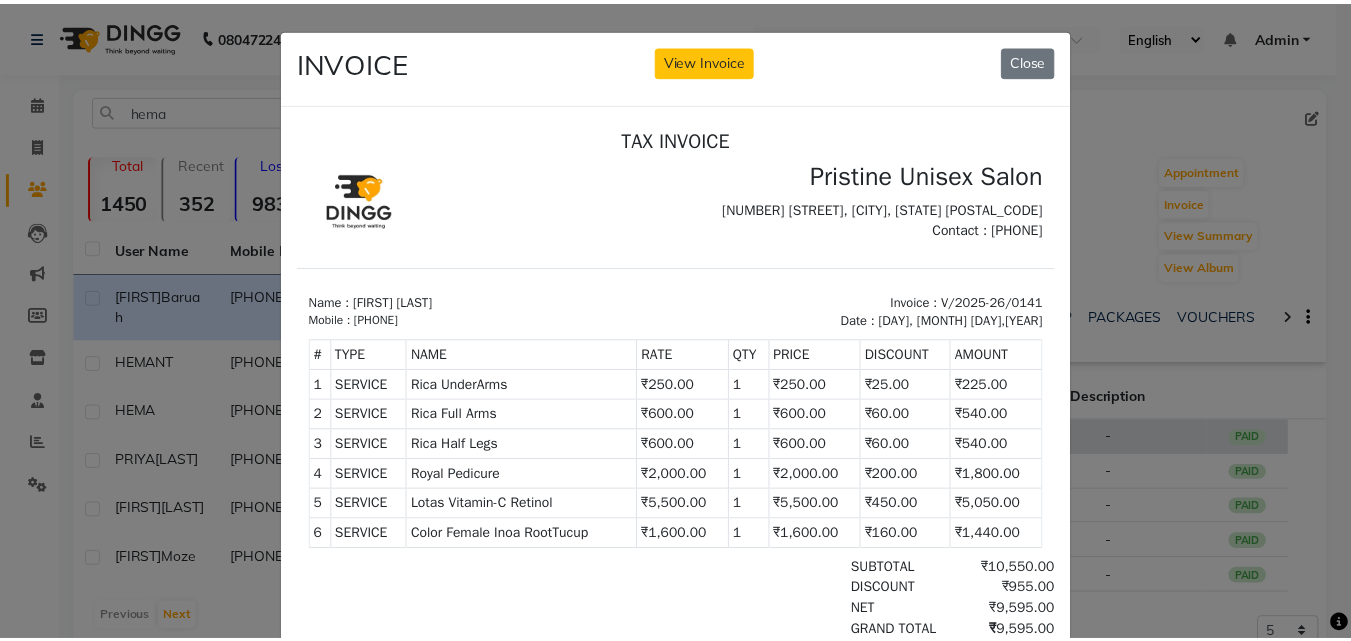 scroll, scrollTop: 0, scrollLeft: 0, axis: both 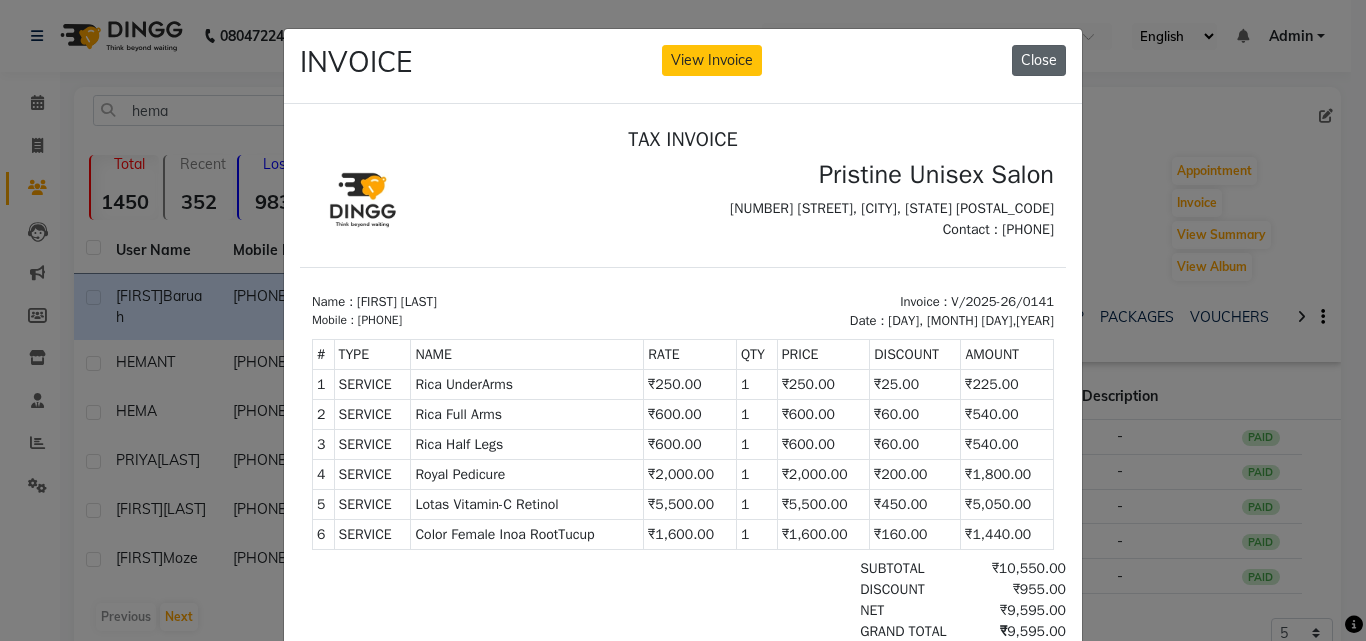 drag, startPoint x: 1037, startPoint y: 60, endPoint x: 597, endPoint y: 139, distance: 447.0358 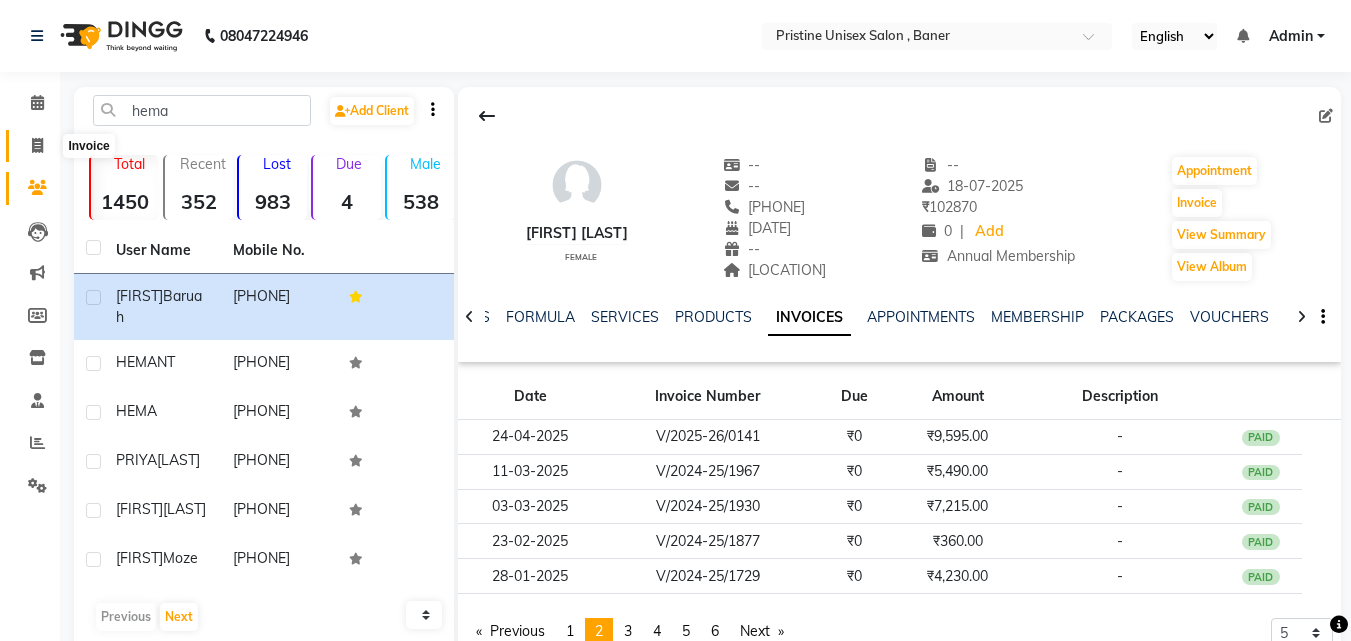 click 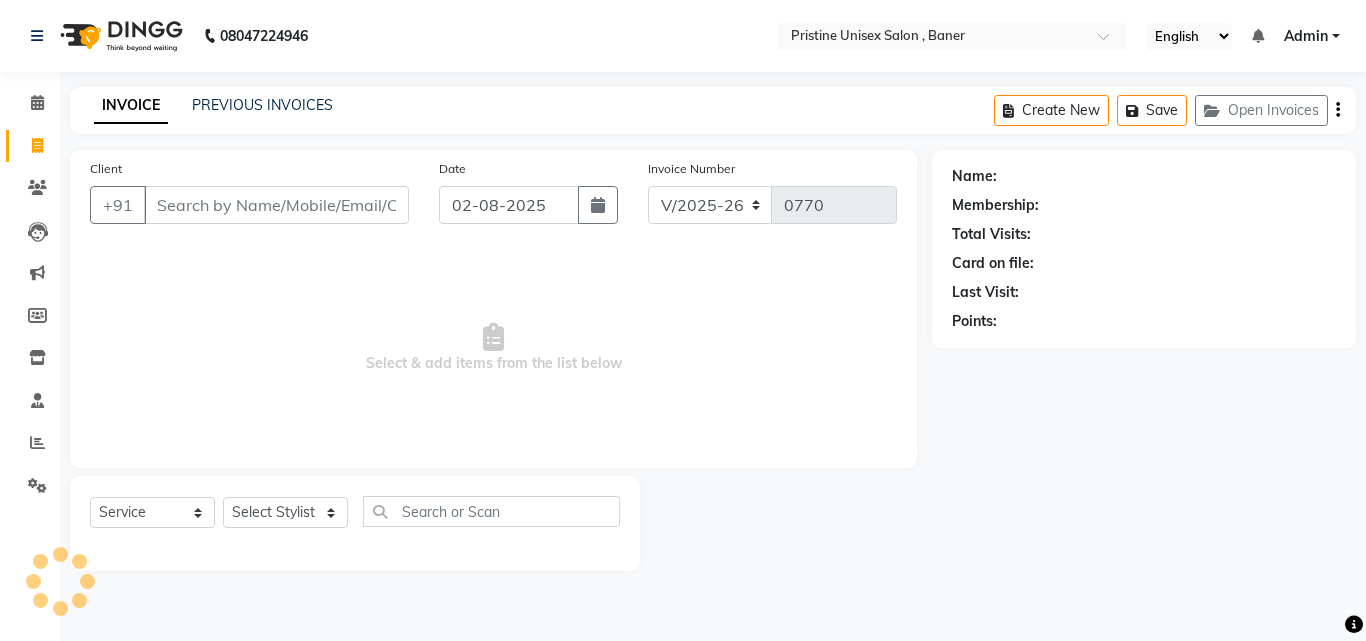 click on "Client" at bounding box center [276, 205] 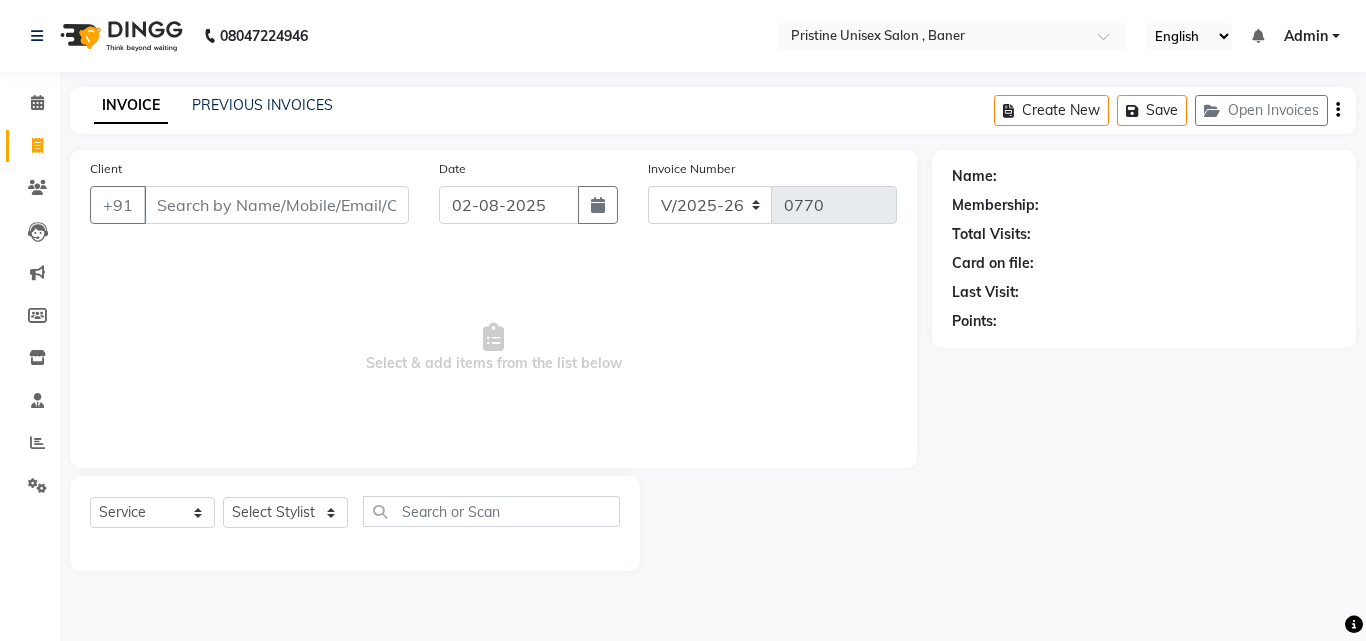 click on "Clients" 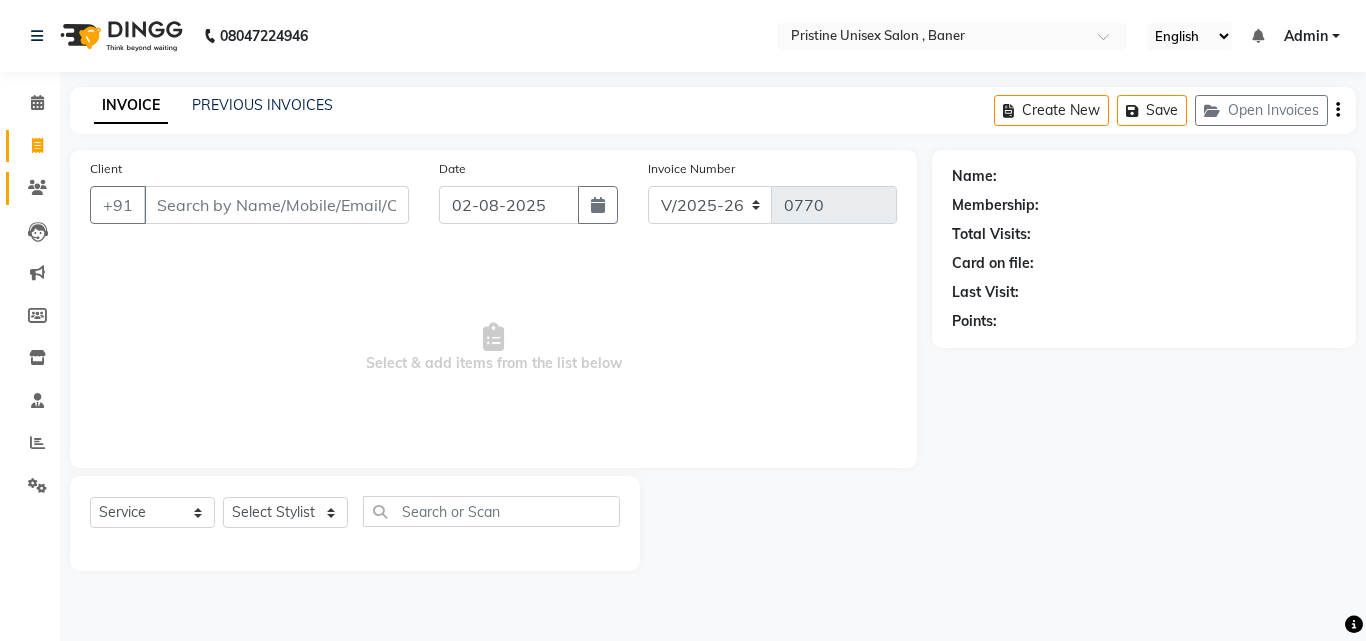 click on "Clients" 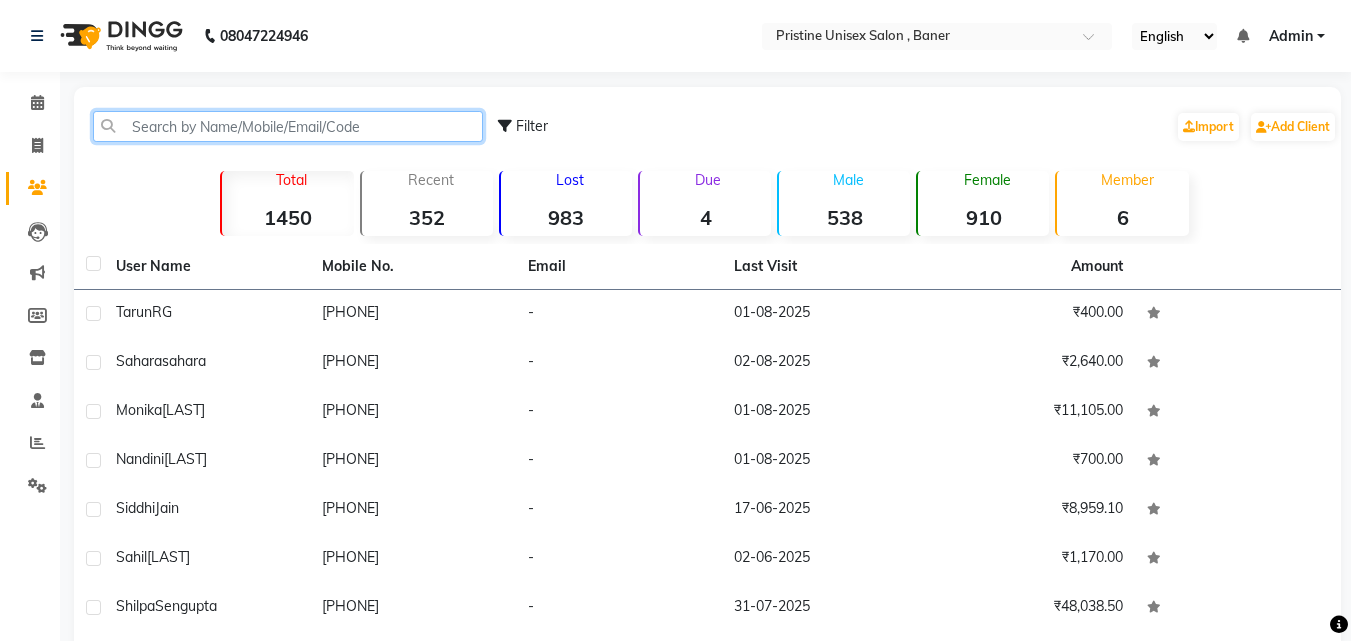 click 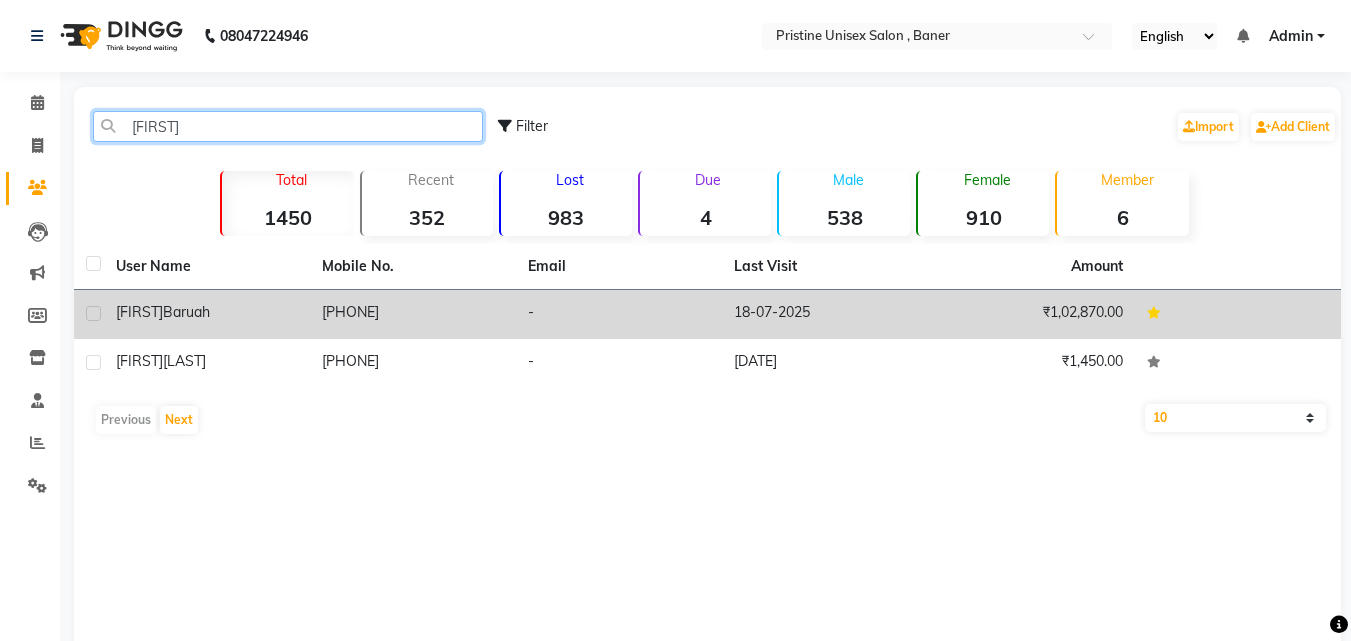 type on "[FIRST]" 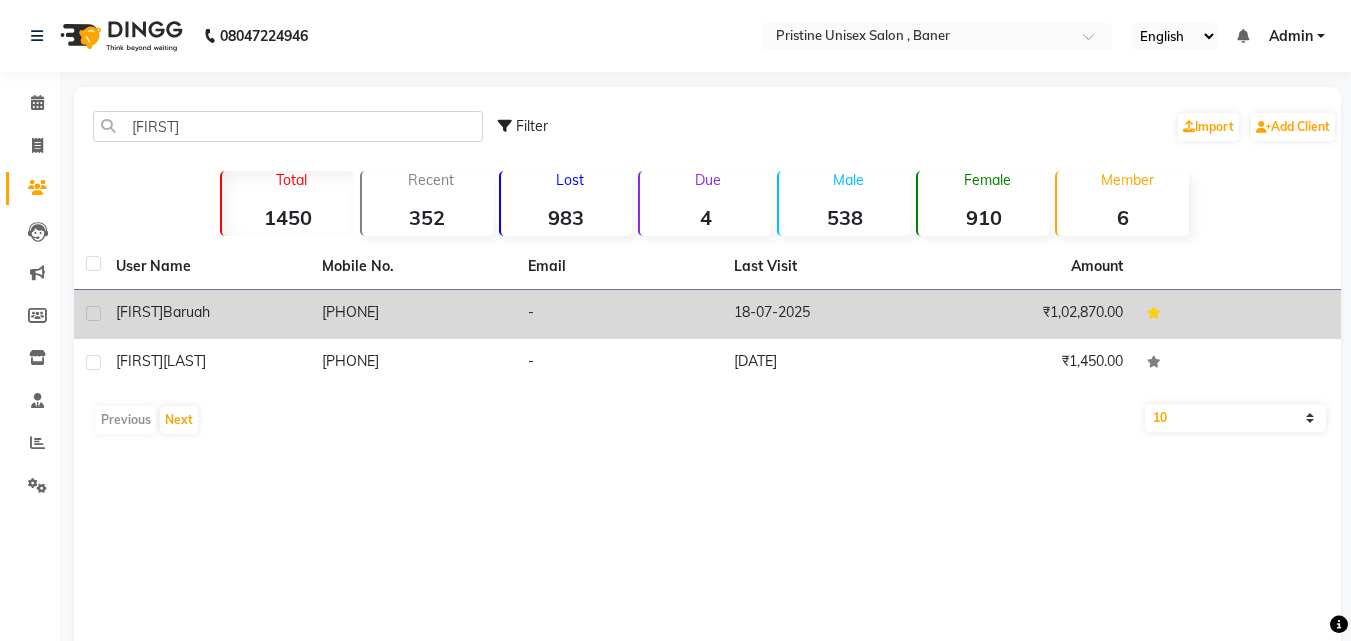 click on "[FIRST] [LAST]" 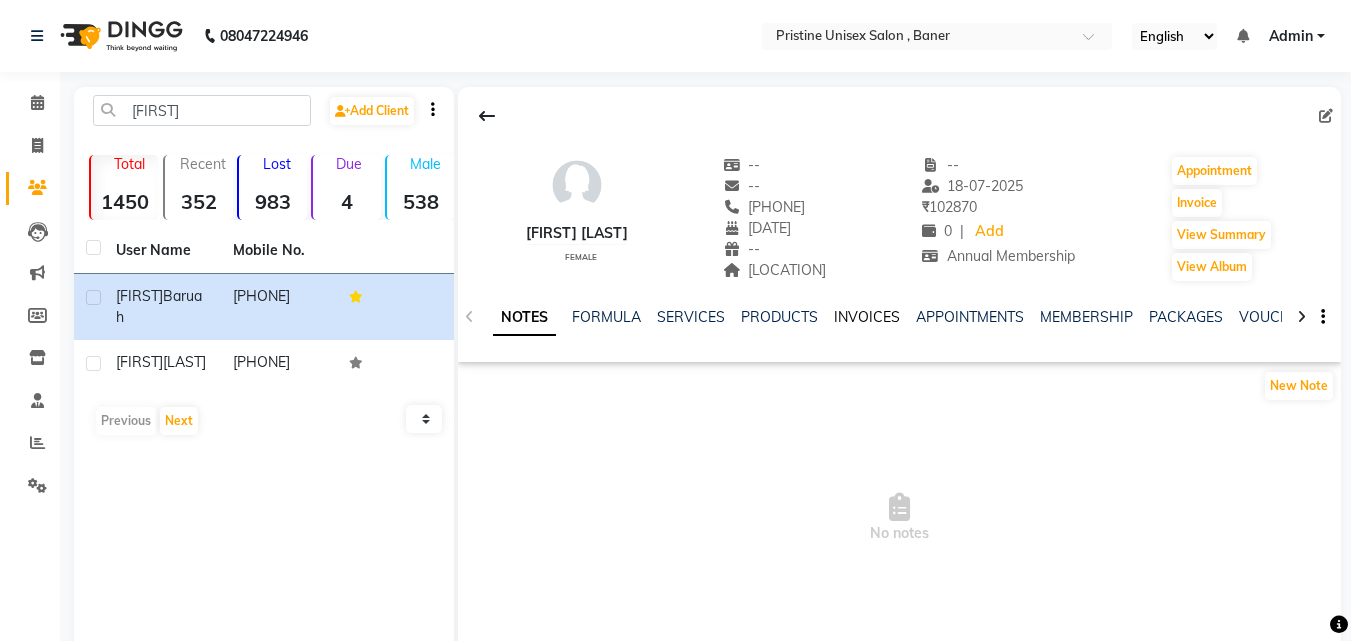 click on "INVOICES" 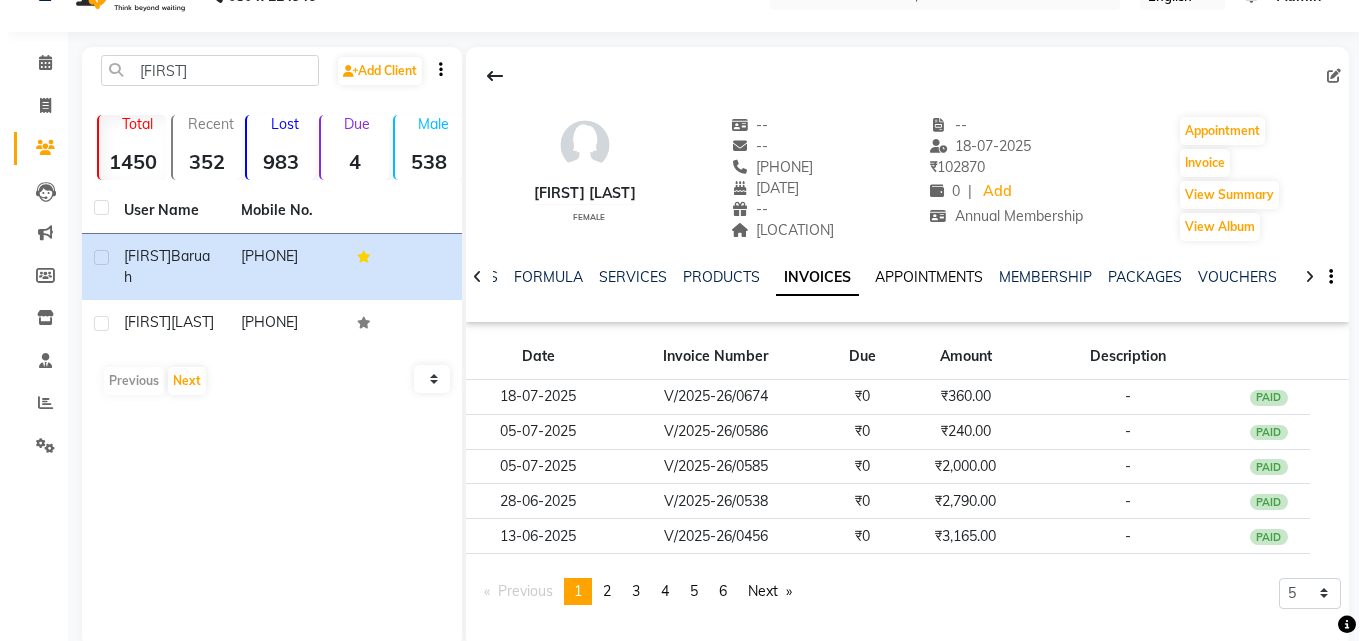 scroll, scrollTop: 76, scrollLeft: 0, axis: vertical 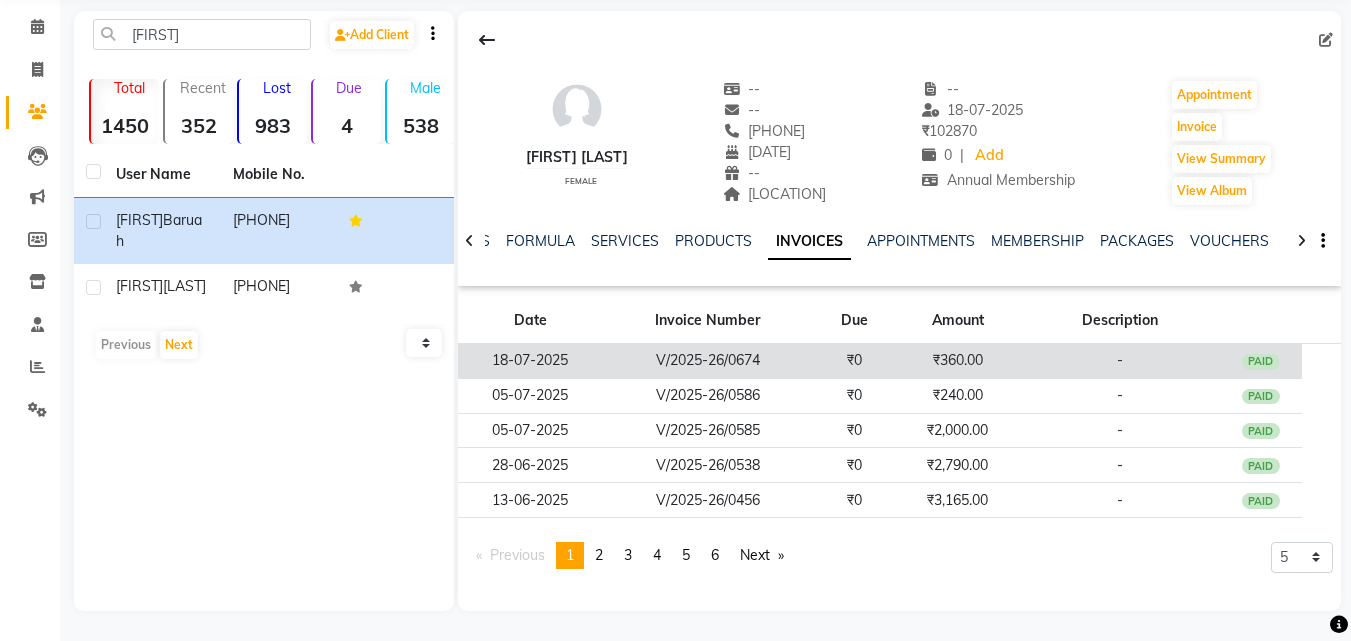 click on "V/2025-26/0674" 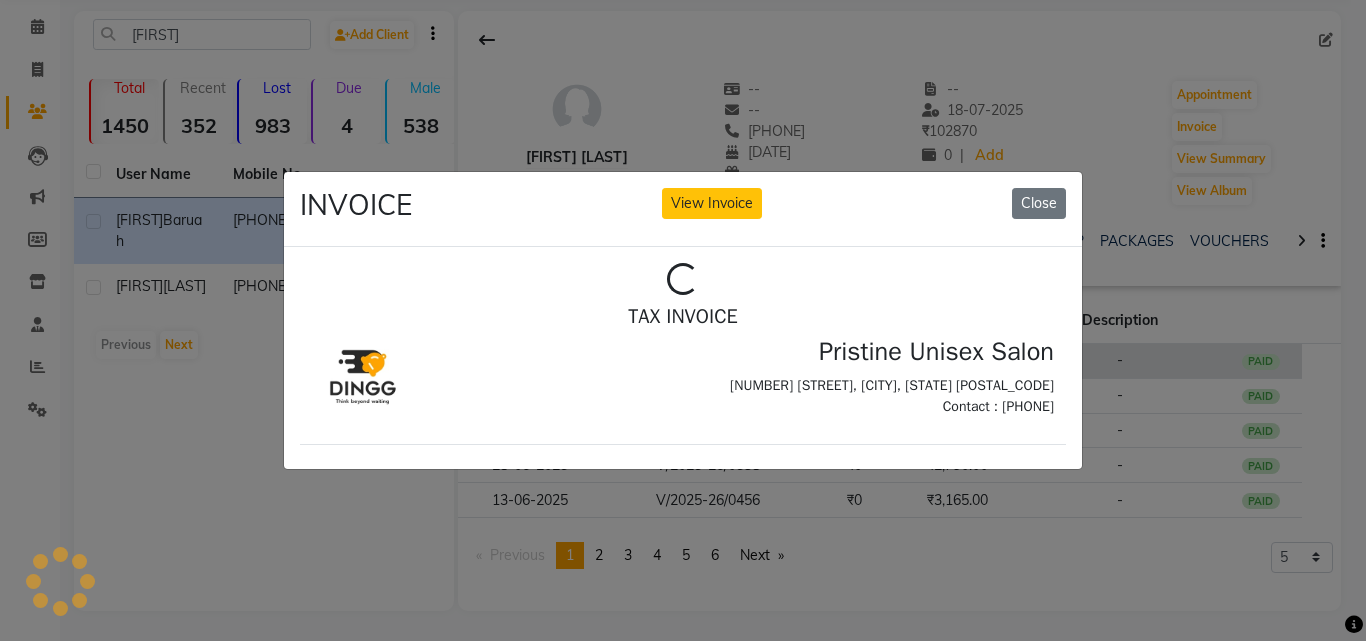 scroll, scrollTop: 0, scrollLeft: 0, axis: both 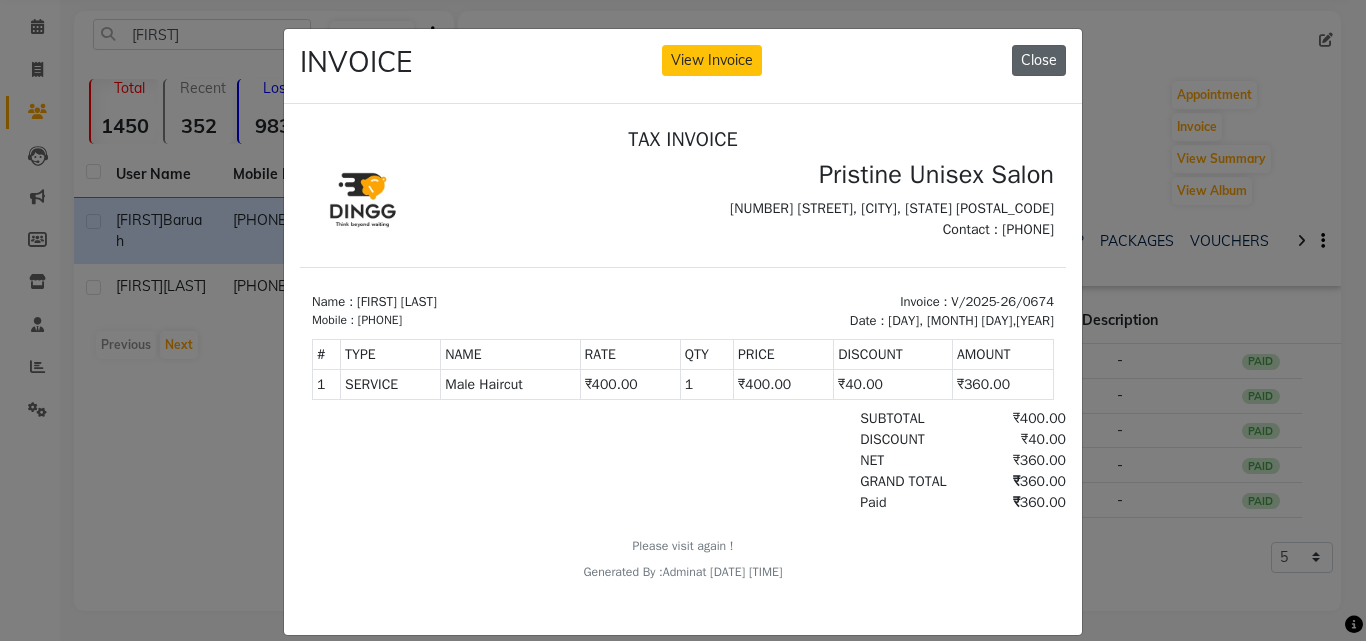 drag, startPoint x: 1025, startPoint y: 45, endPoint x: 703, endPoint y: 12, distance: 323.68658 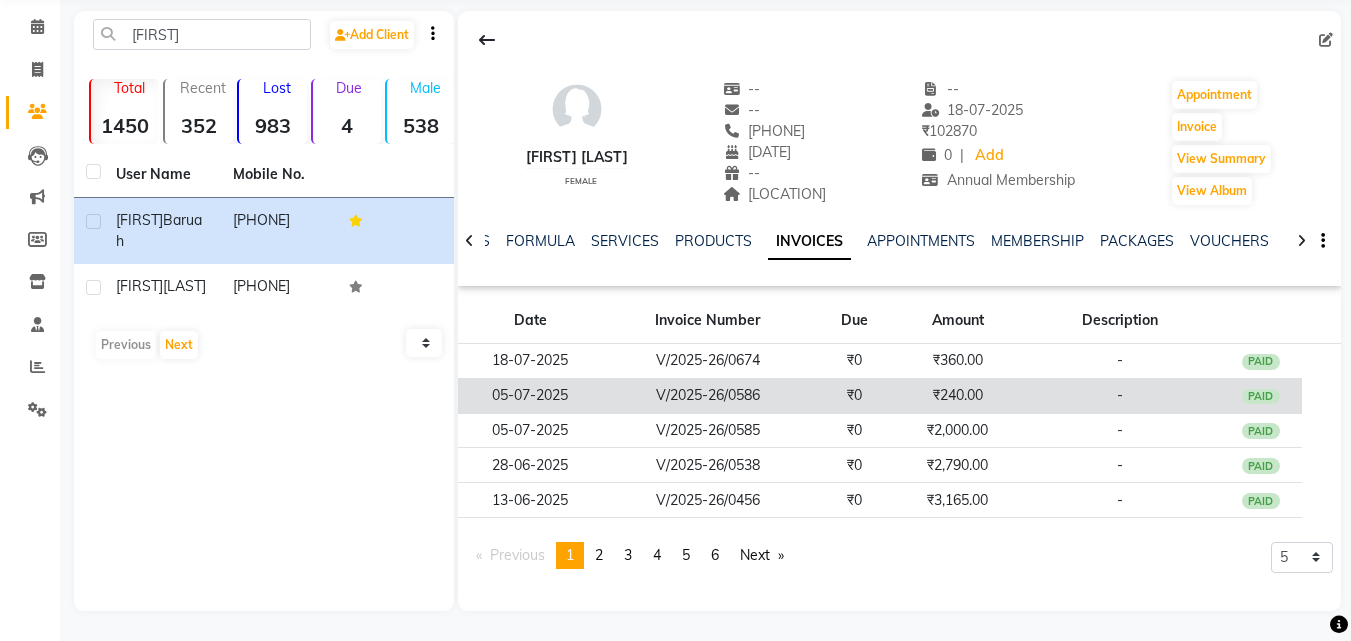 click on "V/2025-26/0586" 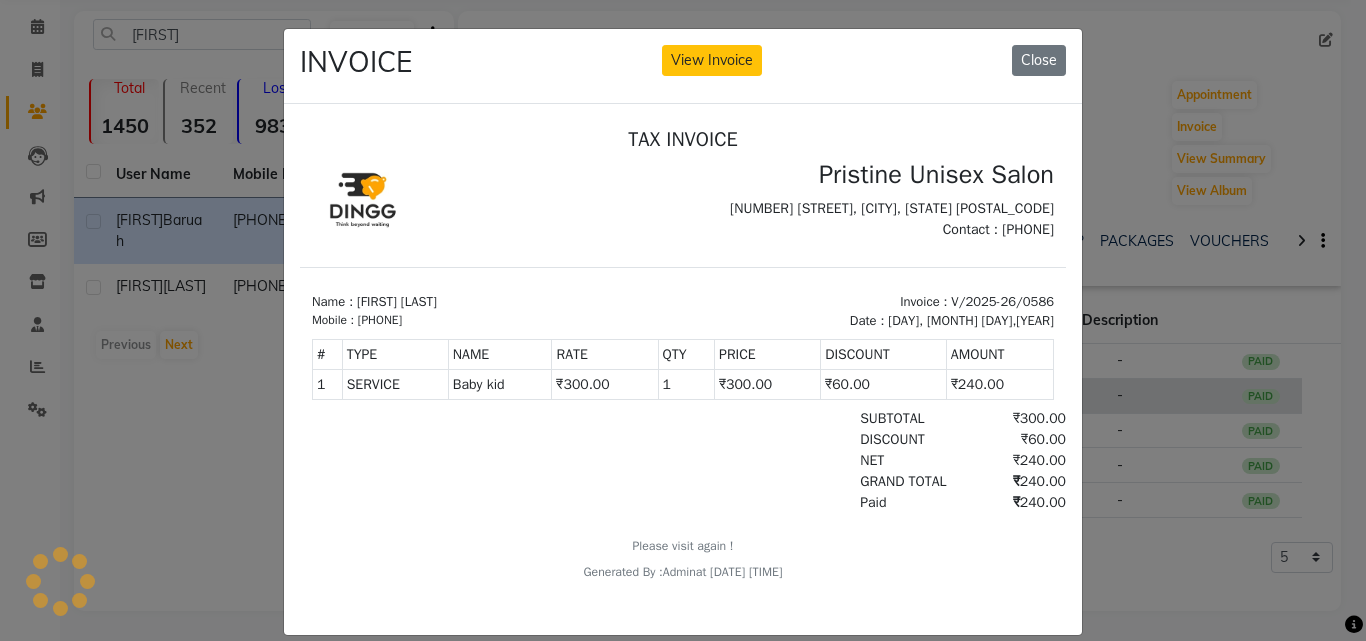 scroll, scrollTop: 0, scrollLeft: 0, axis: both 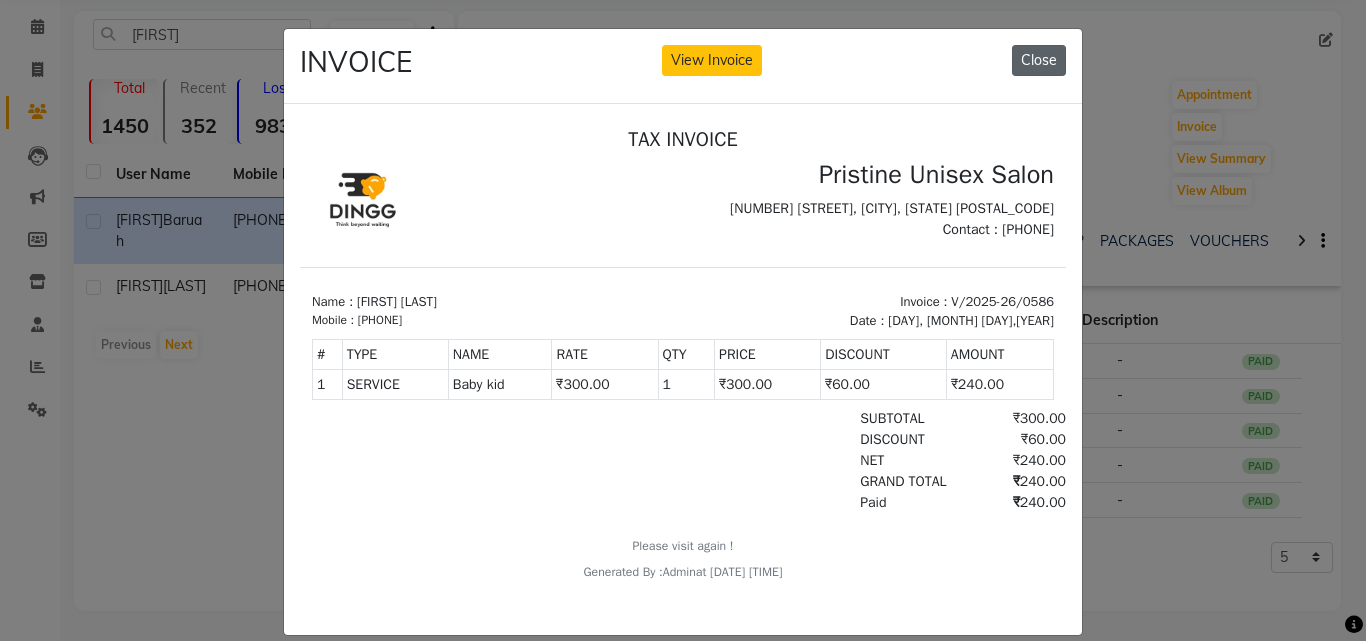 click on "Close" 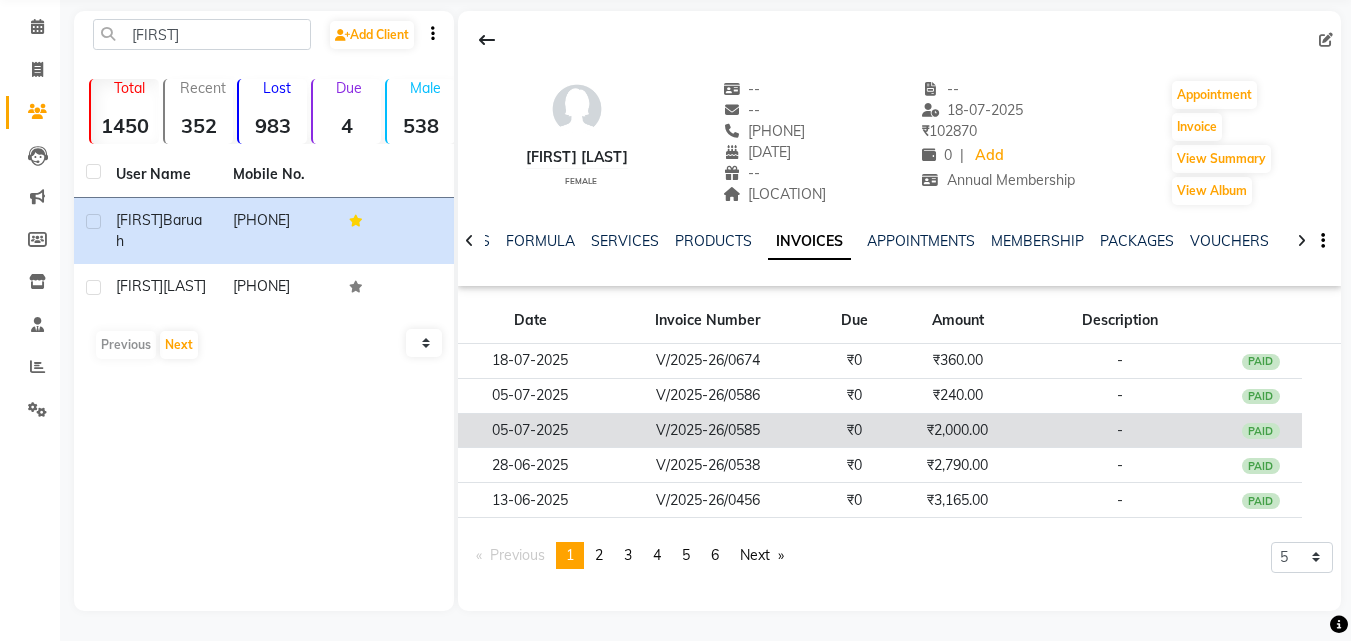 click on "V/2025-26/0585" 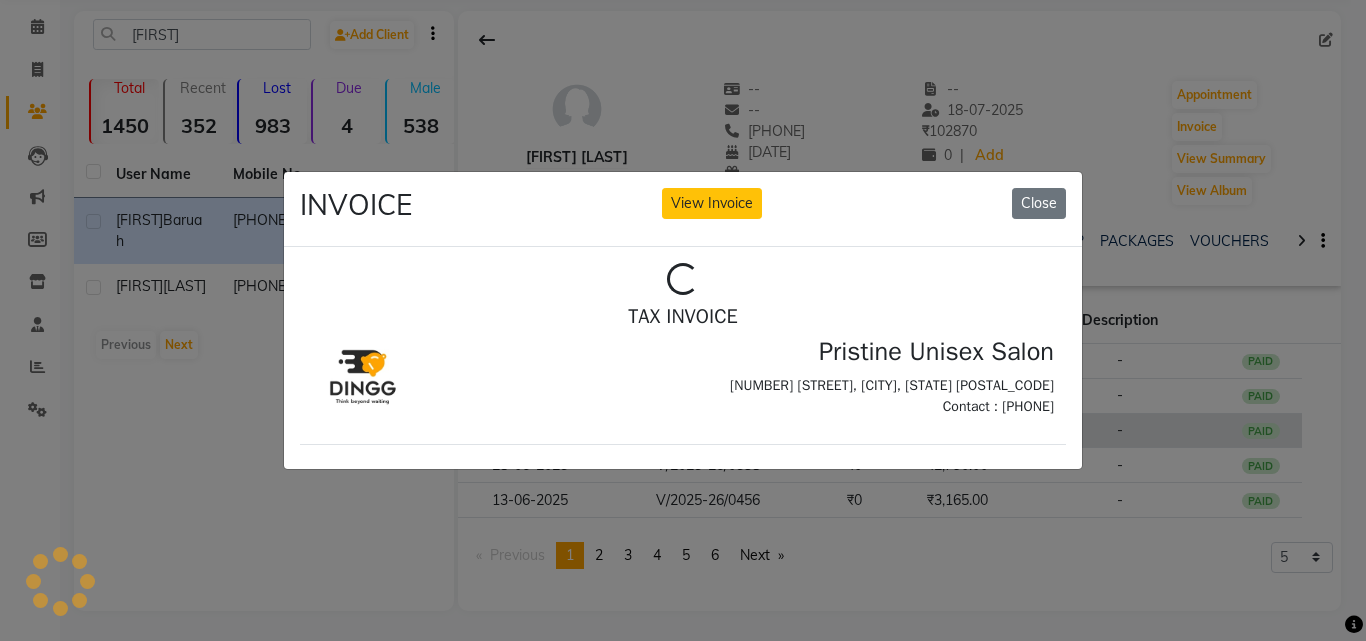 scroll, scrollTop: 0, scrollLeft: 0, axis: both 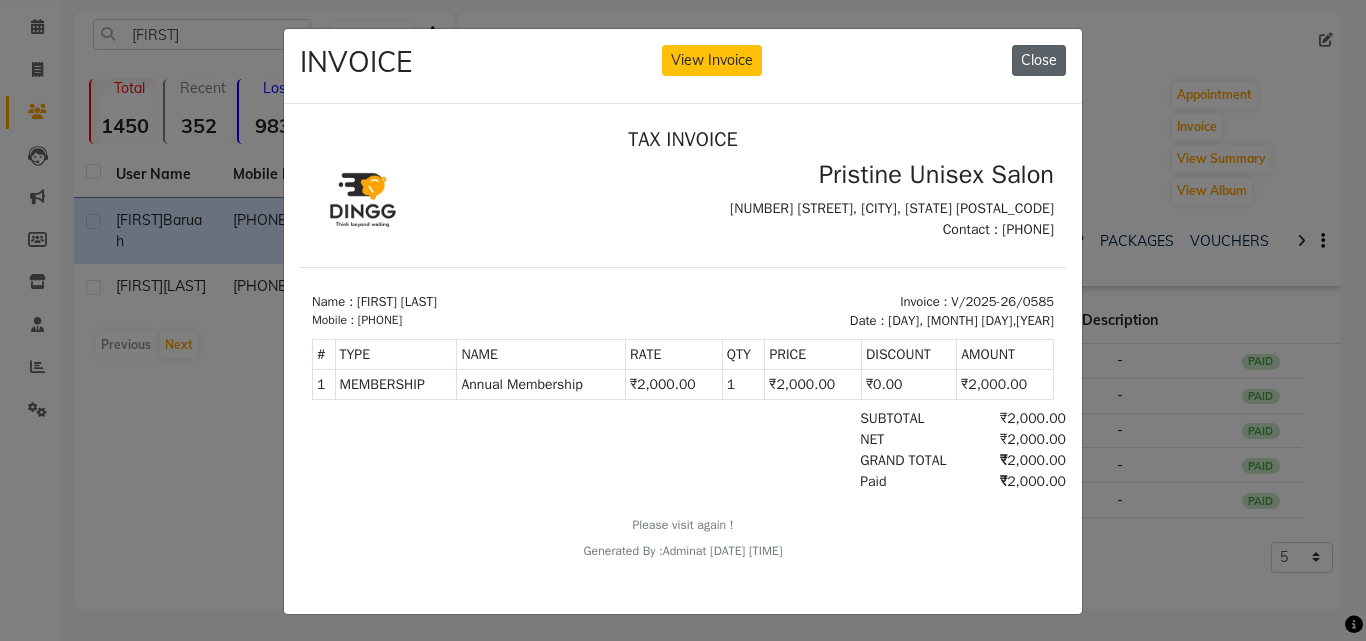 click on "Close" 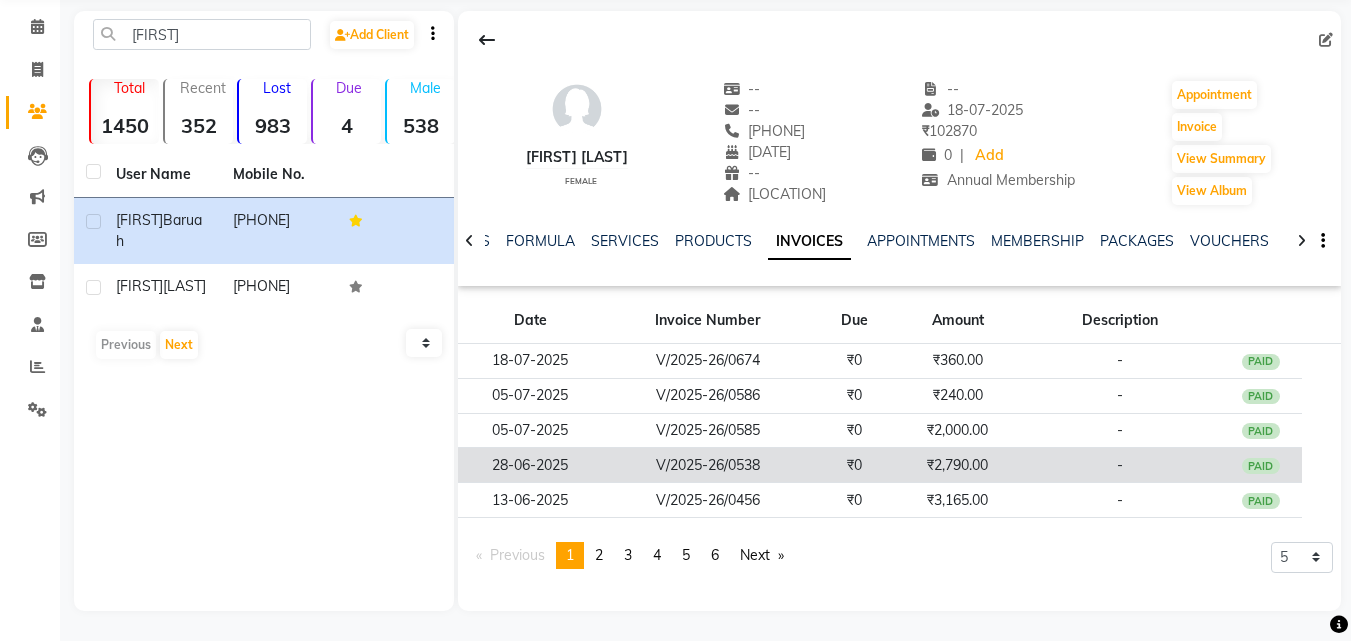 click on "V/2025-26/0538" 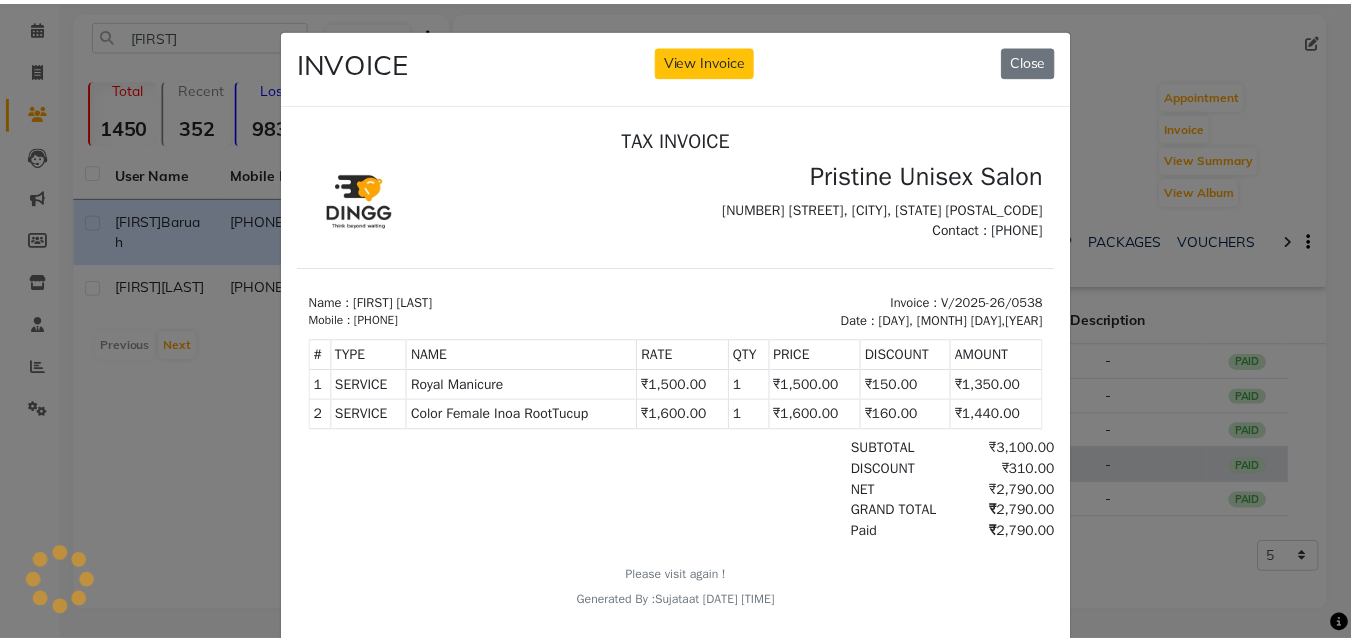 scroll, scrollTop: 0, scrollLeft: 0, axis: both 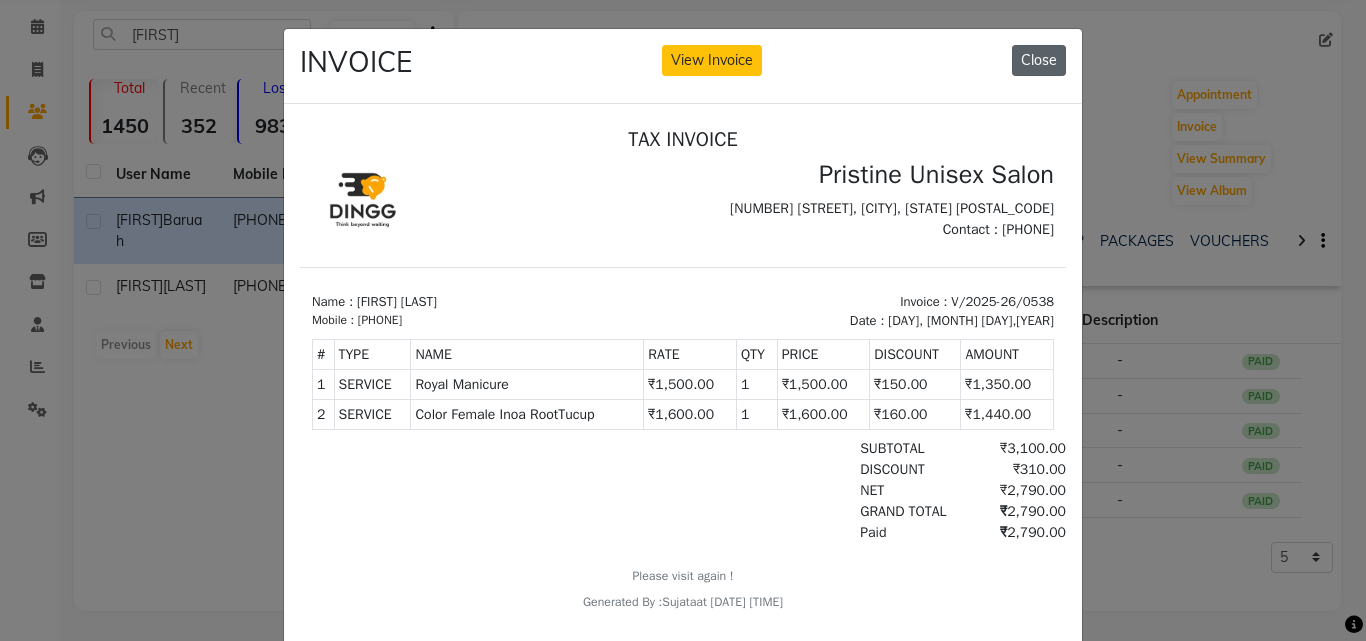 click on "Close" 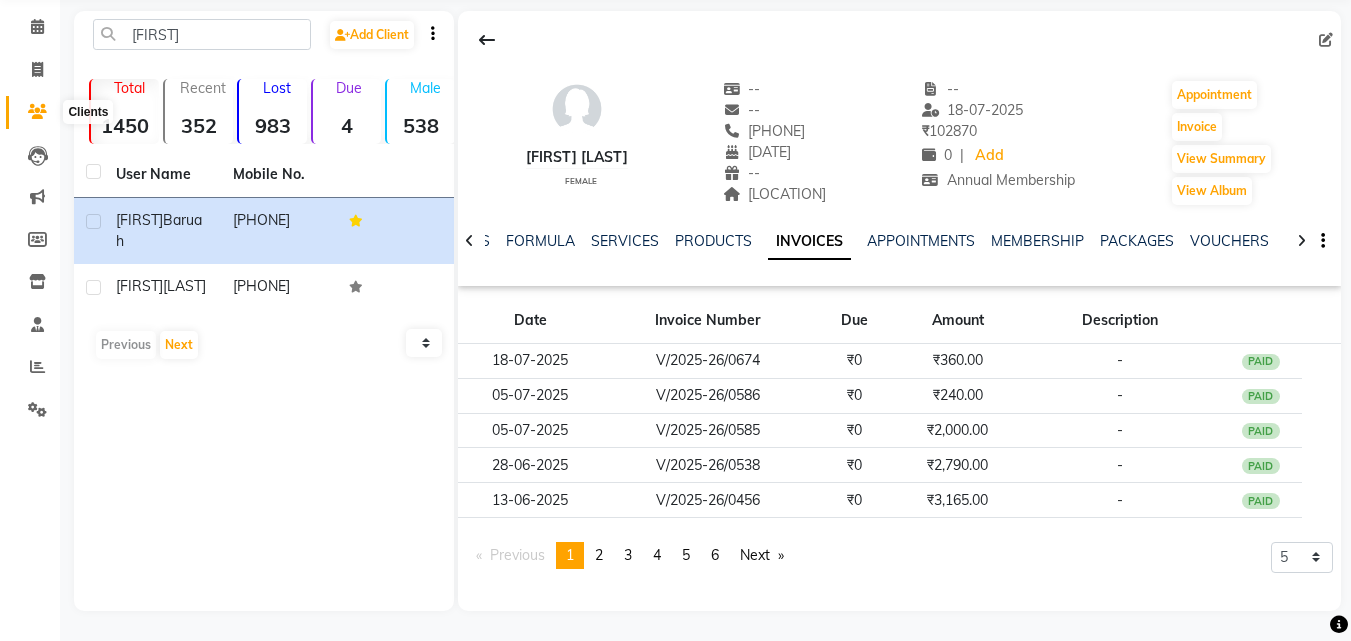 click 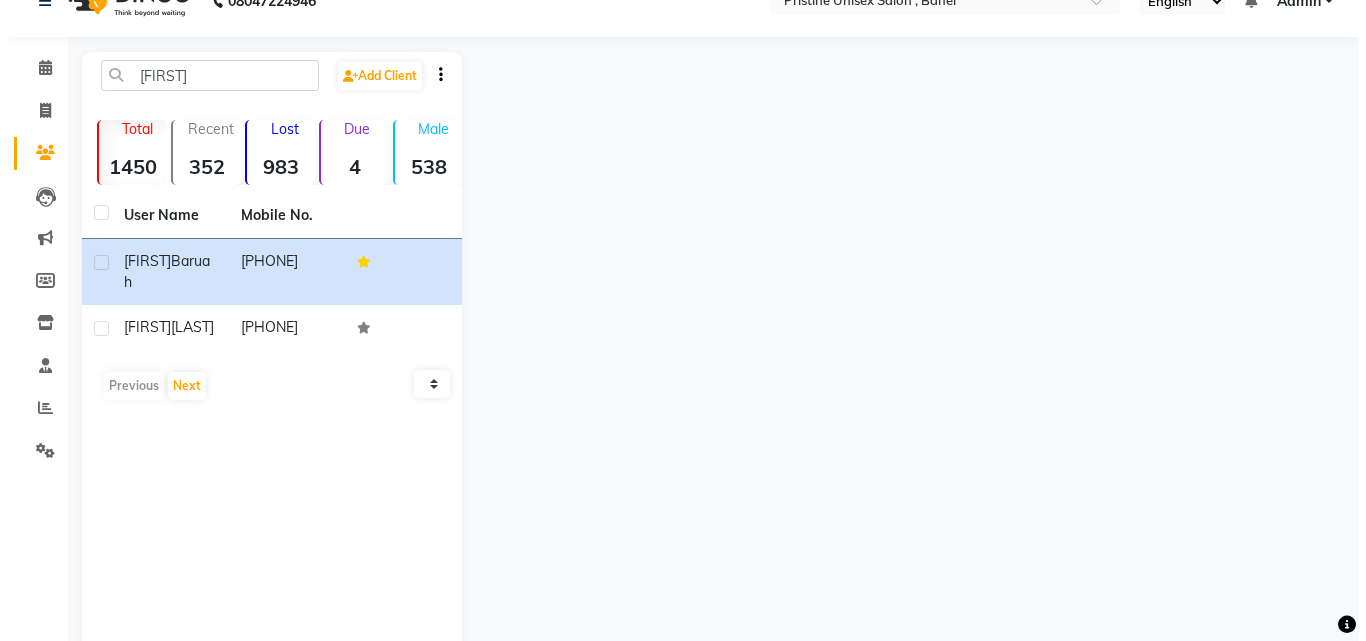 scroll, scrollTop: 0, scrollLeft: 0, axis: both 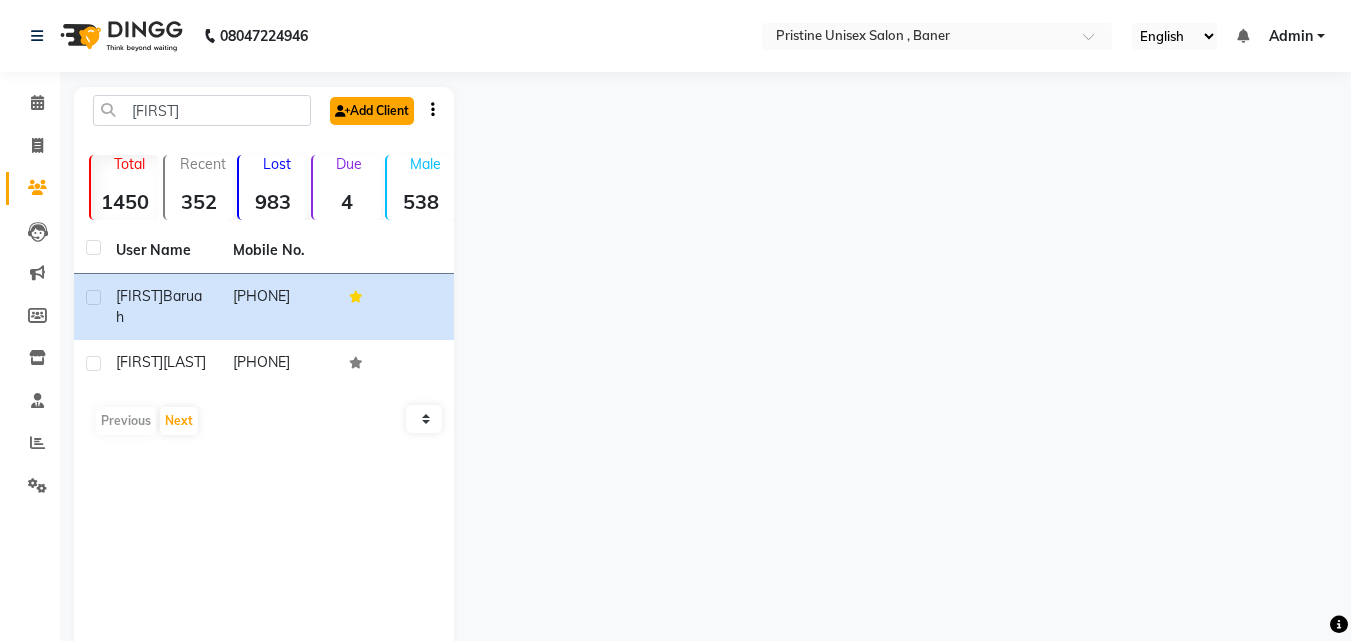 click on "Add Client" 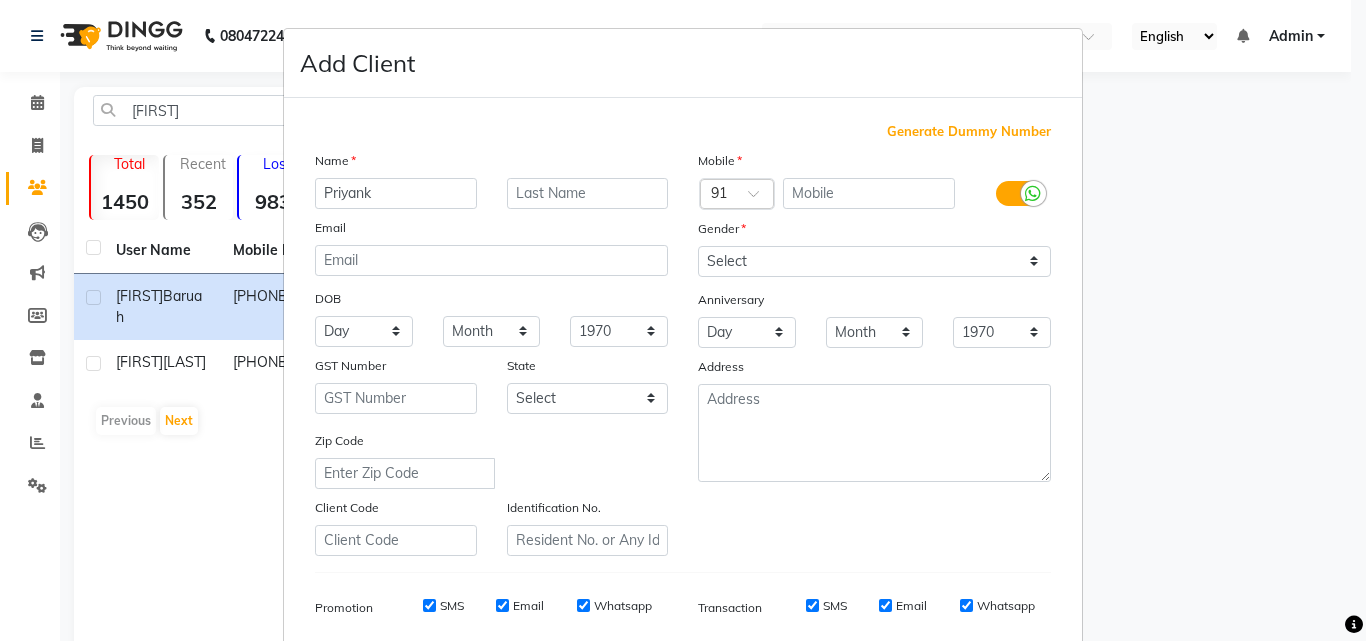 type on "Priyank" 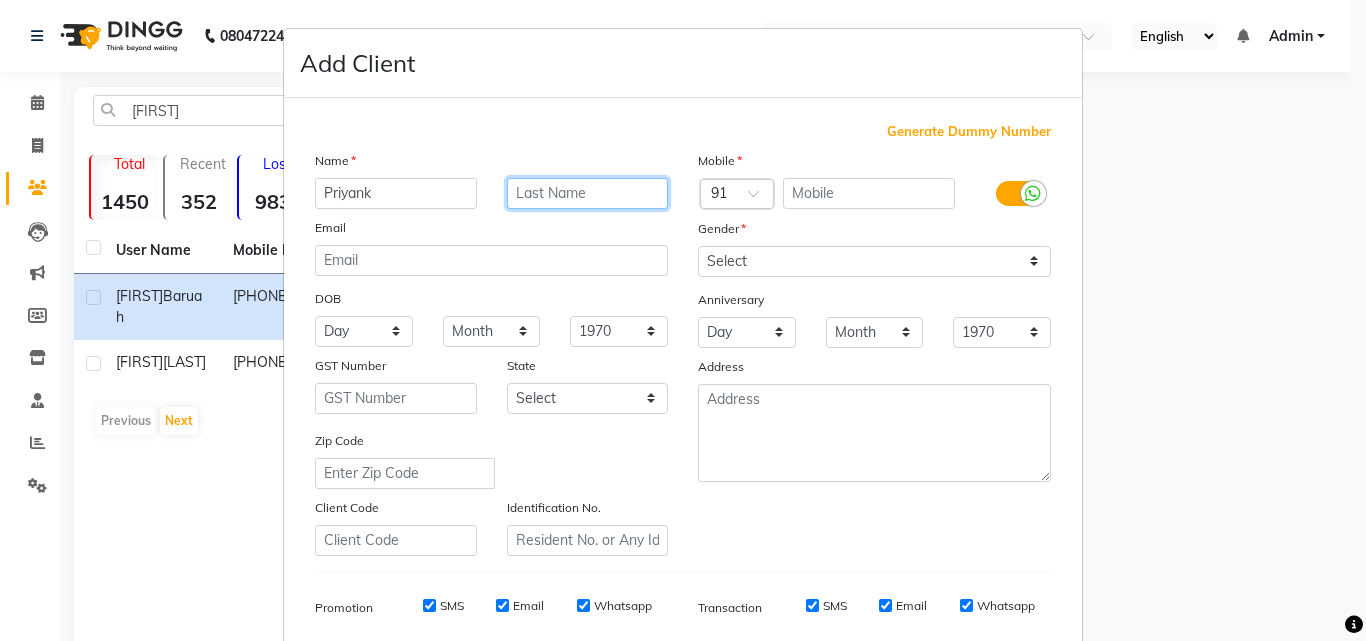 click at bounding box center [588, 193] 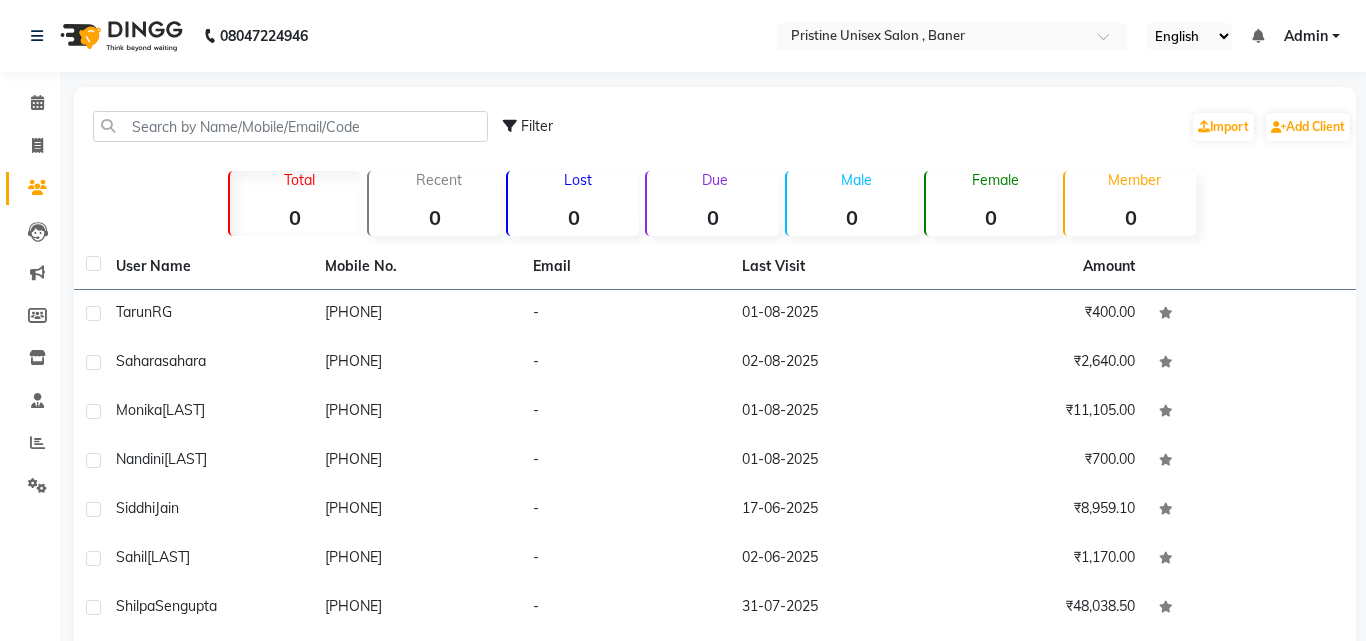 scroll, scrollTop: 0, scrollLeft: 0, axis: both 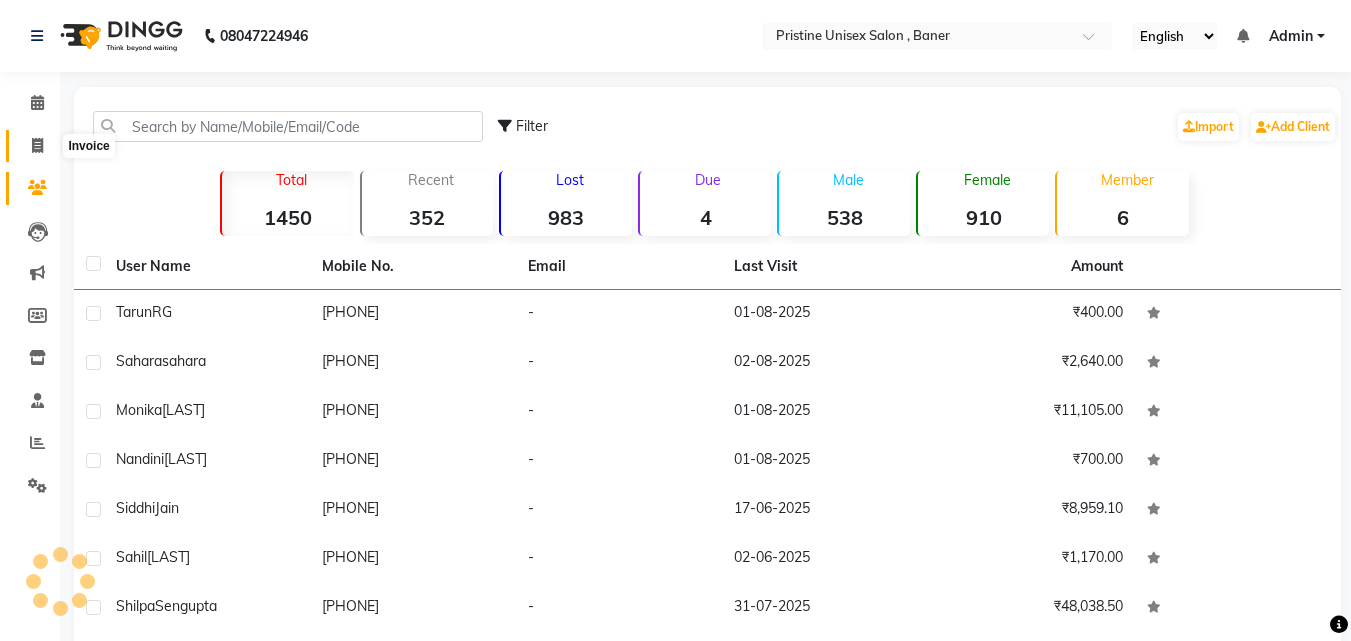 click 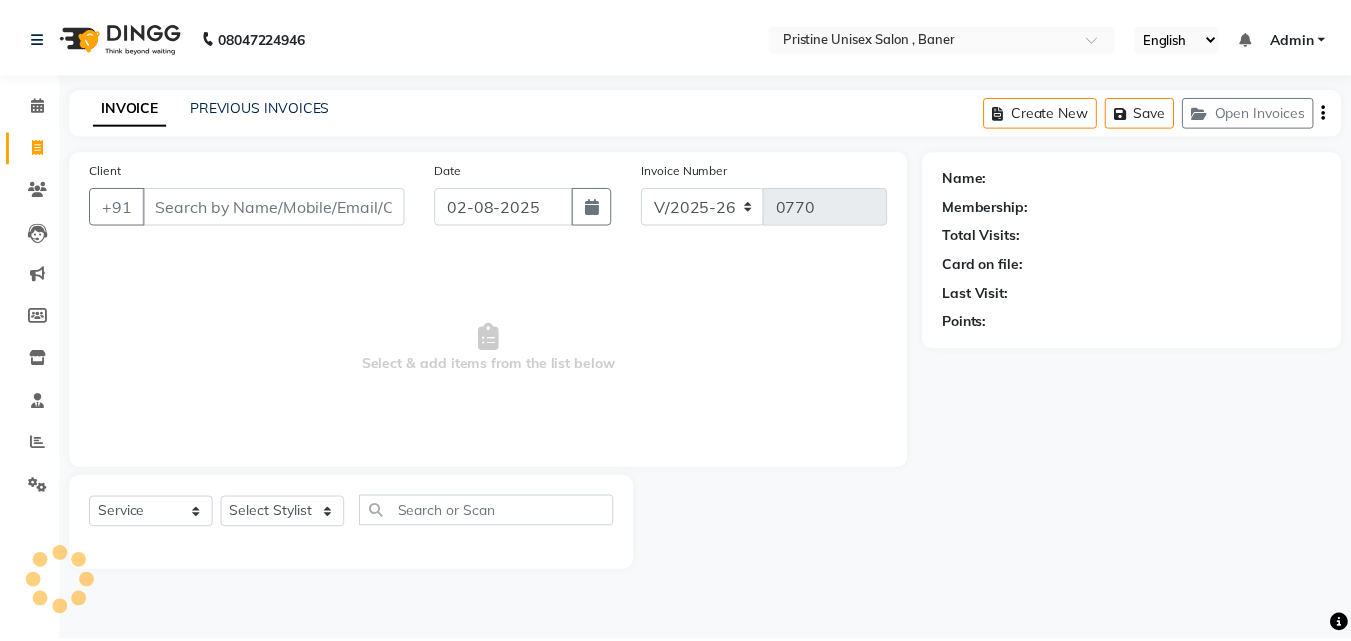 scroll, scrollTop: 0, scrollLeft: 0, axis: both 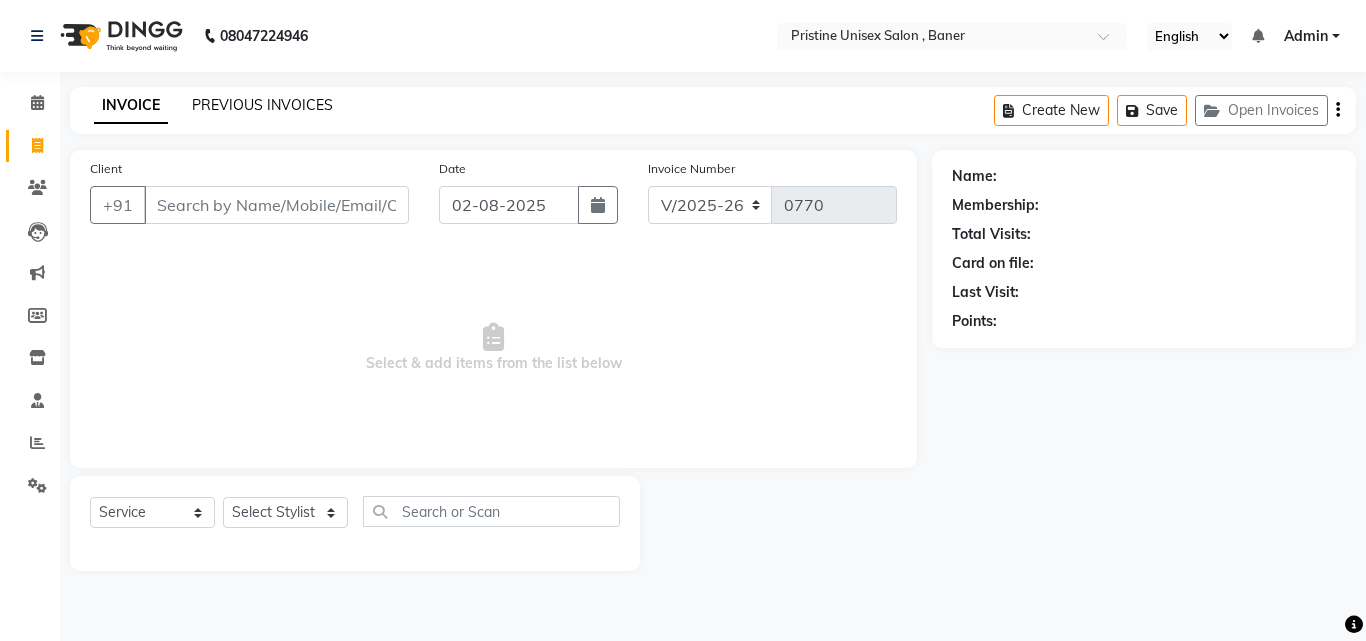 click on "PREVIOUS INVOICES" 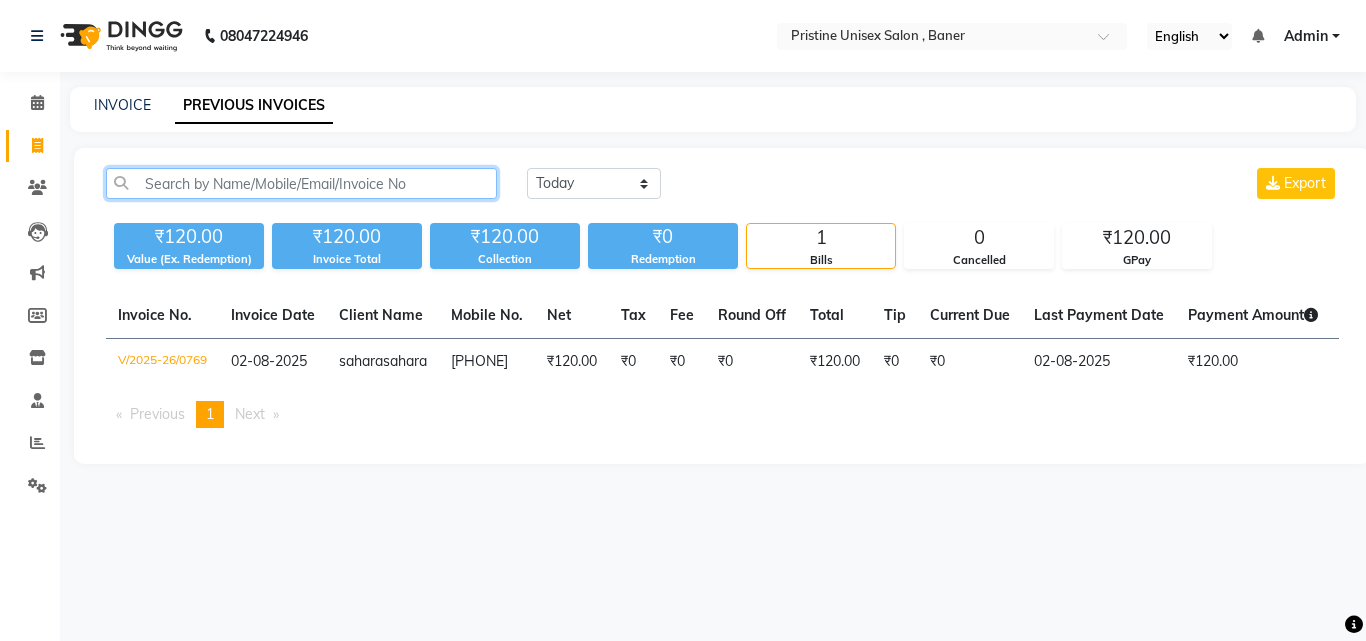 click 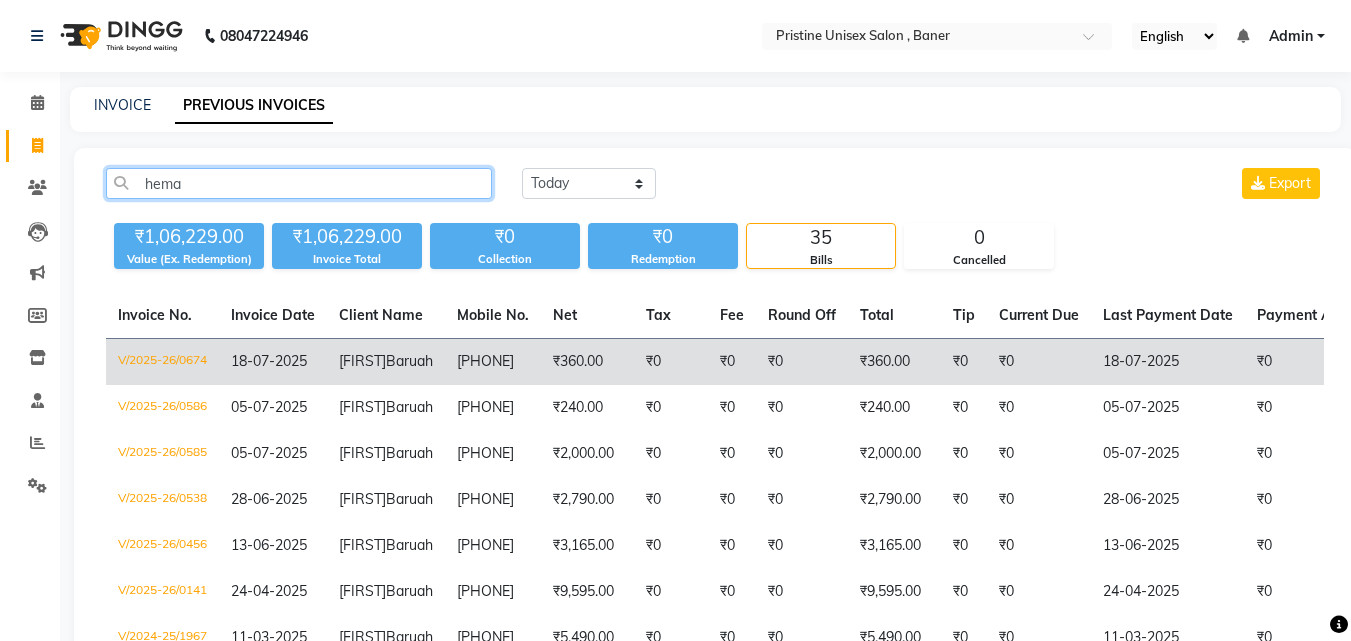 type on "hema" 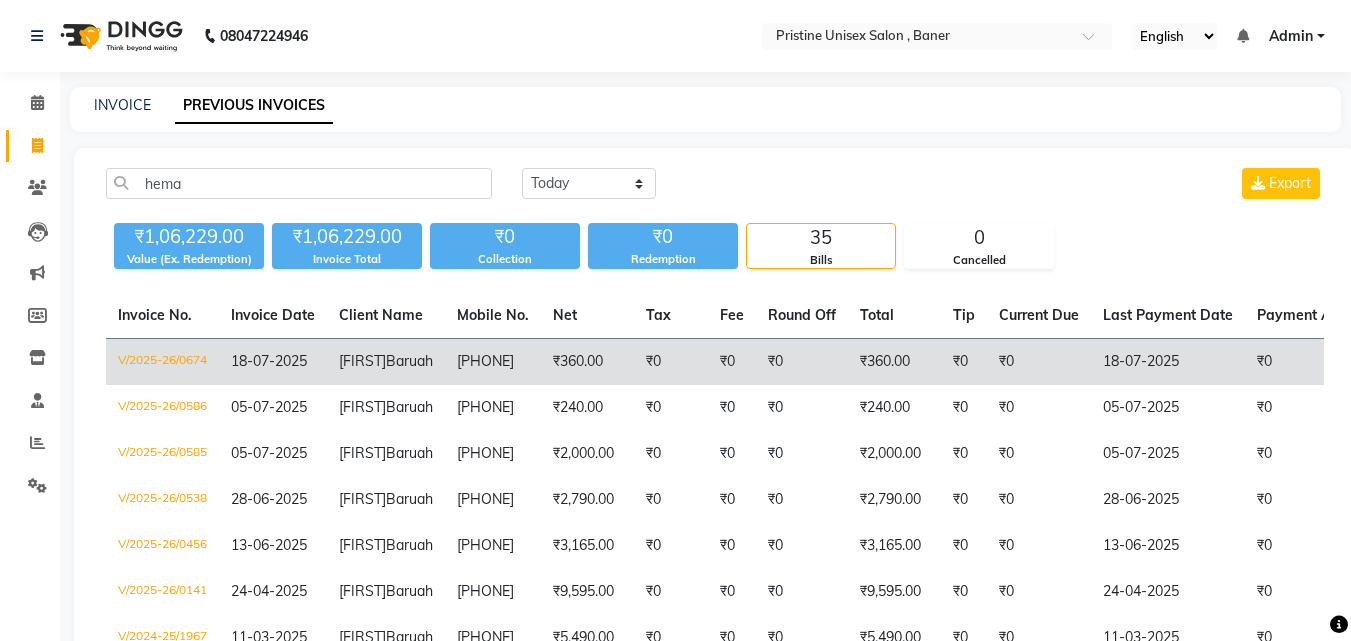 click on "₹360.00" 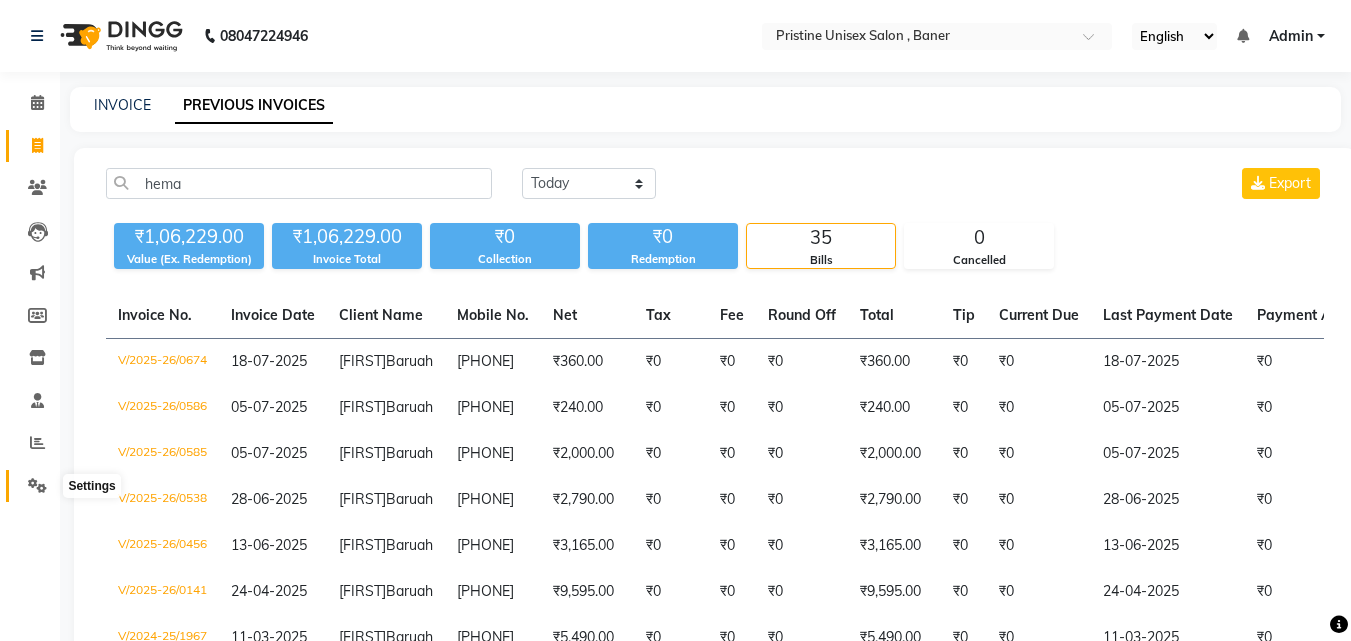 click 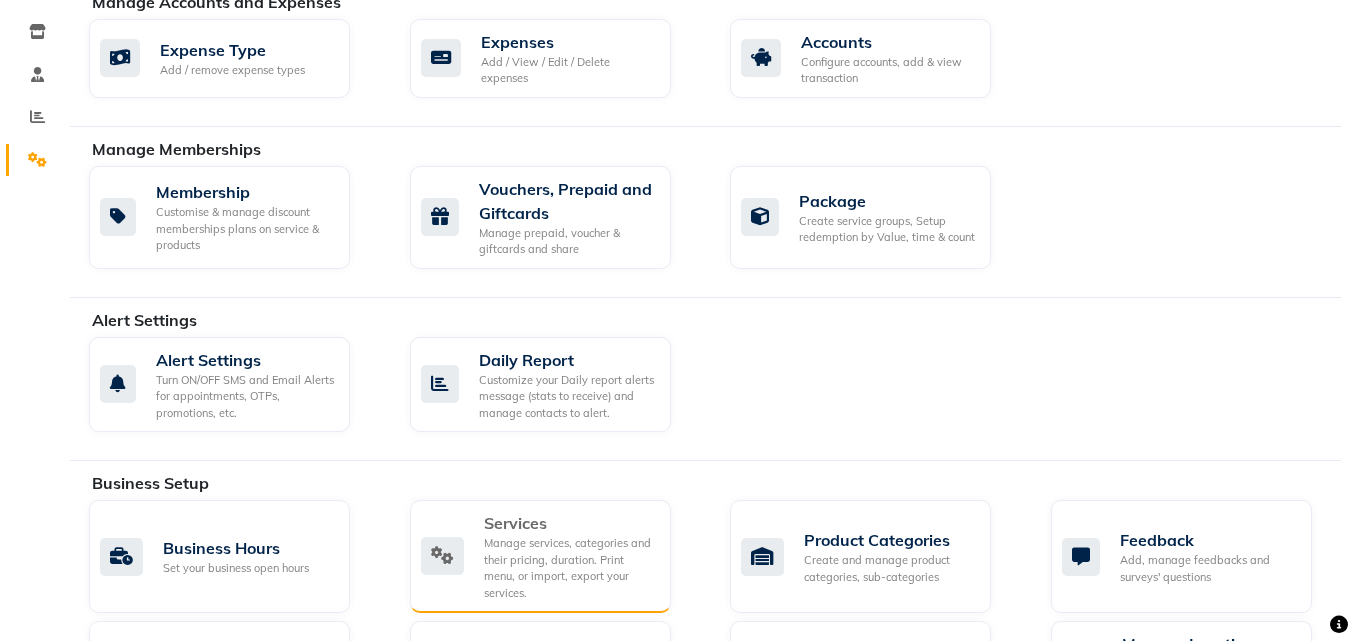 scroll, scrollTop: 500, scrollLeft: 0, axis: vertical 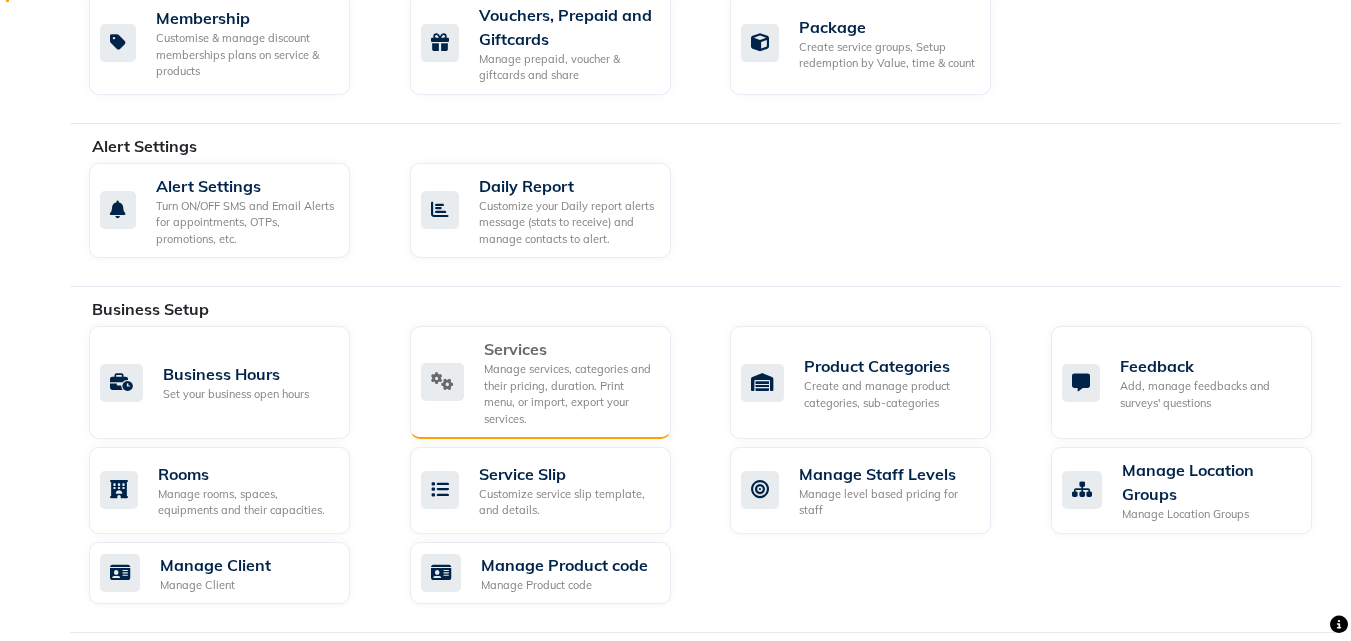 click on "Manage services, categories and their pricing, duration. Print menu, or import, export your services." 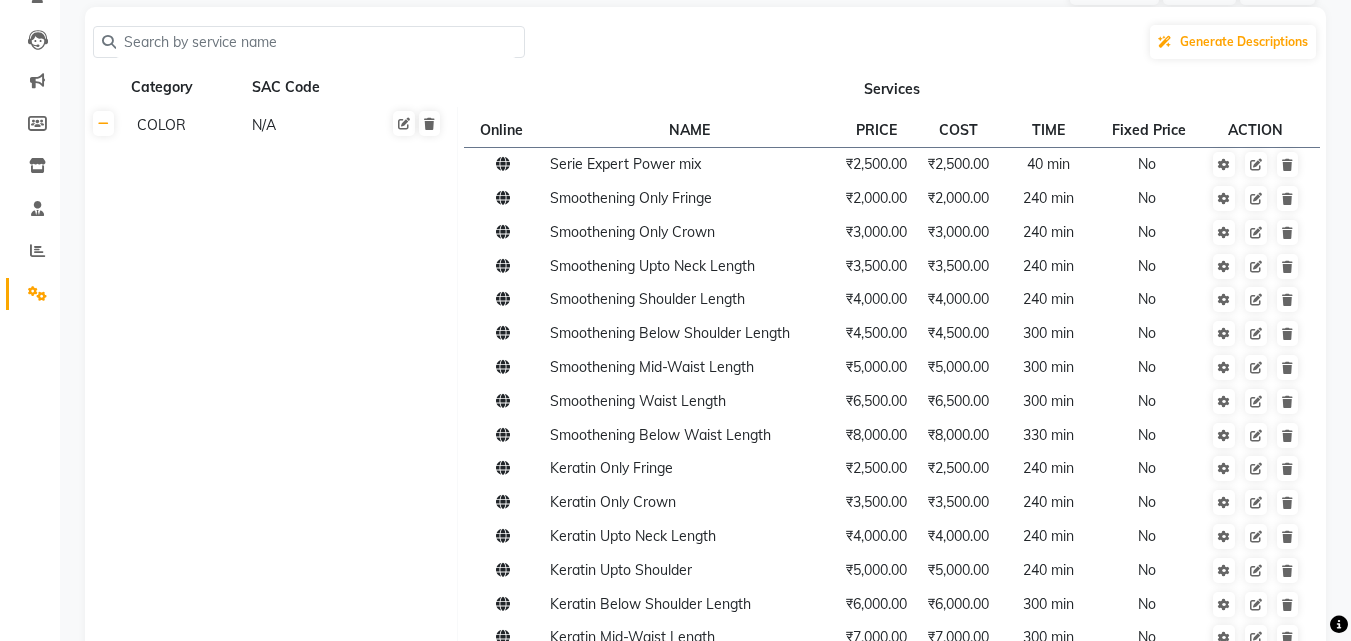 scroll, scrollTop: 200, scrollLeft: 0, axis: vertical 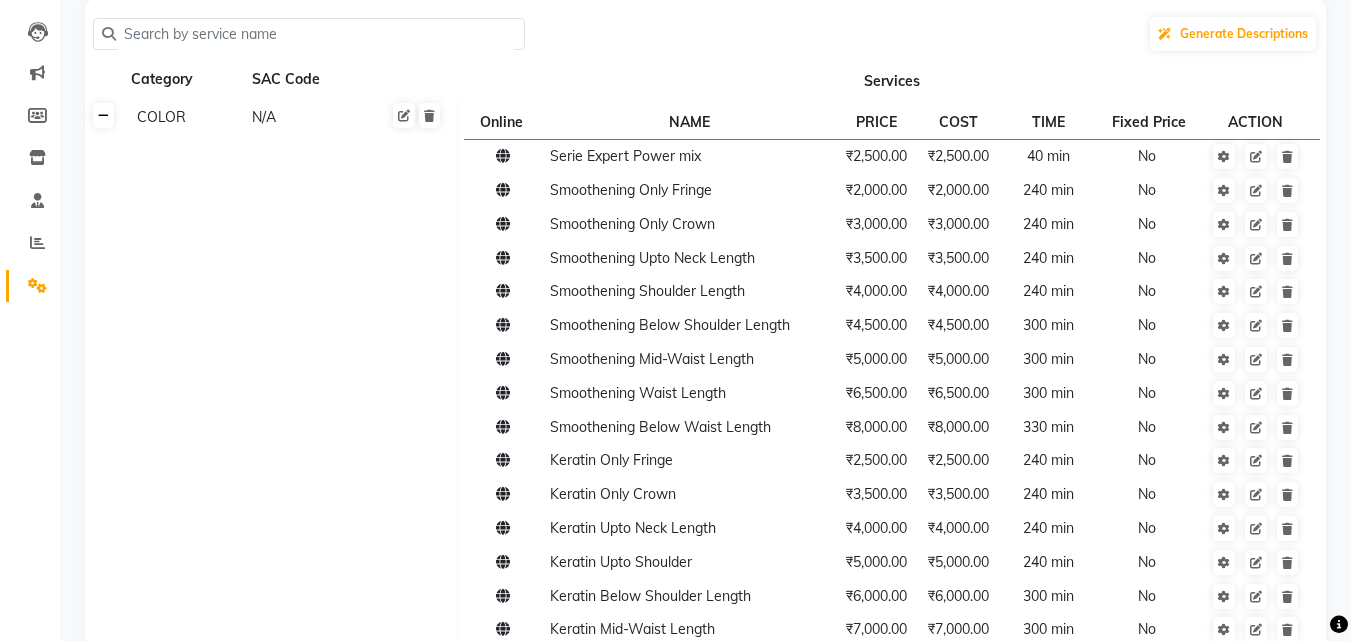 click 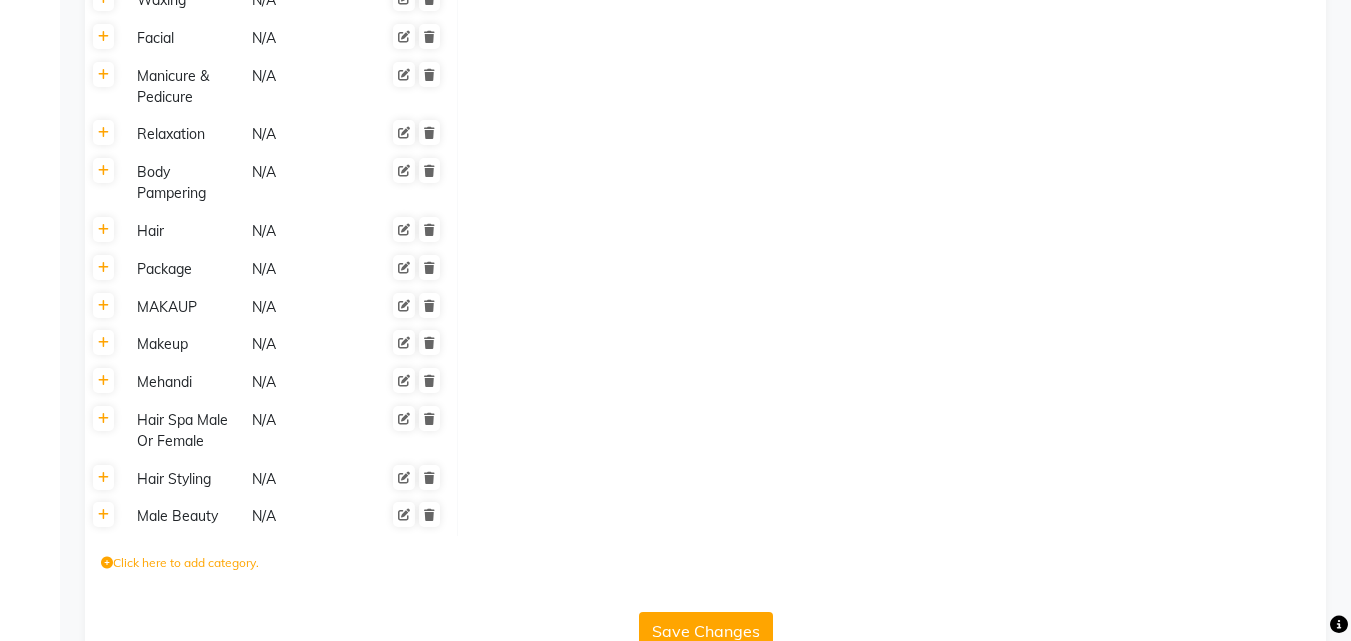scroll, scrollTop: 616, scrollLeft: 0, axis: vertical 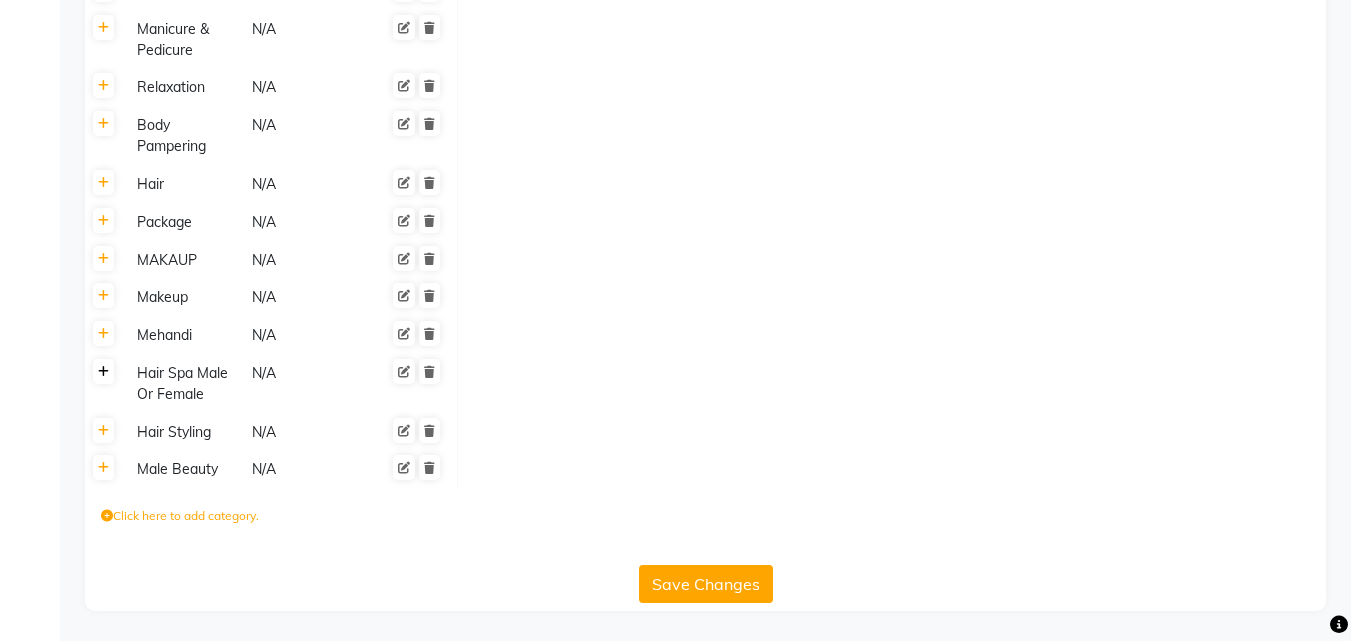 click 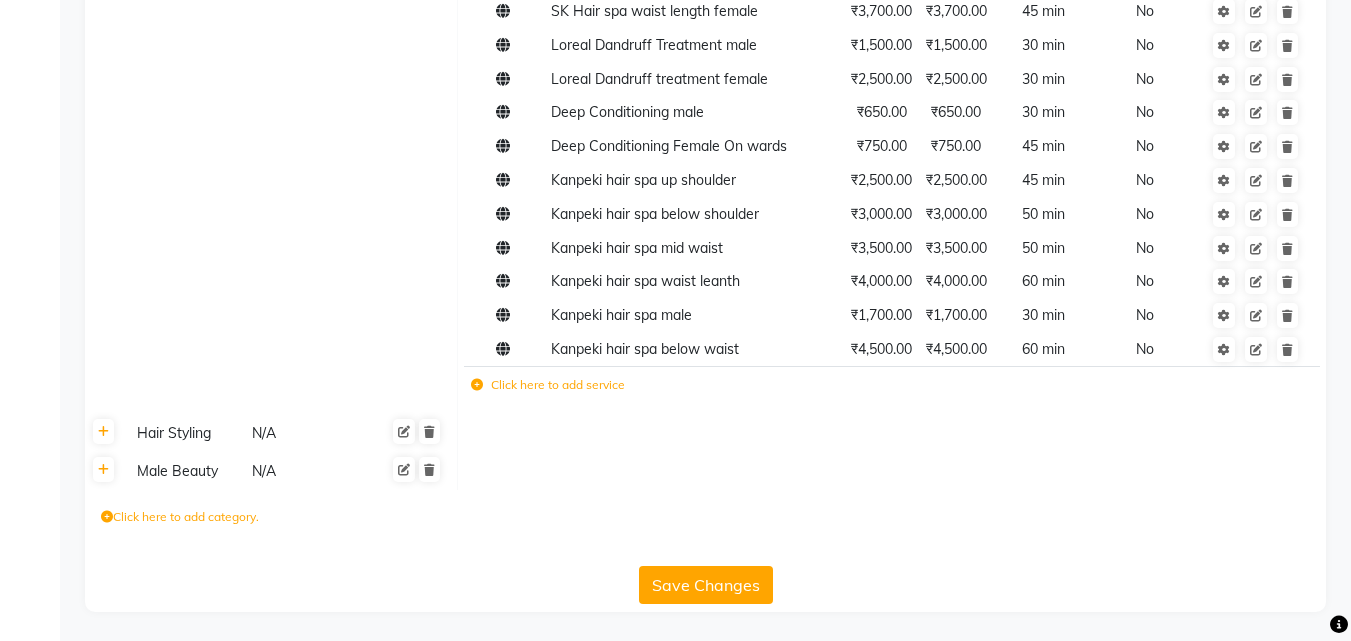 scroll, scrollTop: 1322, scrollLeft: 0, axis: vertical 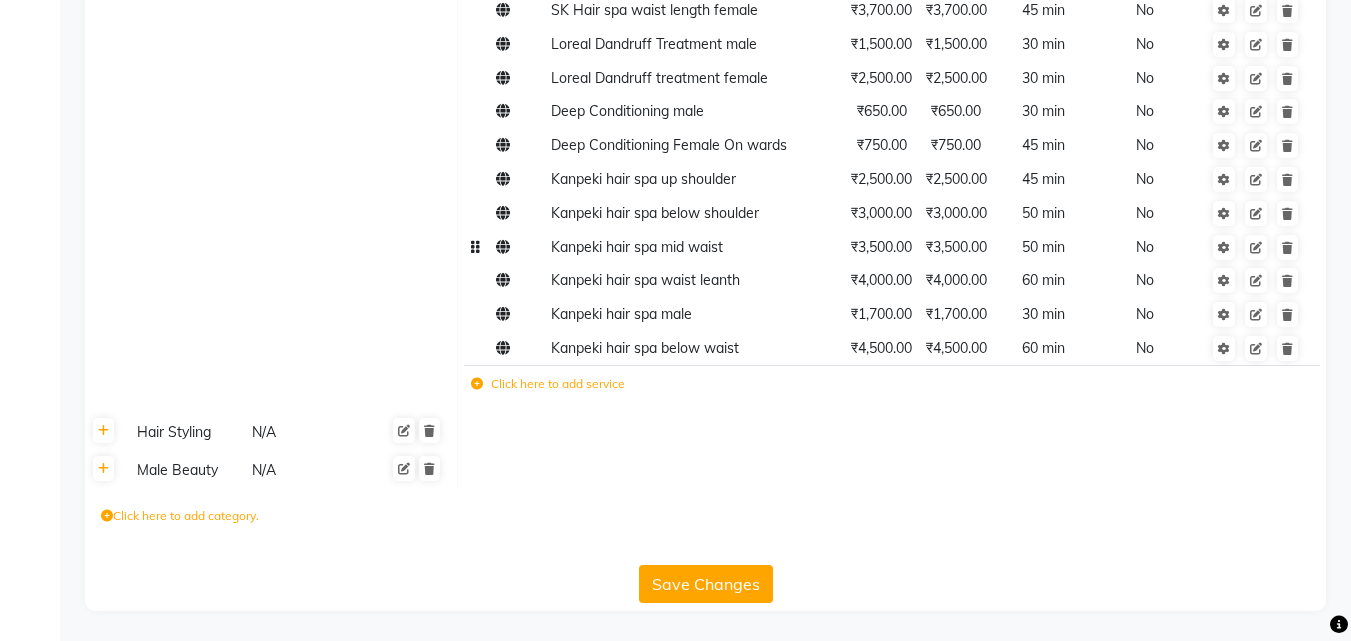 click on "₹3,500.00" 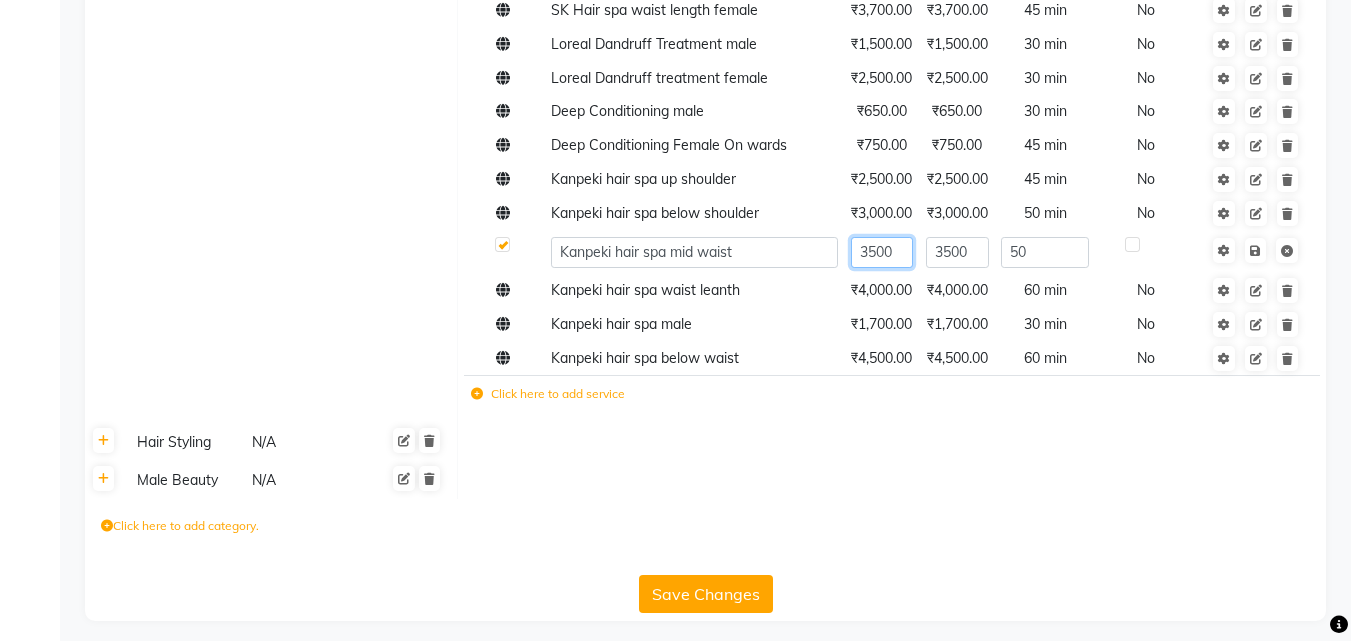 click on "3500" 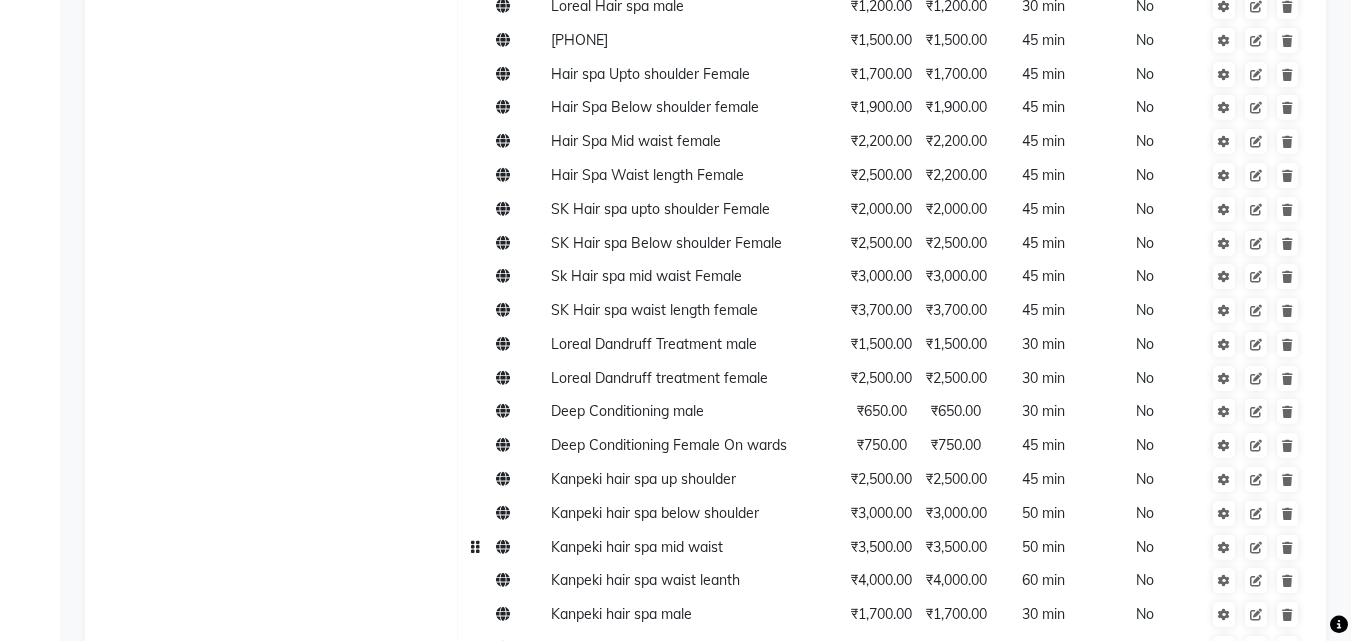 scroll, scrollTop: 722, scrollLeft: 0, axis: vertical 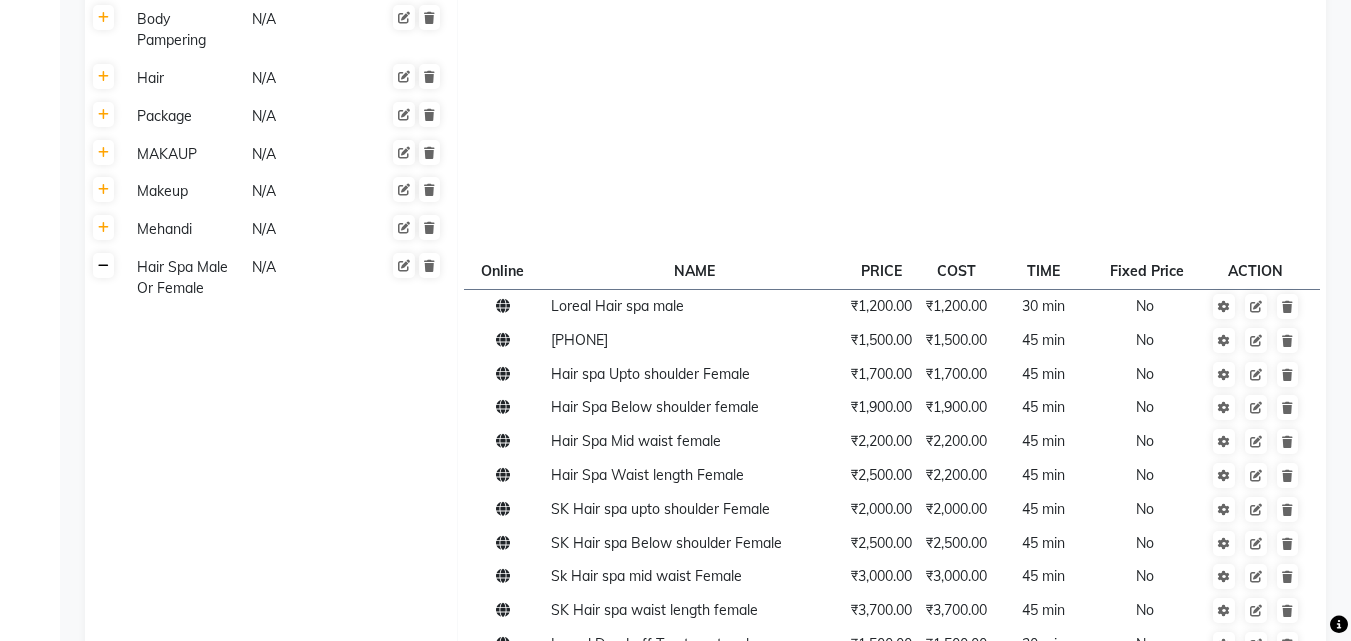 click 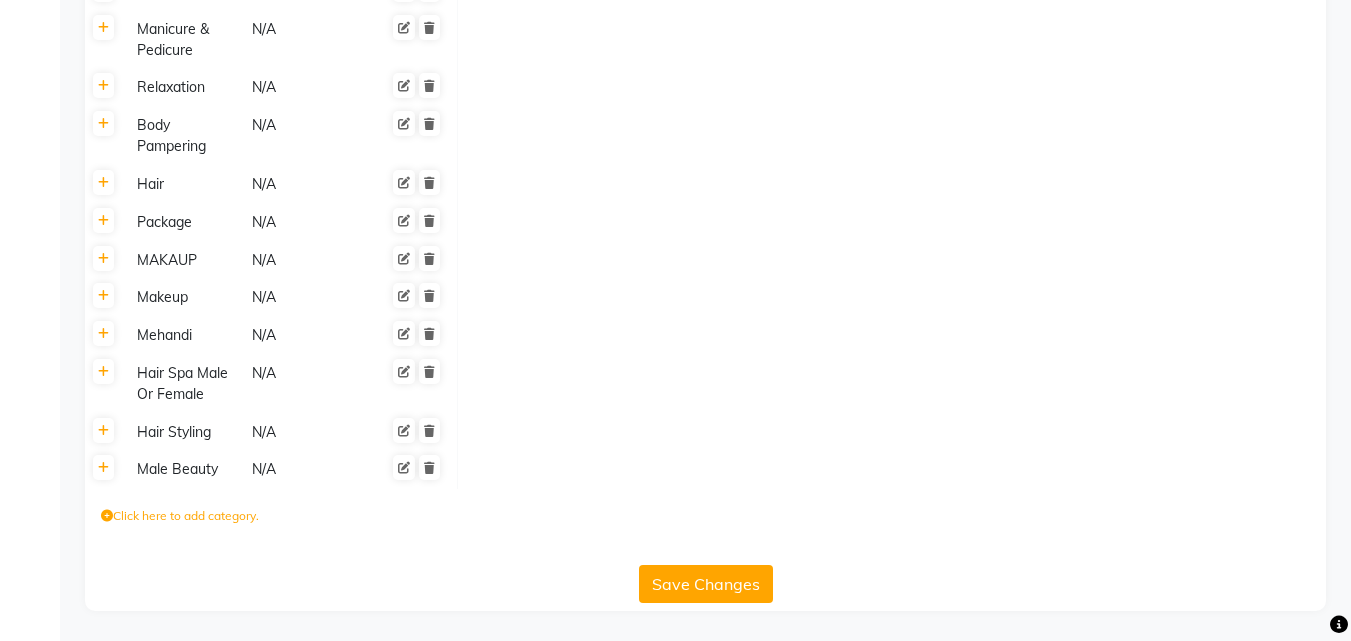 click on "Save Changes" 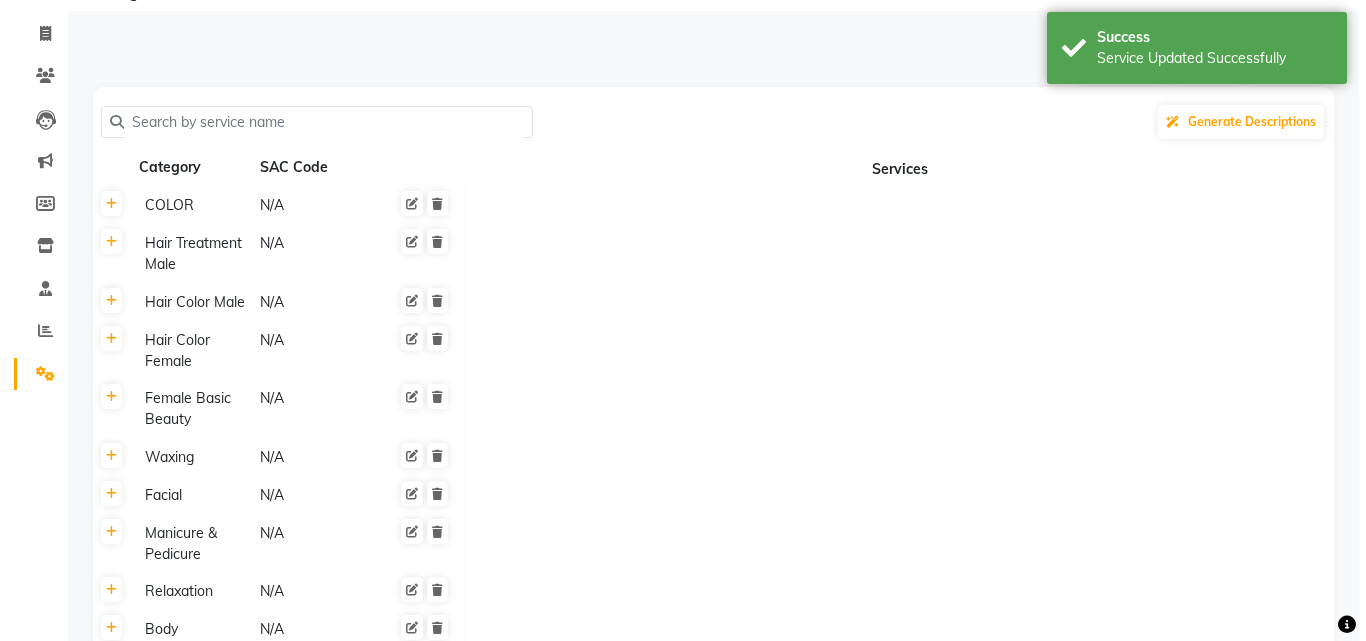 scroll, scrollTop: 0, scrollLeft: 0, axis: both 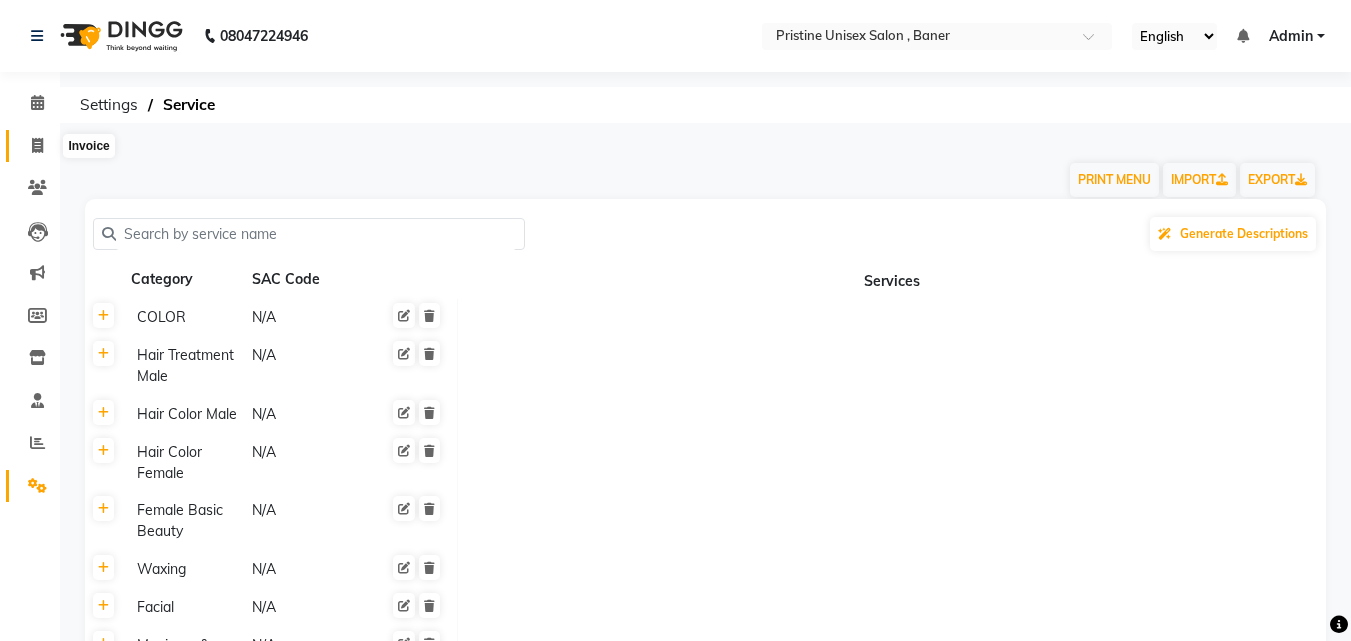 click 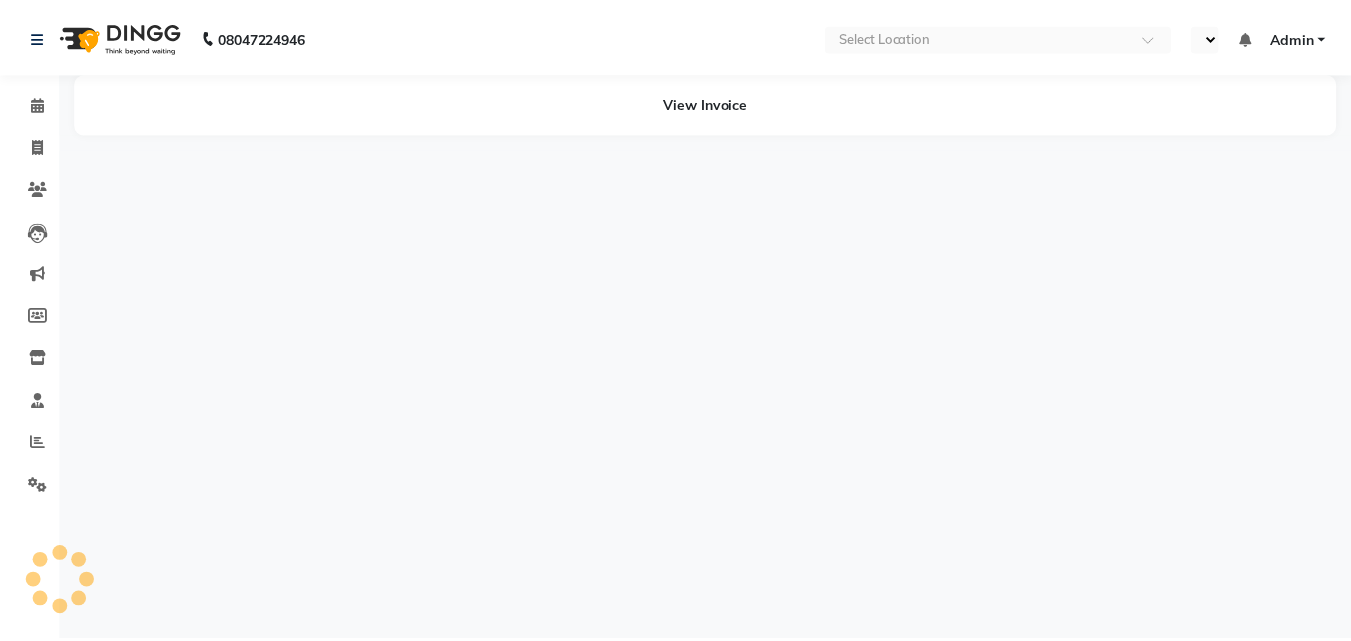 scroll, scrollTop: 0, scrollLeft: 0, axis: both 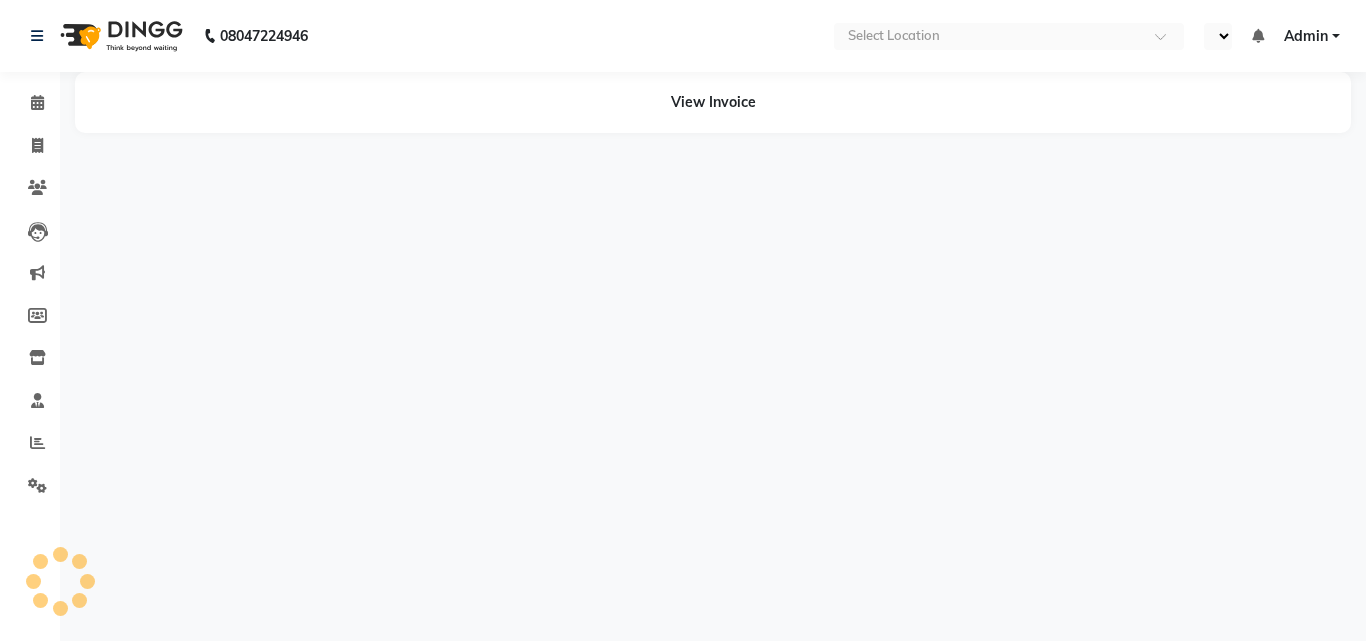 select on "en" 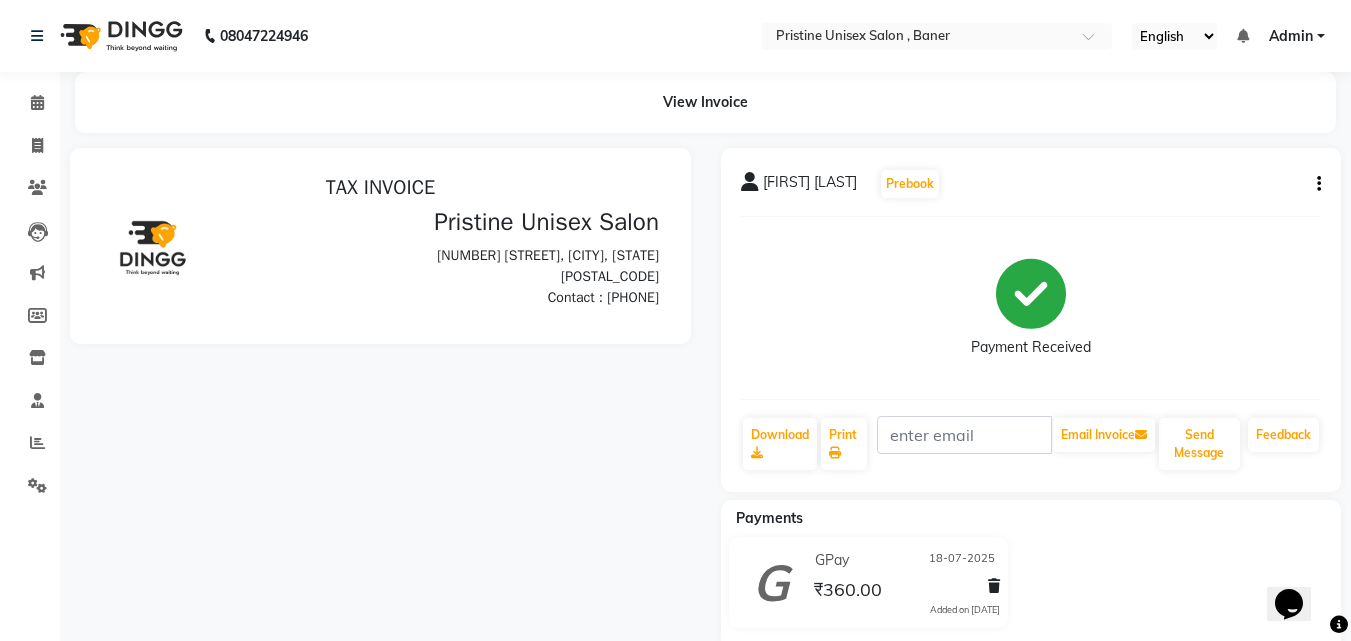 scroll, scrollTop: 0, scrollLeft: 0, axis: both 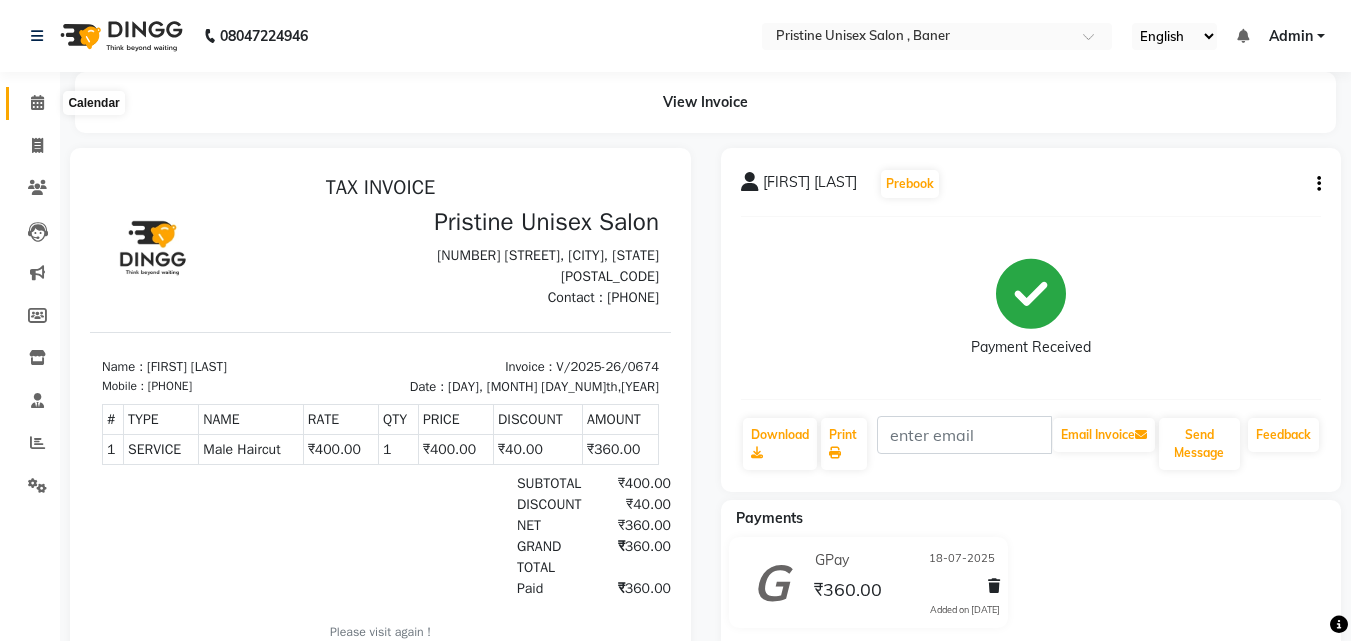 click 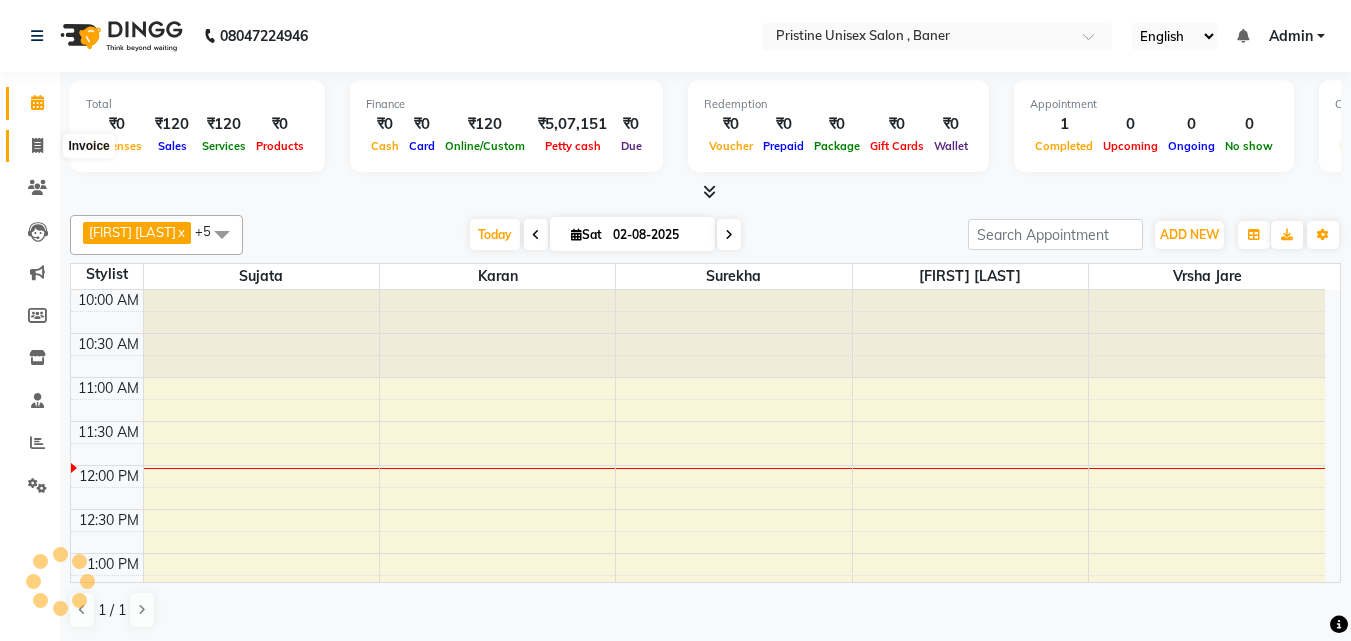 click 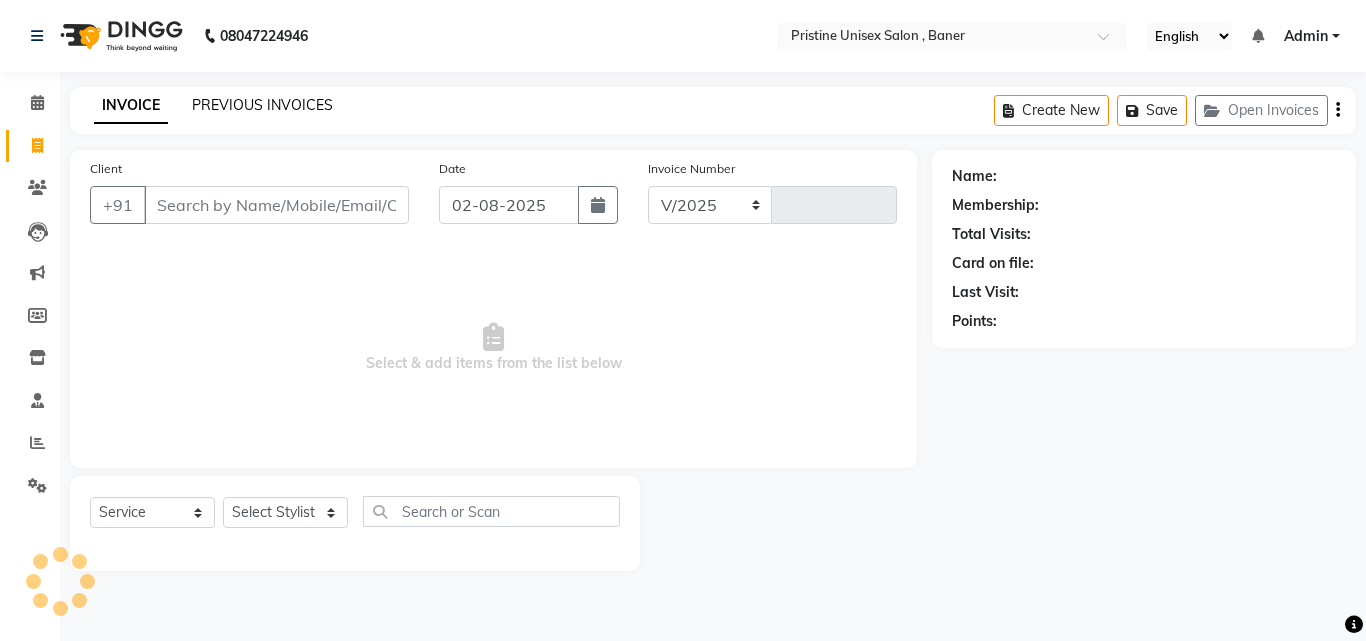 select on "6610" 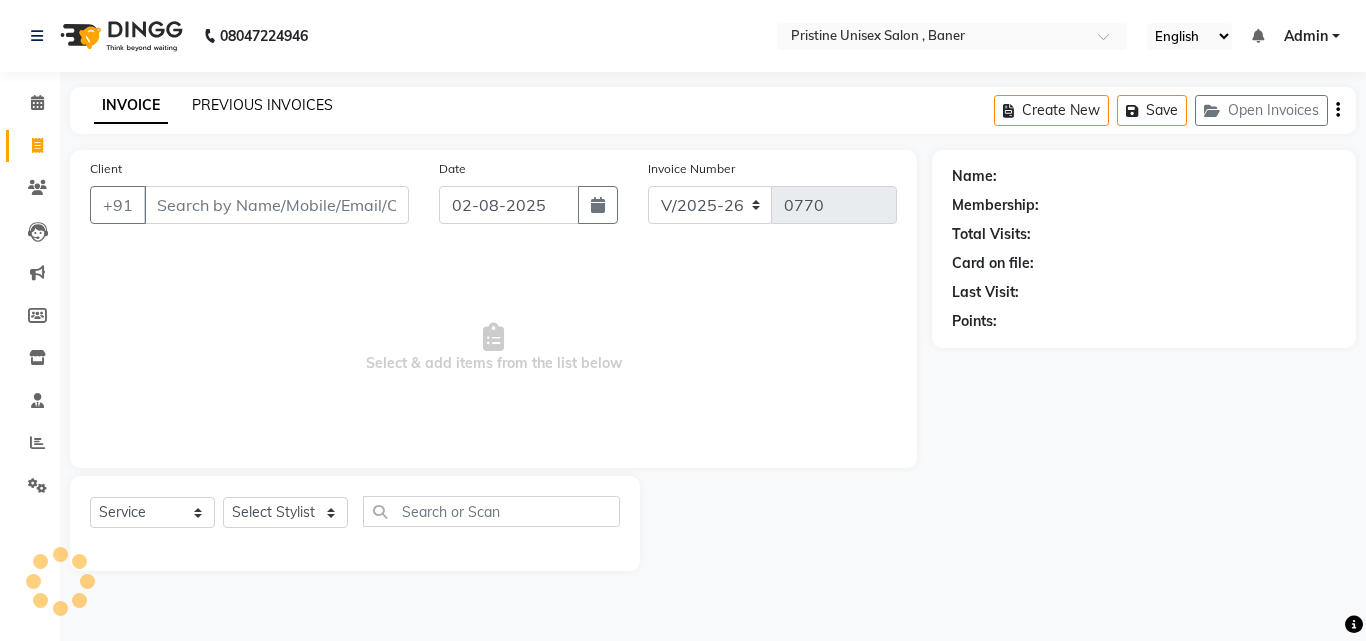 click on "PREVIOUS INVOICES" 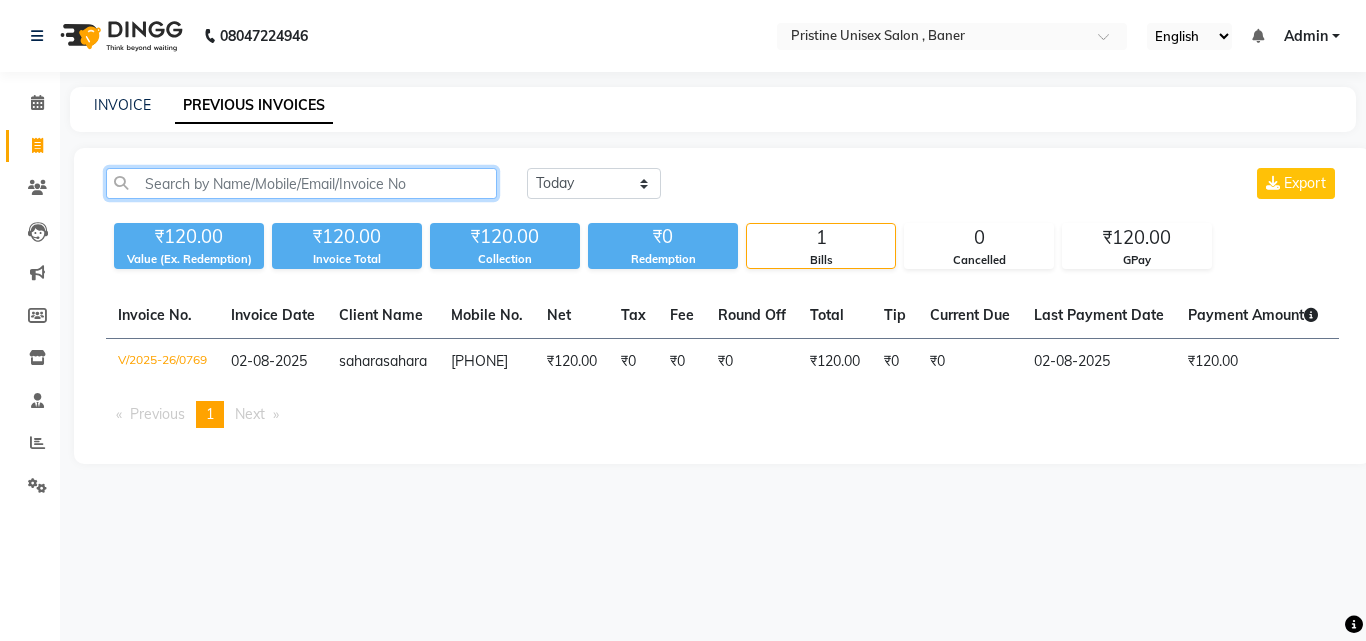 click 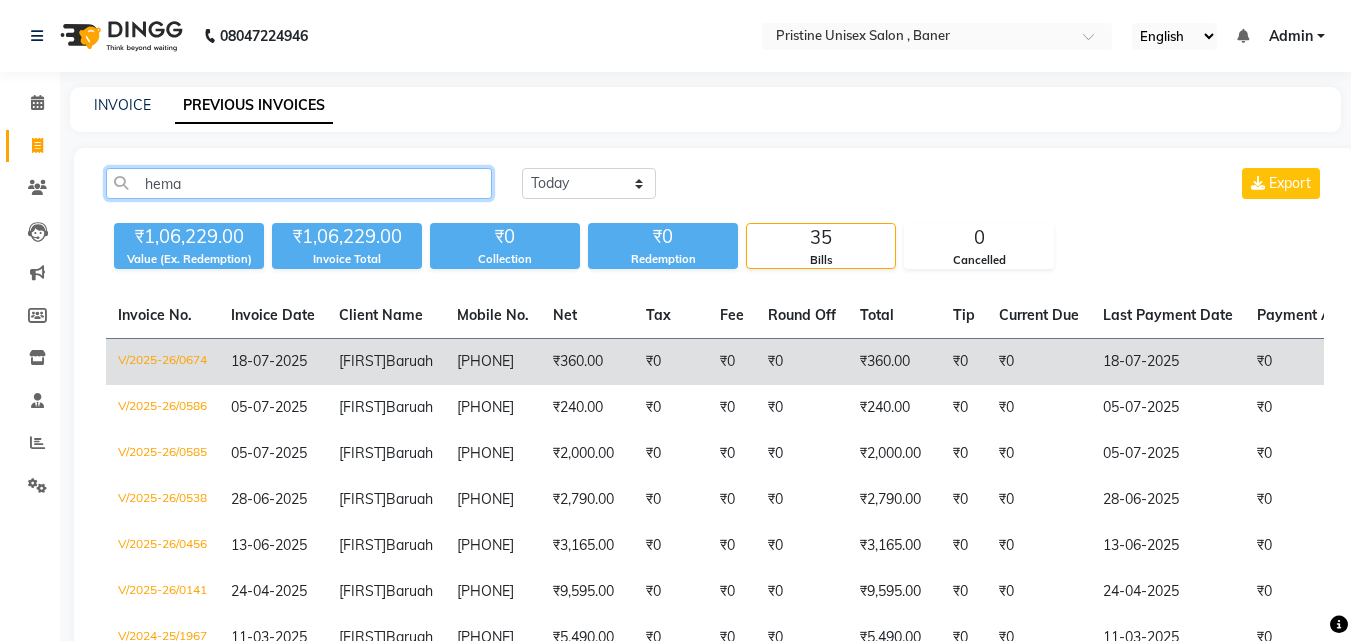 type on "hema" 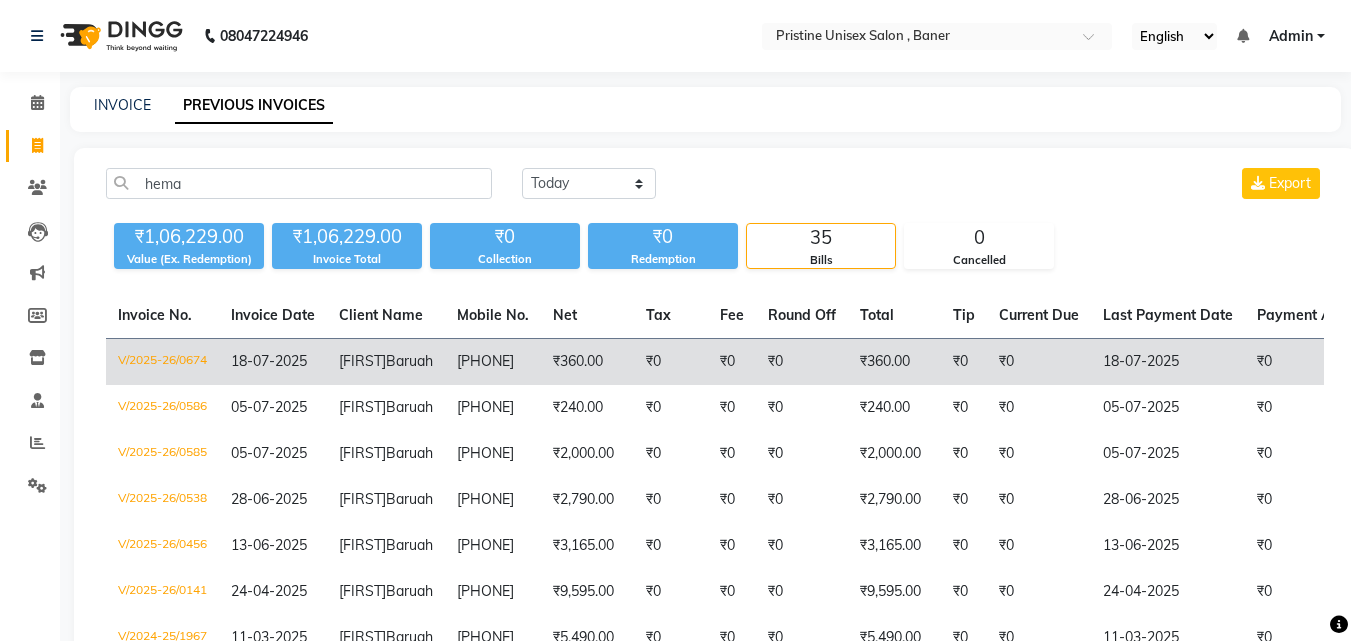 click on "[FIRST]" 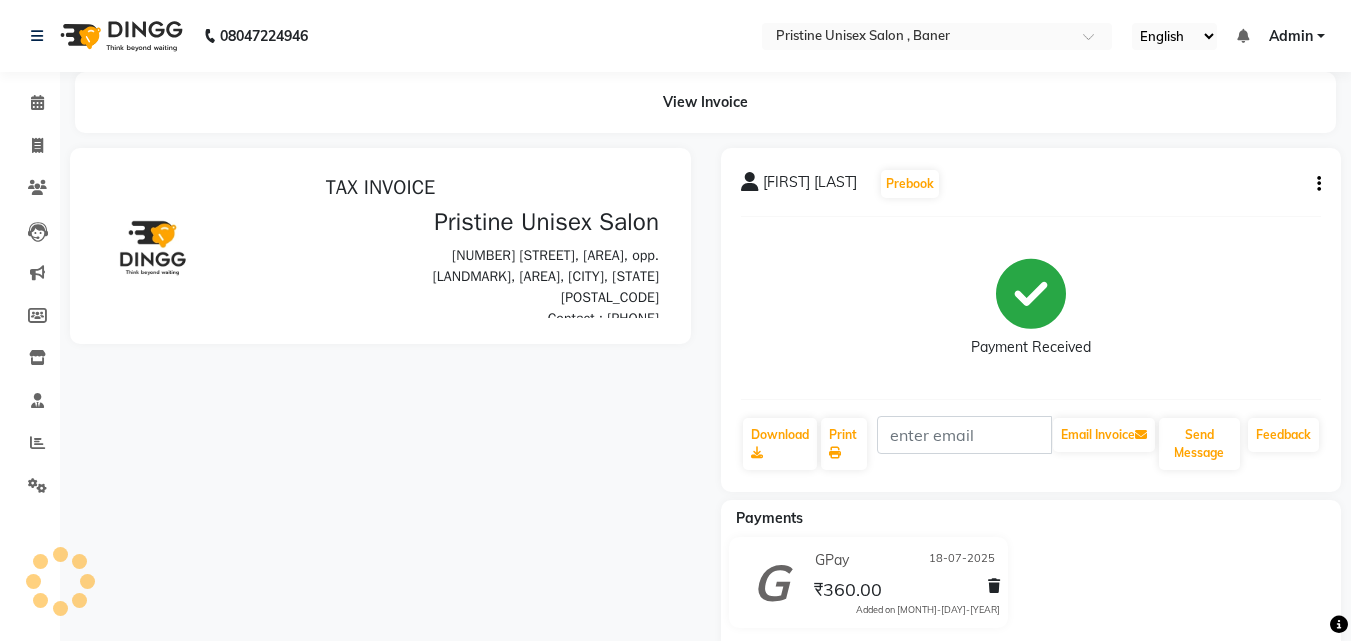 scroll, scrollTop: 0, scrollLeft: 0, axis: both 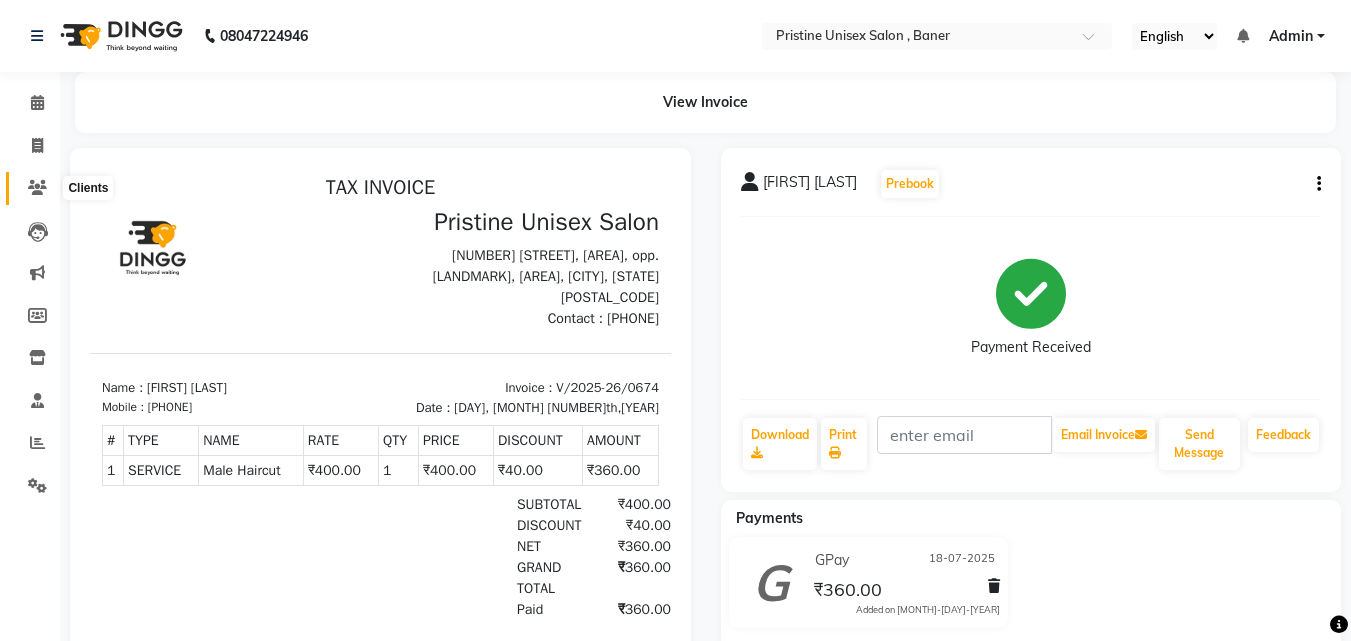 click 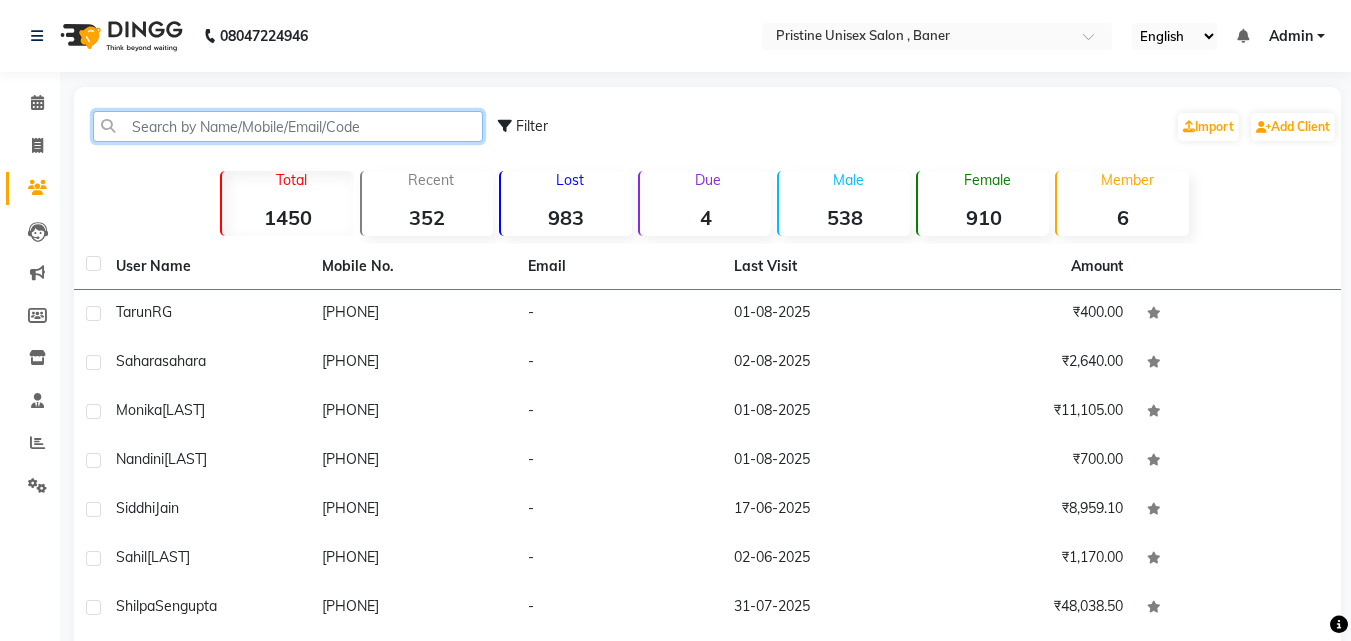 click 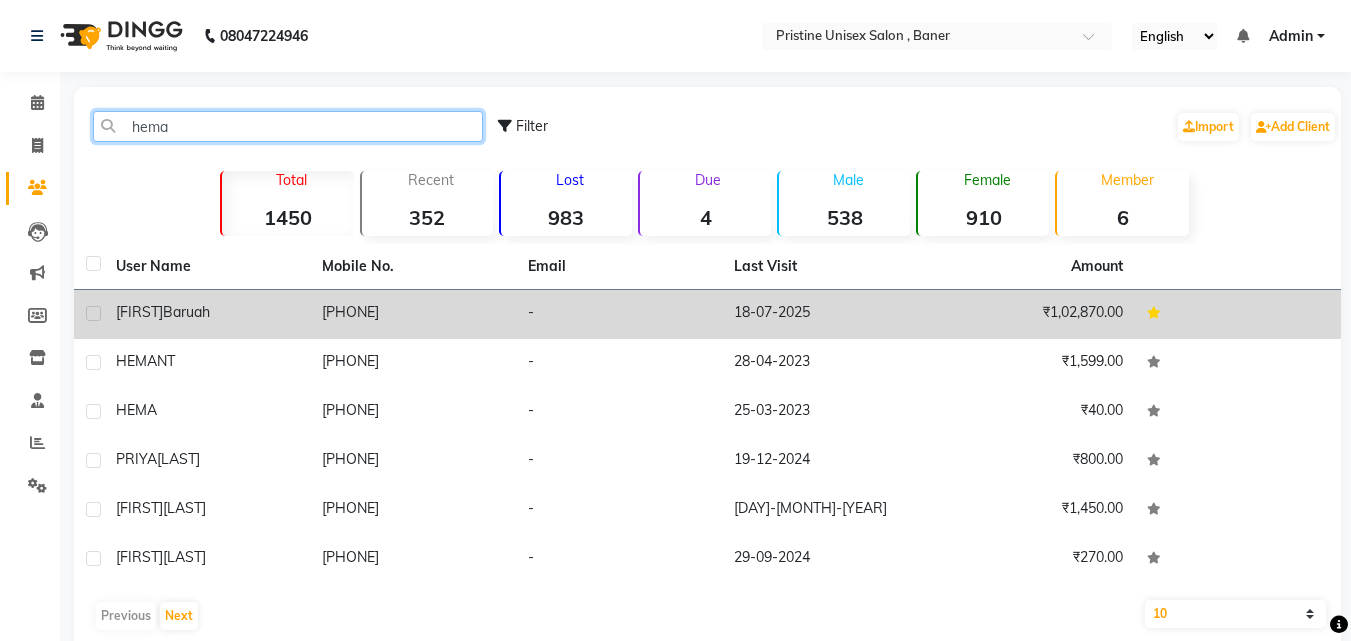 type on "hema" 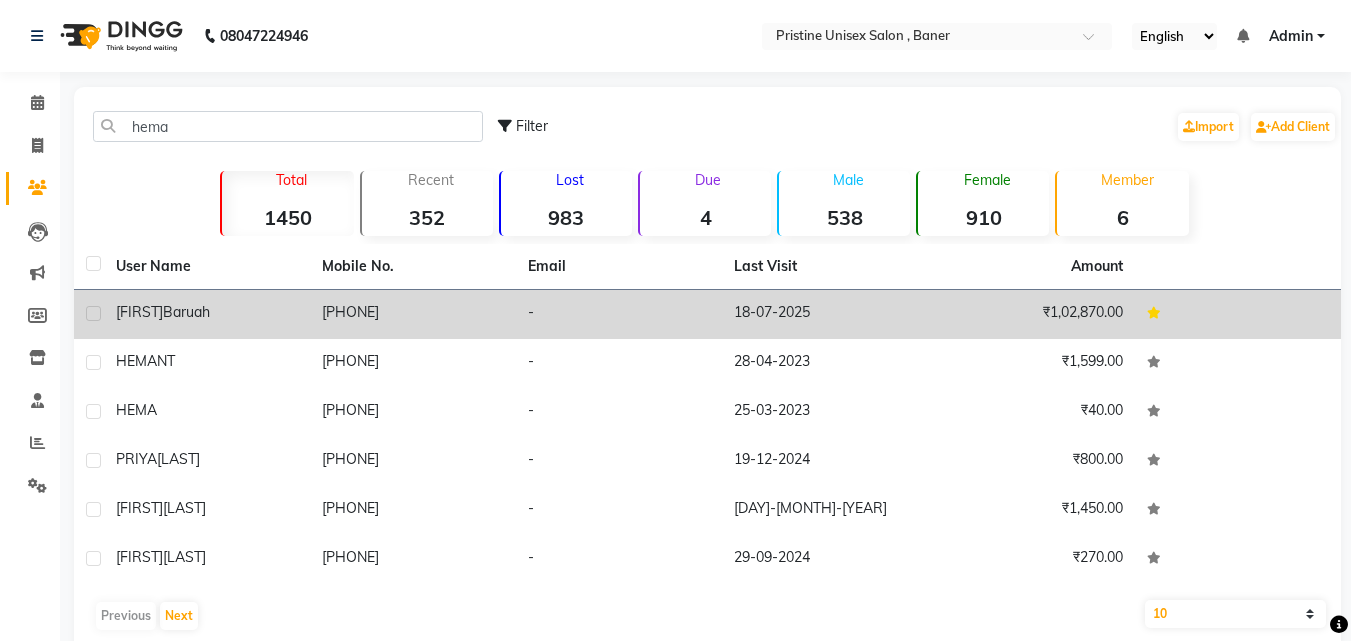 click on "[PHONE]" 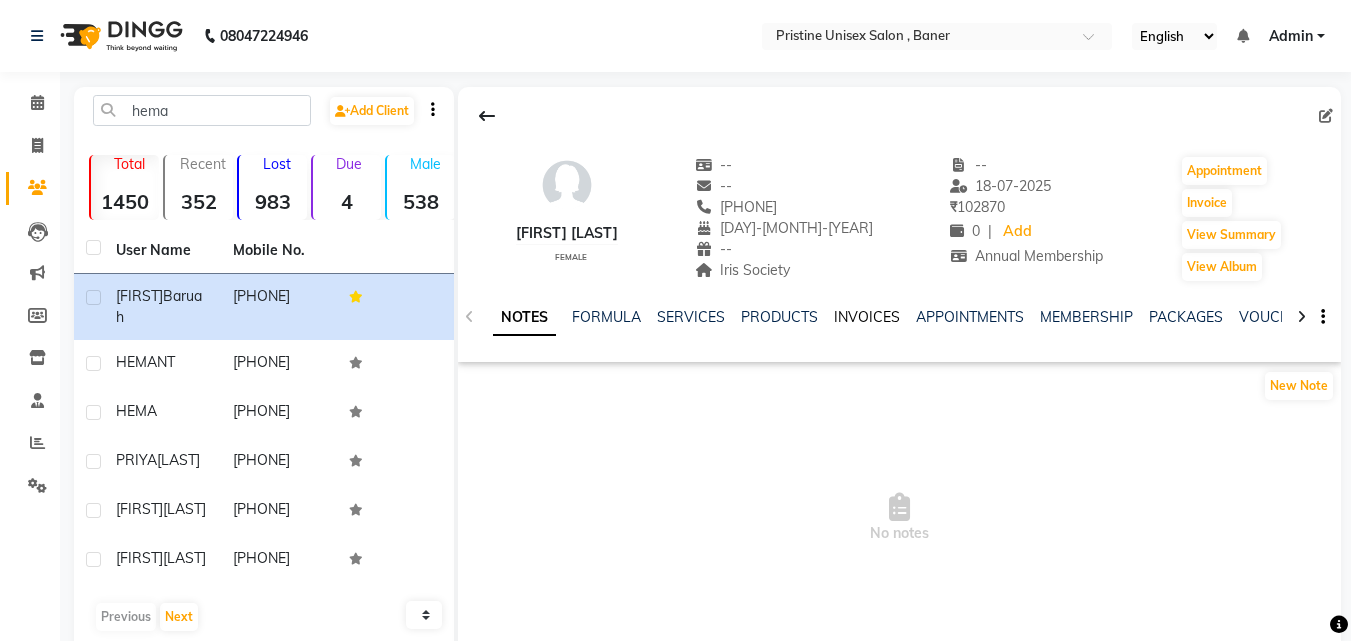 click on "INVOICES" 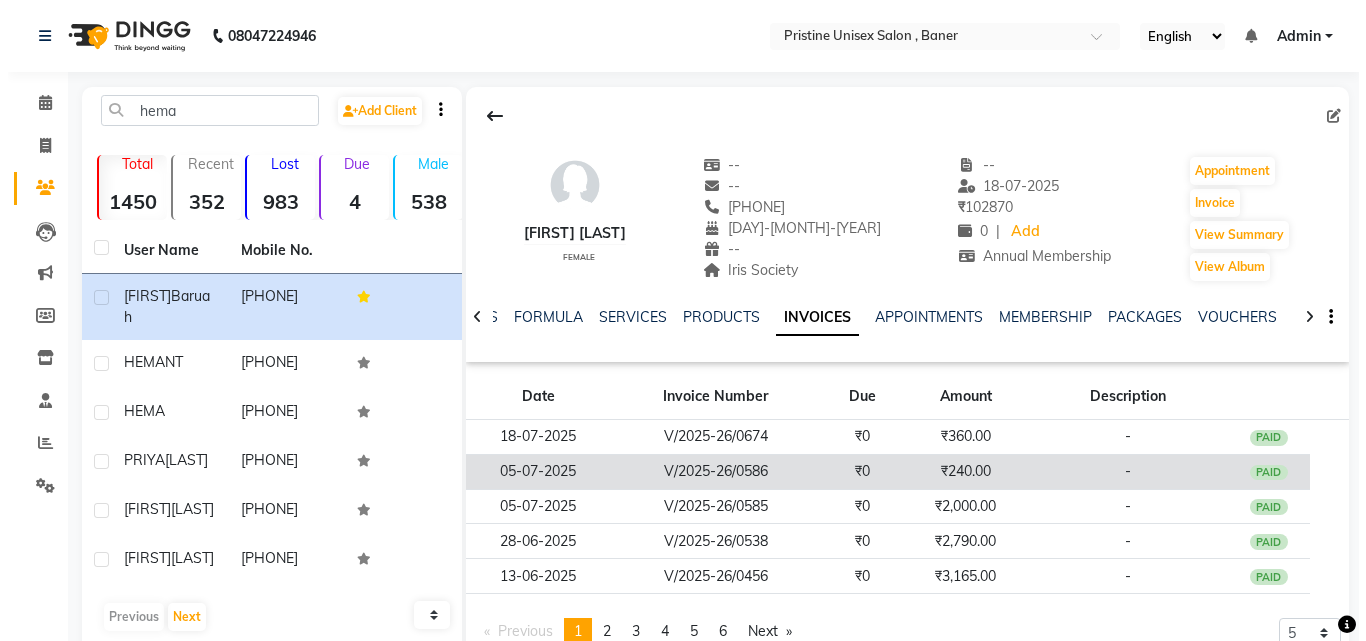 scroll, scrollTop: 76, scrollLeft: 0, axis: vertical 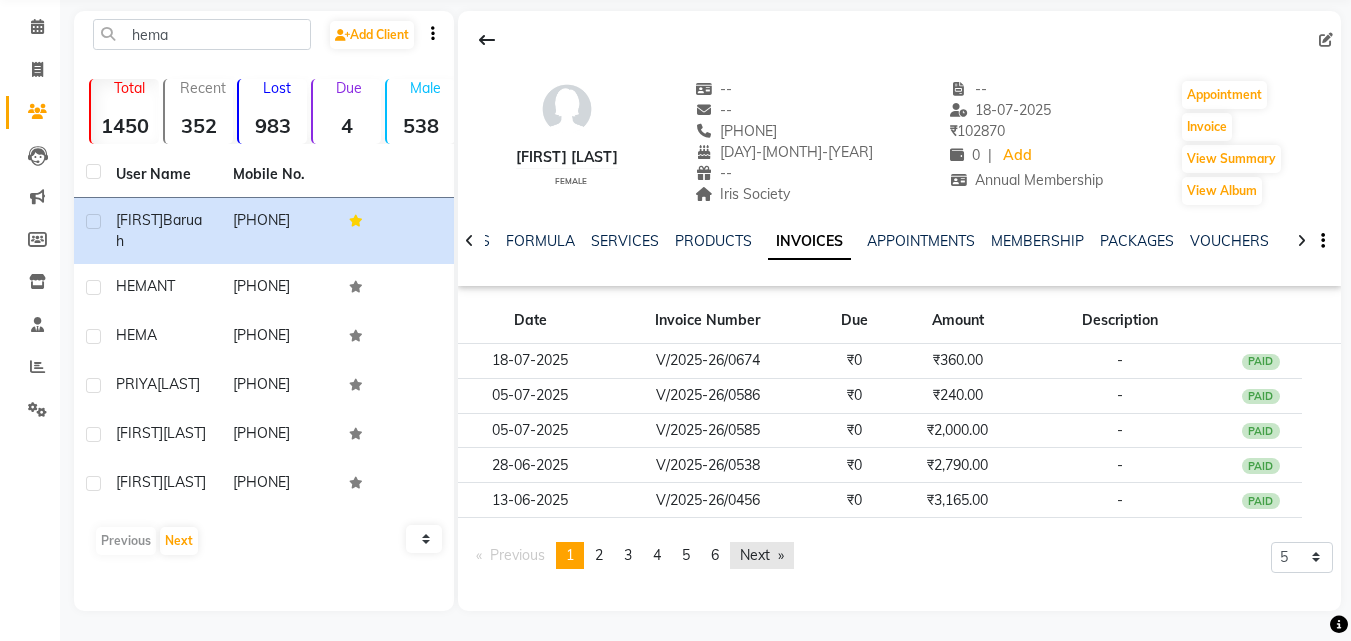 click on "Next  page" 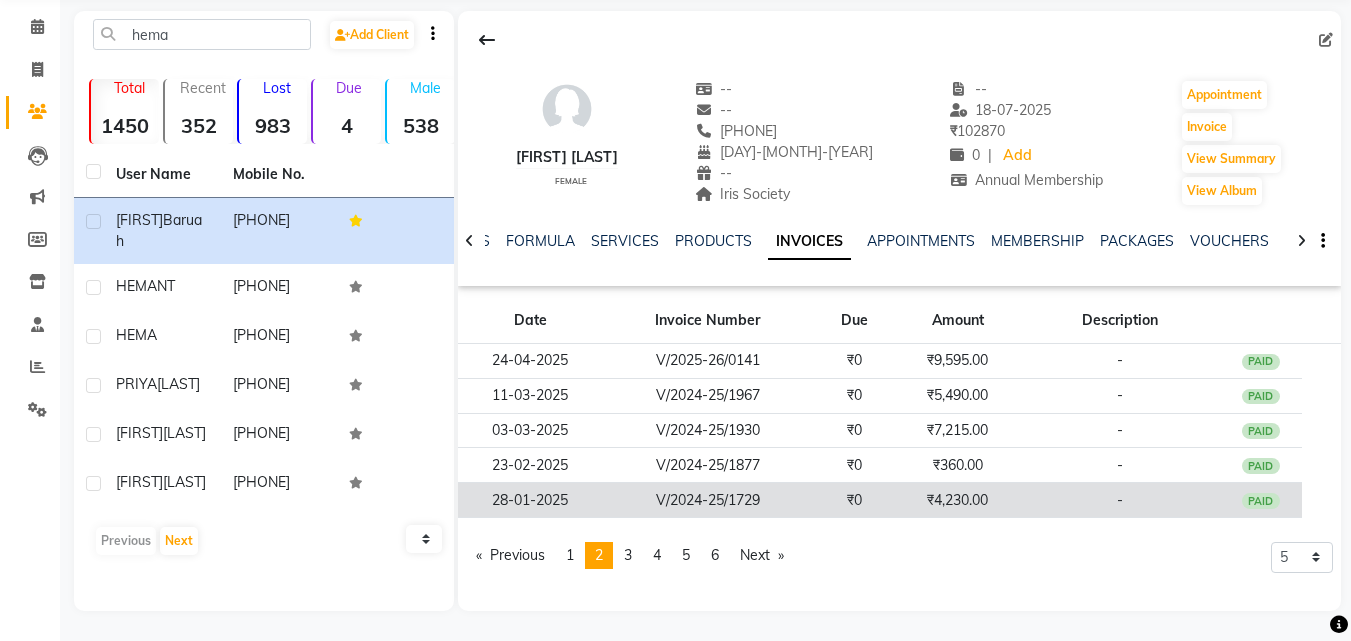 click on "V/2024-25/1729" 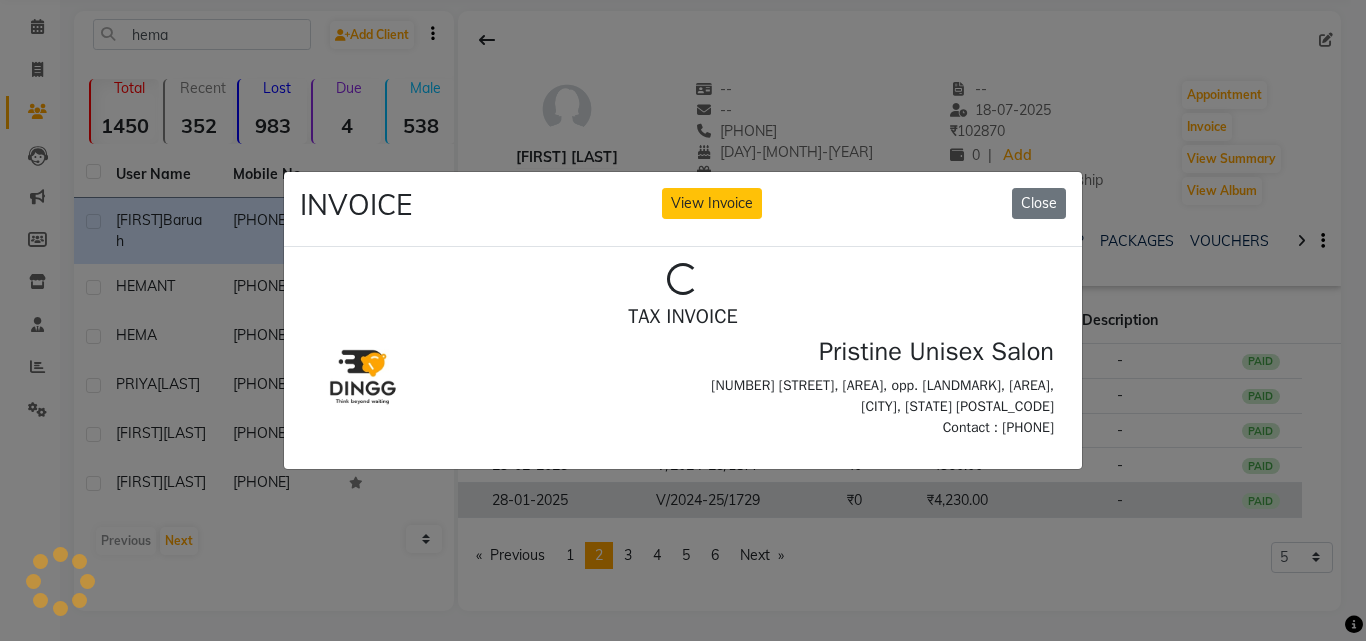 scroll, scrollTop: 0, scrollLeft: 0, axis: both 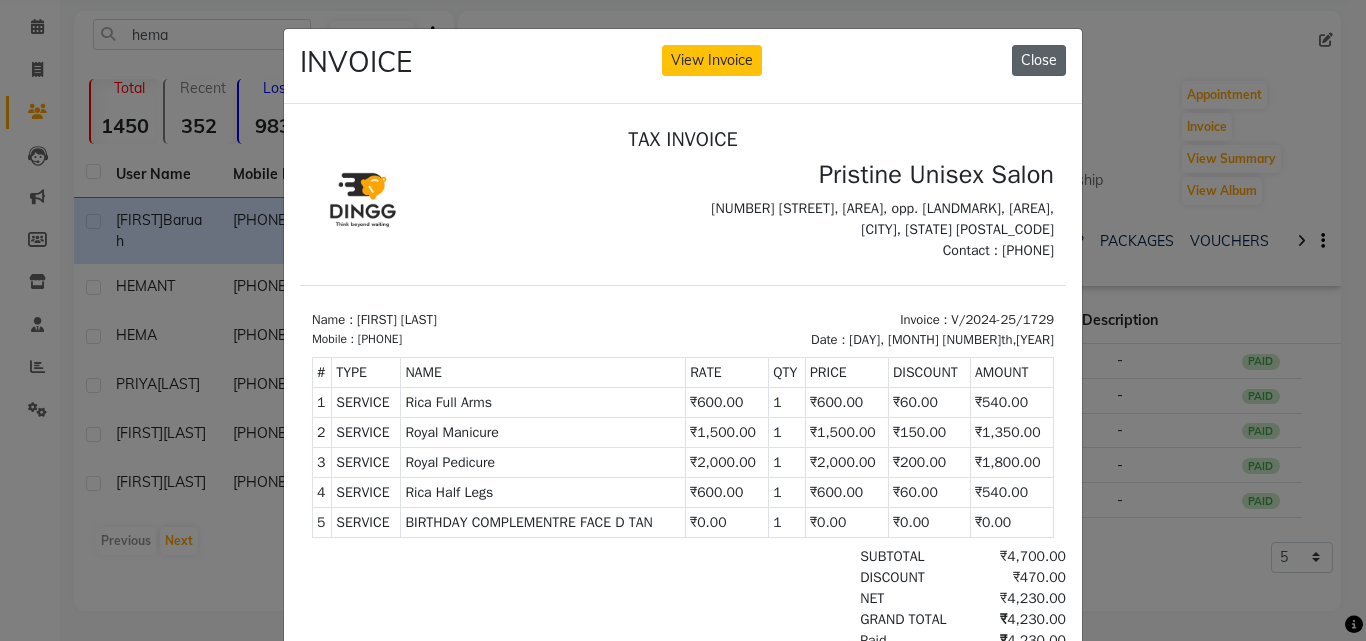 click on "Close" 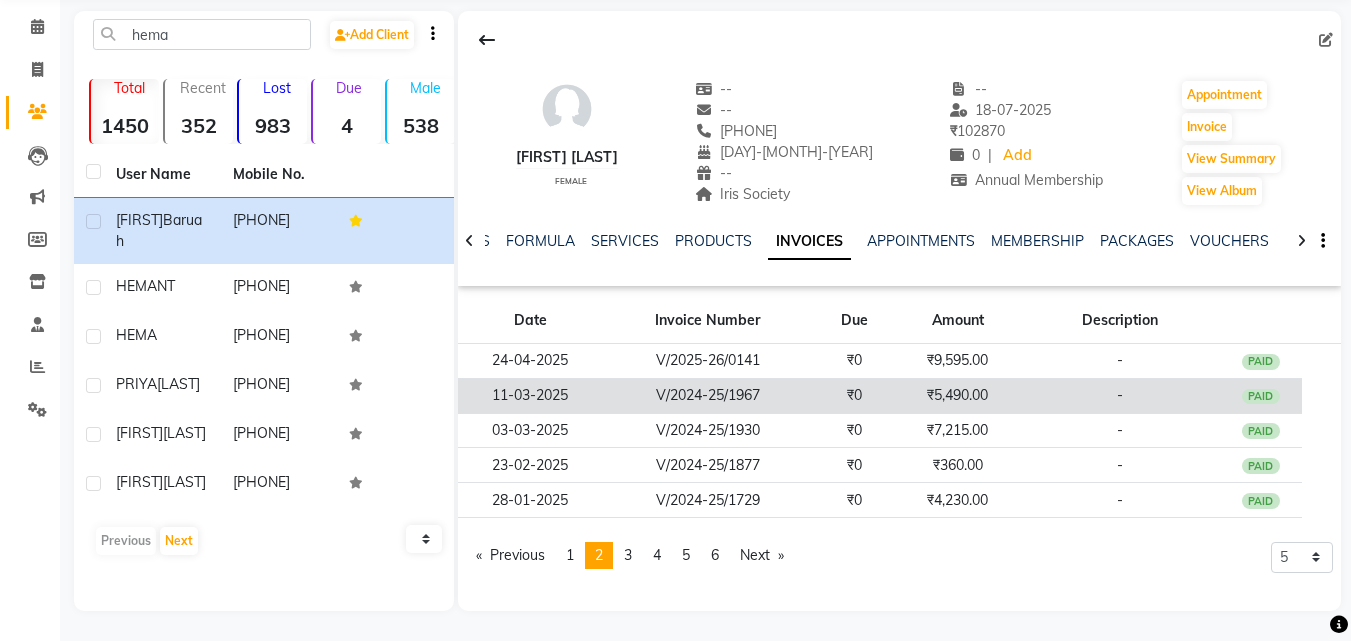 click on "₹5,490.00" 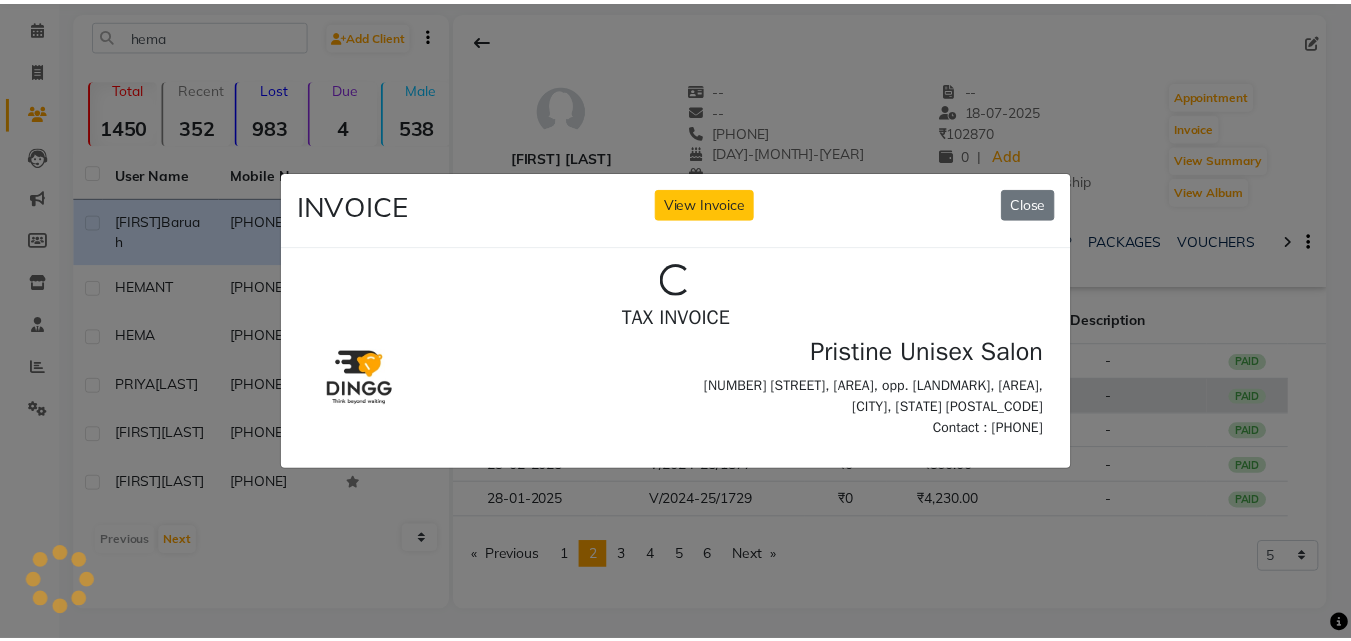 scroll, scrollTop: 0, scrollLeft: 0, axis: both 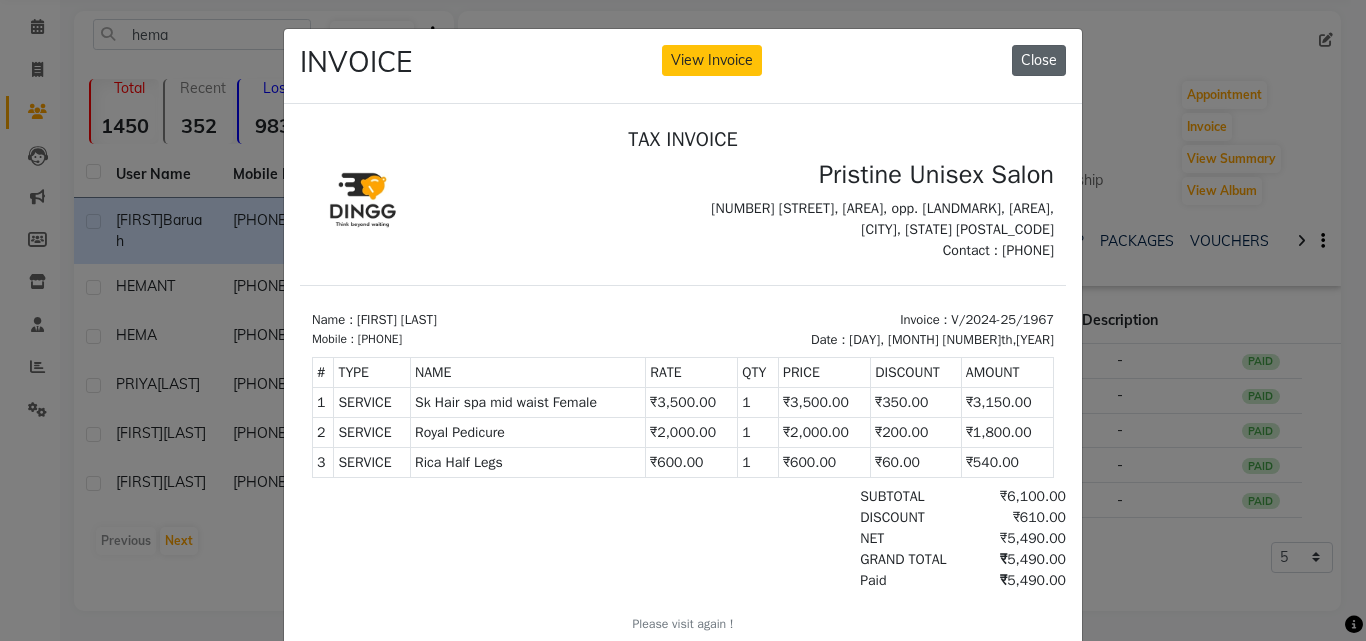 click on "Close" 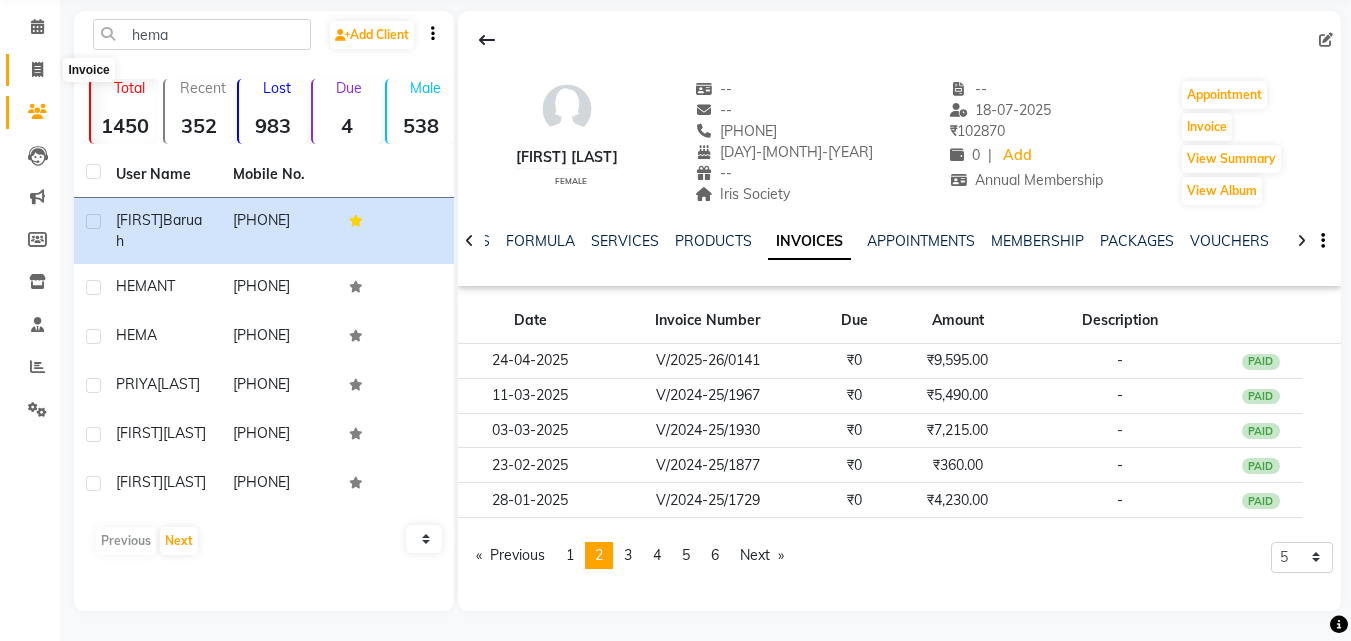 click 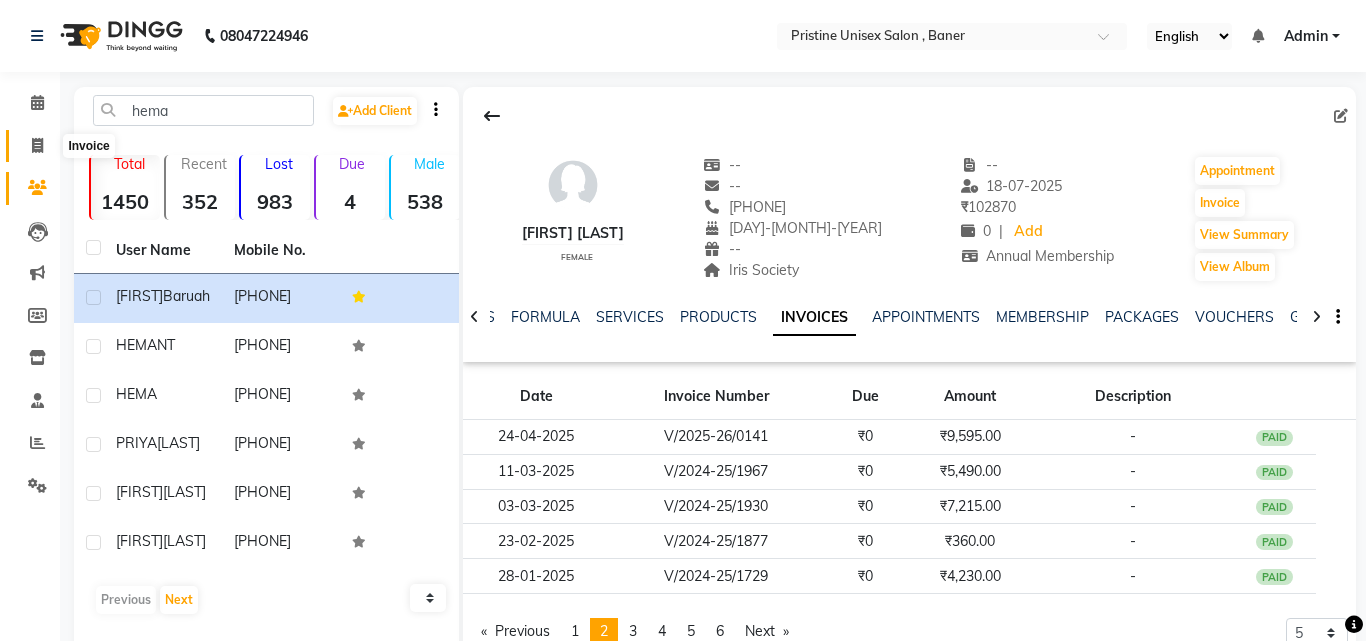 select on "6610" 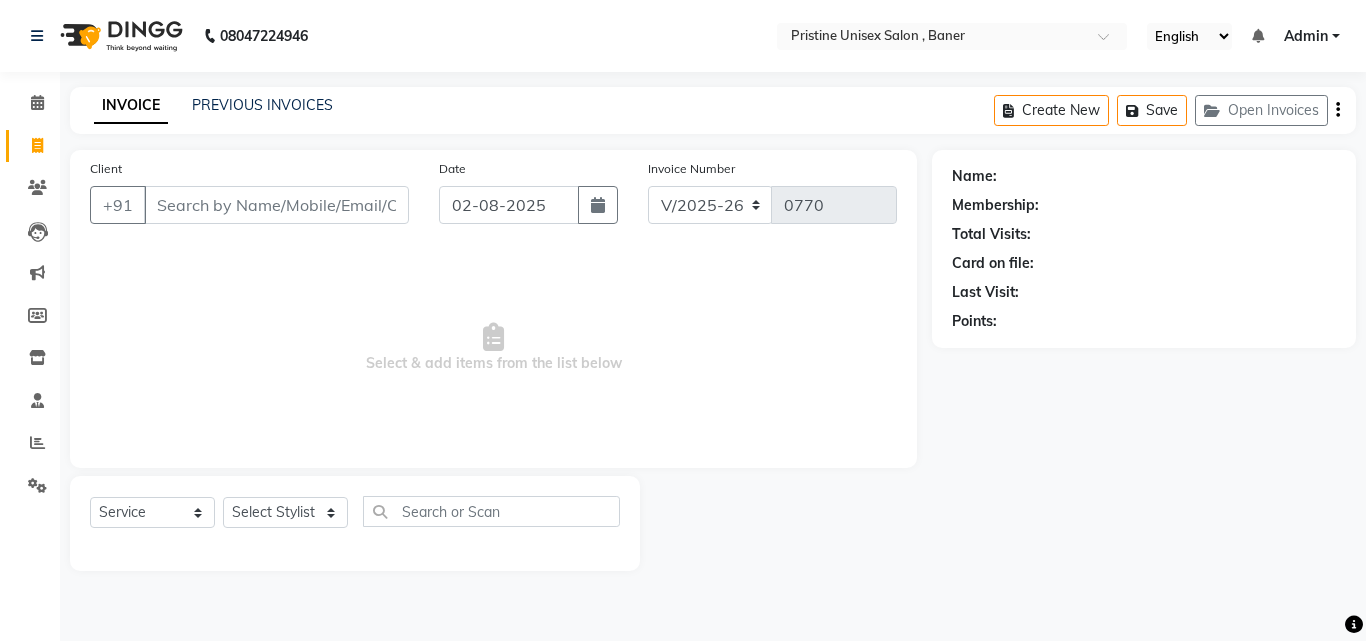 click on "Client" at bounding box center (276, 205) 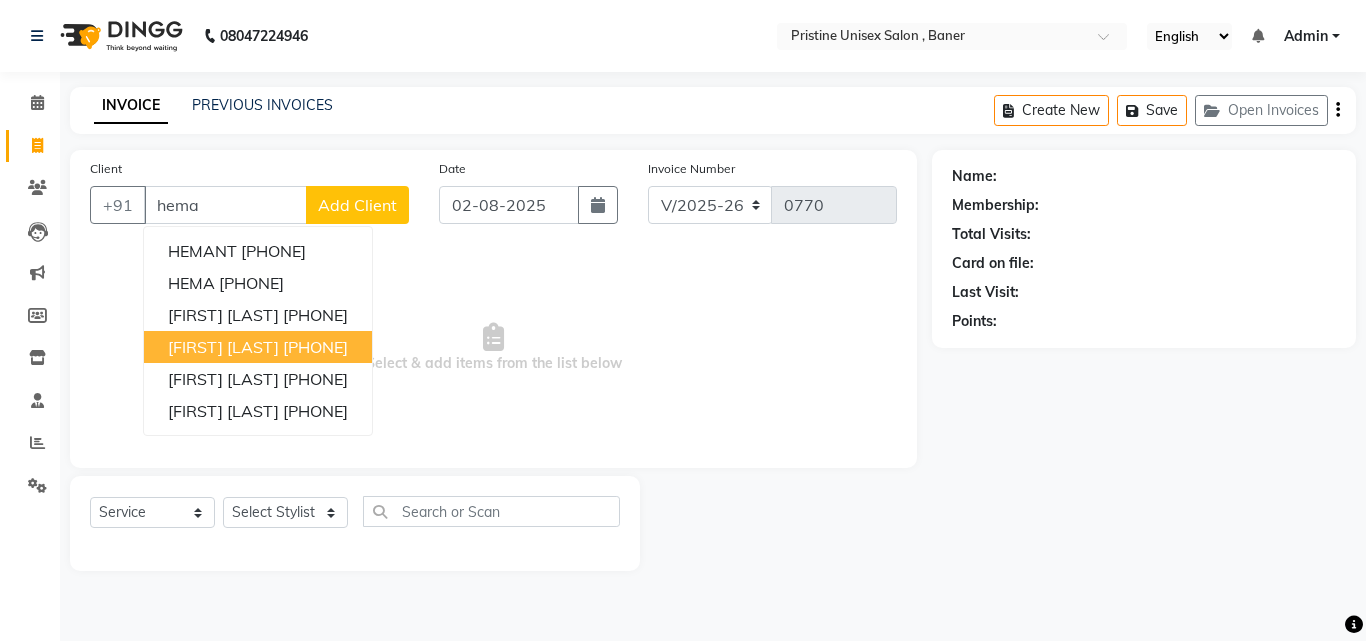 click on "[PHONE]" at bounding box center (315, 347) 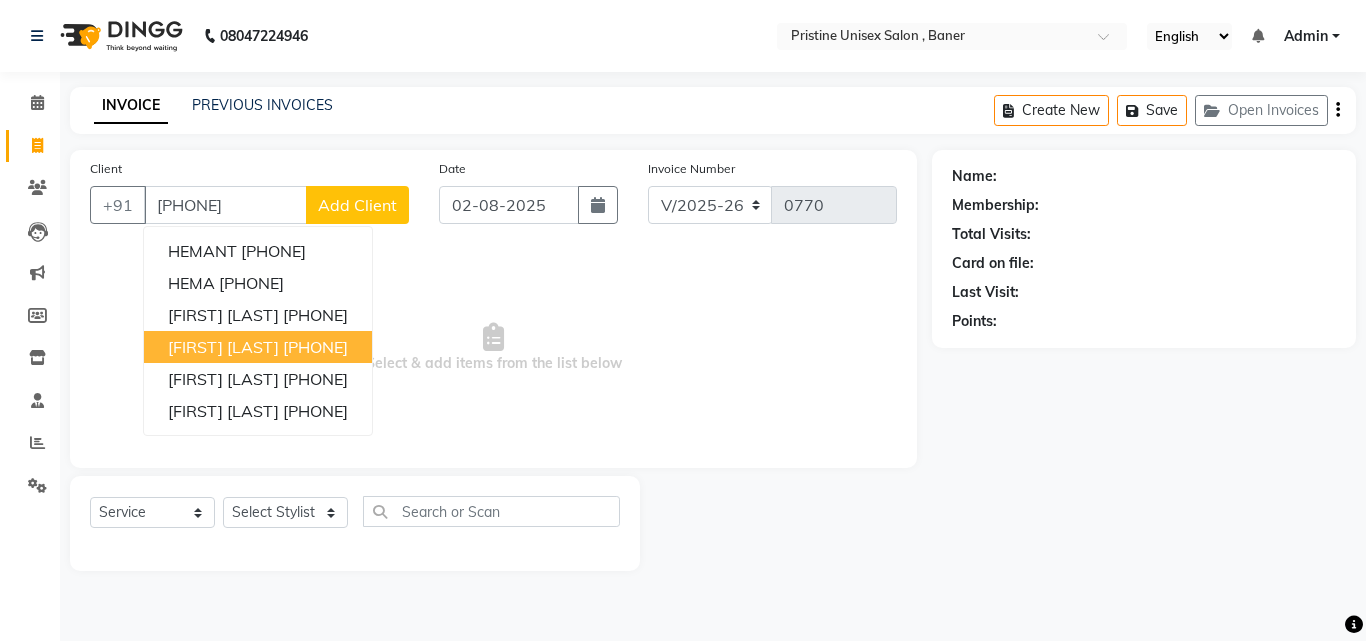 type on "[PHONE]" 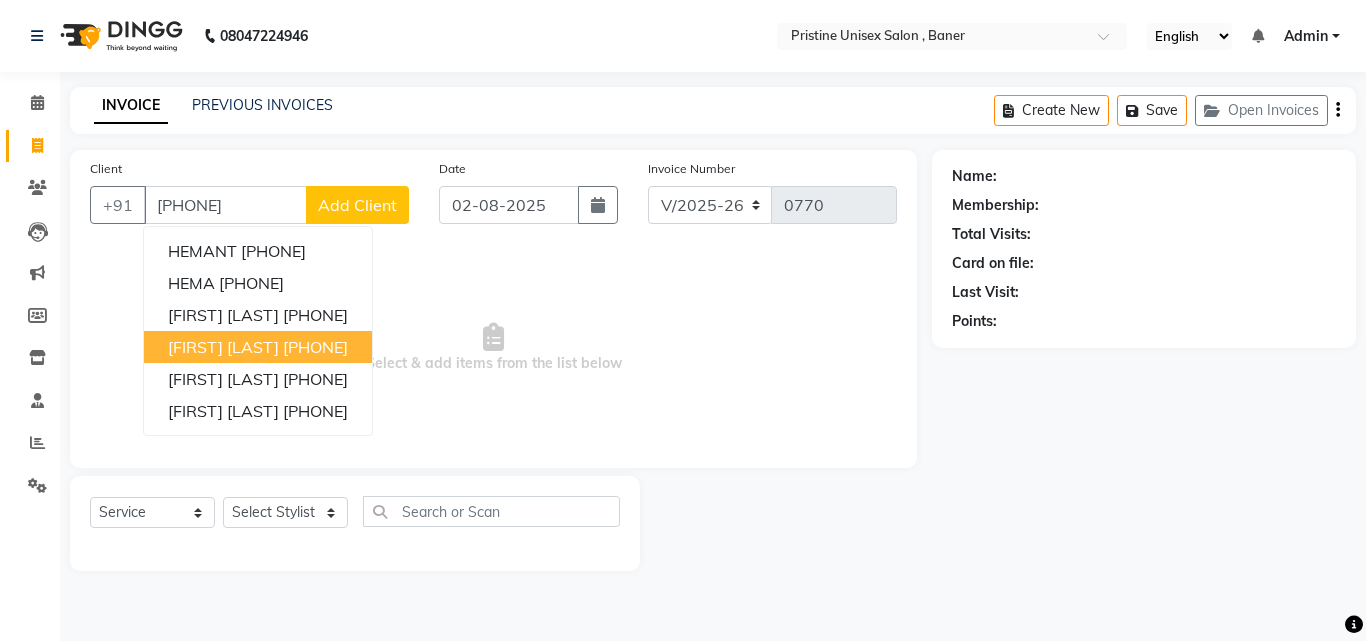 select on "2: Object" 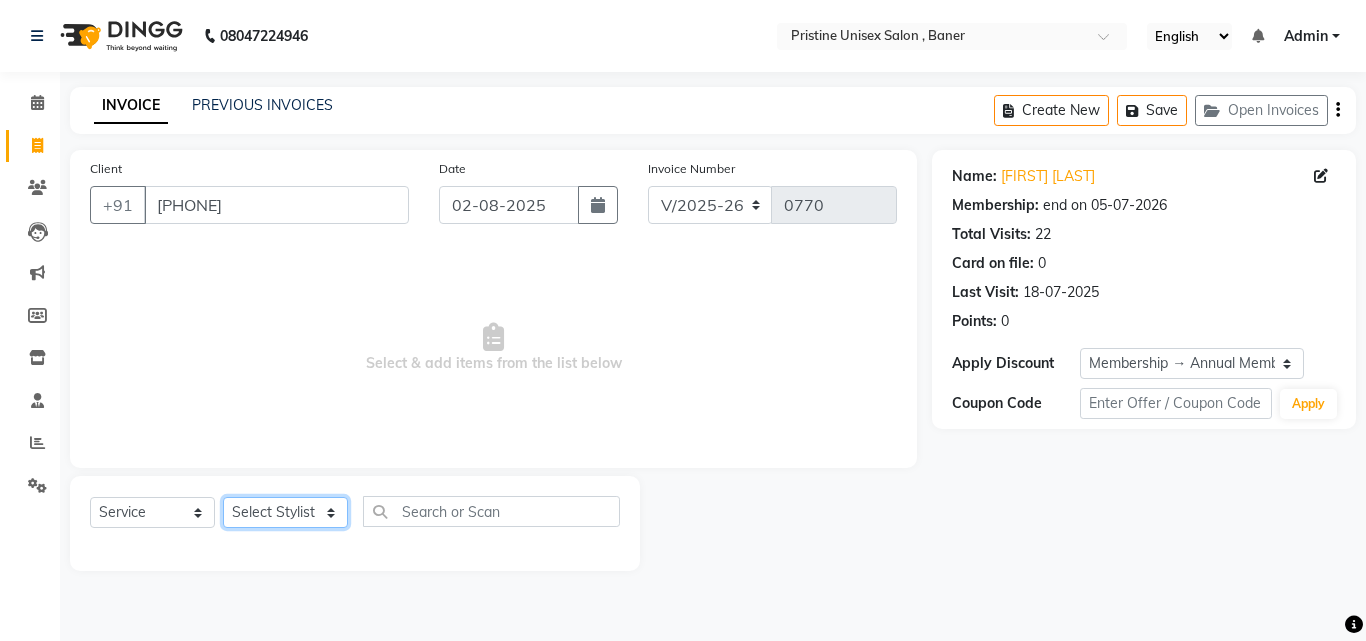click on "Select Stylist [FIRST] [LAST] [FIRST] [LAST] [FIRST] [LAST] [FIRST] [LAST] [FIRST] [LAST] [FIRST] [LAST] [FIRST] [LAST] [FIRST] [LAST] [FIRST] [LAST] [FIRST] [LAST] [FIRST] [LAST] [FIRST] [LAST] [FIRST] [LAST] [FIRST] [LAST] [FIRST] [LAST]" 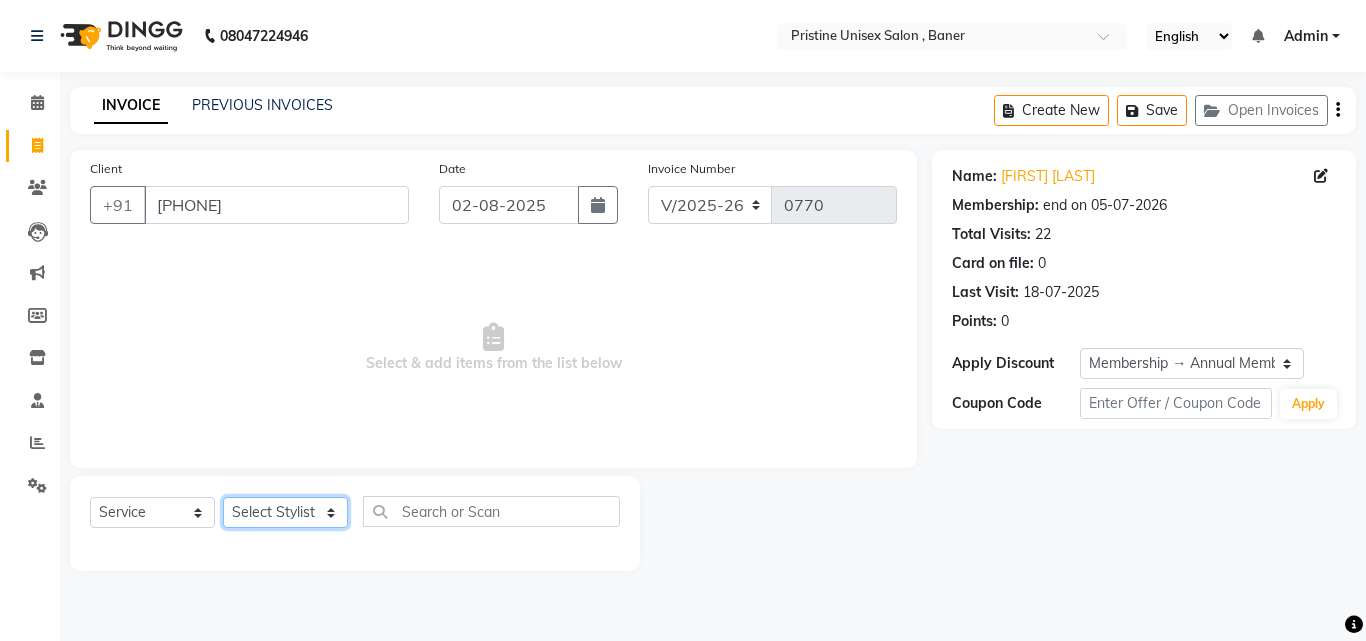 select on "51203" 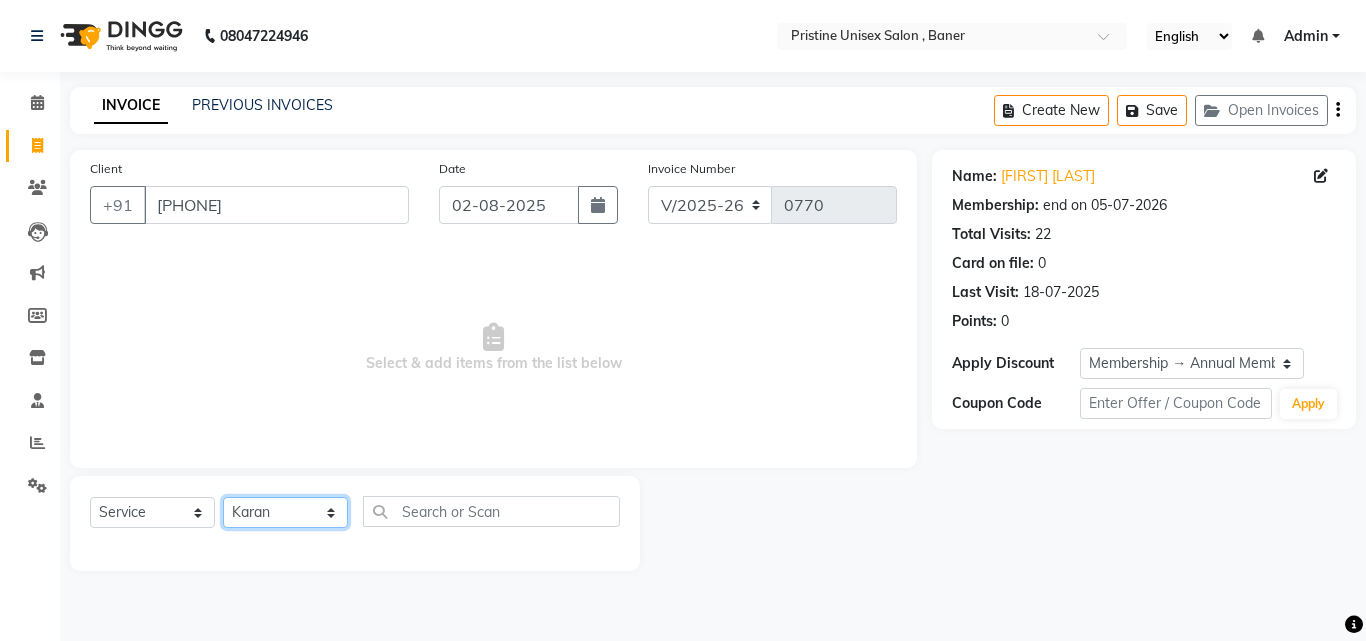 click on "Select Stylist [FIRST] [LAST] [FIRST] [LAST] [FIRST] [LAST] [FIRST] [LAST] [FIRST] [LAST] [FIRST] [LAST] [FIRST] [LAST] [FIRST] [LAST] [FIRST] [LAST] [FIRST] [LAST] [FIRST] [LAST] [FIRST] [LAST] [FIRST] [LAST] [FIRST] [LAST] [FIRST] [LAST]" 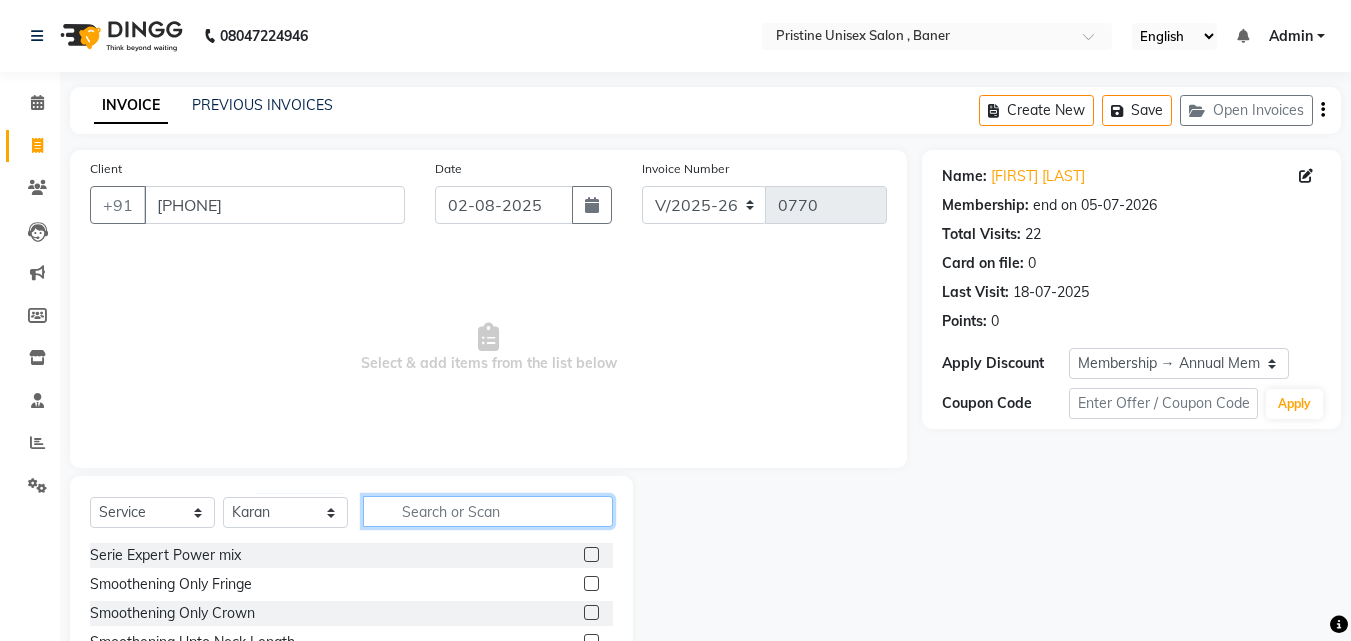 click 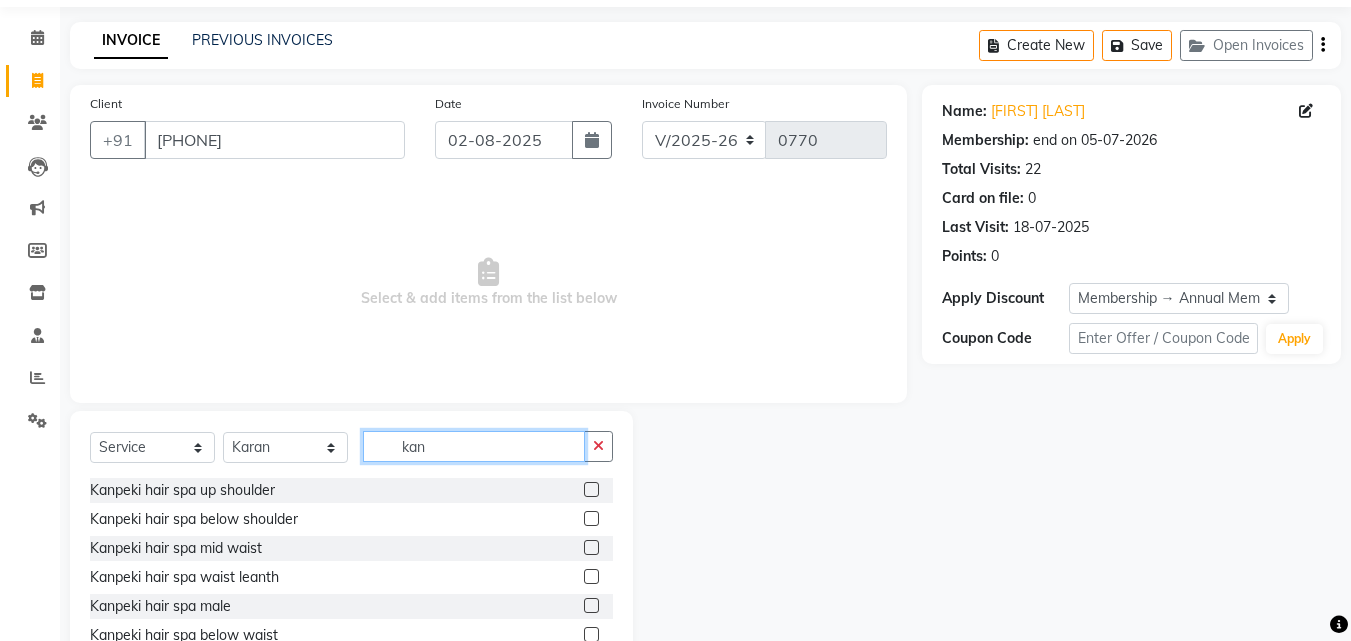 scroll, scrollTop: 100, scrollLeft: 0, axis: vertical 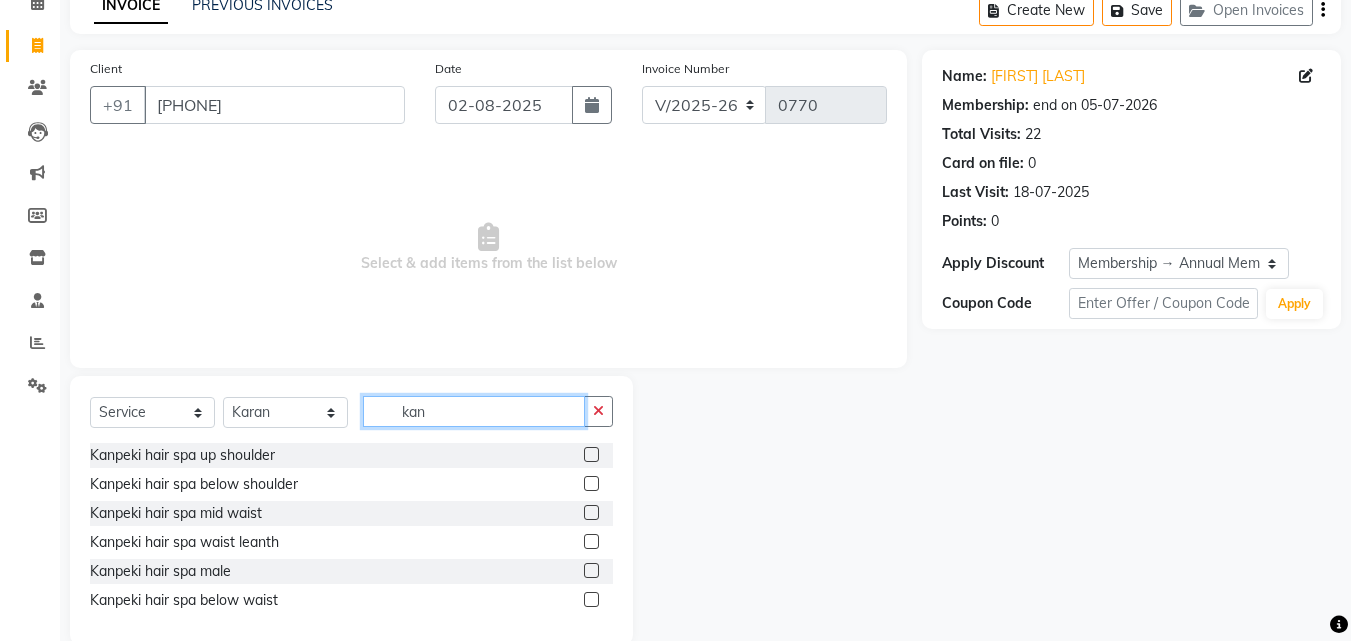 type on "kan" 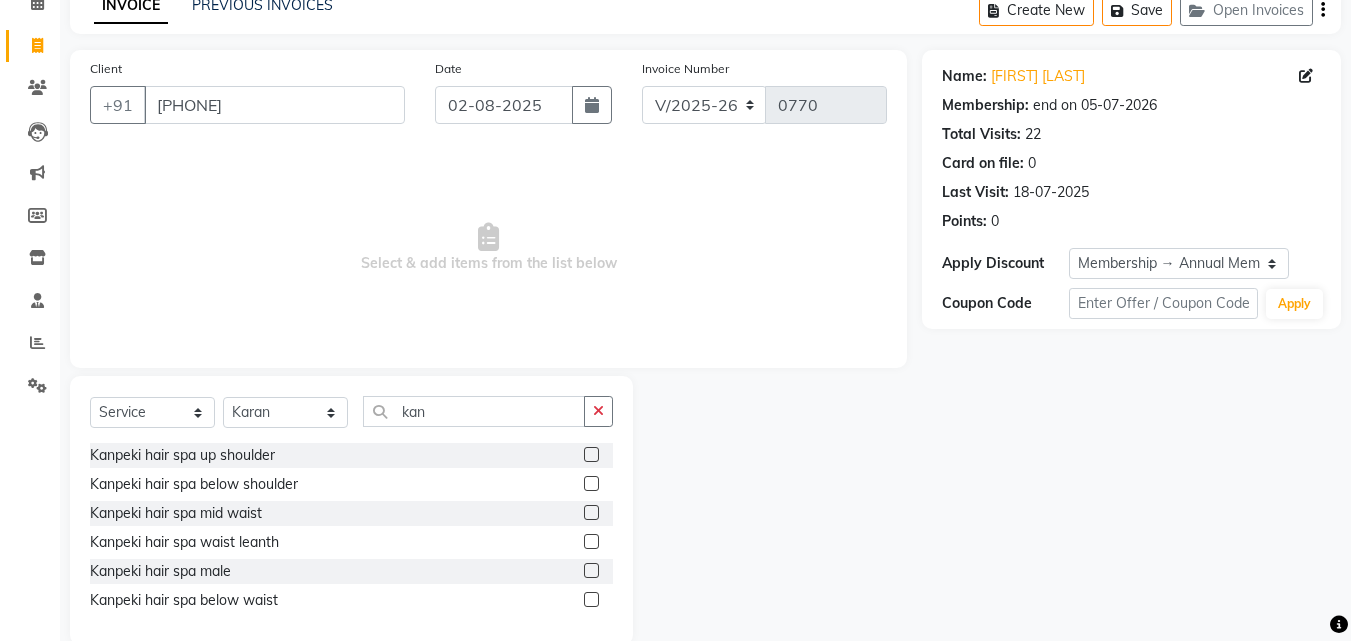 click 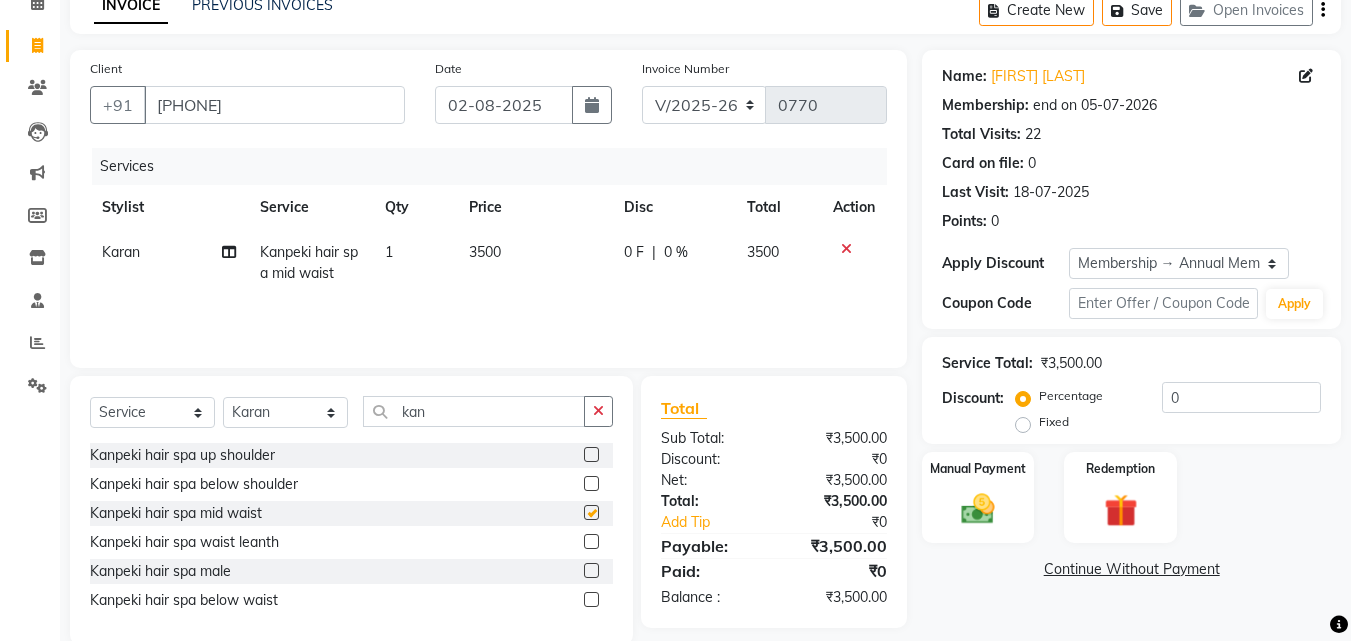 checkbox on "false" 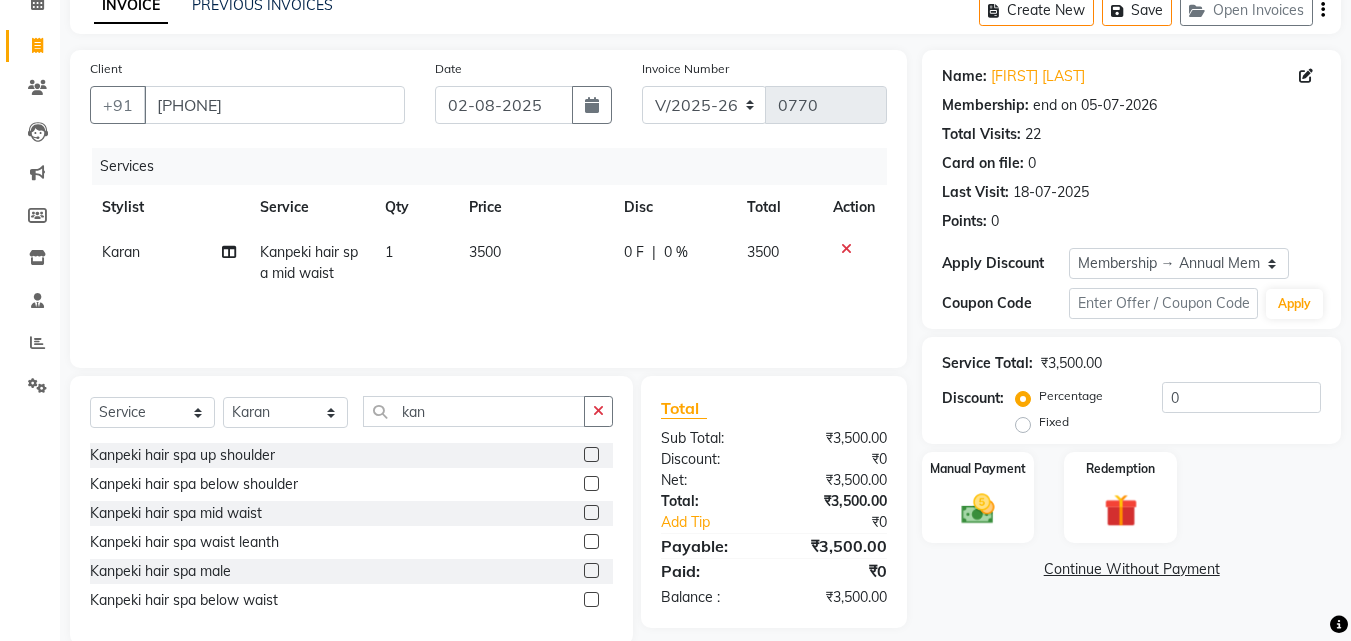 click 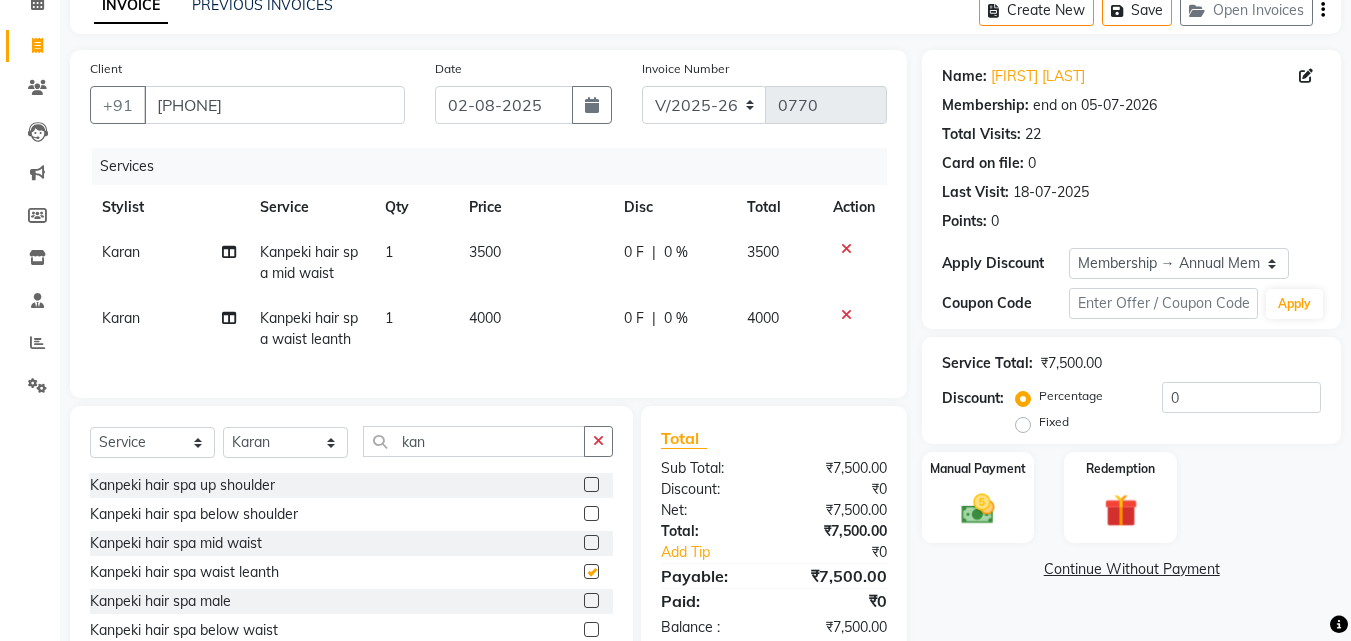 checkbox on "false" 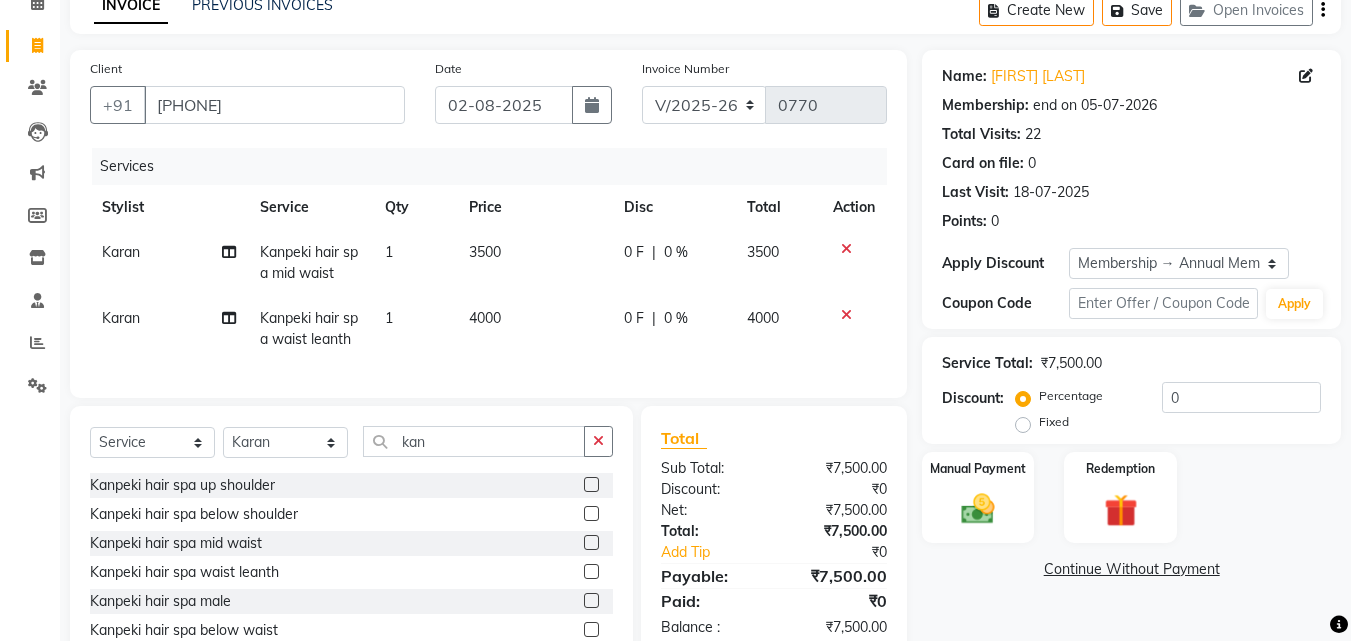 click 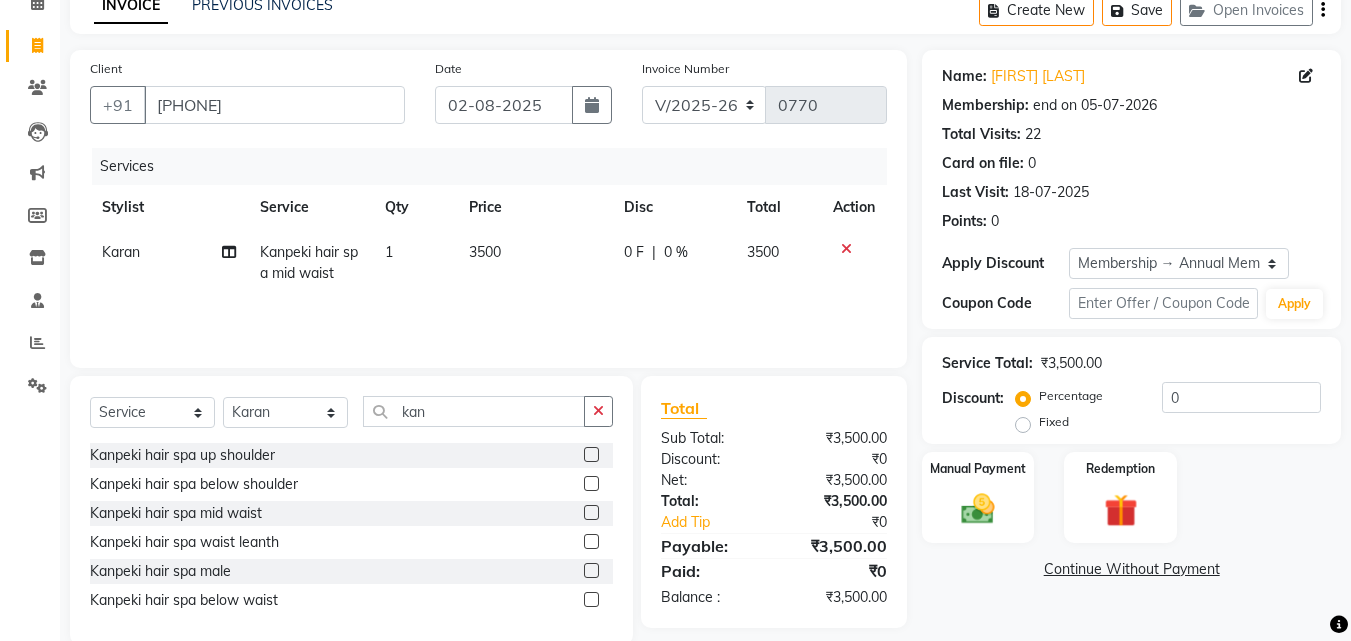 click on "3500" 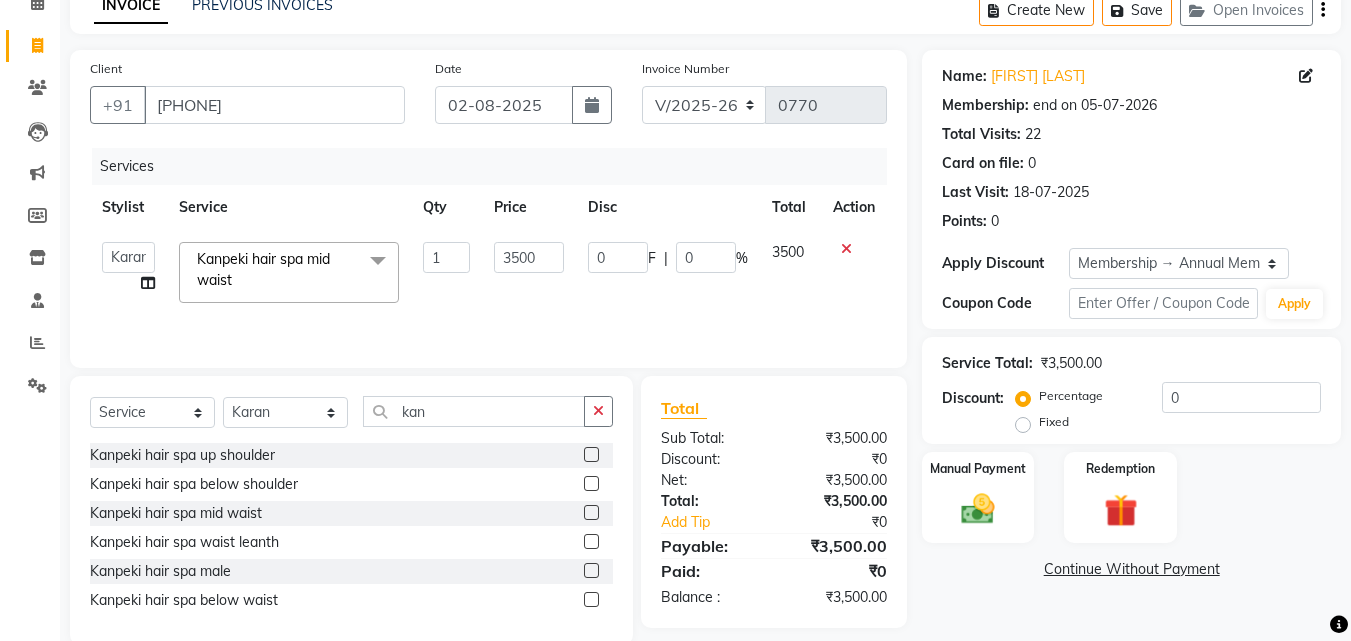 click on "3500" 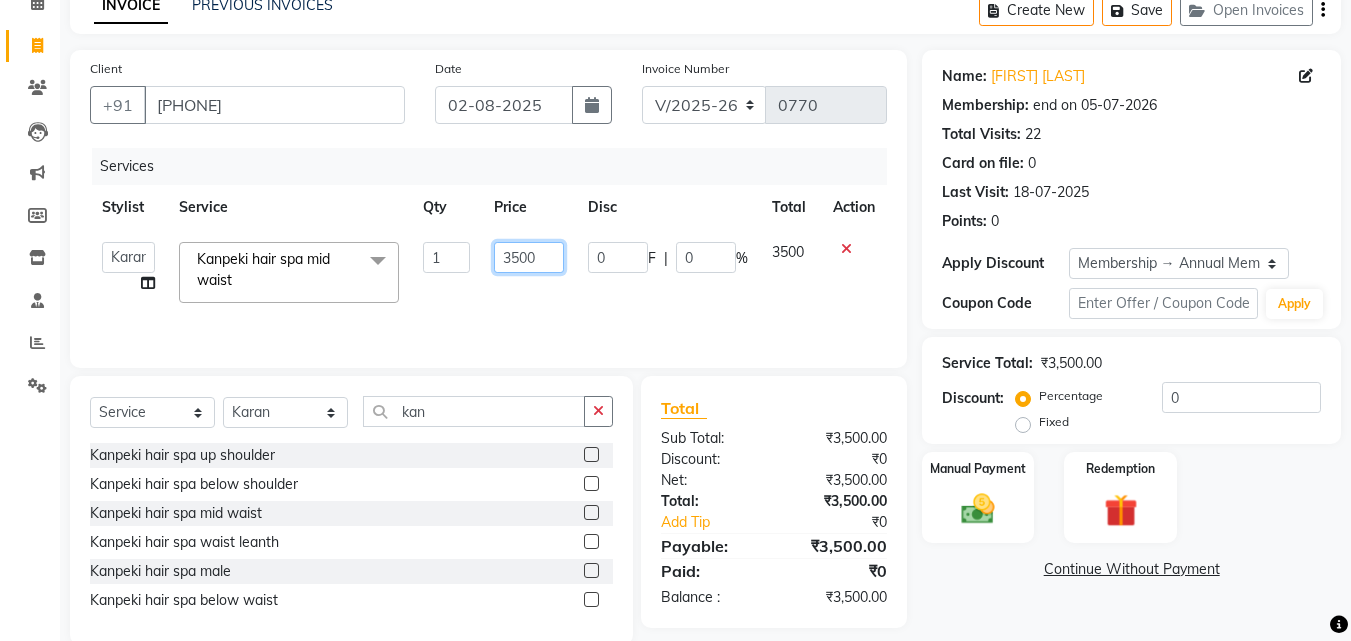 click on "3500" 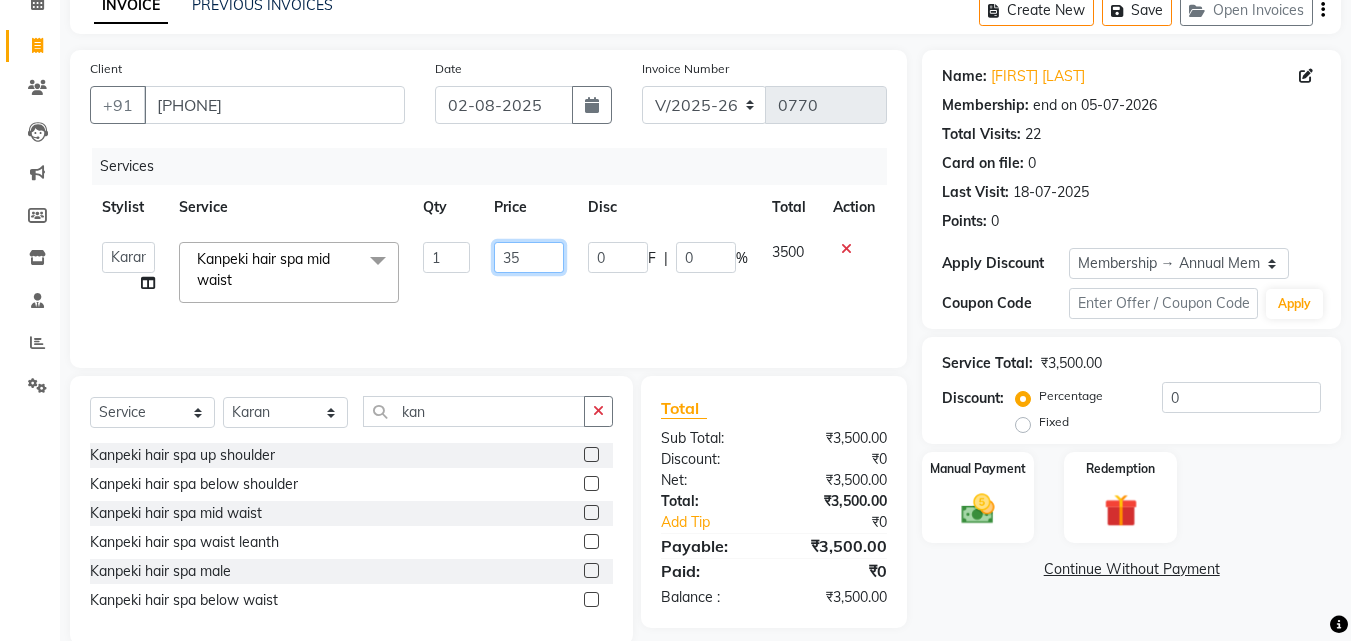type on "3" 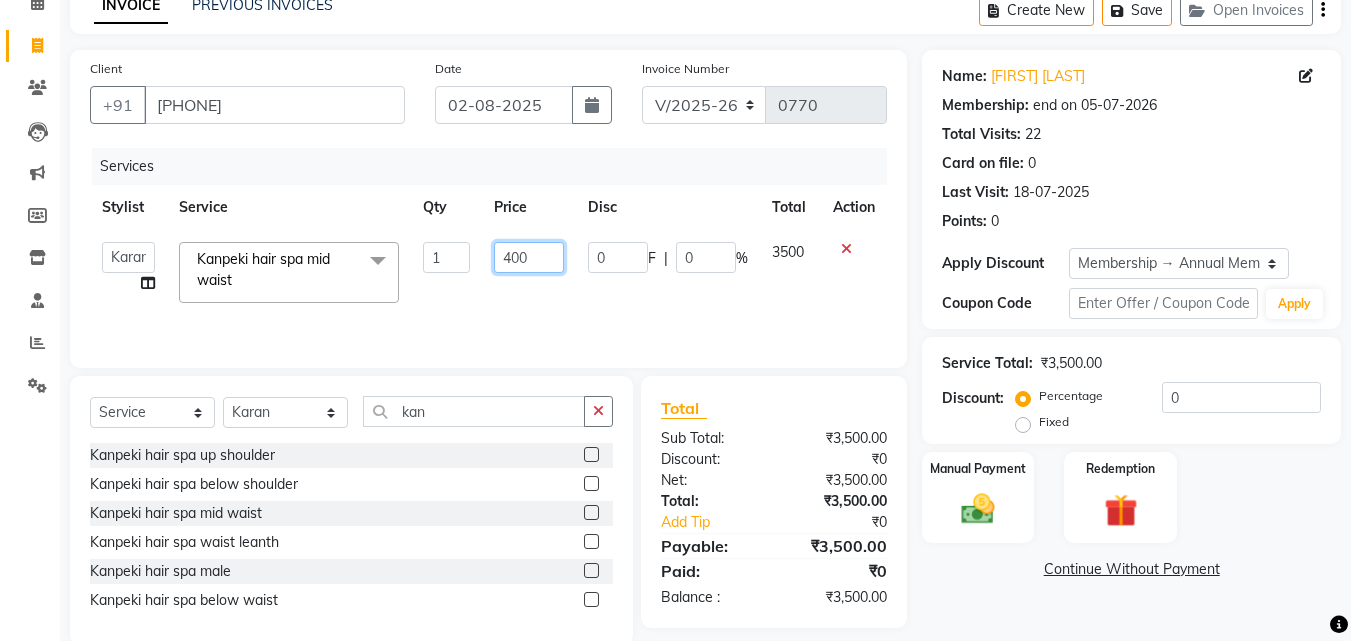 type on "4000" 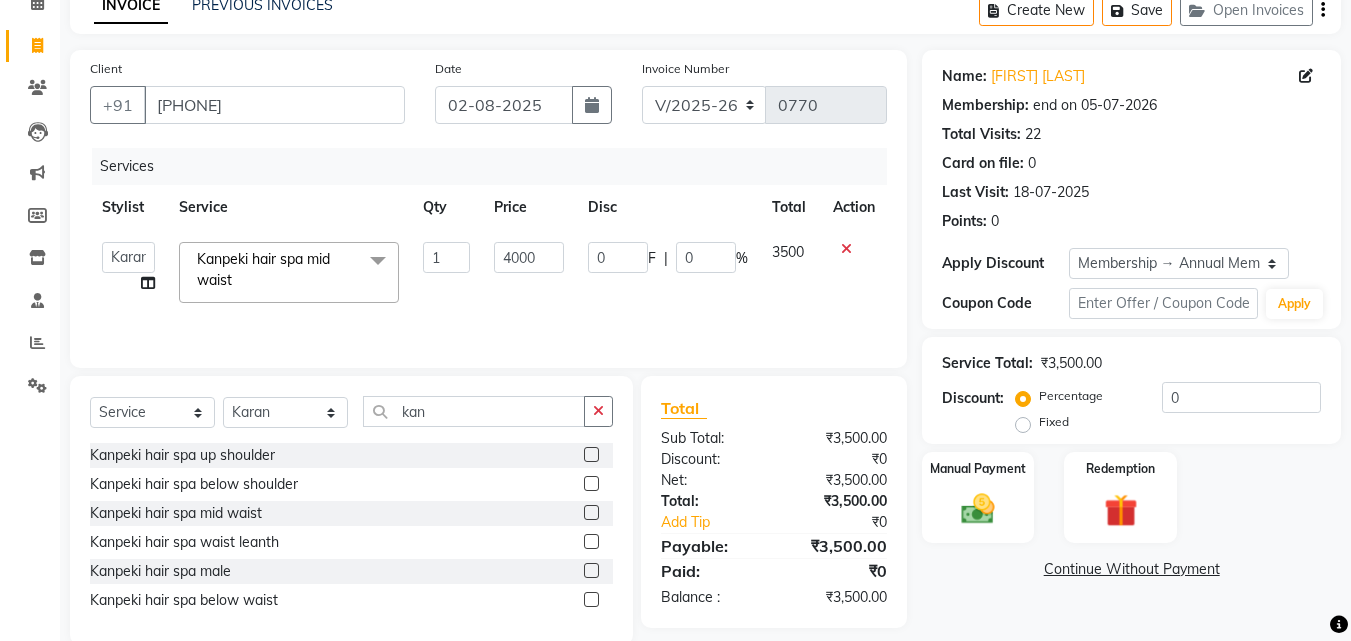 click on "Name: Hemastuti Baruah Membership: end on 05-07-2026 Total Visits:  22 Card on file:  0 Last Visit:   18-07-2025 Points:   0  Apply Discount Select Membership → Annual Membership  Loyalty → Loyality level 10  Coupon Code Apply Service Total:  ₹3,500.00  Discount:  Percentage   Fixed  0 Manual Payment Redemption  Continue Without Payment" 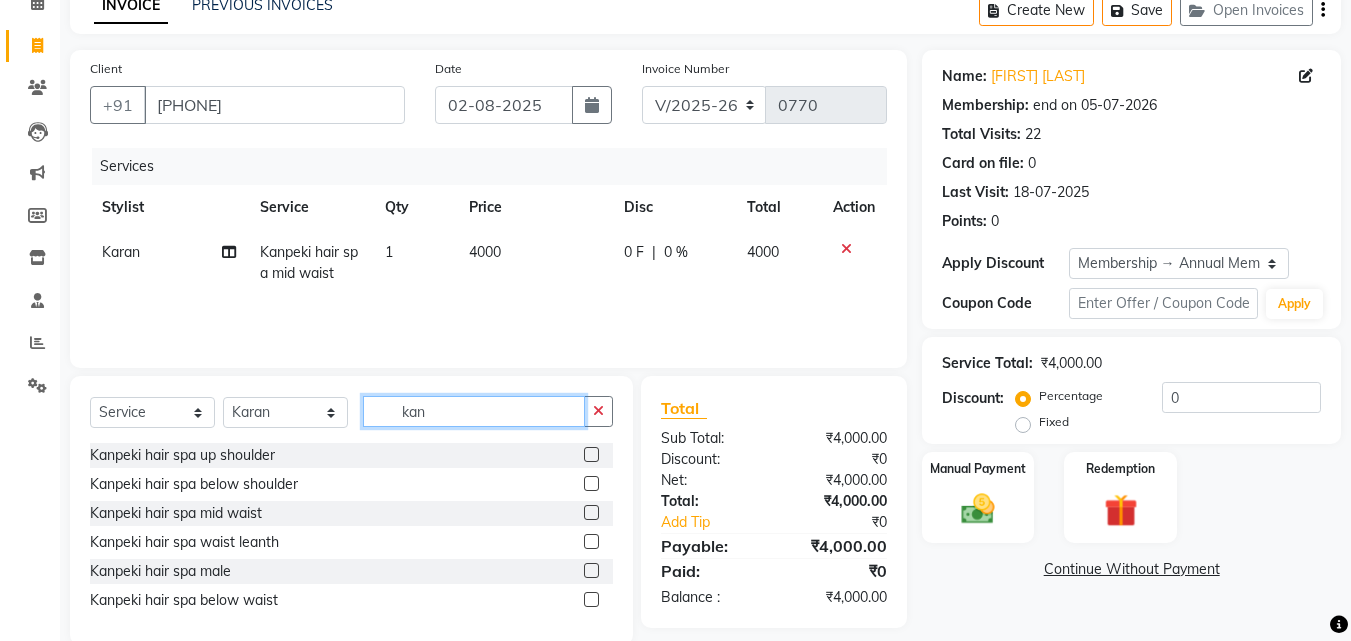 click on "kan" 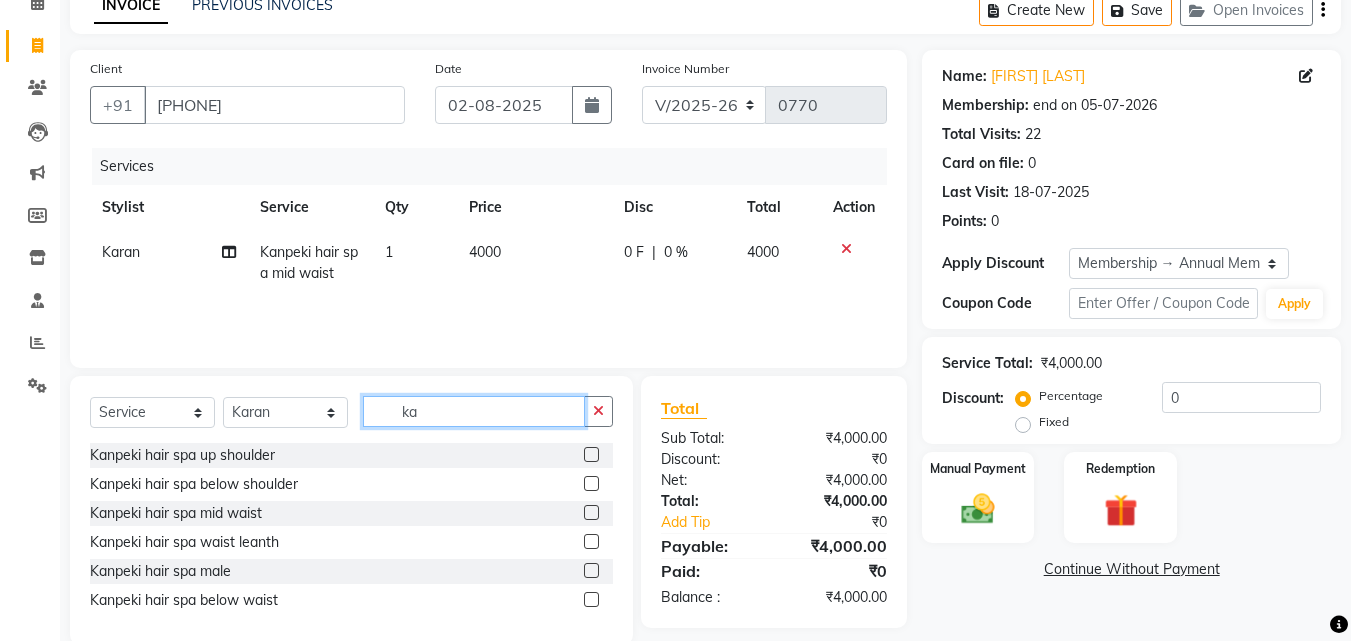 type on "k" 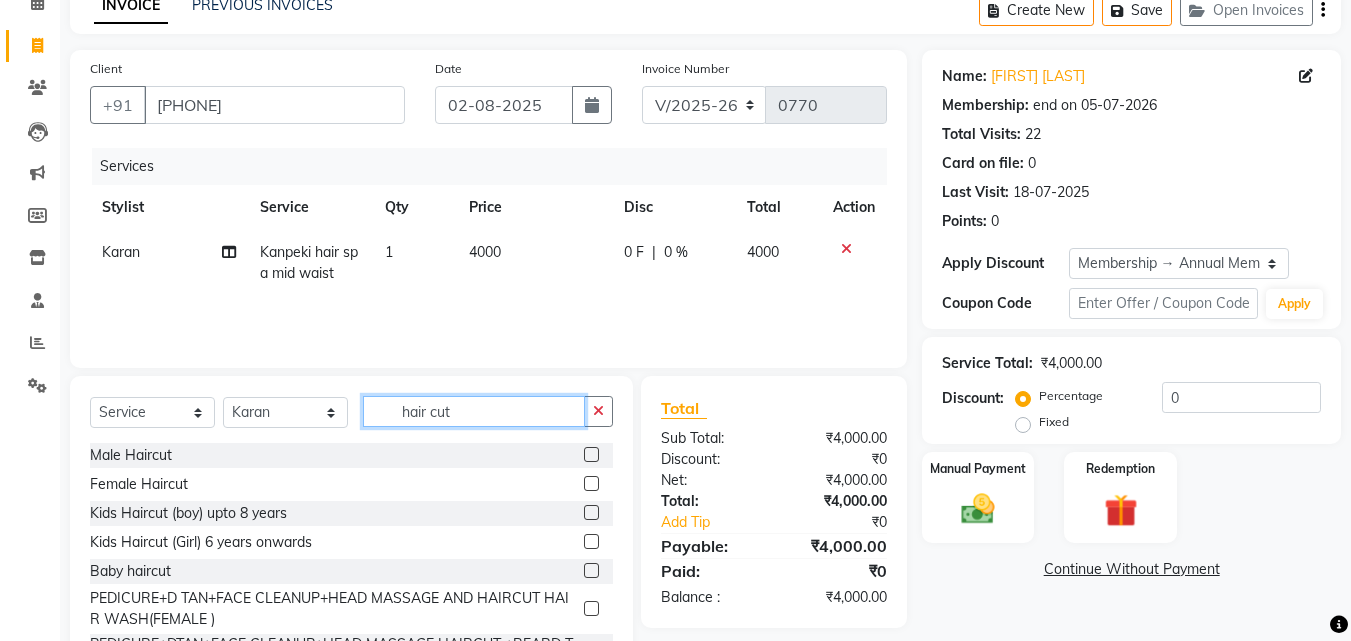 type on "hair cut" 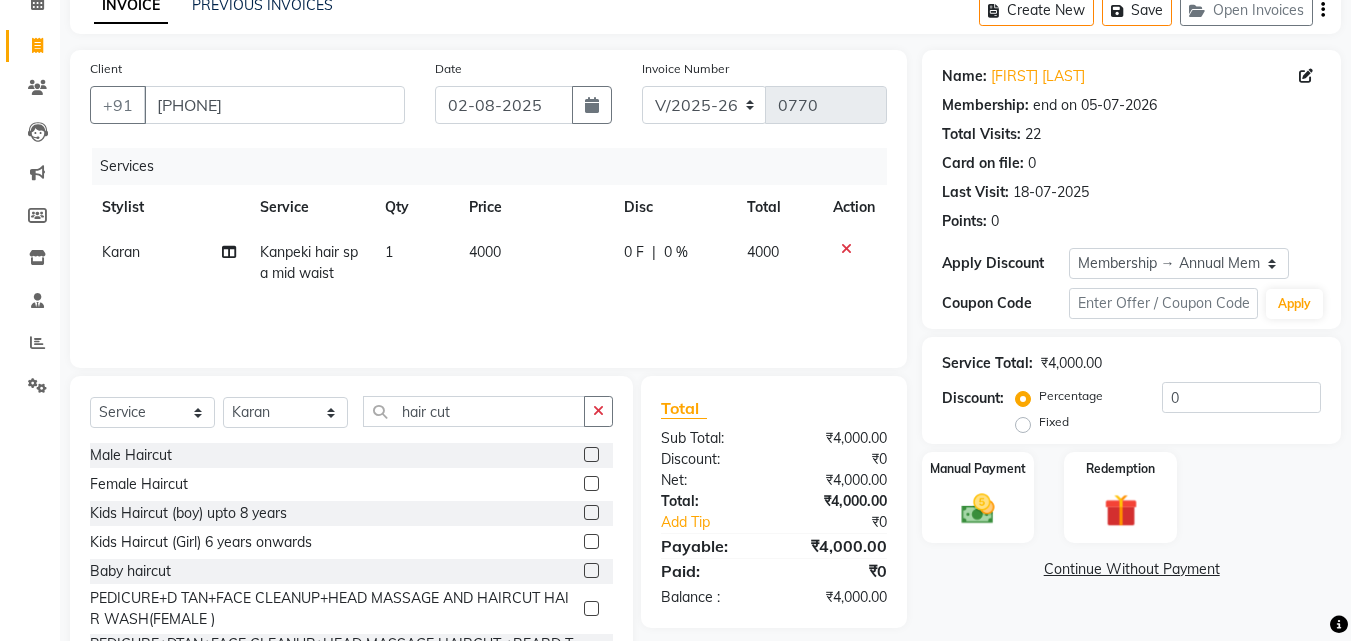 click 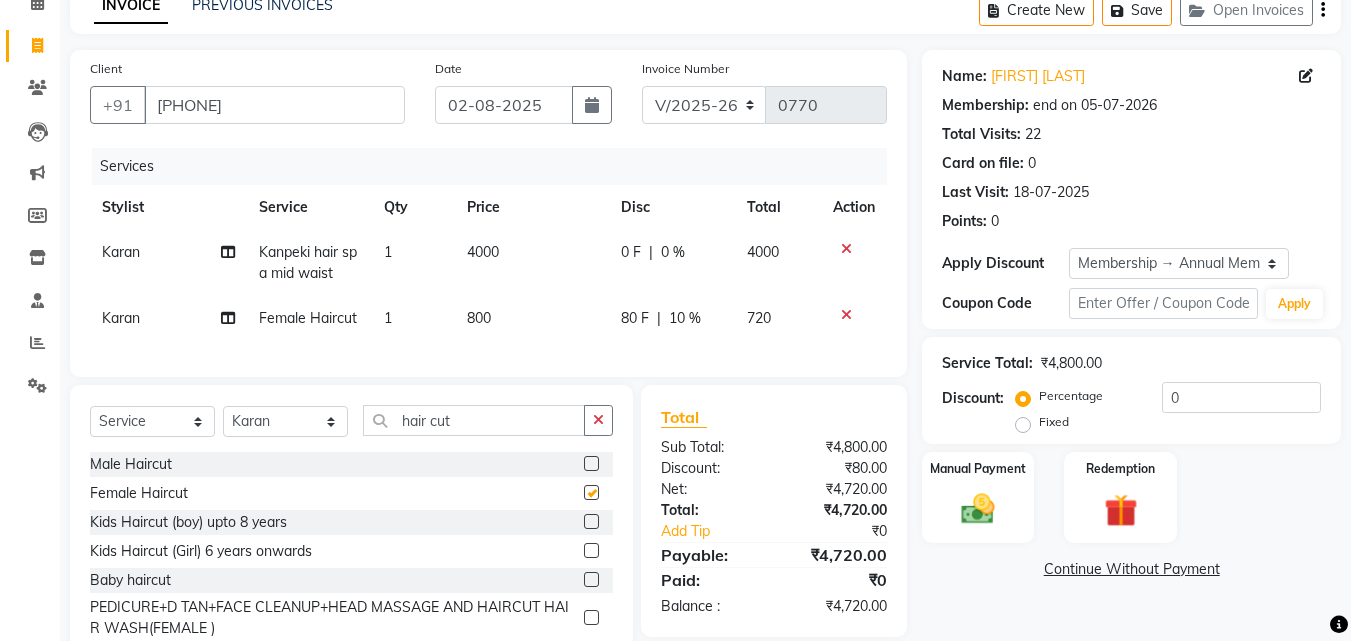 checkbox on "false" 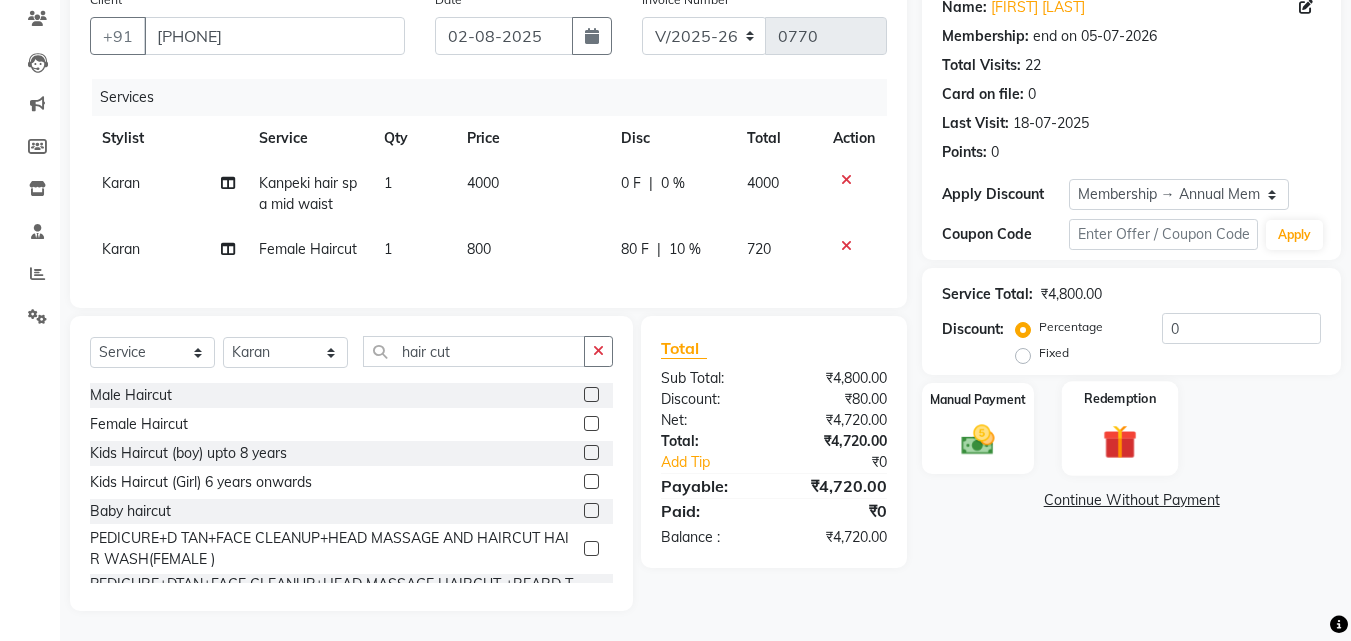 scroll, scrollTop: 84, scrollLeft: 0, axis: vertical 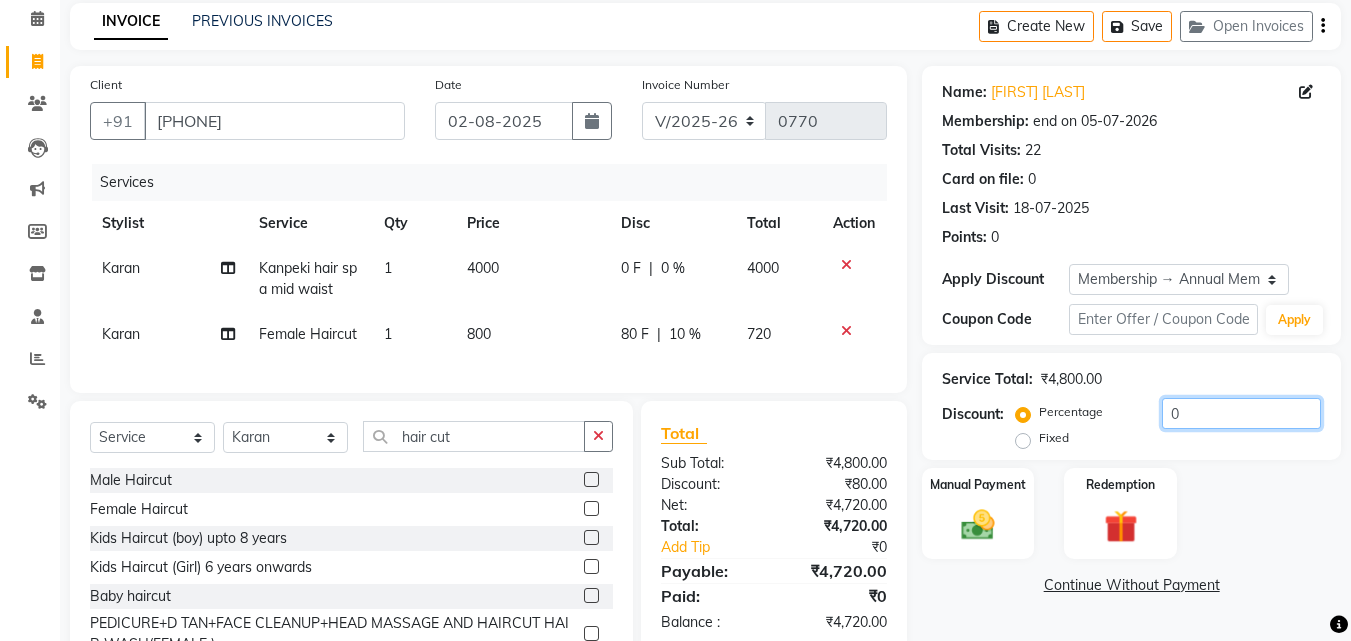 click on "0" 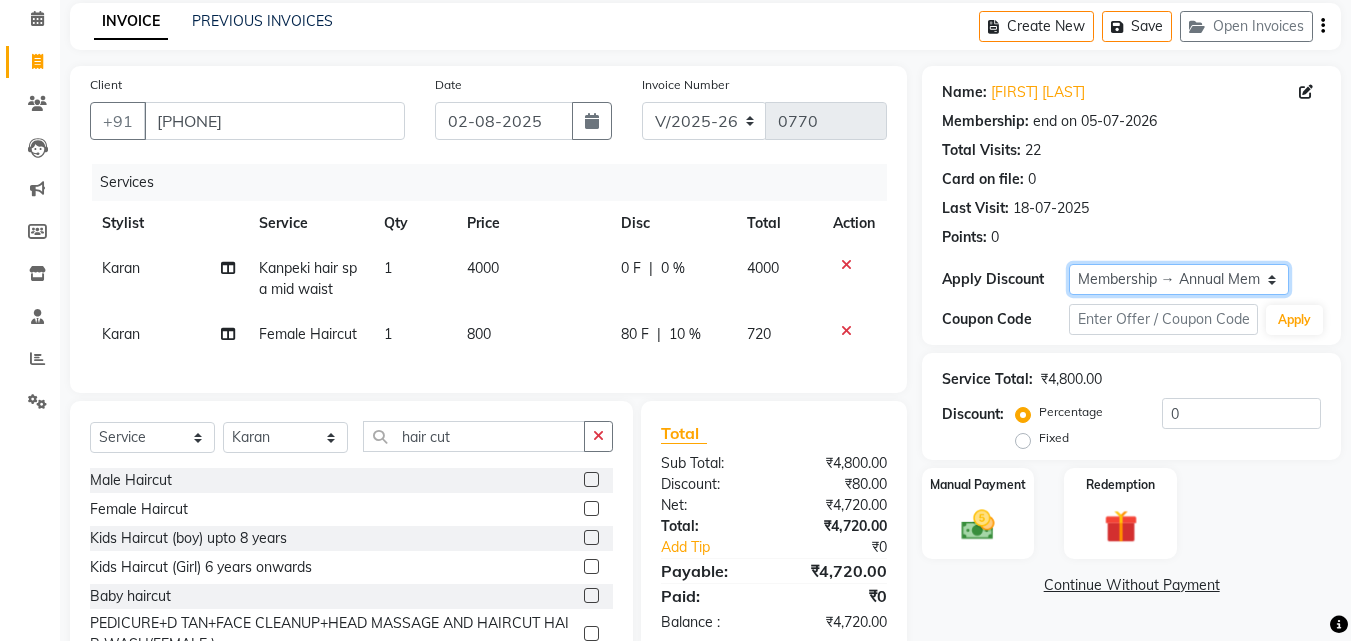 click on "Select Membership → Annual Membership  Loyalty → Loyality level 10" 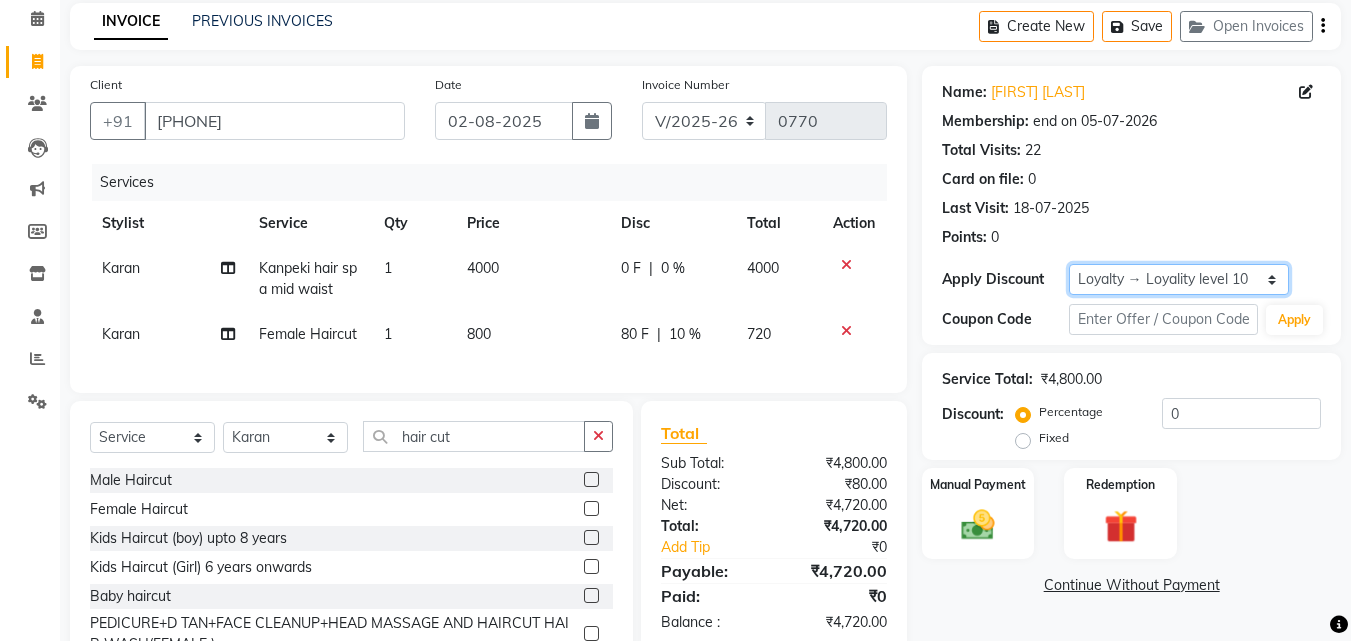 click on "Select Membership → Annual Membership  Loyalty → Loyality level 10" 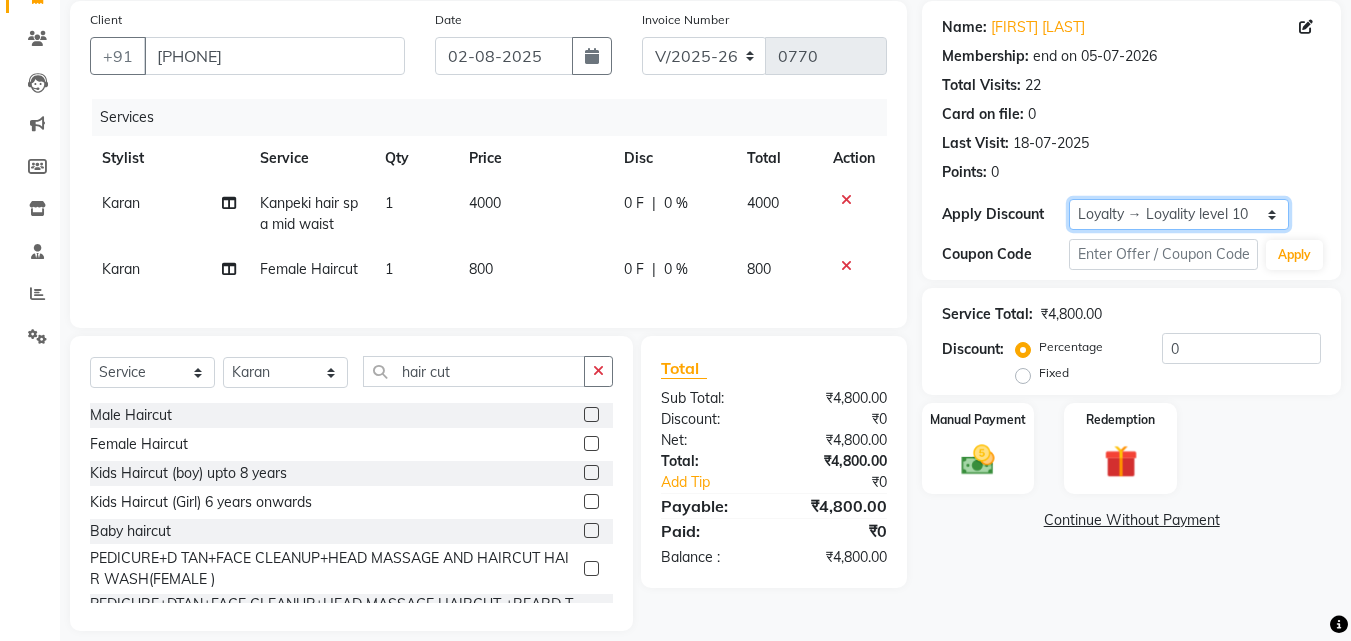 scroll, scrollTop: 184, scrollLeft: 0, axis: vertical 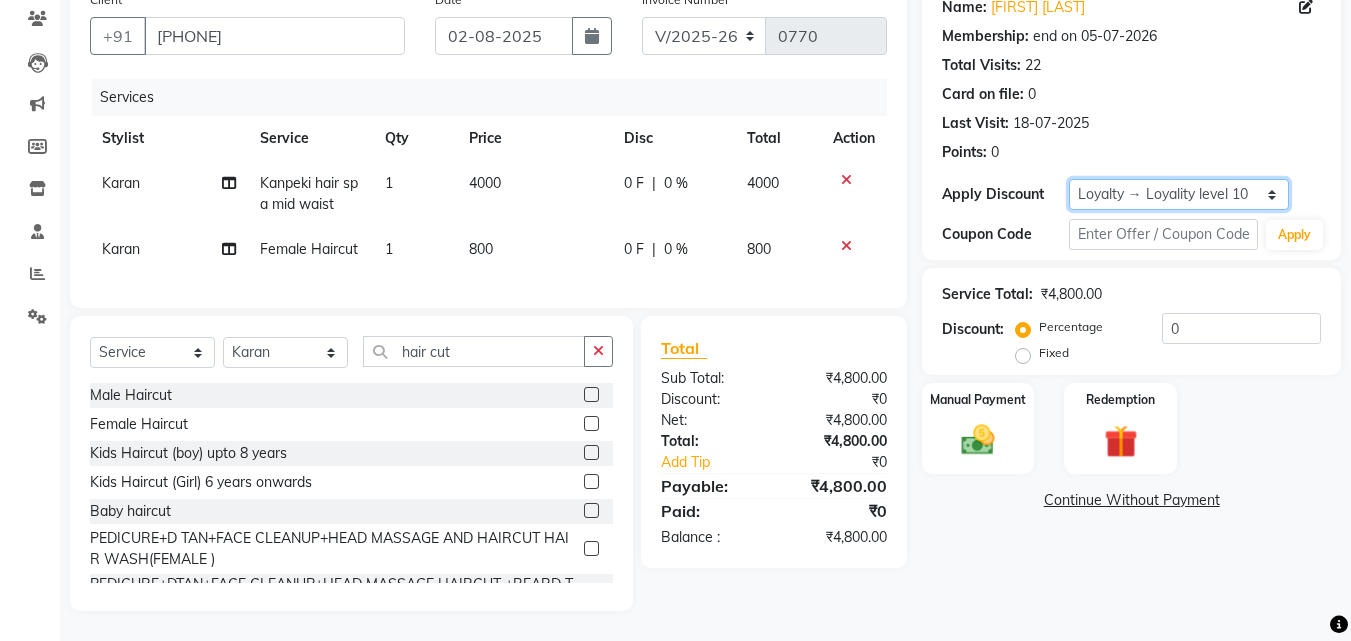 click on "Select Membership → Annual Membership  Loyalty → Loyality level 10" 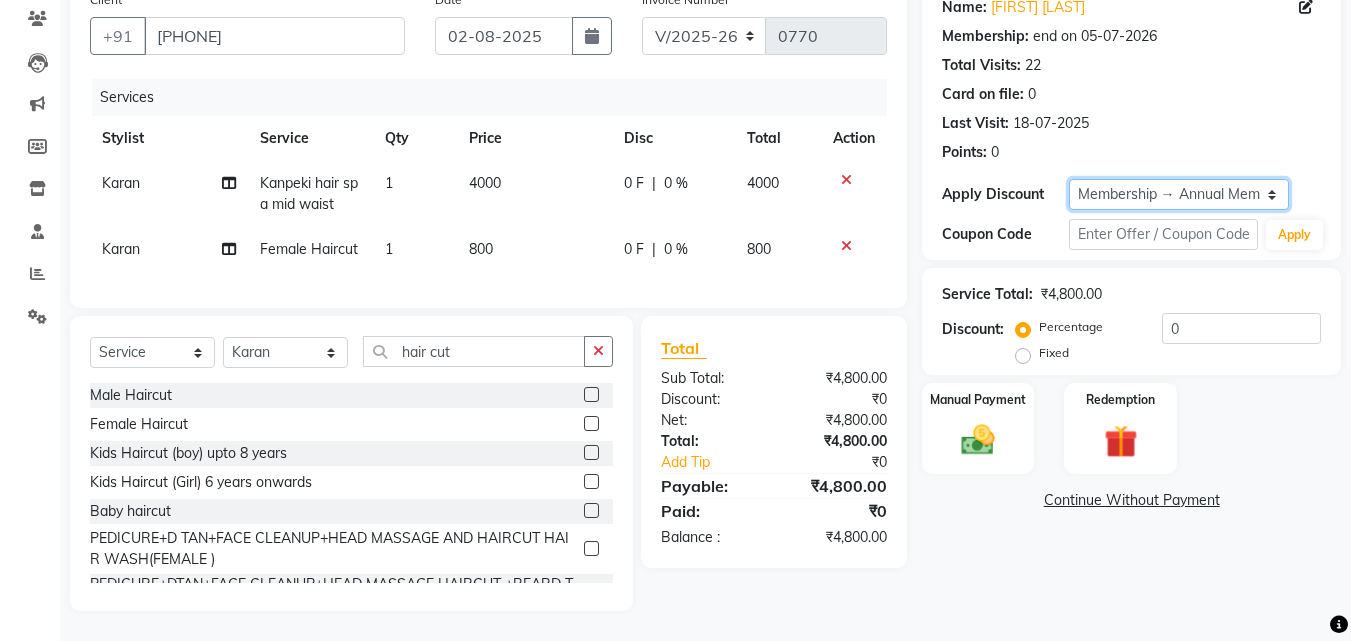 click on "Select Membership → Annual Membership  Loyalty → Loyality level 10" 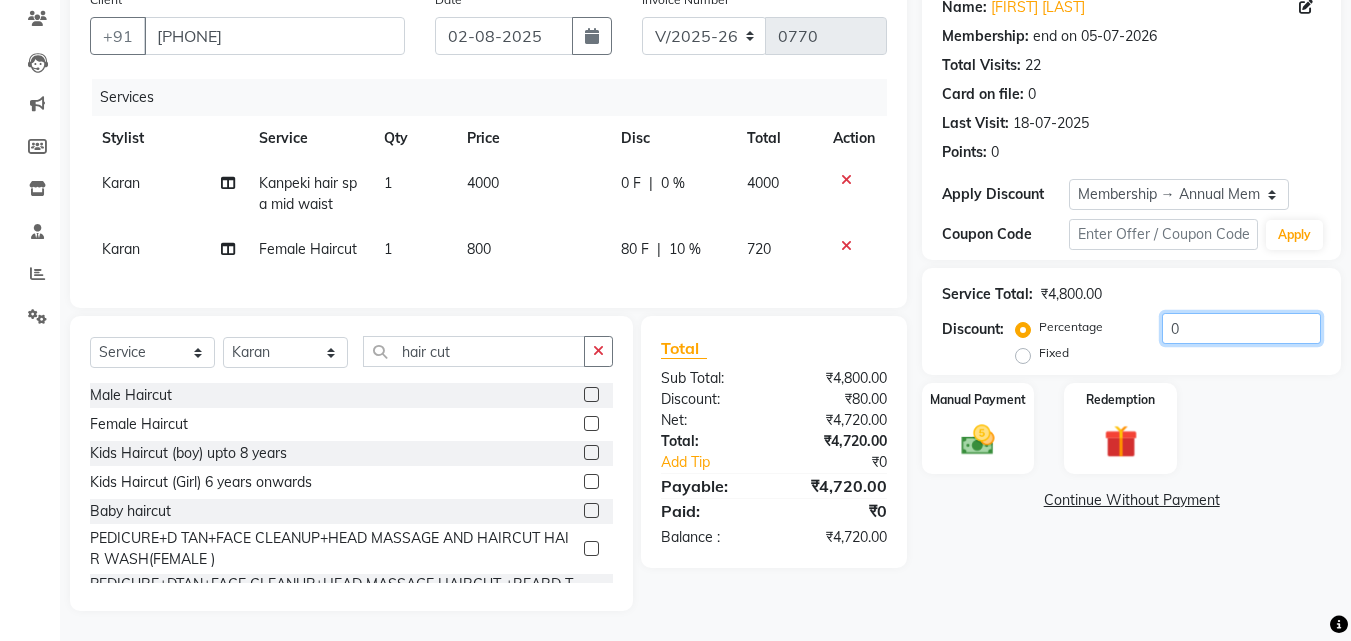click on "0" 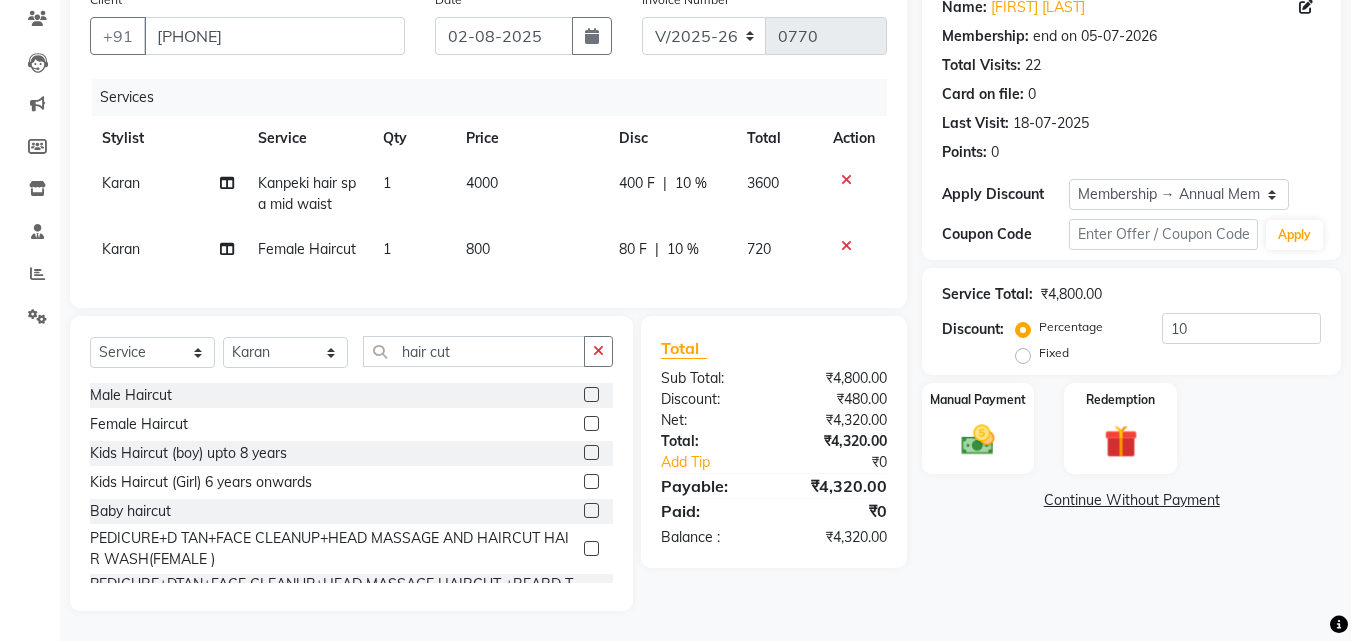 click on "Name: Hemastuti Baruah Membership: end on 05-07-2026 Total Visits:  22 Card on file:  0 Last Visit:   18-07-2025 Points:   0  Apply Discount Select Membership → Annual Membership  Loyalty → Loyality level 10  Coupon Code Apply Service Total:  ₹4,800.00  Discount:  Percentage   Fixed  10 Manual Payment Redemption  Continue Without Payment" 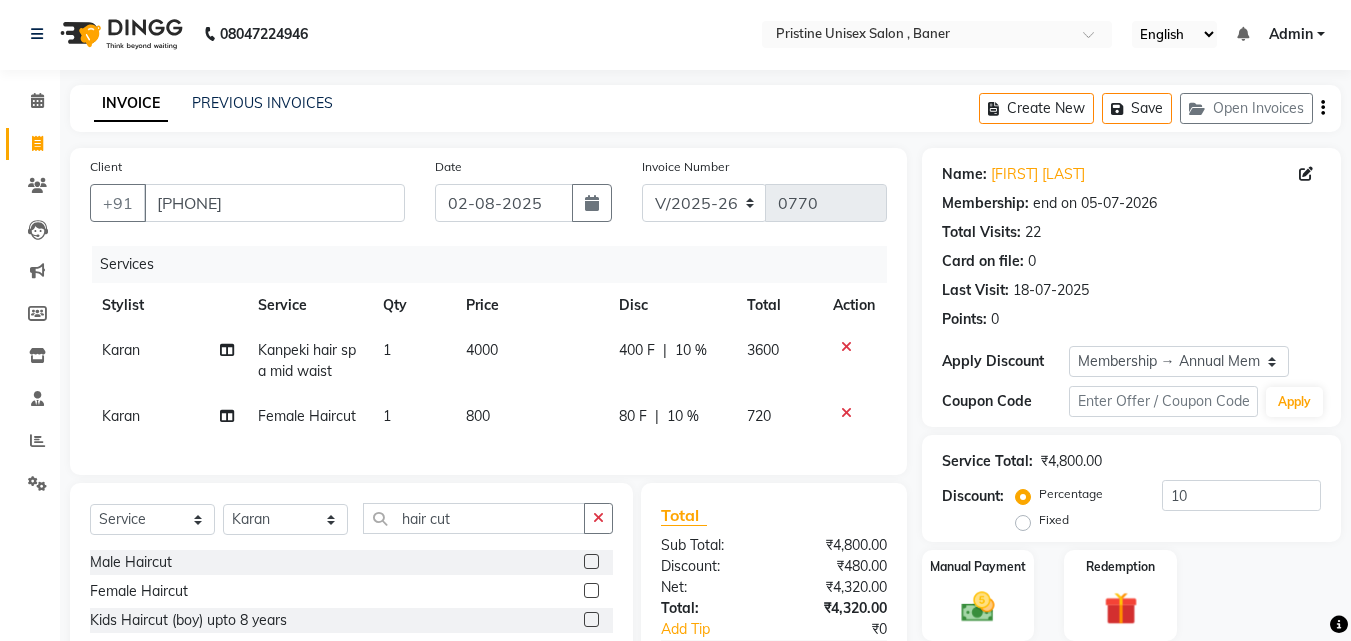 scroll, scrollTop: 0, scrollLeft: 0, axis: both 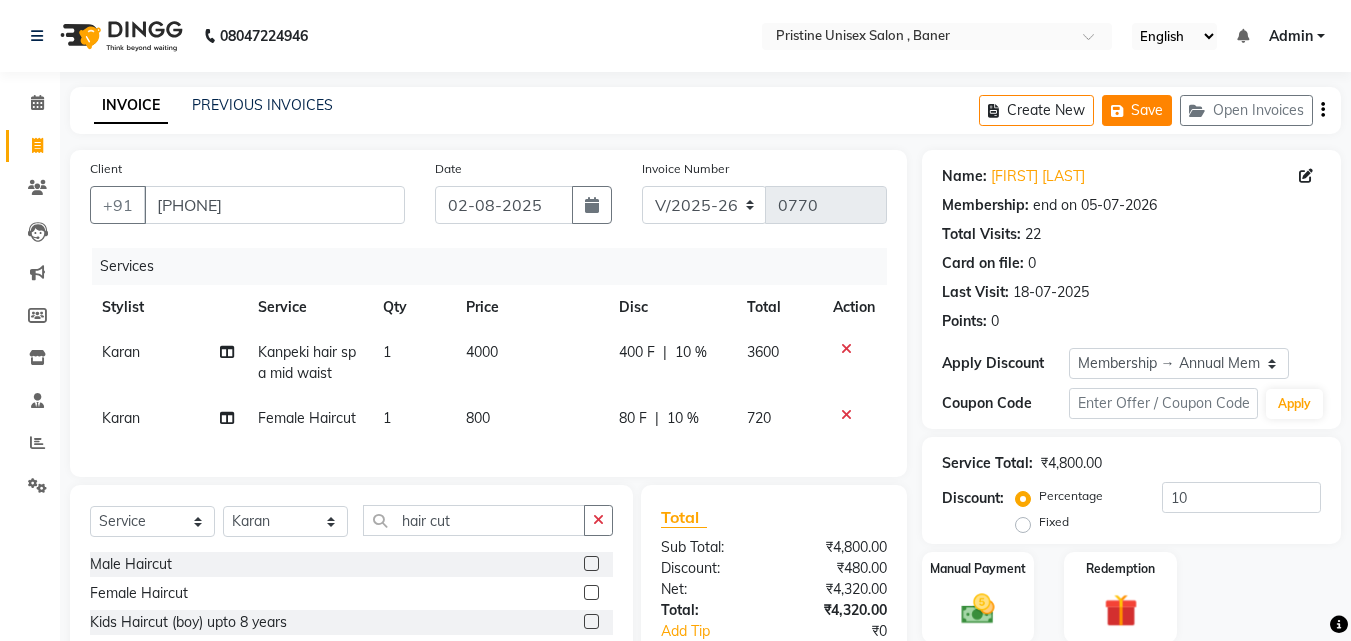 click on "Save" 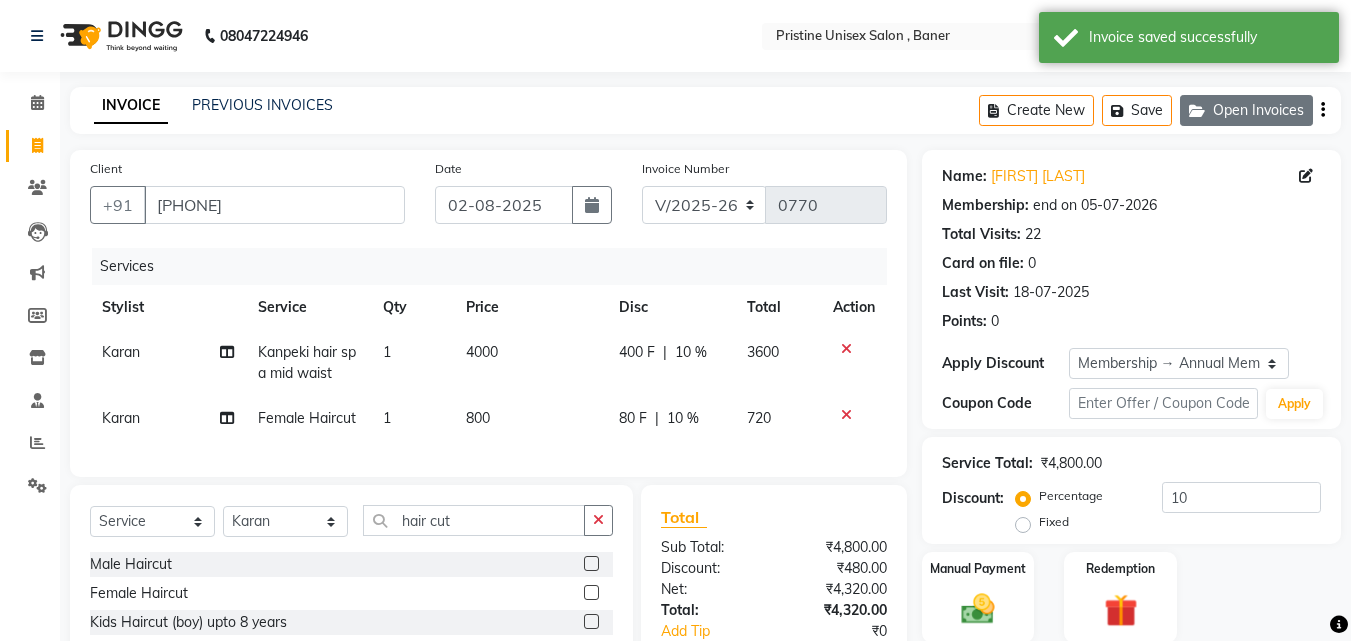 click on "Open Invoices" 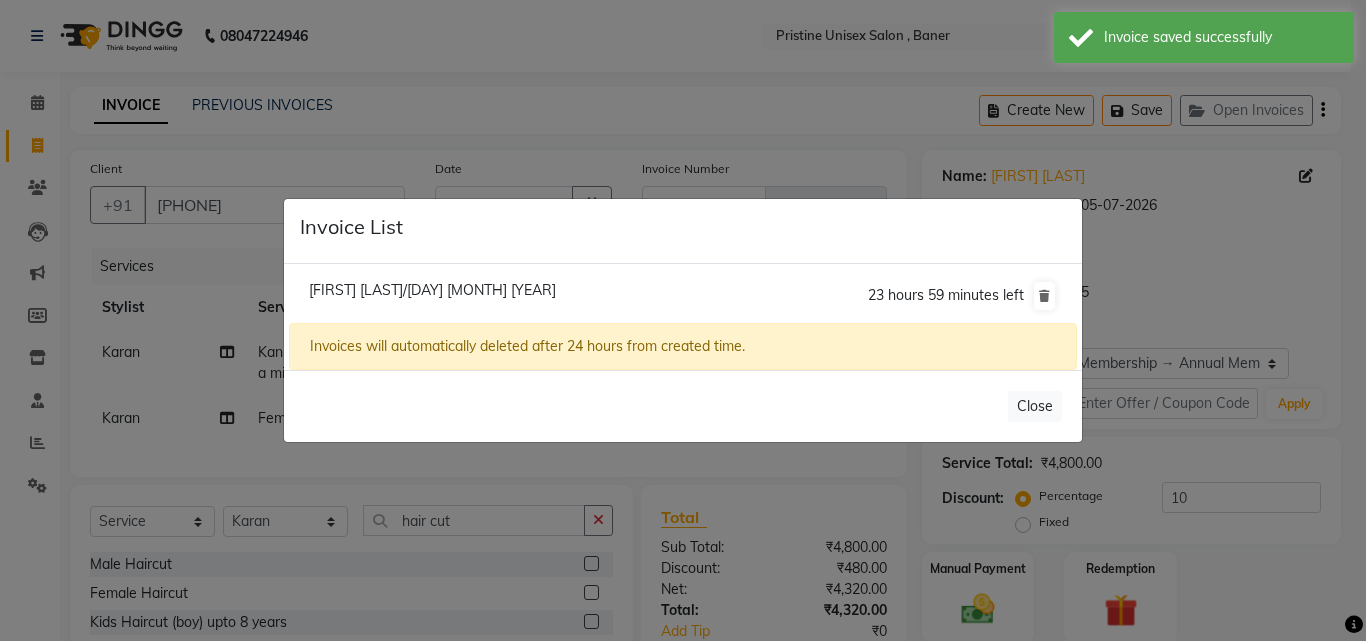 click on "Hemastuti Baruah/02 August 2025" 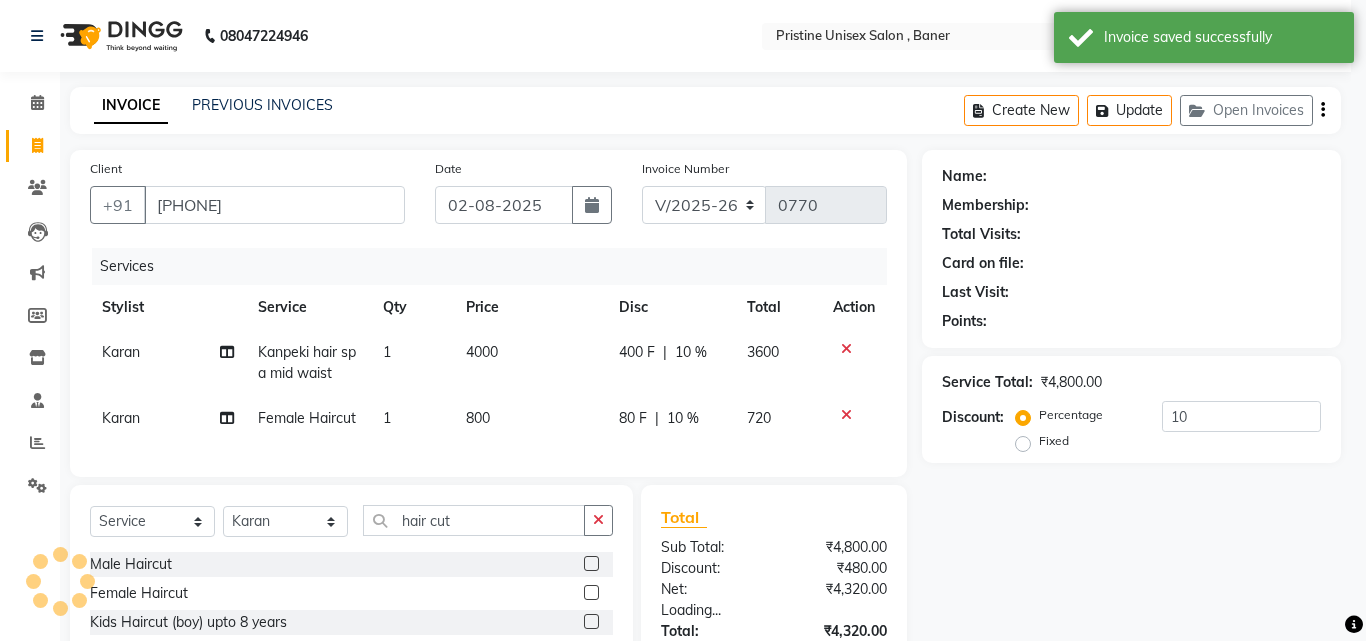 type on "0" 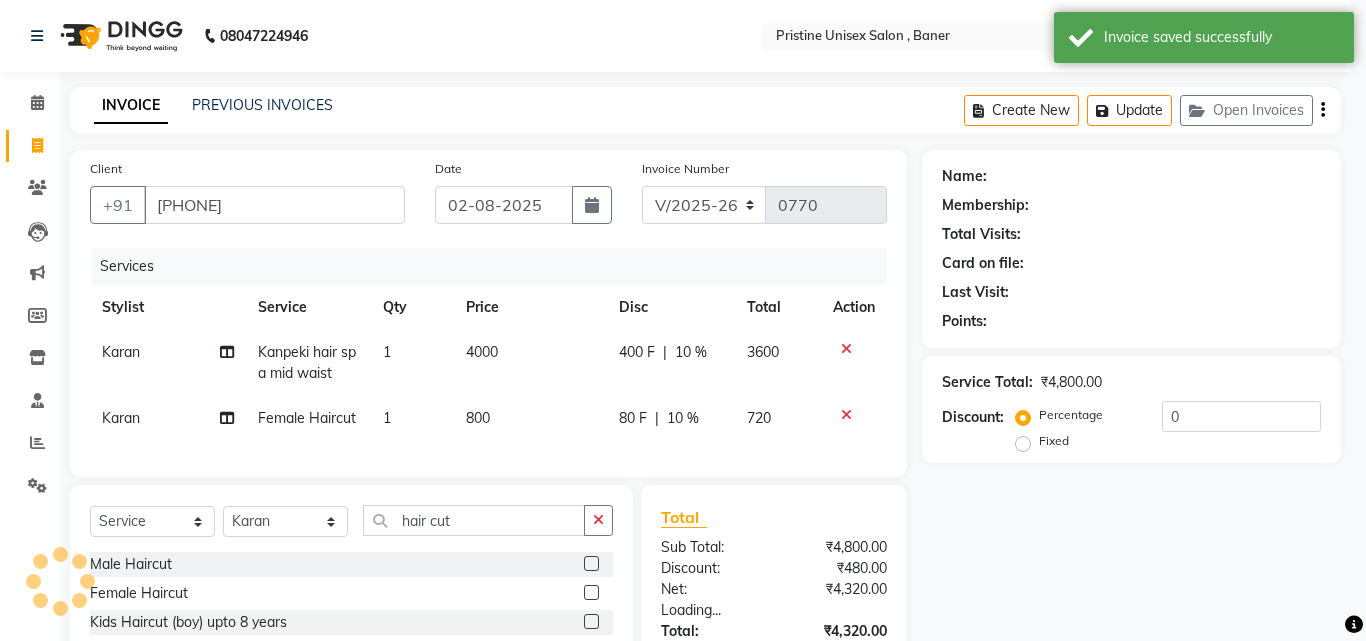 select on "2: Object" 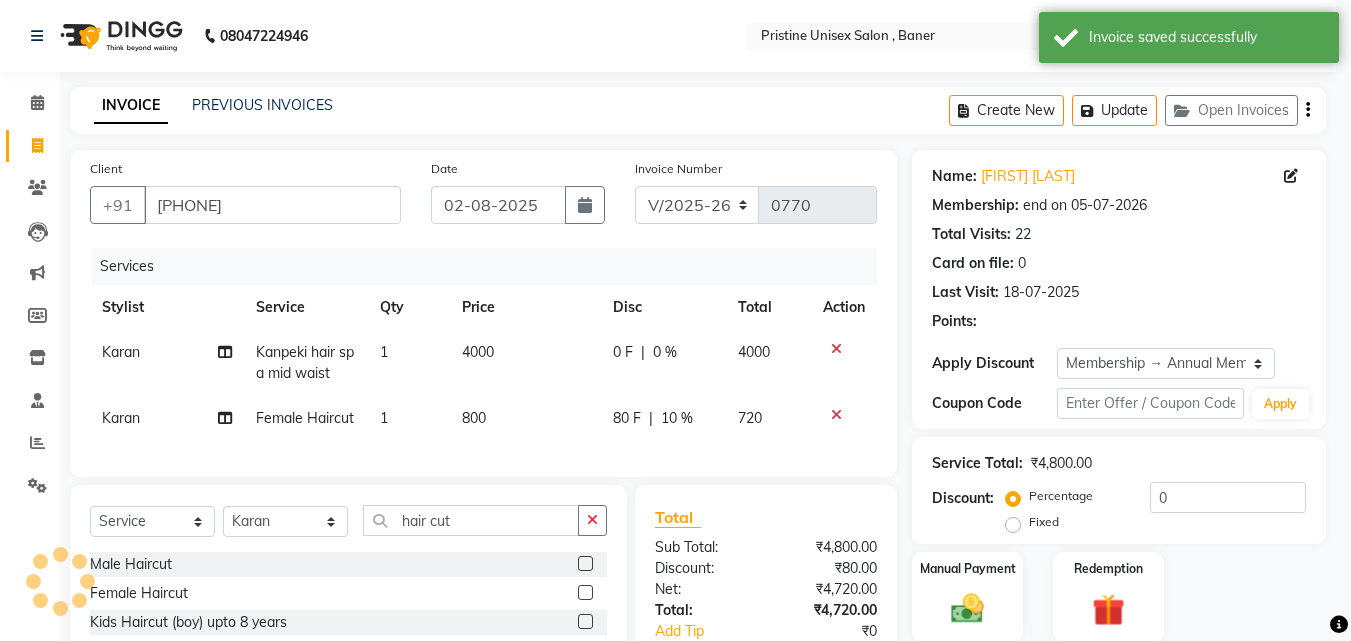 select 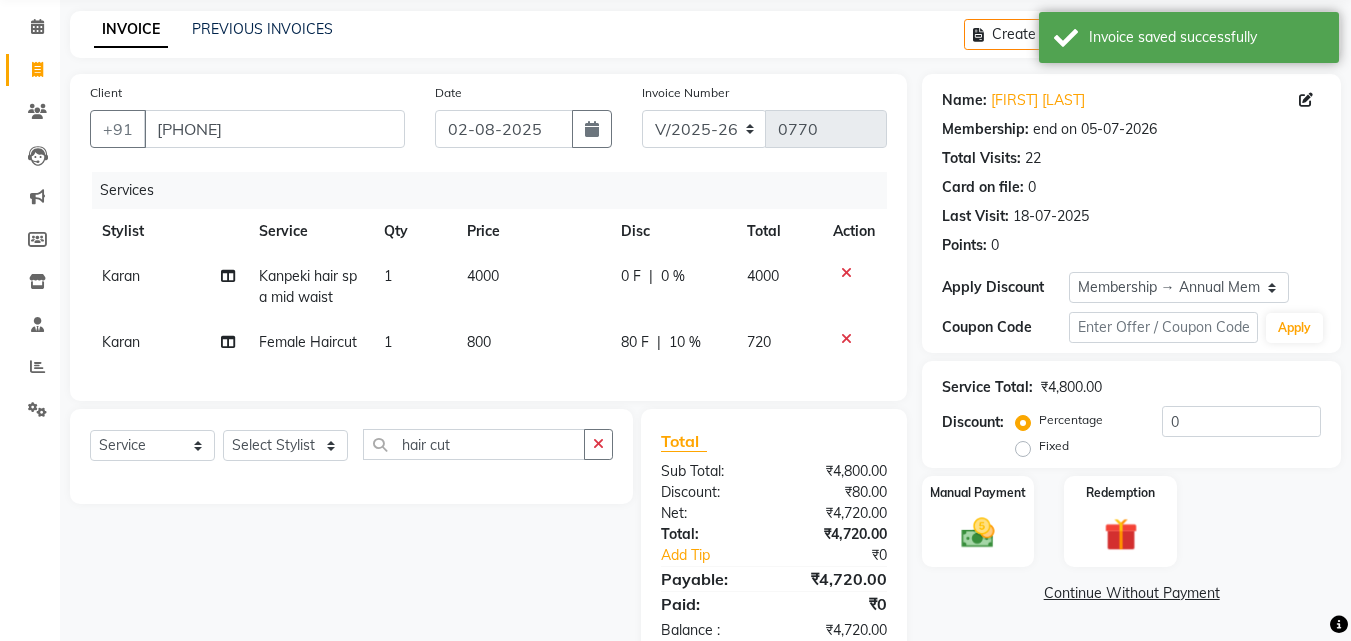 scroll, scrollTop: 0, scrollLeft: 0, axis: both 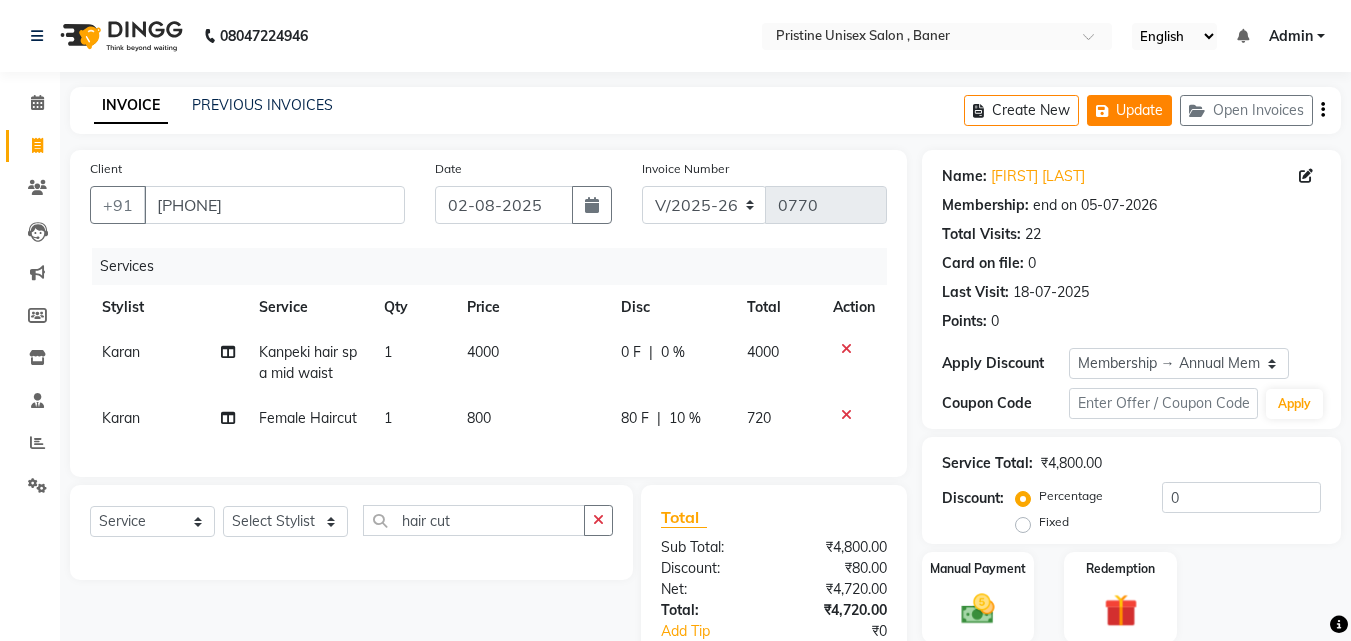 click on "Update" 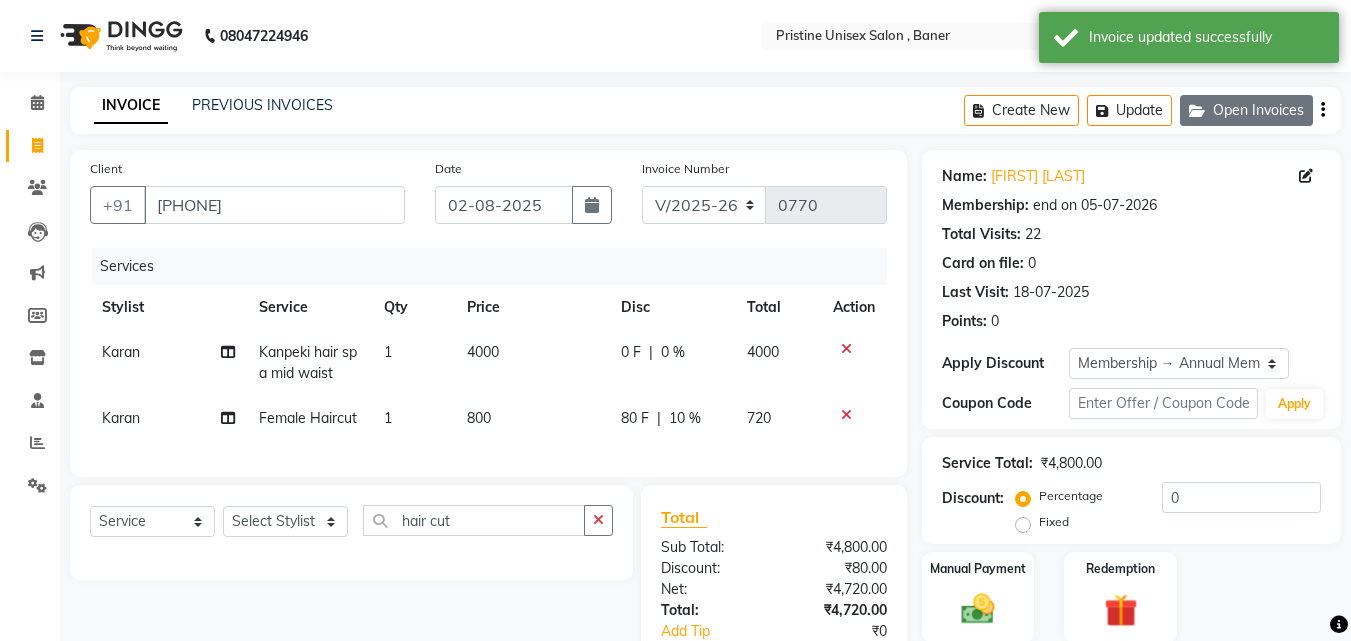 click on "Open Invoices" 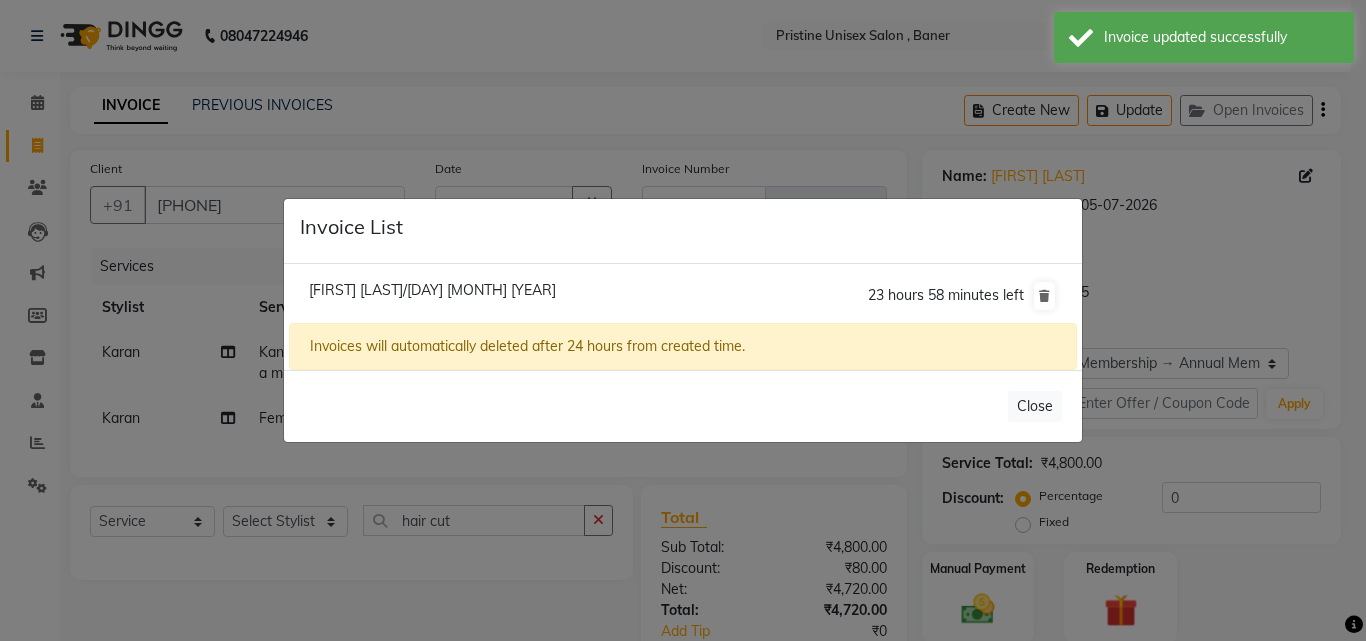 click on "Invoice List  Hemastuti Baruah/02 August 2025  23 hours 58 minutes left  Invoices will automatically deleted after 24 hours from created time.   Close" 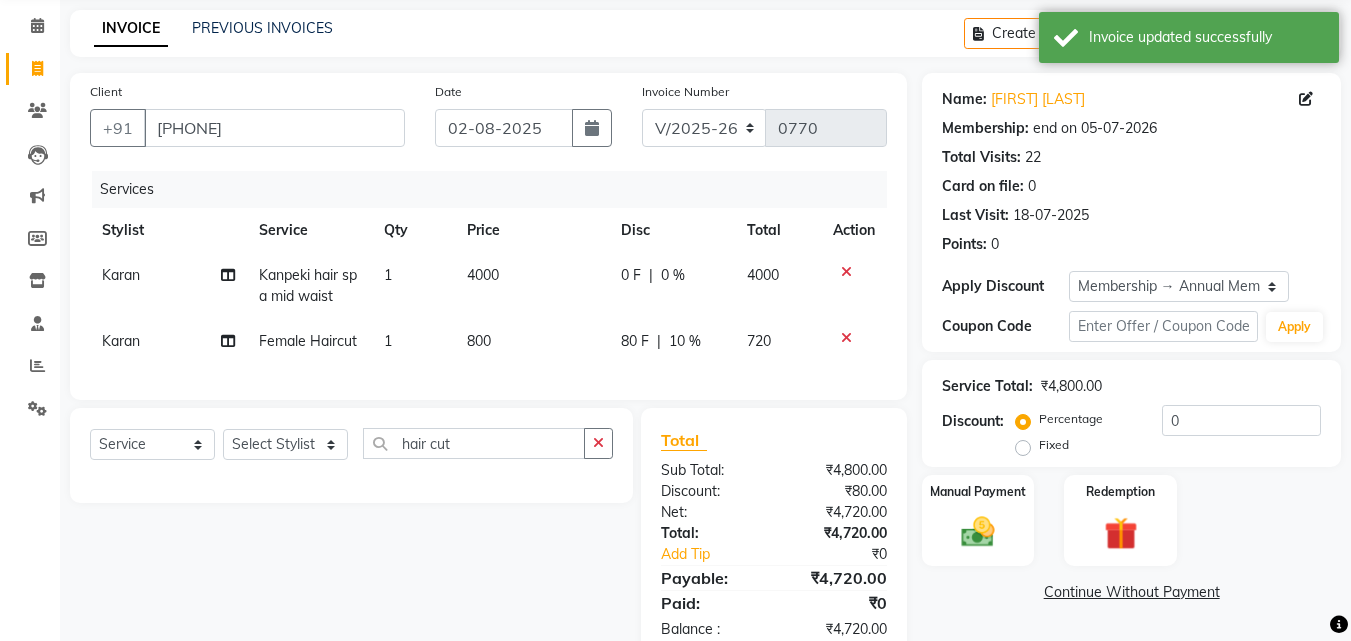 scroll, scrollTop: 0, scrollLeft: 0, axis: both 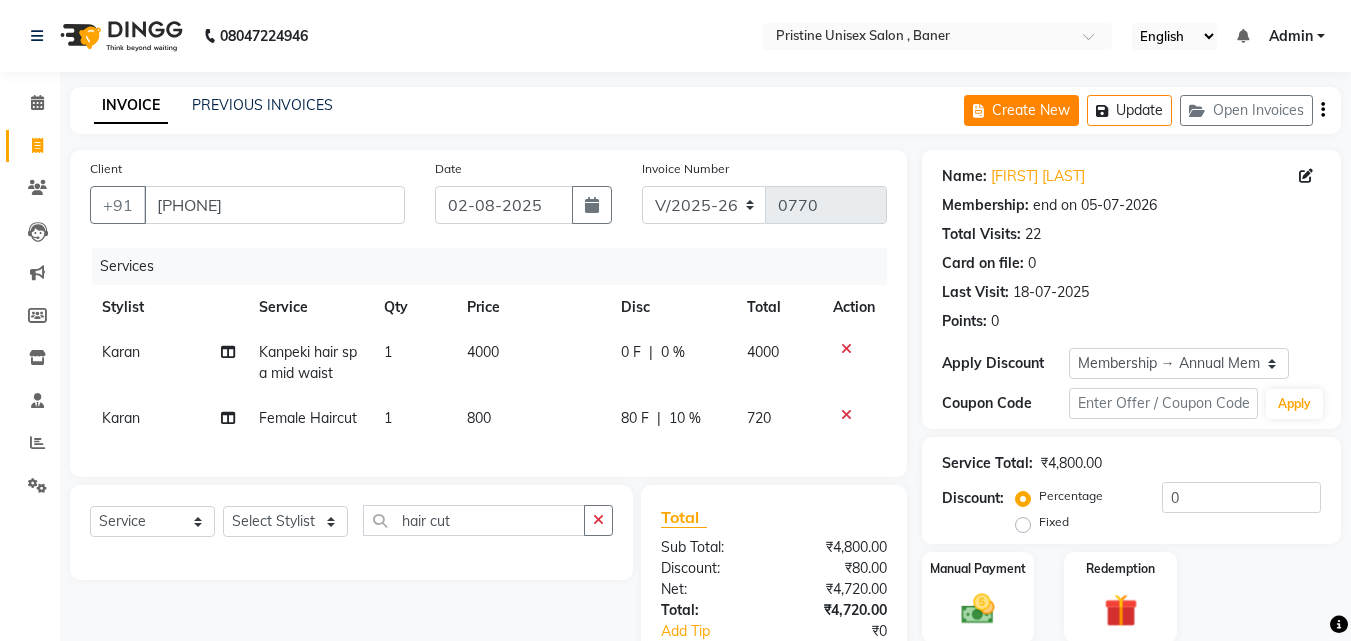 click on "Create New" 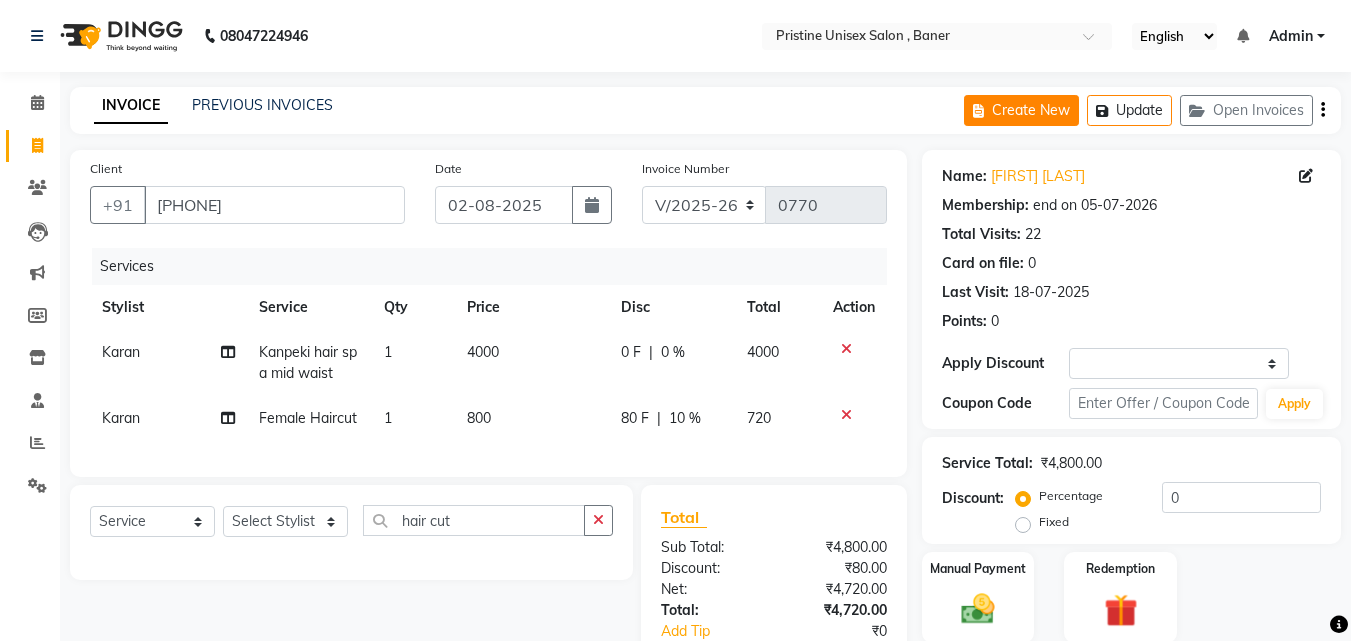 select on "service" 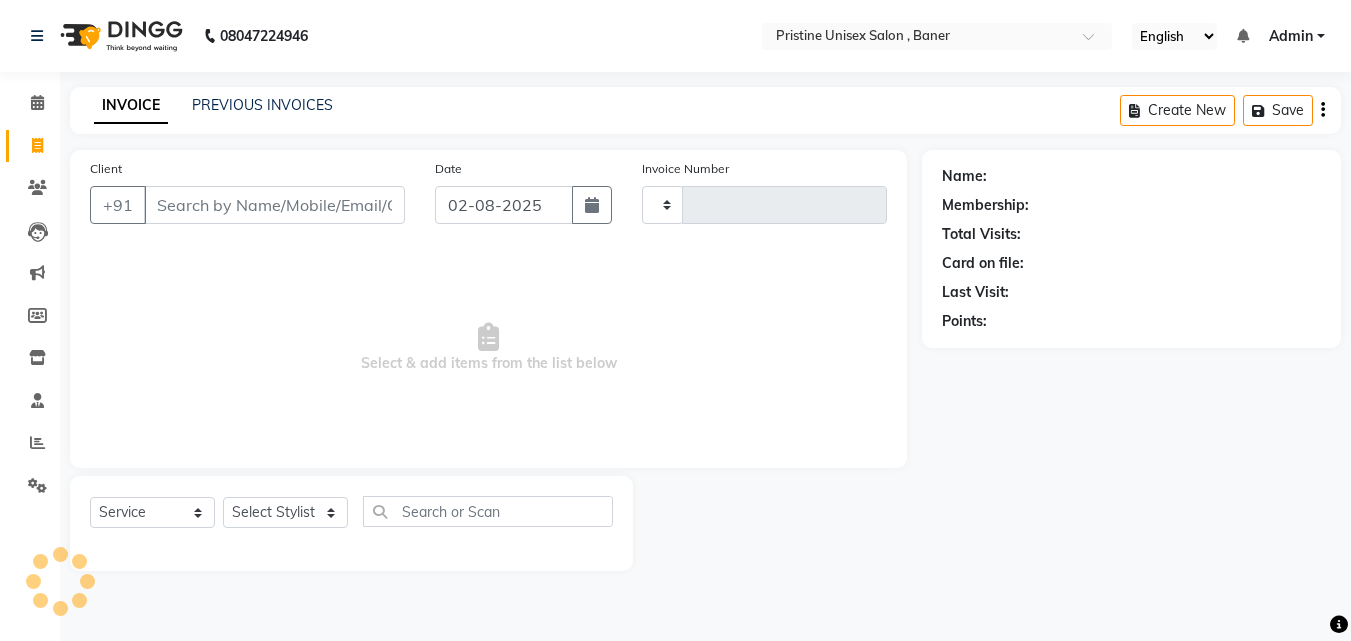 type on "0770" 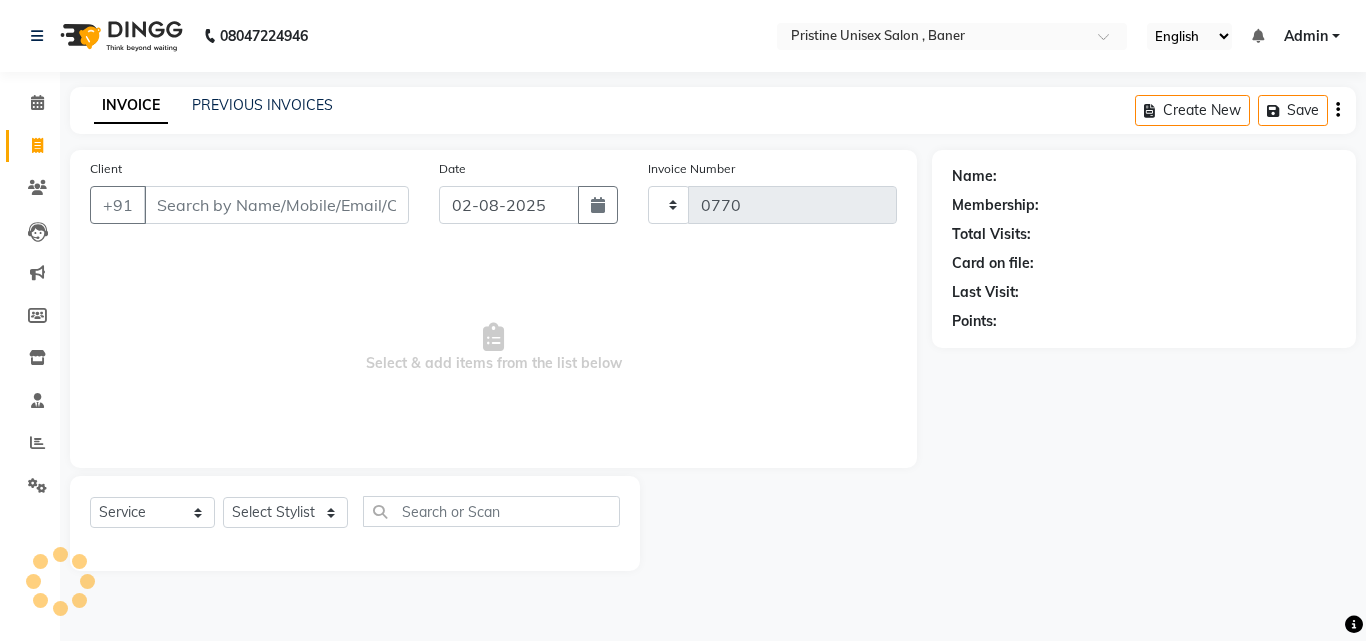 select on "6610" 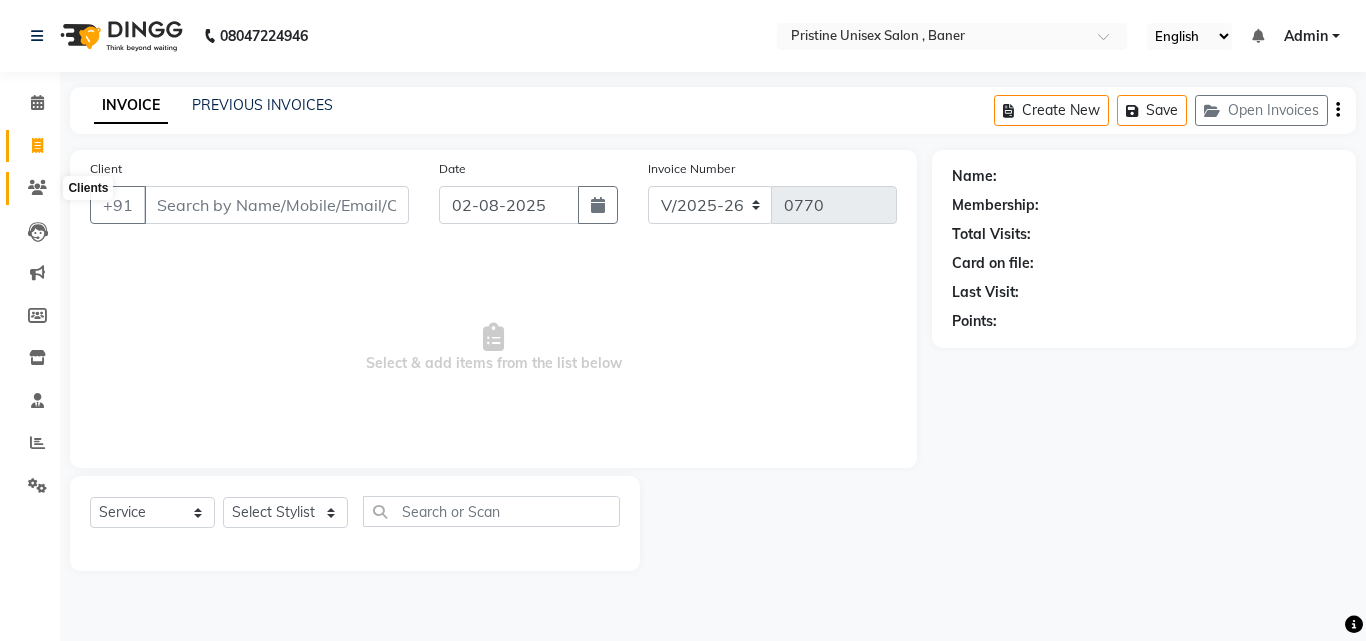 click 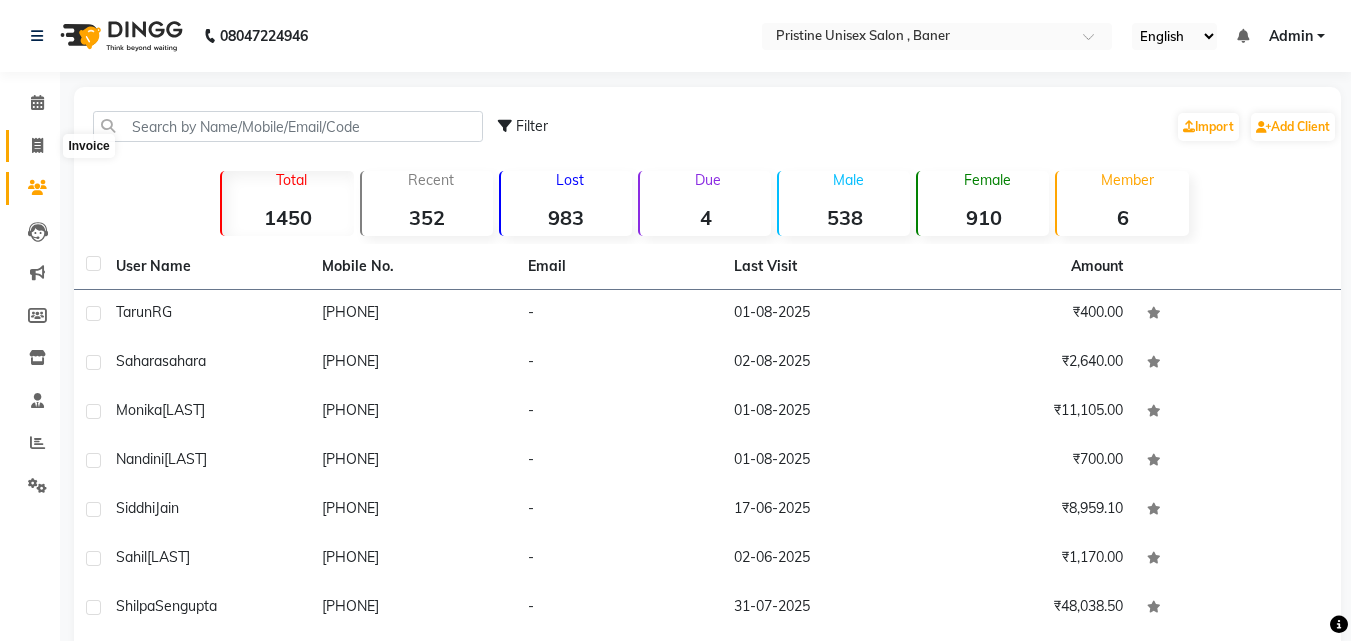 click 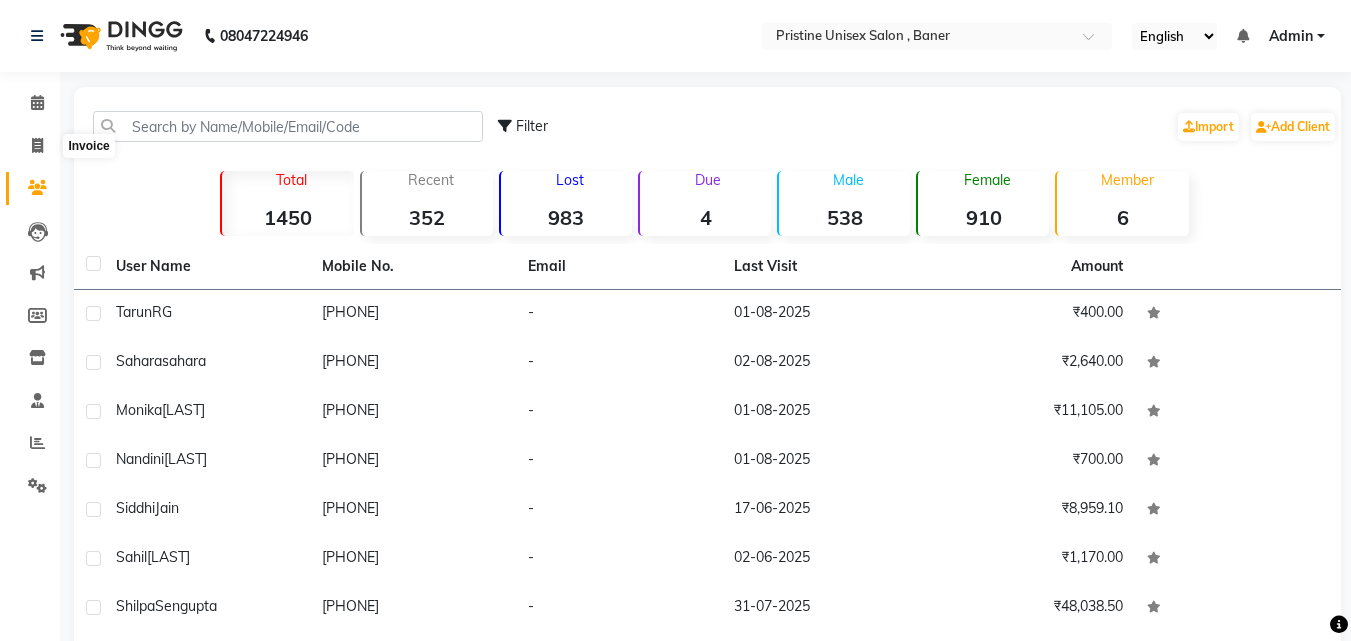 select on "6610" 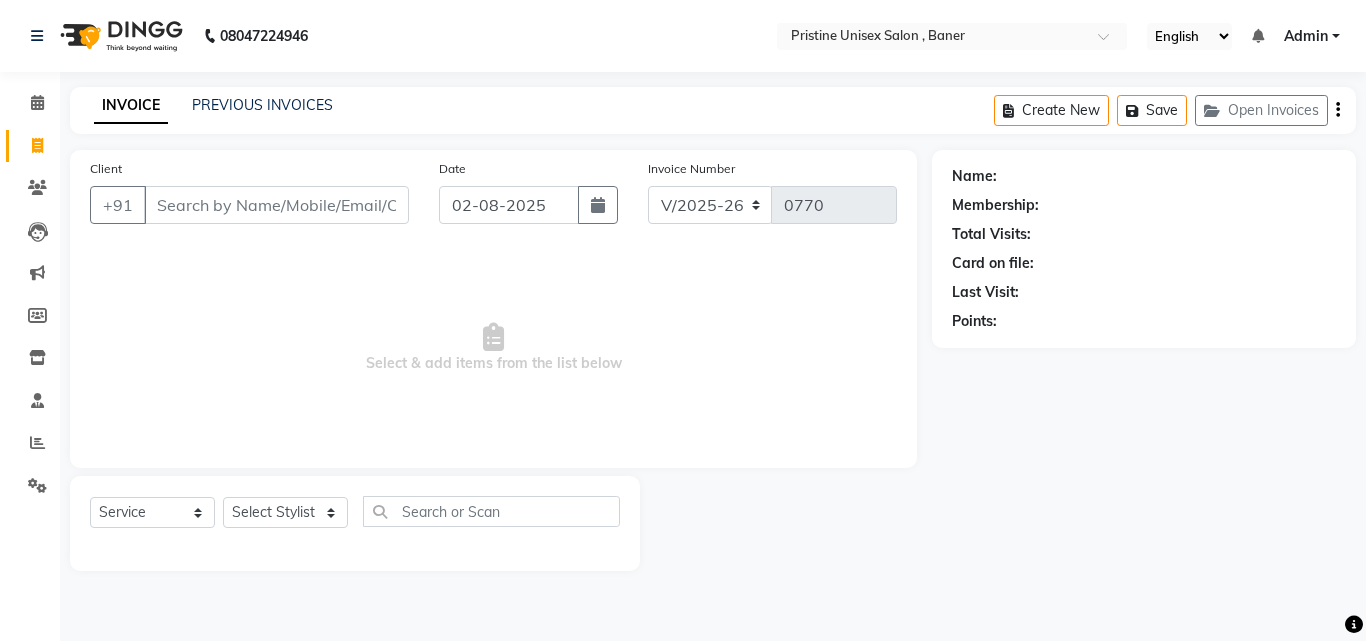 click on "Client" at bounding box center [276, 205] 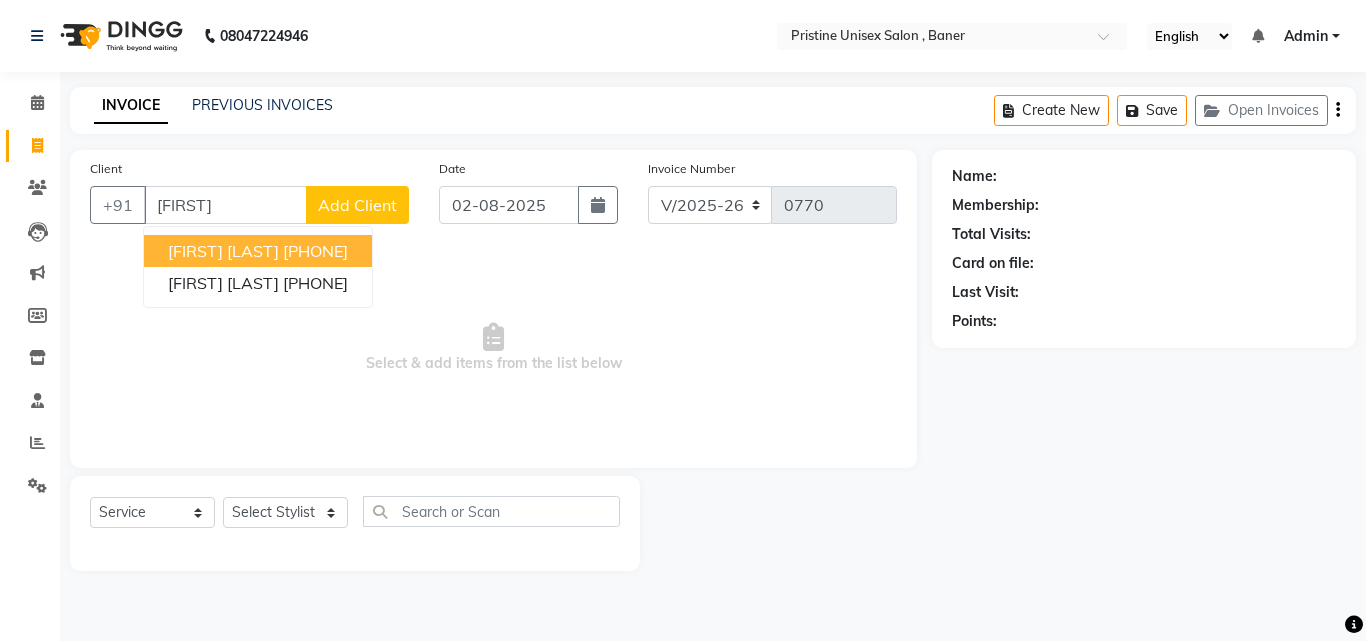 click on "7984665404" at bounding box center [315, 251] 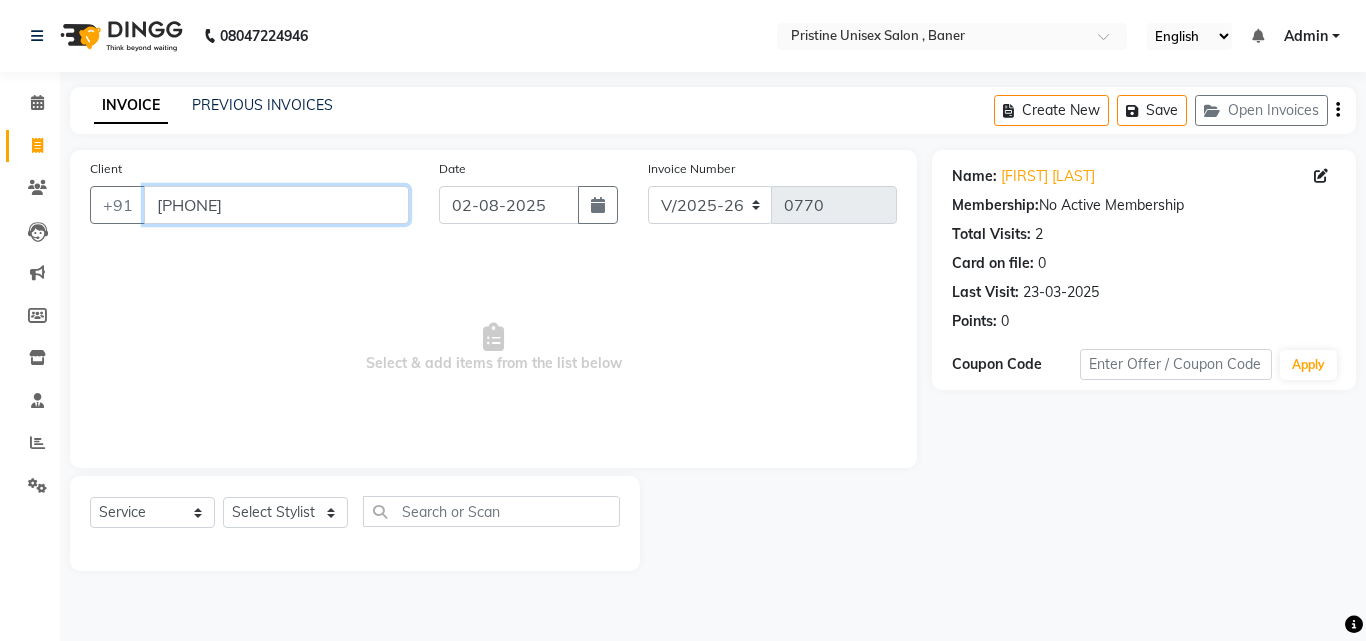 click on "7984665404" at bounding box center [276, 205] 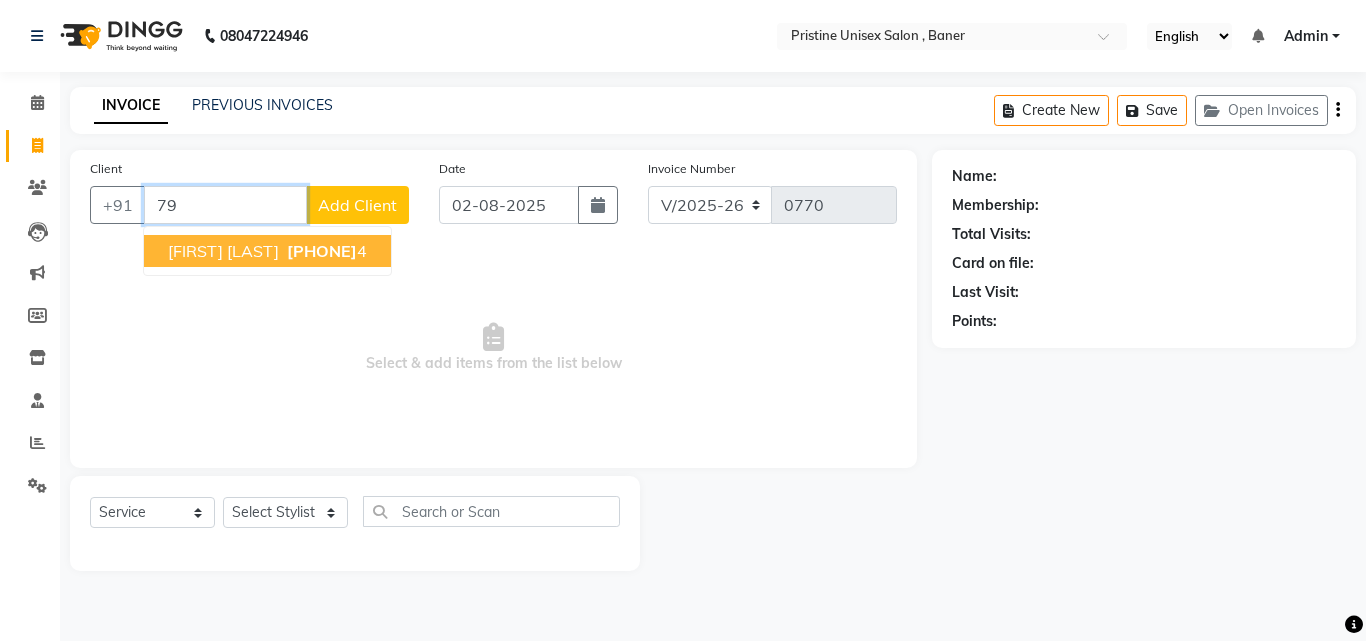 type on "7" 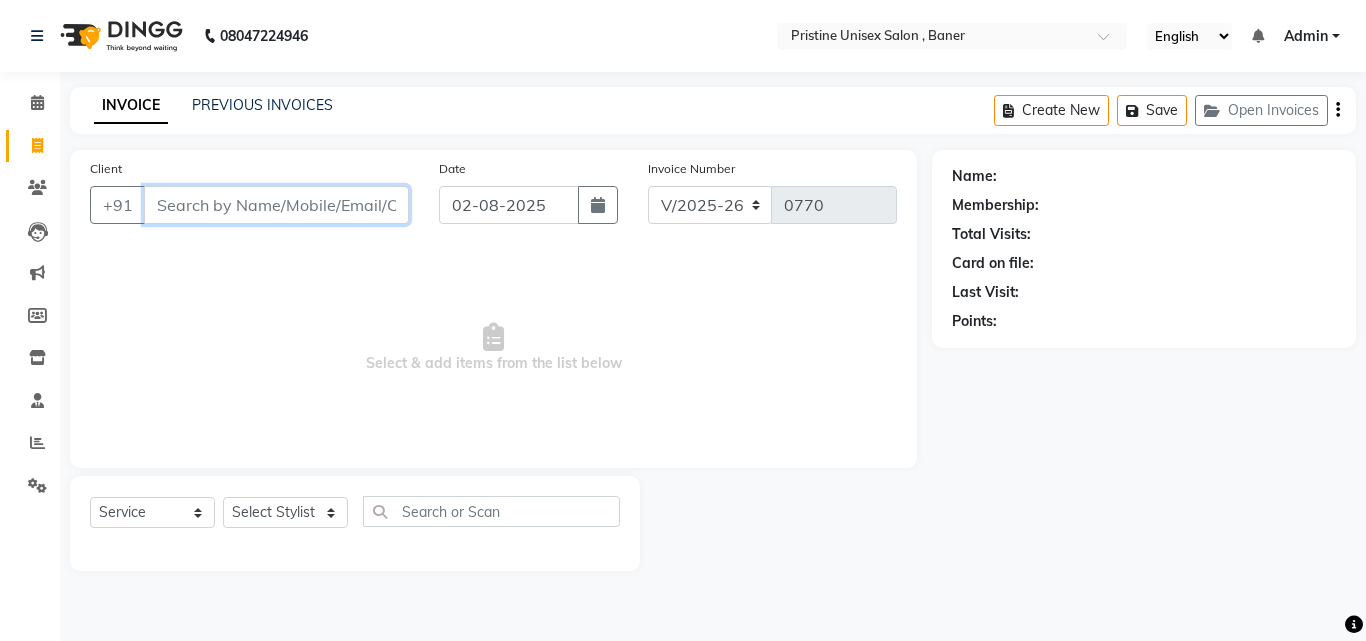 click on "Client" at bounding box center [276, 205] 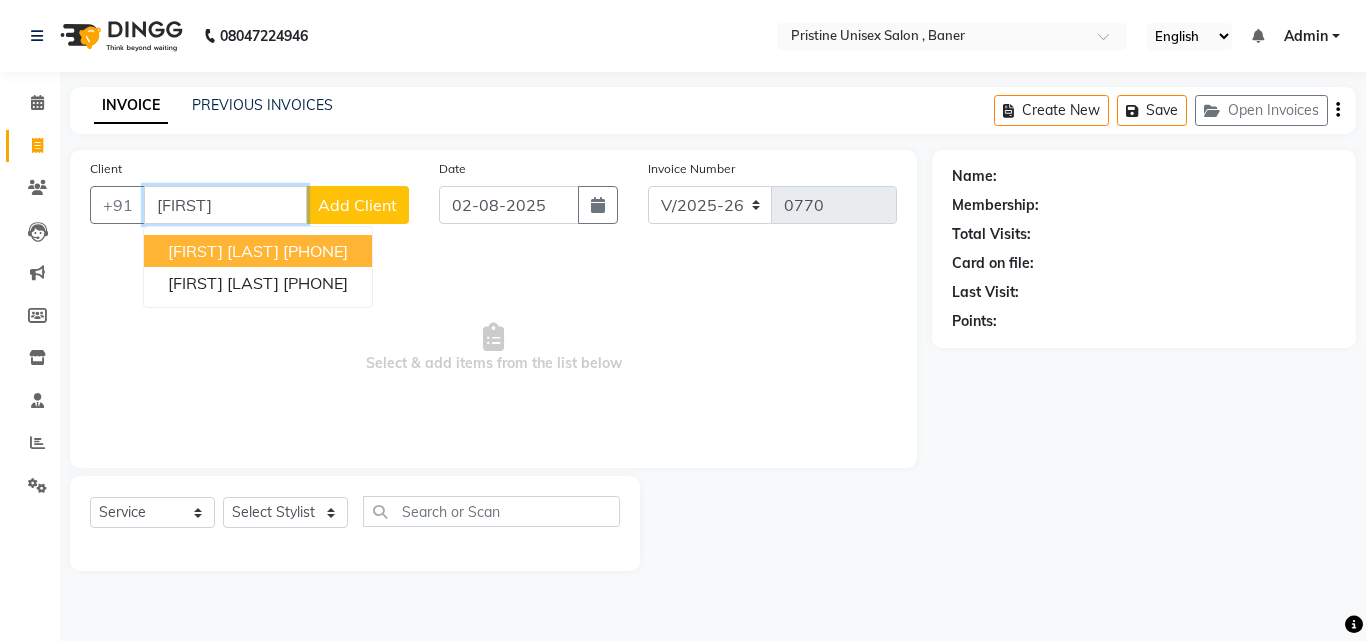 click on "7984665404" at bounding box center (315, 251) 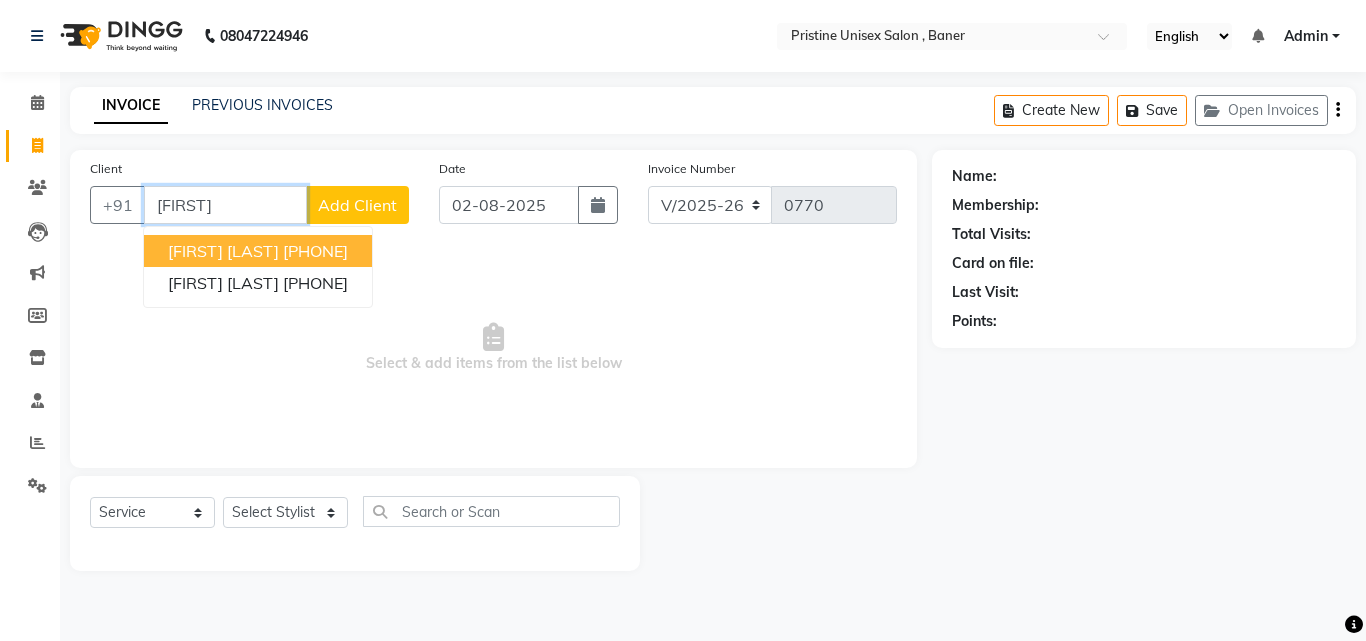 type on "7984665404" 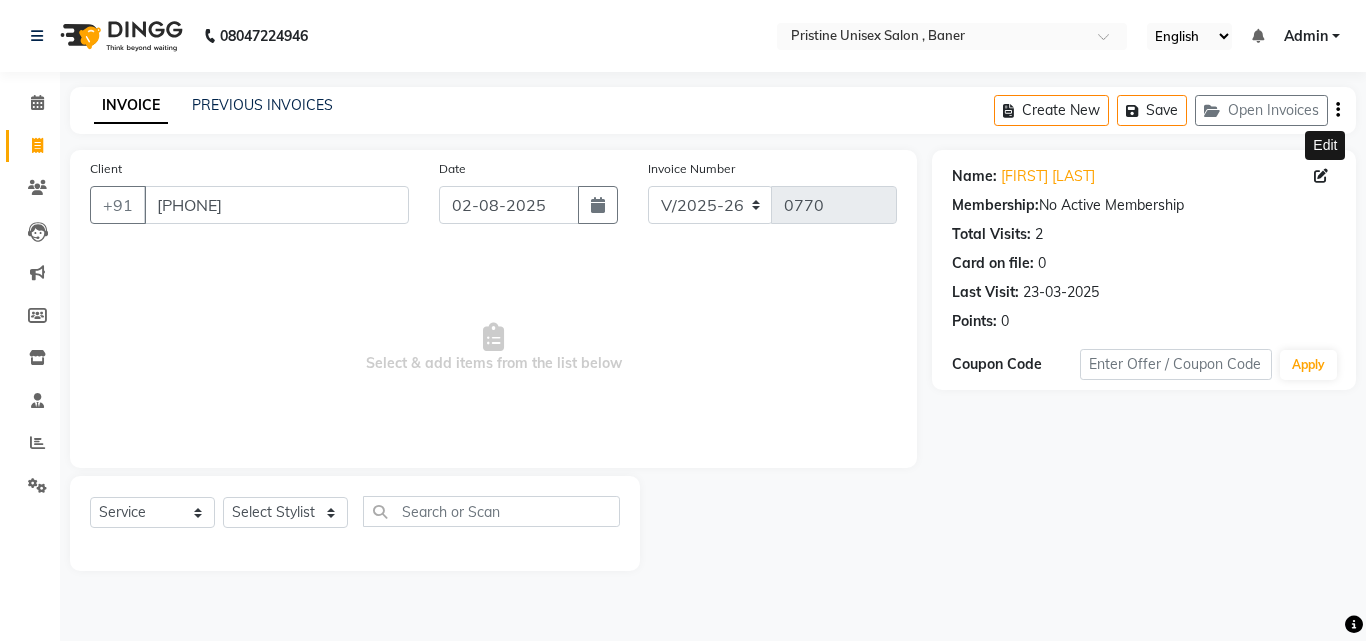click 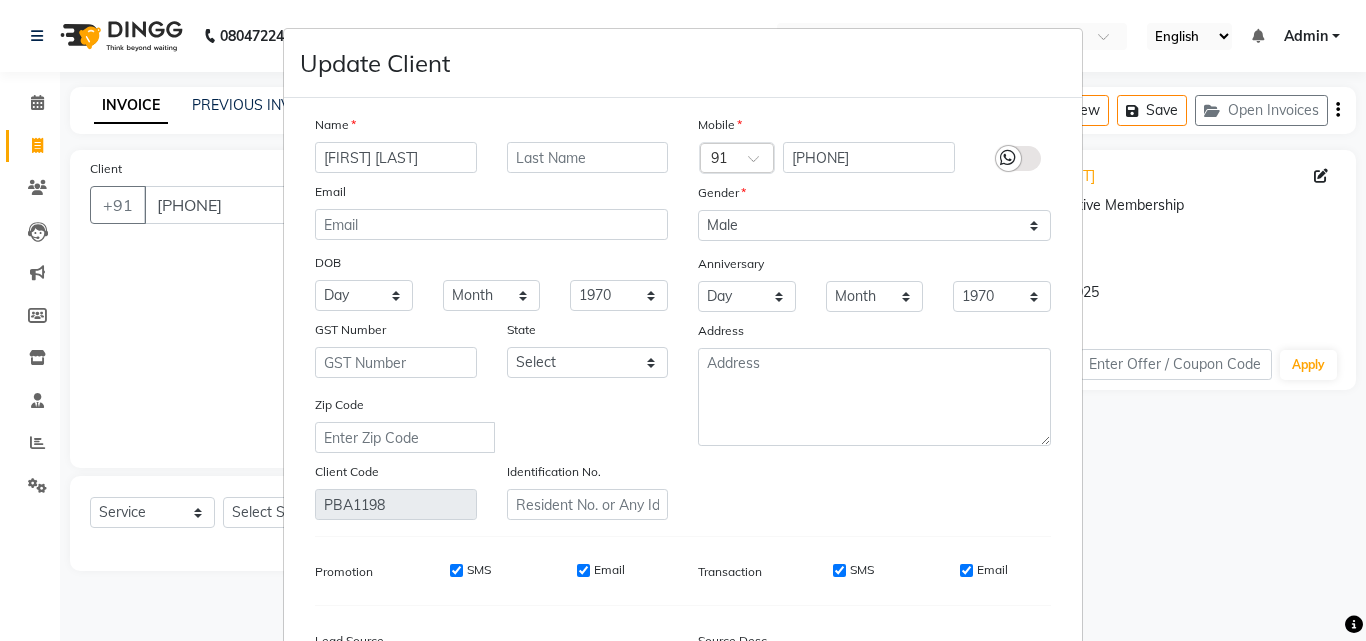 click on "Update Client Name priyam desai Email DOB Day 01 02 03 04 05 06 07 08 09 10 11 12 13 14 15 16 17 18 19 20 21 22 23 24 25 26 27 28 29 30 31 Month January February March April May June July August September October November December 1940 1941 1942 1943 1944 1945 1946 1947 1948 1949 1950 1951 1952 1953 1954 1955 1956 1957 1958 1959 1960 1961 1962 1963 1964 1965 1966 1967 1968 1969 1970 1971 1972 1973 1974 1975 1976 1977 1978 1979 1980 1981 1982 1983 1984 1985 1986 1987 1988 1989 1990 1991 1992 1993 1994 1995 1996 1997 1998 1999 2000 2001 2002 2003 2004 2005 2006 2007 2008 2009 2010 2011 2012 2013 2014 2015 2016 2017 2018 2019 2020 2021 2022 2023 2024 GST Number State Select Andaman and Nicobar Islands Andhra Pradesh Arunachal Pradesh Assam Bihar Chandigarh Chhattisgarh Dadra and Nagar Haveli Daman and Diu Delhi Goa Gujarat Haryana Himachal Pradesh Jammu and Kashmir Jharkhand Karnataka Kerala Lakshadweep Madhya Pradesh Maharashtra Manipur Meghalaya Mizoram Nagaland Odisha Pondicherry Punjab Rajasthan Sikkim × 91" at bounding box center (683, 320) 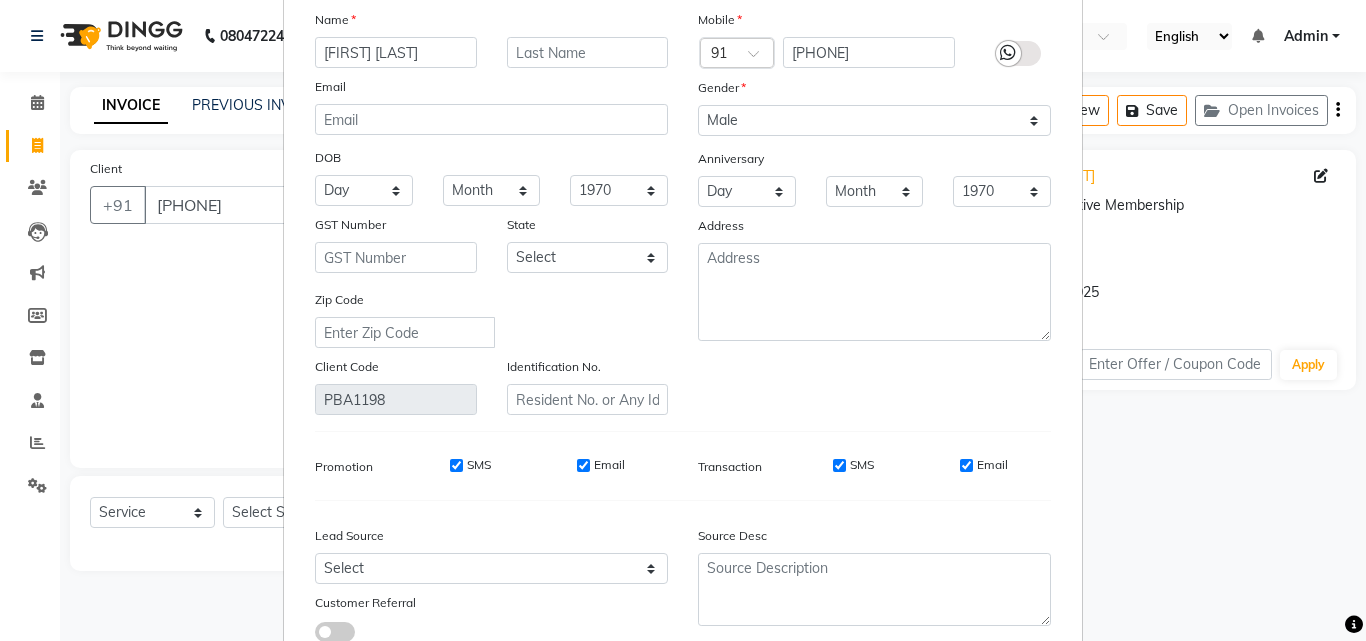 scroll, scrollTop: 200, scrollLeft: 0, axis: vertical 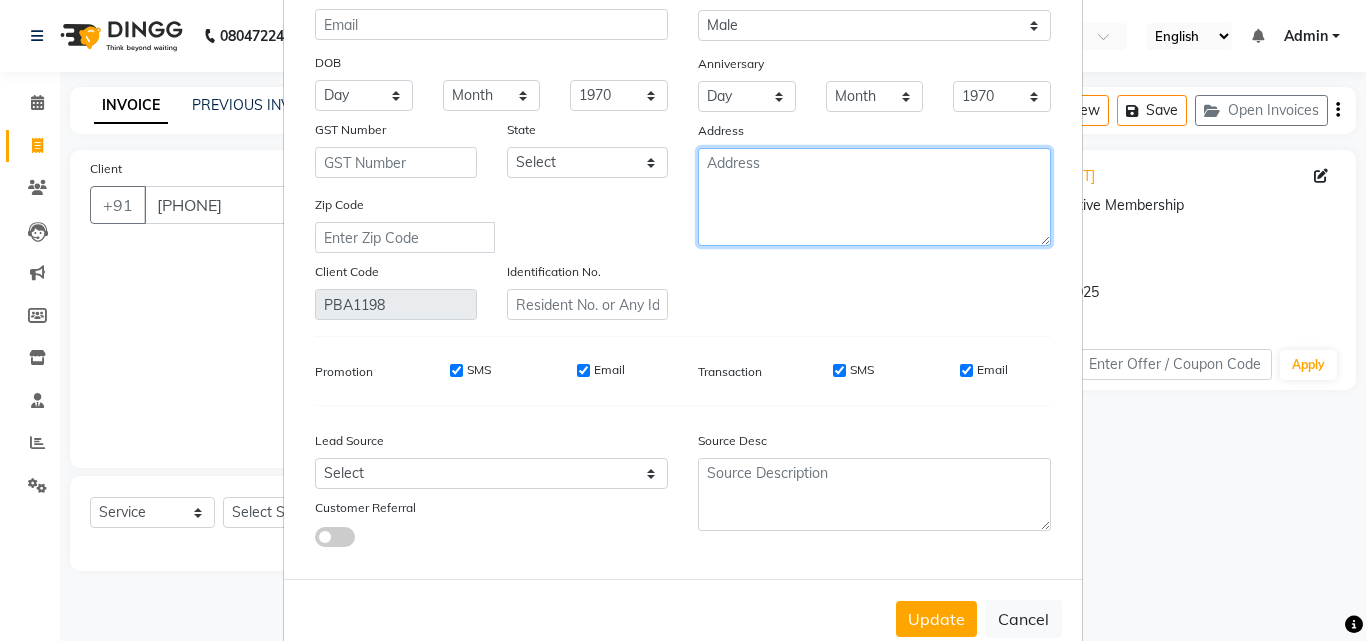 click at bounding box center [874, 197] 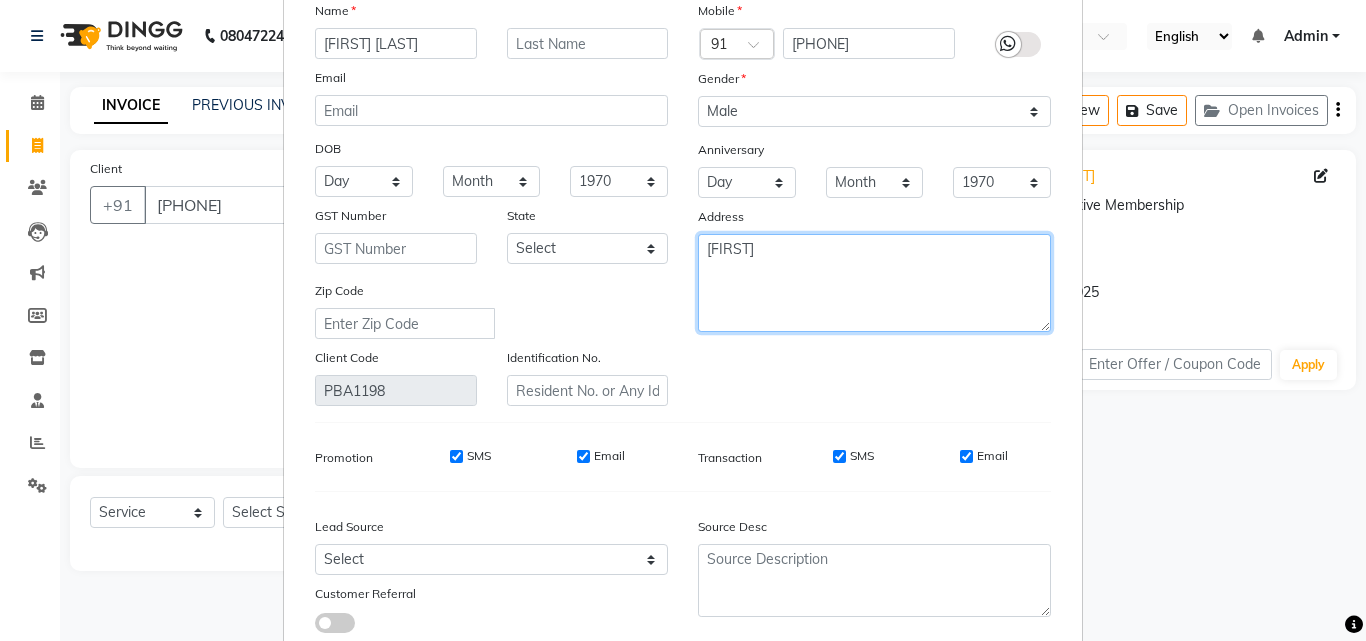 scroll, scrollTop: 0, scrollLeft: 0, axis: both 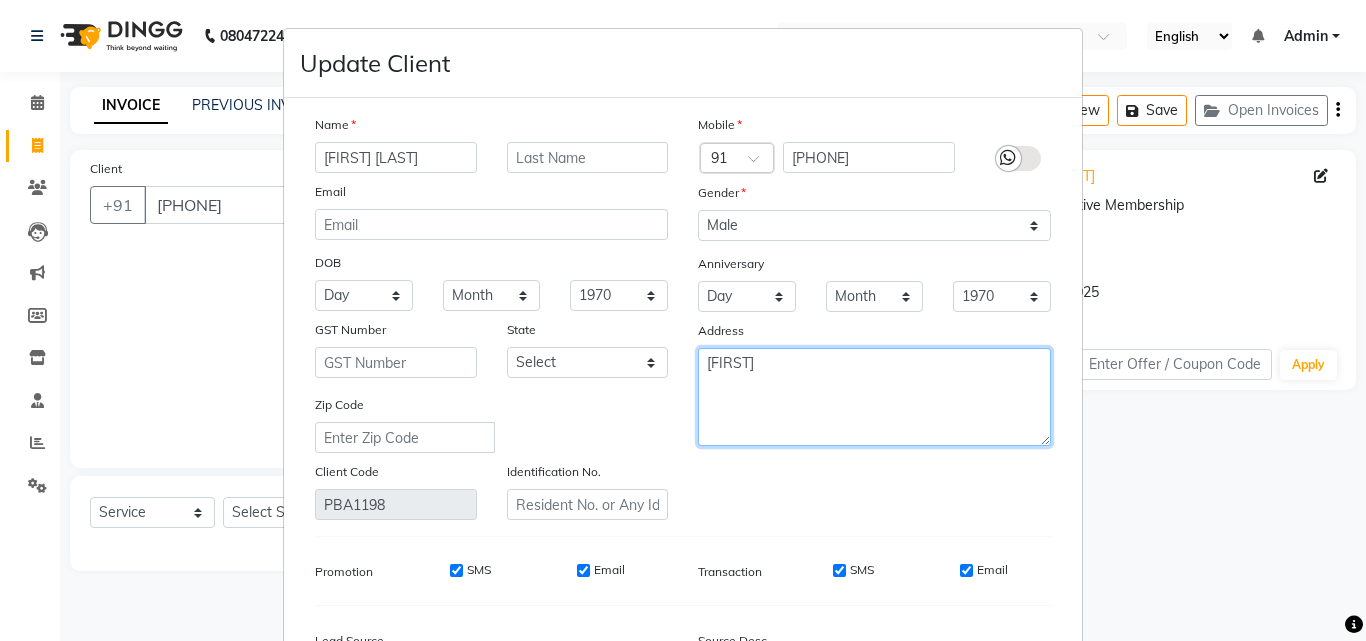 type on "nandan" 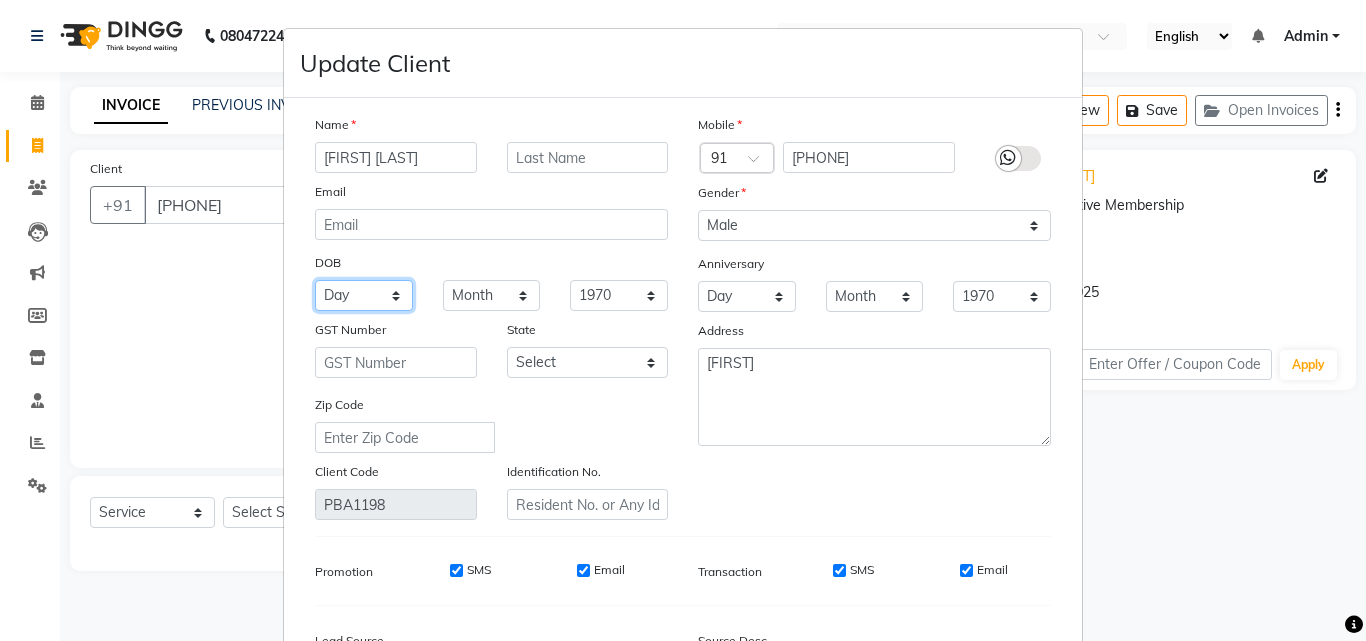 click on "Day 01 02 03 04 05 06 07 08 09 10 11 12 13 14 15 16 17 18 19 20 21 22 23 24 25 26 27 28 29 30 31" at bounding box center (364, 295) 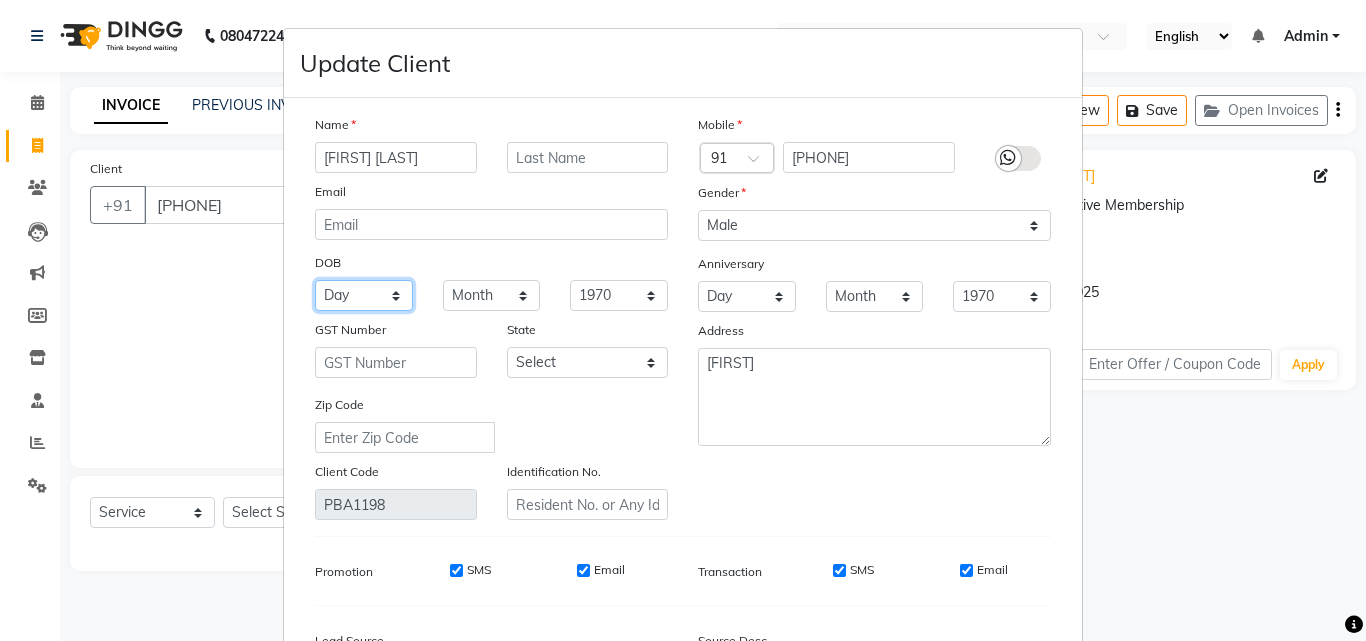 select on "30" 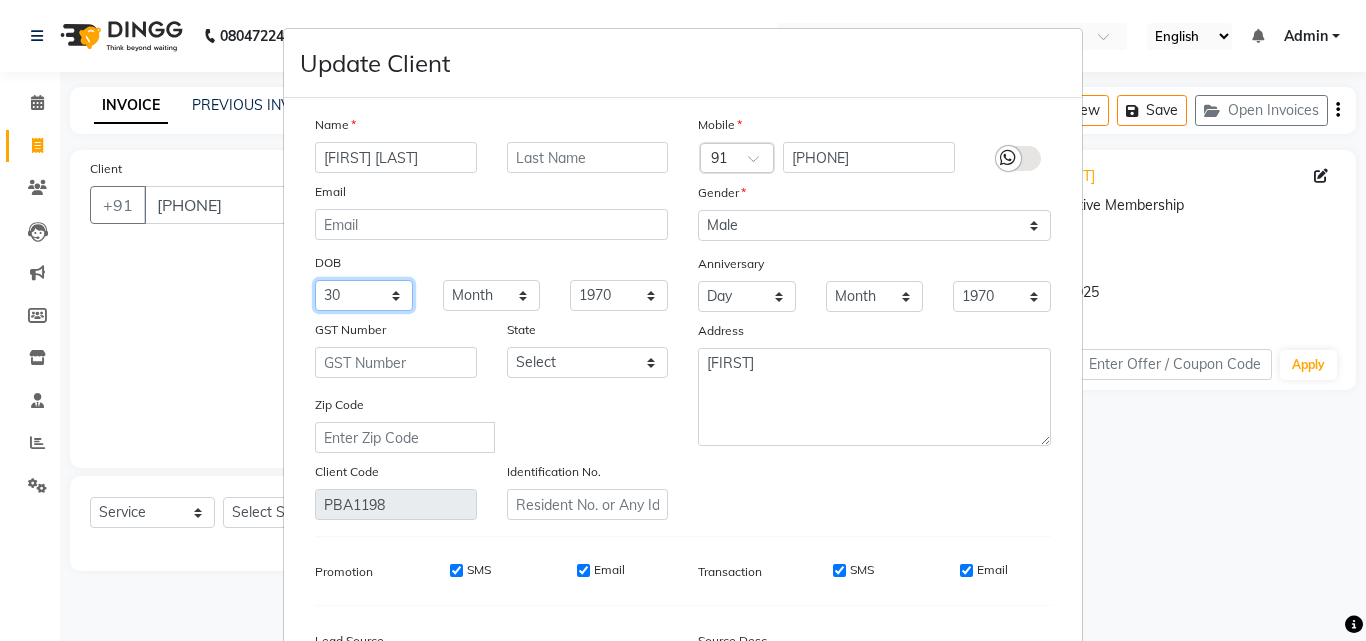 click on "Day 01 02 03 04 05 06 07 08 09 10 11 12 13 14 15 16 17 18 19 20 21 22 23 24 25 26 27 28 29 30 31" at bounding box center [364, 295] 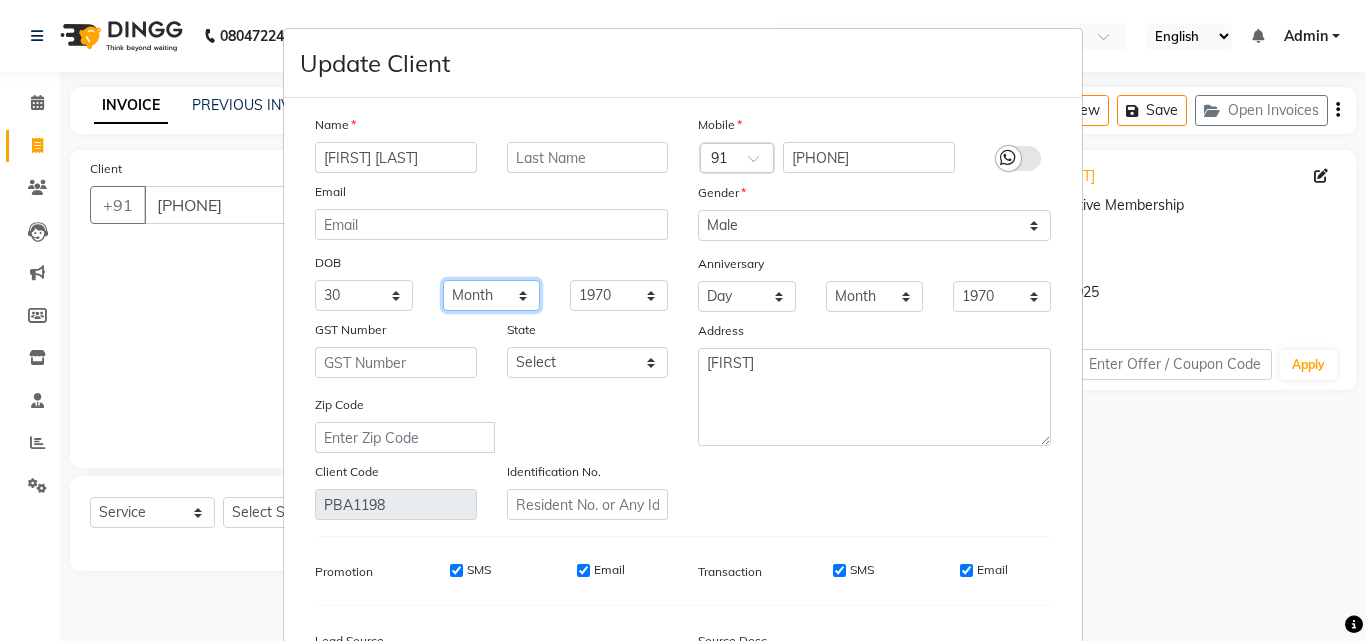 click on "Month January February March April May June July August September October November December" at bounding box center (492, 295) 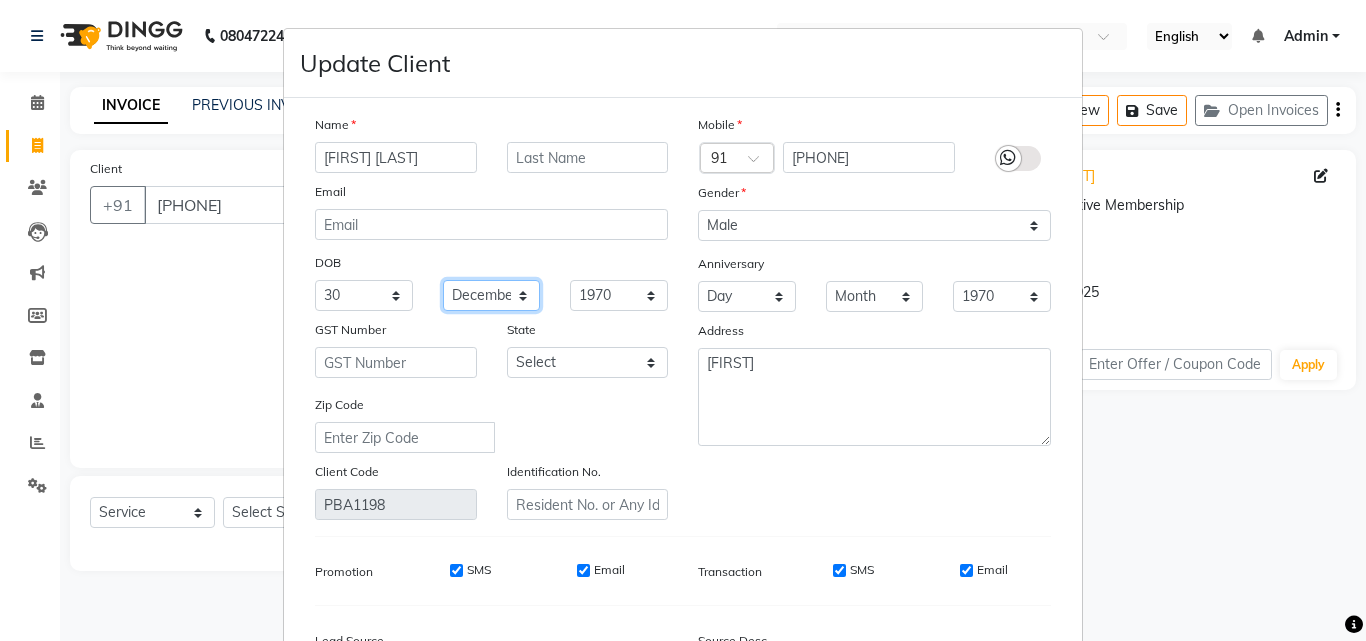 click on "Month January February March April May June July August September October November December" at bounding box center [492, 295] 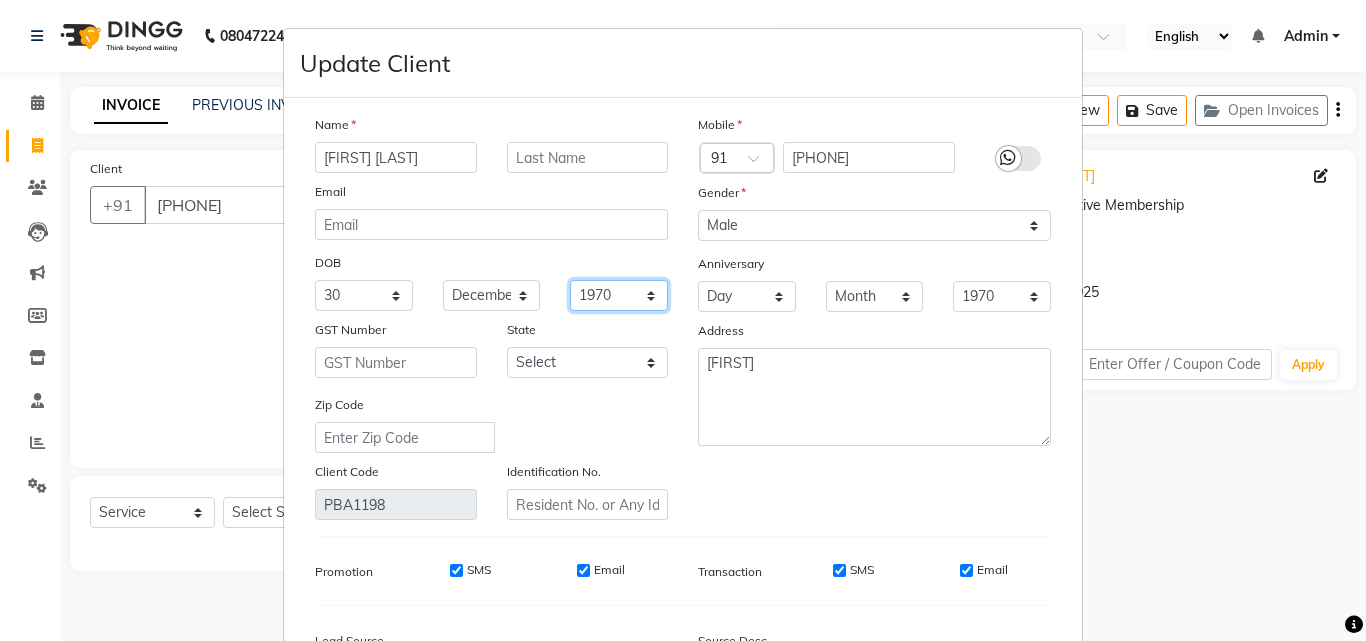 click on "1940 1941 1942 1943 1944 1945 1946 1947 1948 1949 1950 1951 1952 1953 1954 1955 1956 1957 1958 1959 1960 1961 1962 1963 1964 1965 1966 1967 1968 1969 1970 1971 1972 1973 1974 1975 1976 1977 1978 1979 1980 1981 1982 1983 1984 1985 1986 1987 1988 1989 1990 1991 1992 1993 1994 1995 1996 1997 1998 1999 2000 2001 2002 2003 2004 2005 2006 2007 2008 2009 2010 2011 2012 2013 2014 2015 2016 2017 2018 2019 2020 2021 2022 2023 2024" at bounding box center [619, 295] 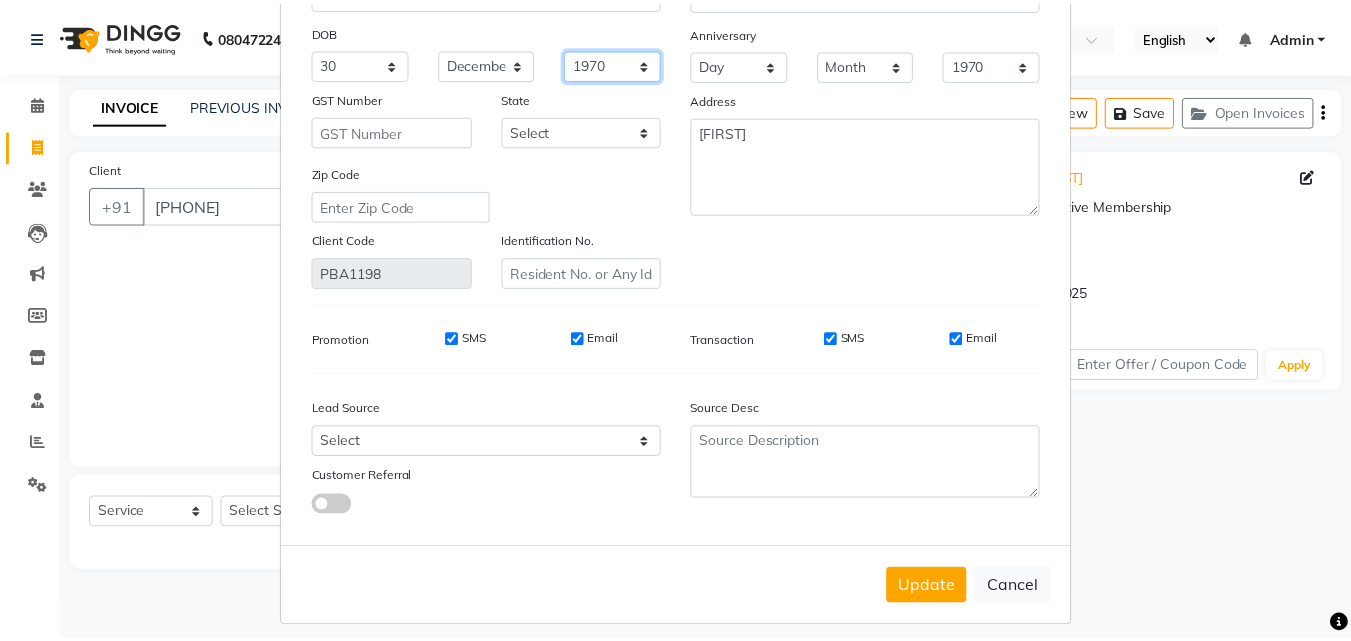 scroll, scrollTop: 246, scrollLeft: 0, axis: vertical 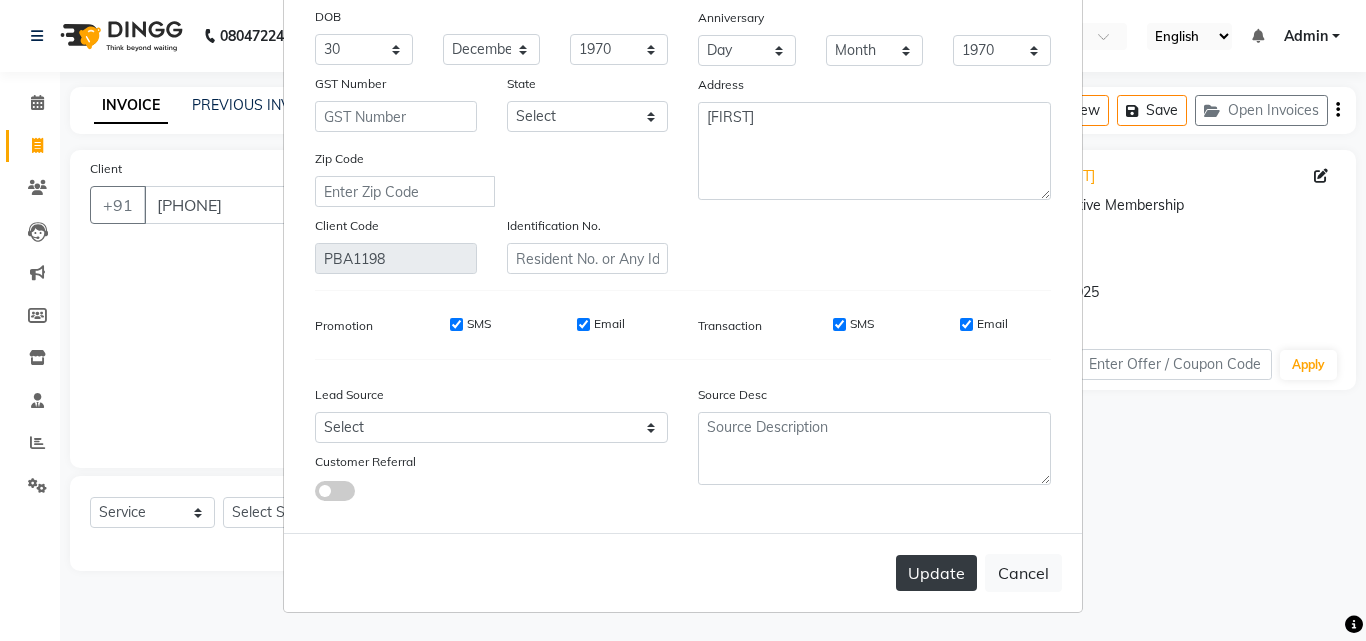 click on "Update" at bounding box center [936, 573] 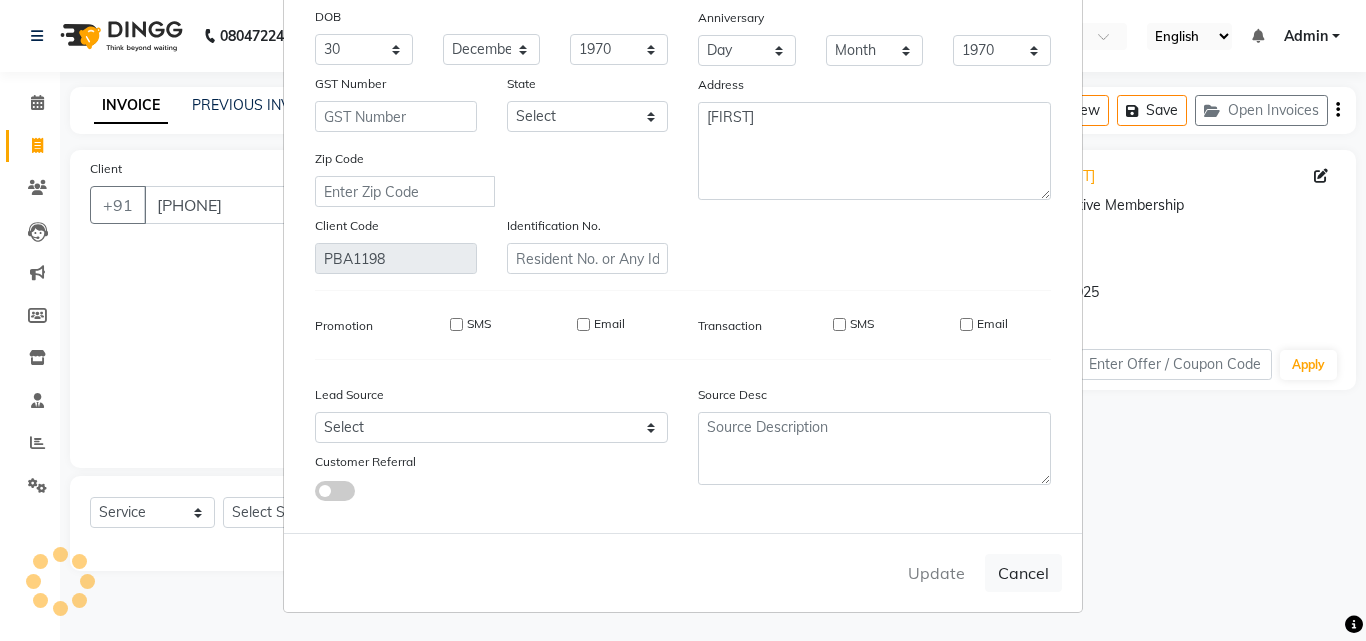 type 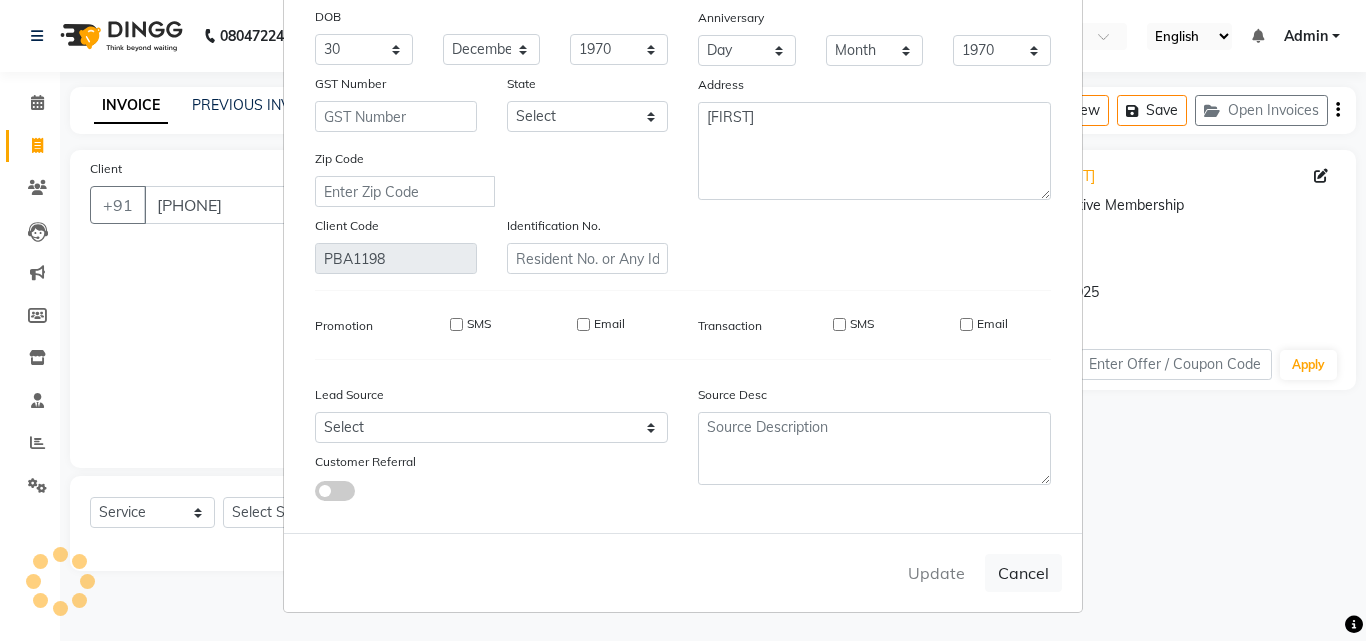 select 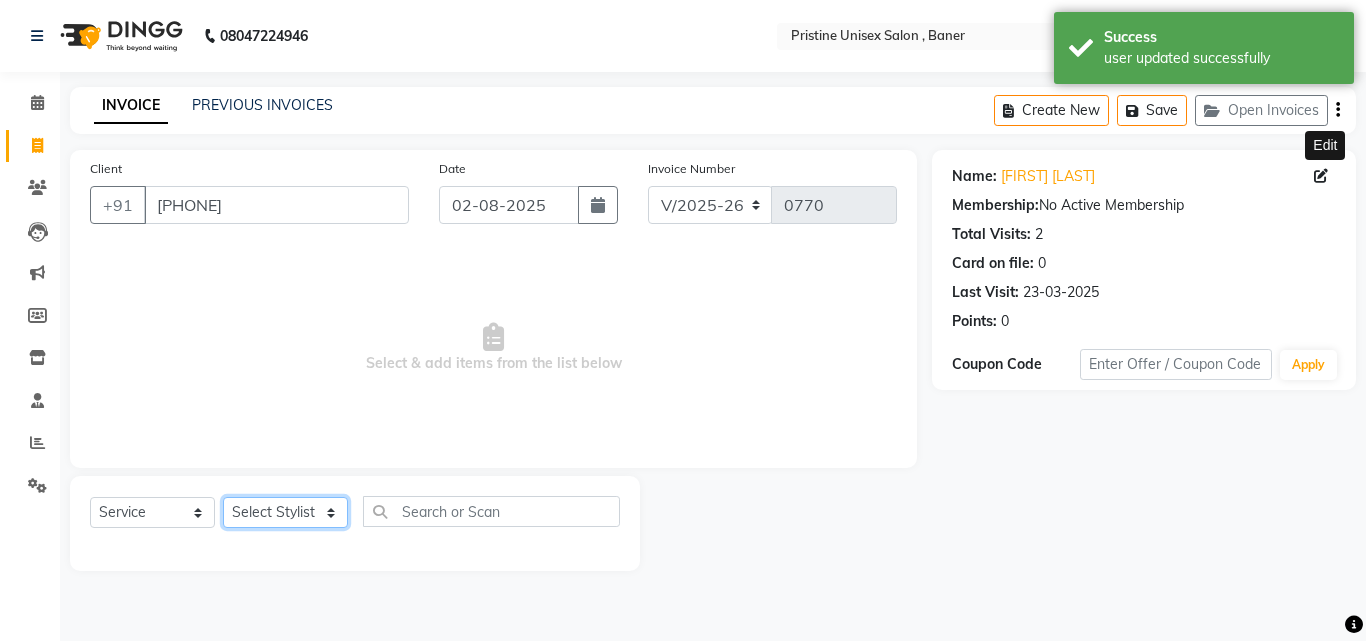 click on "Select Stylist [FIRST] [LAST] [FIRST] [LAST] [FIRST] [LAST] [FIRST] [LAST] [FIRST] [LAST] [FIRST] [LAST] [FIRST] [LAST] [FIRST] [LAST] [FIRST] [LAST] [FIRST] [LAST] [FIRST] [LAST] [FIRST] [LAST] [FIRST] [LAST] [FIRST] [LAST] [FIRST] [LAST]" 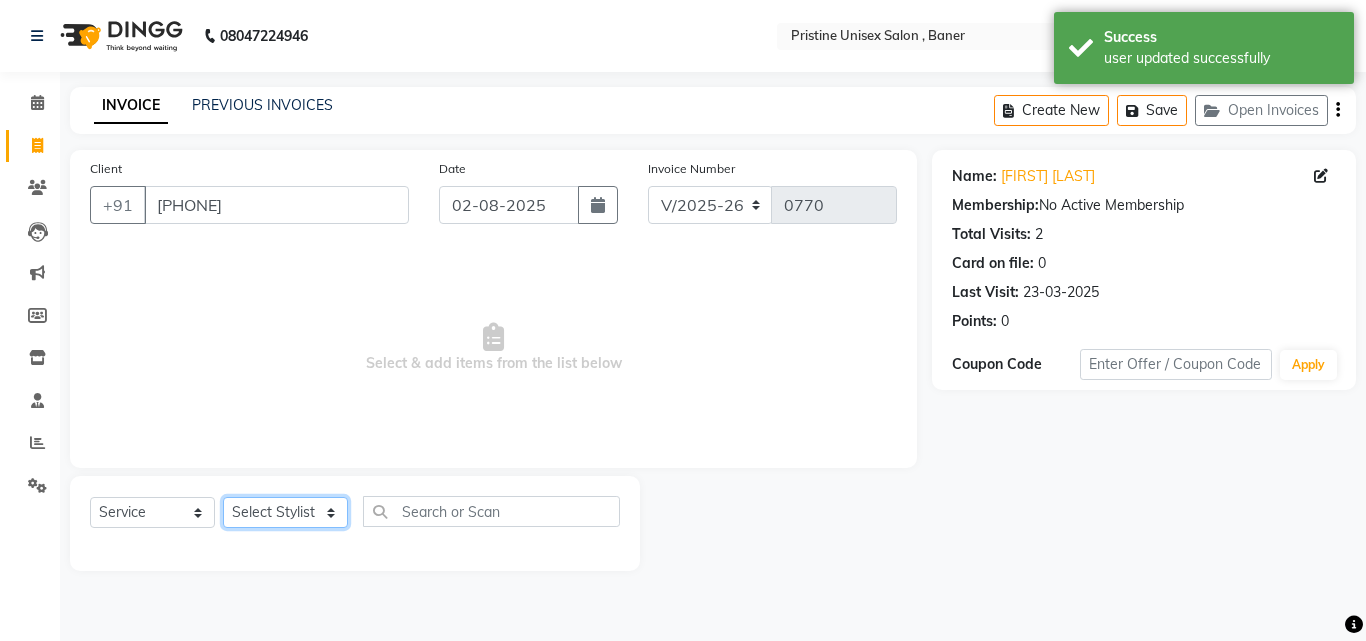 select on "83039" 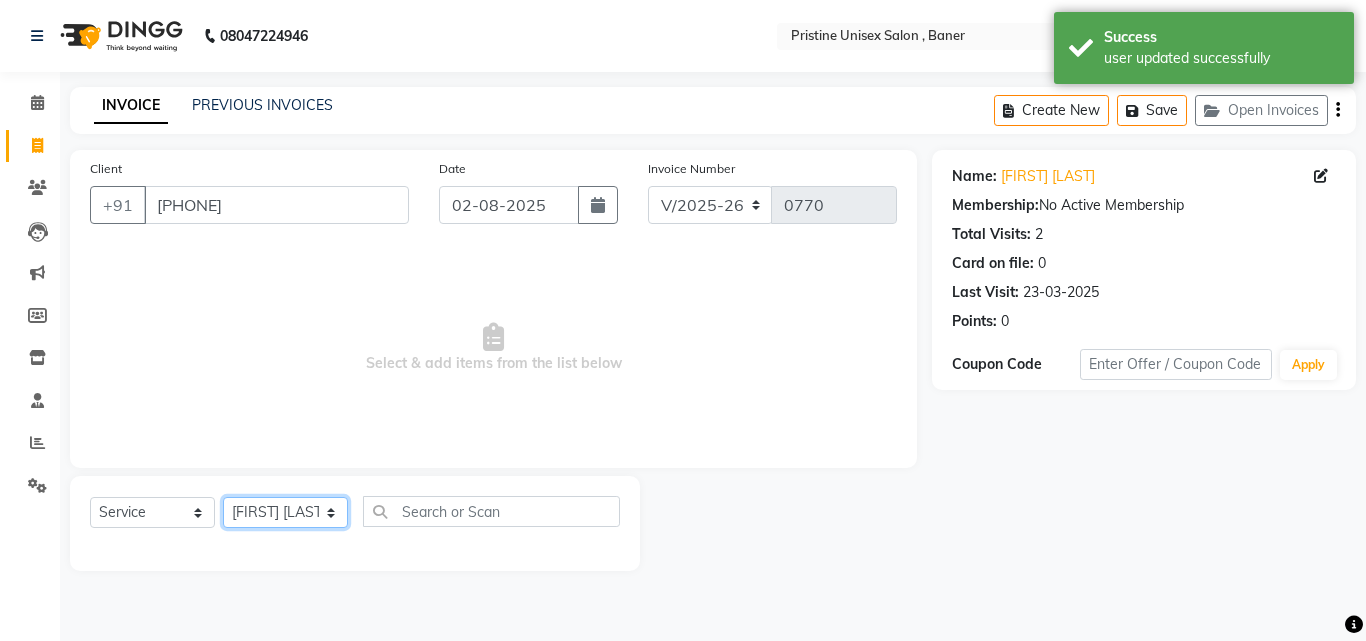 click on "Select Stylist [FIRST] [LAST] [FIRST] [LAST] [FIRST] [LAST] [FIRST] [LAST] [FIRST] [LAST] [FIRST] [LAST] [FIRST] [LAST] [FIRST] [LAST] [FIRST] [LAST] [FIRST] [LAST] [FIRST] [LAST] [FIRST] [LAST] [FIRST] [LAST] [FIRST] [LAST] [FIRST] [LAST]" 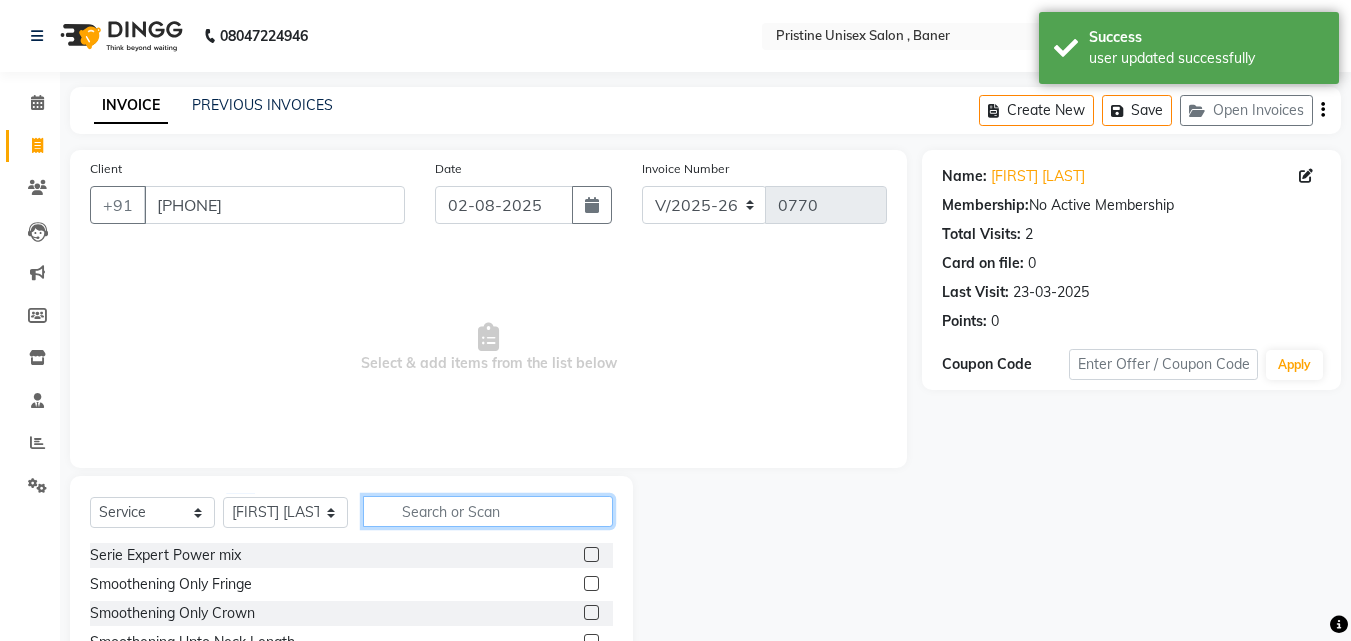 click 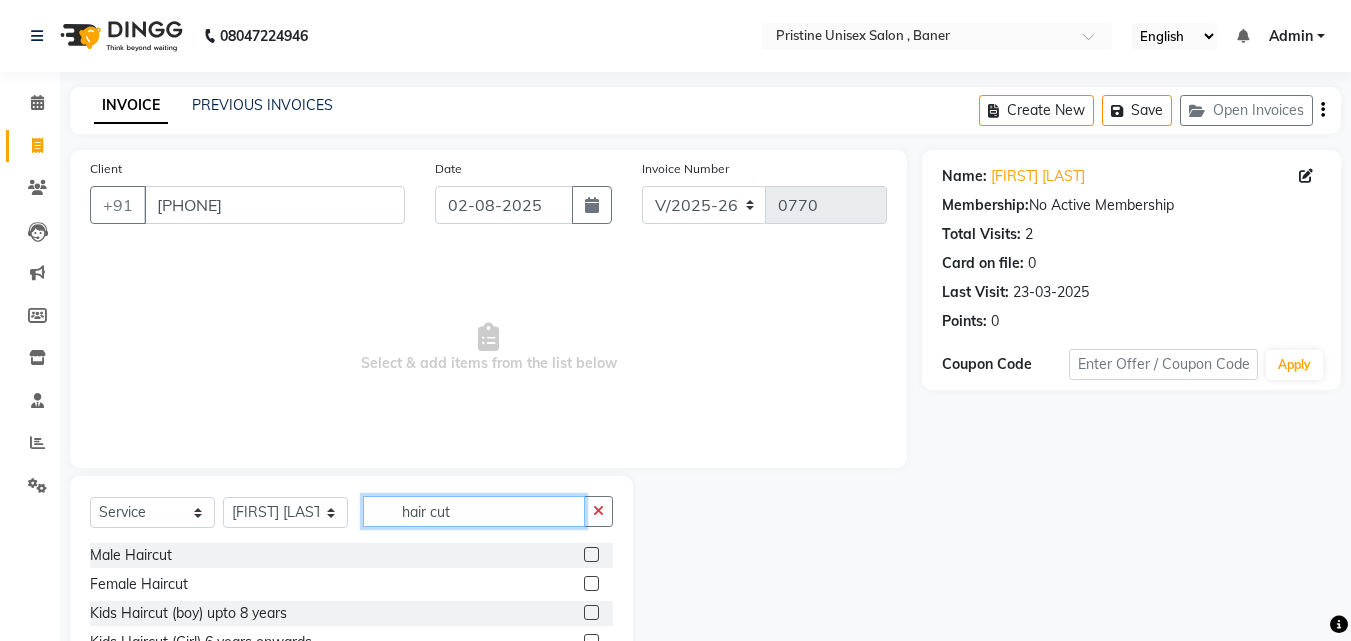type on "hair cut" 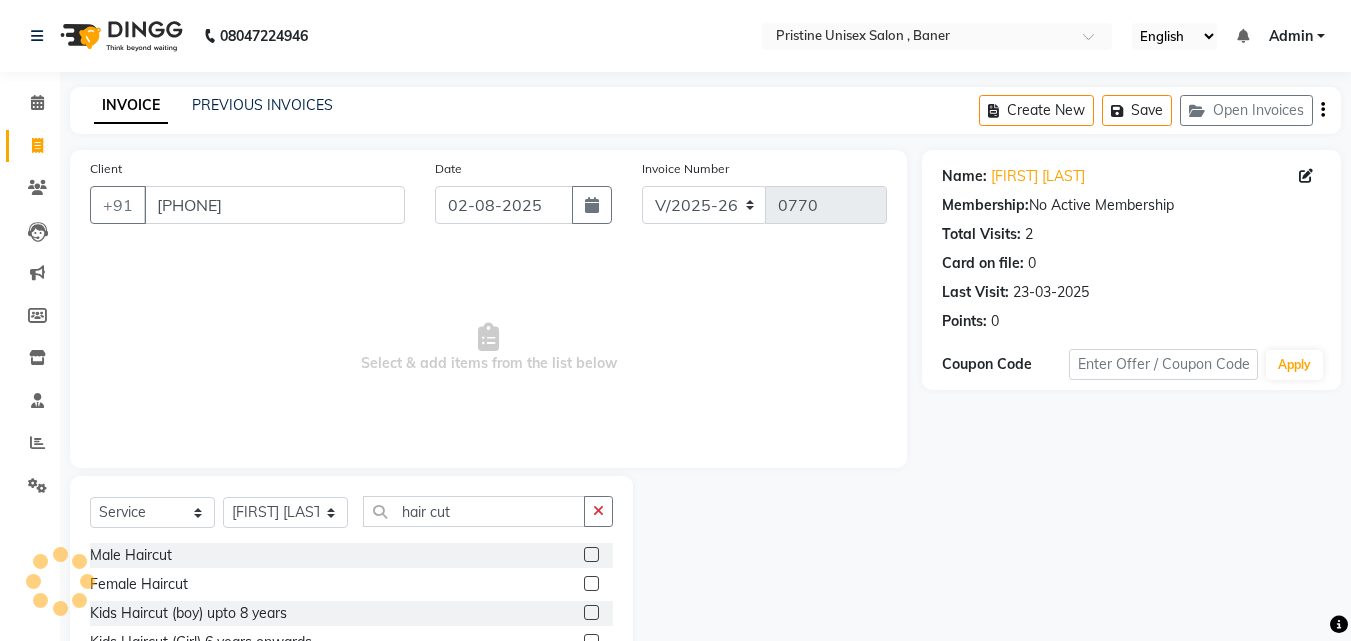 click 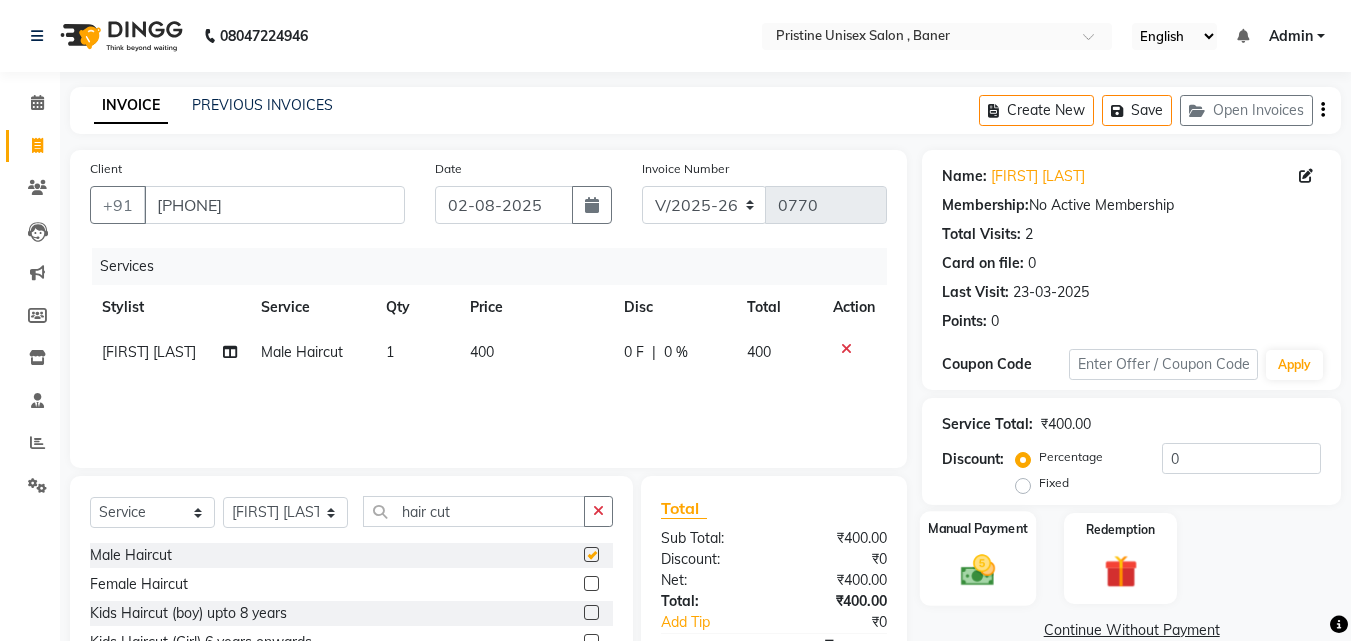 checkbox on "false" 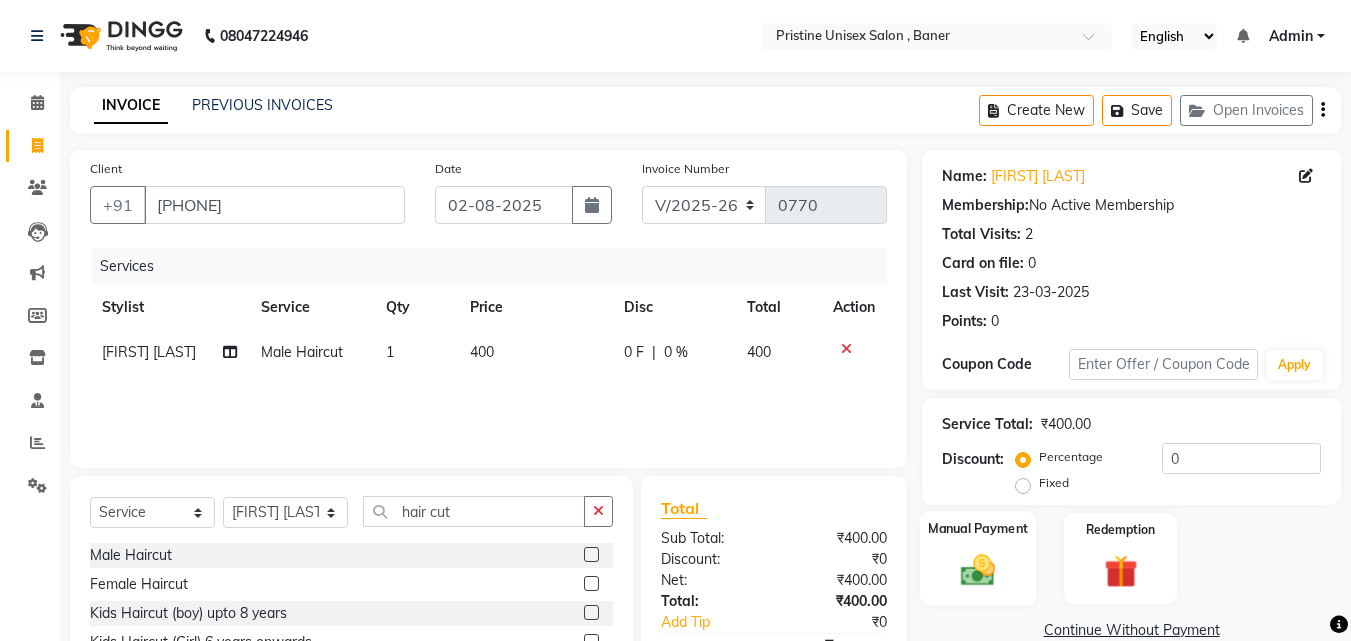 click 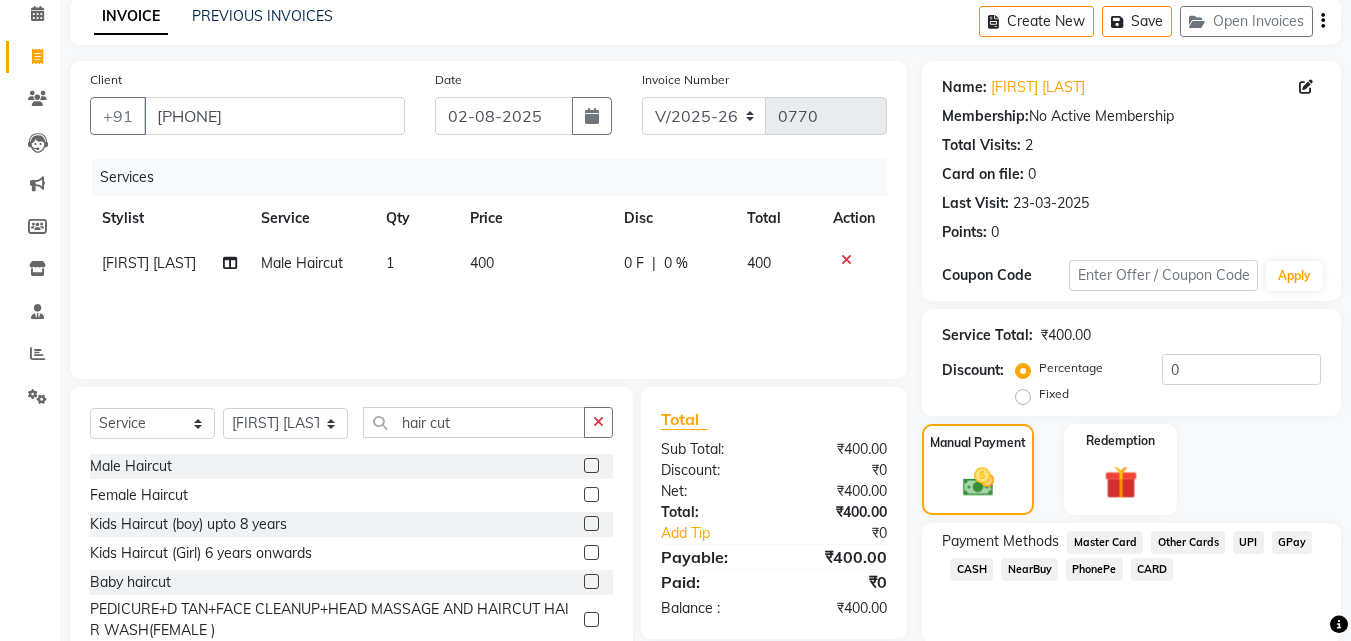 scroll, scrollTop: 162, scrollLeft: 0, axis: vertical 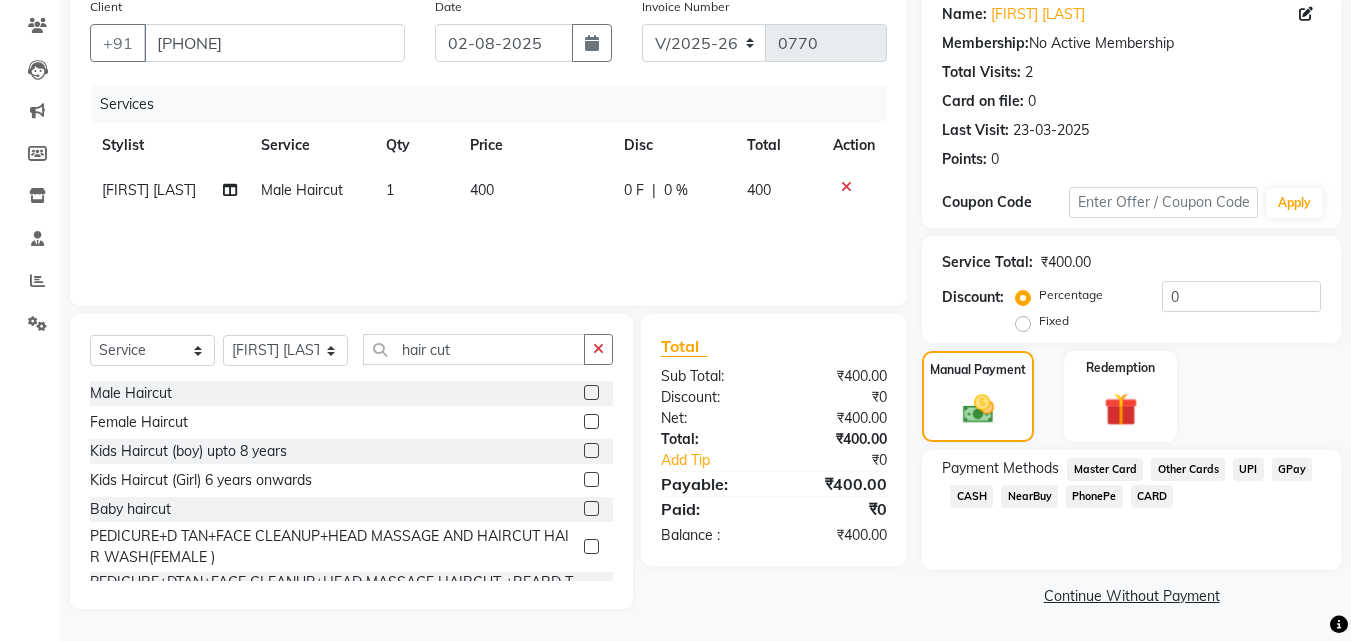 click on "CASH" 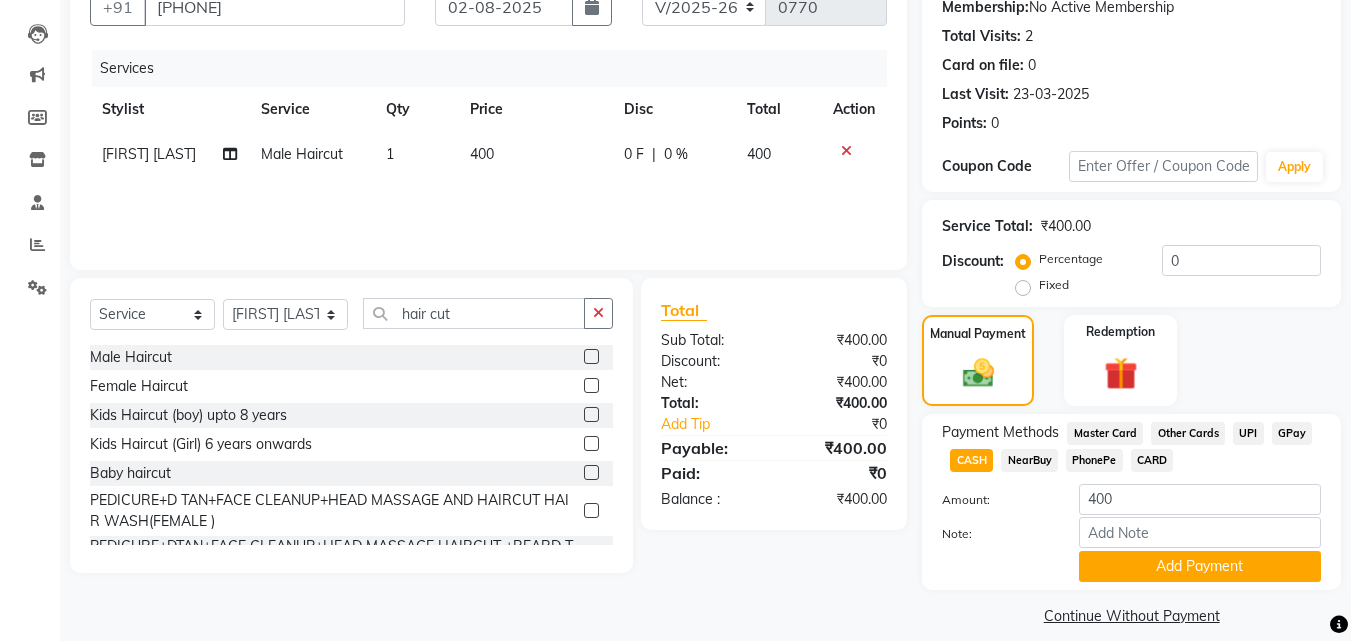 scroll, scrollTop: 218, scrollLeft: 0, axis: vertical 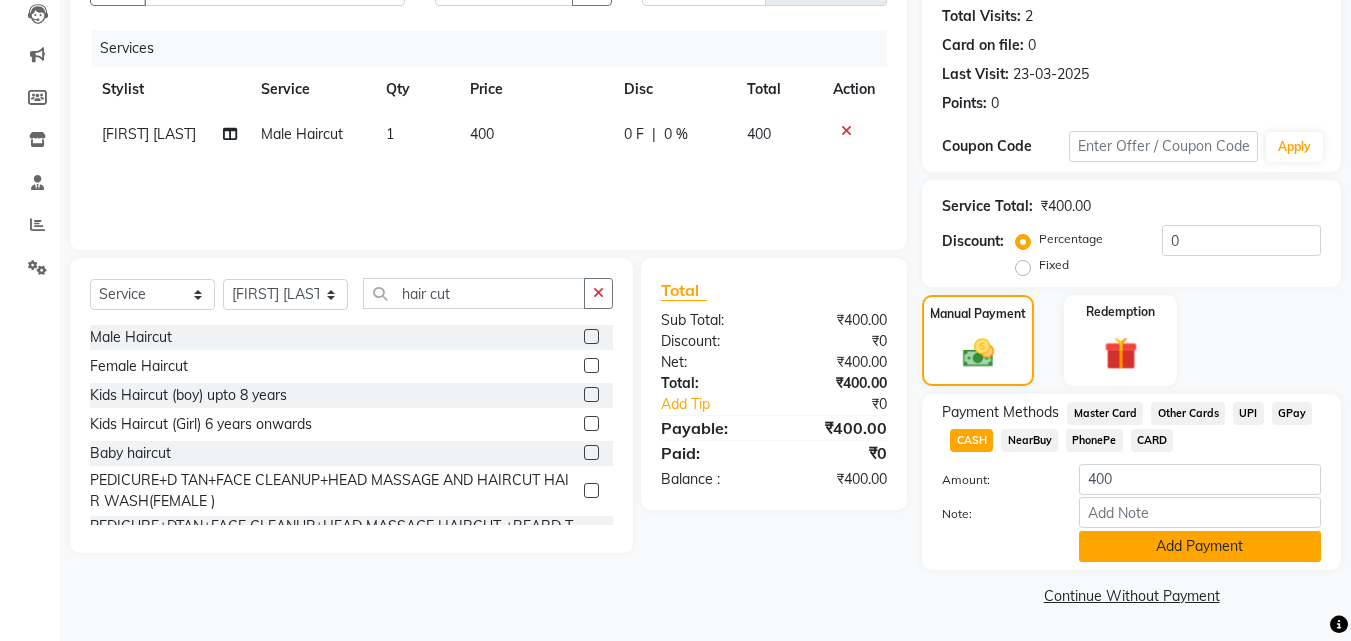 click on "Add Payment" 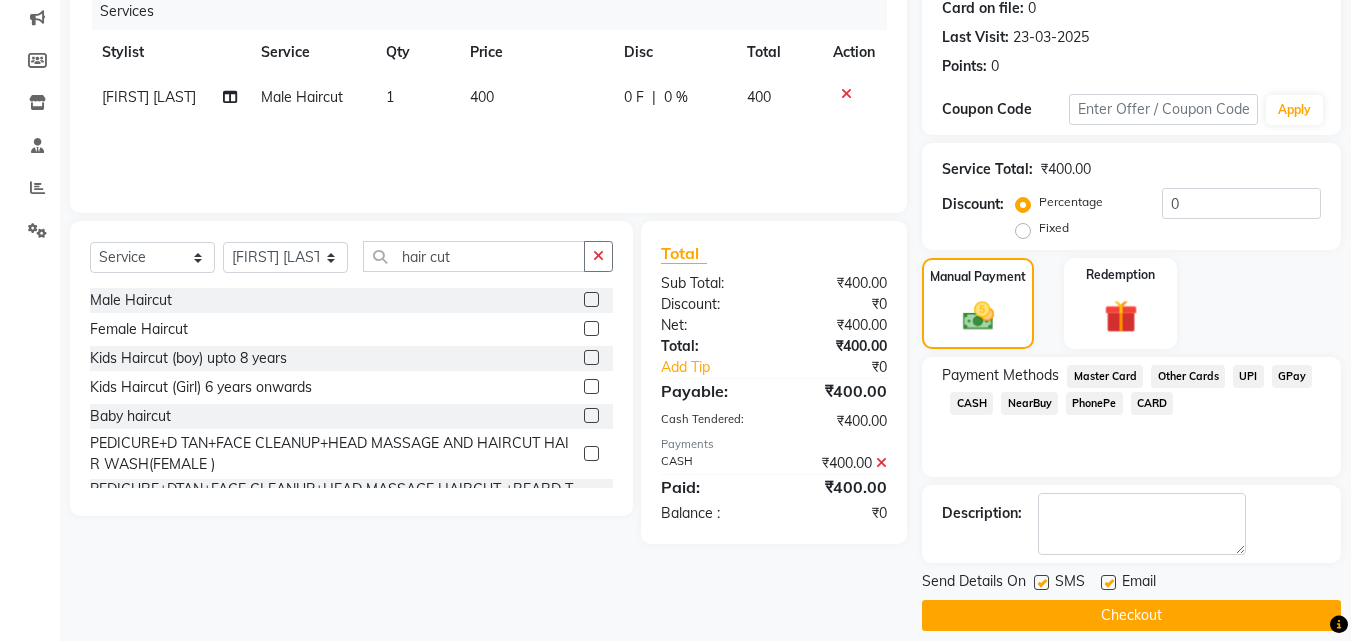 scroll, scrollTop: 275, scrollLeft: 0, axis: vertical 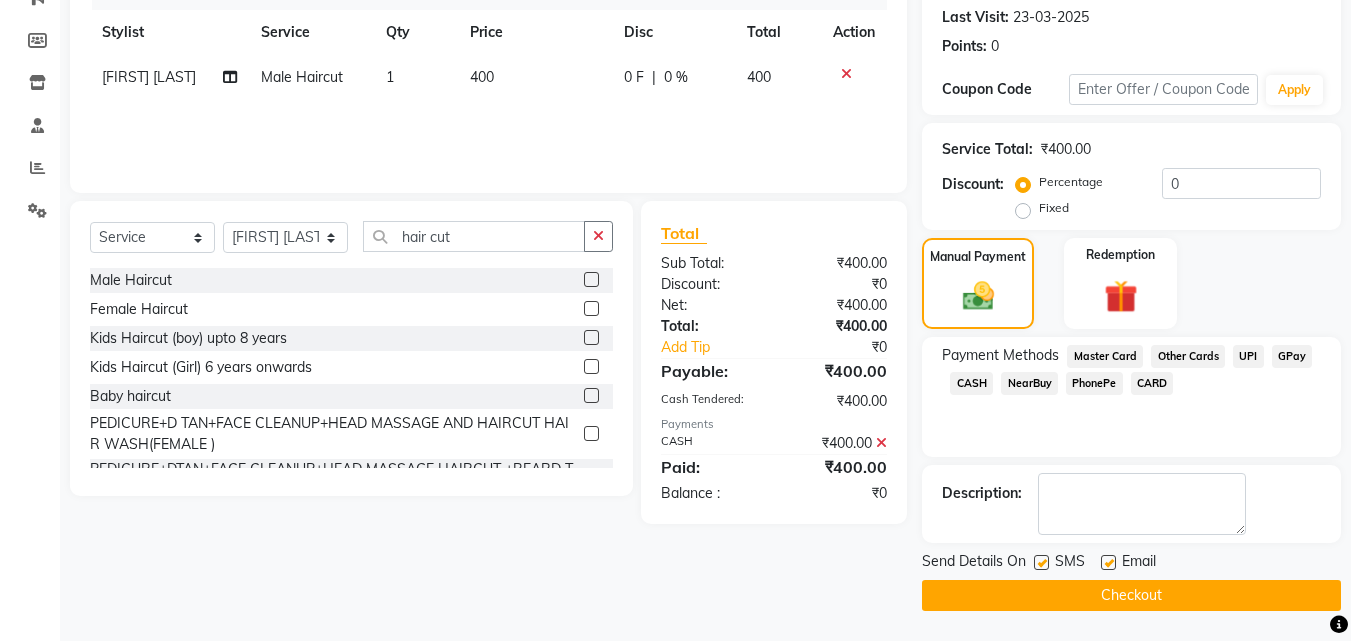 click on "Checkout" 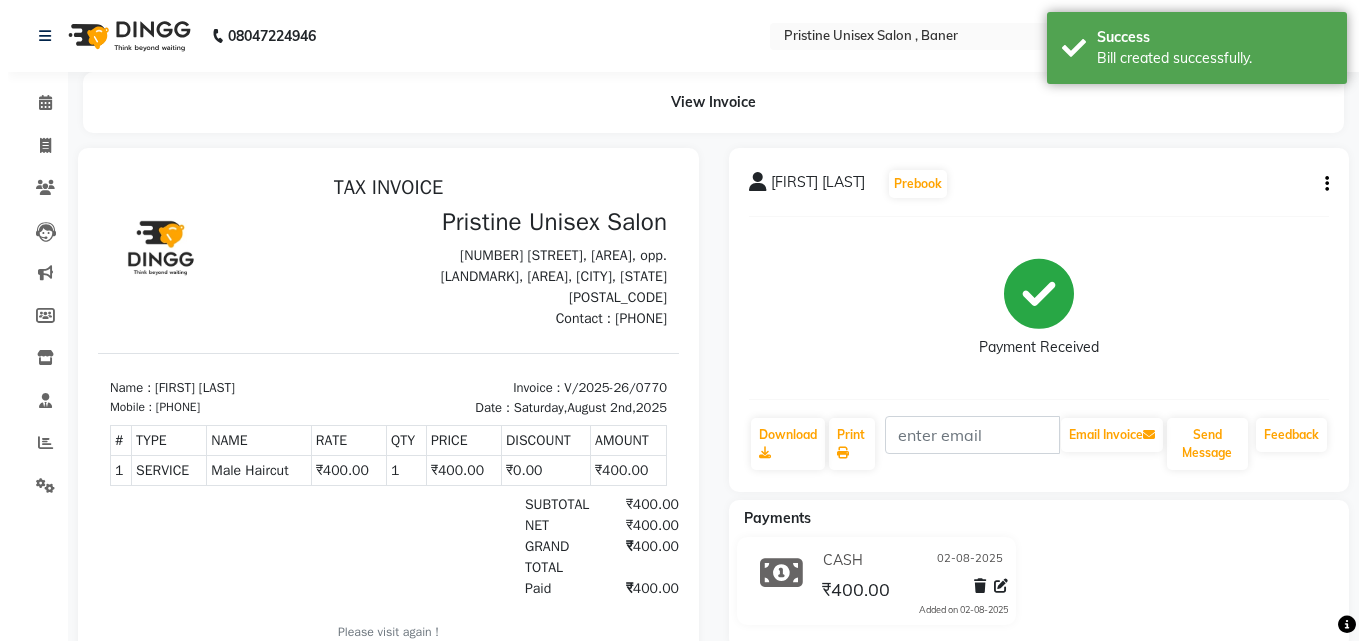 scroll, scrollTop: 0, scrollLeft: 0, axis: both 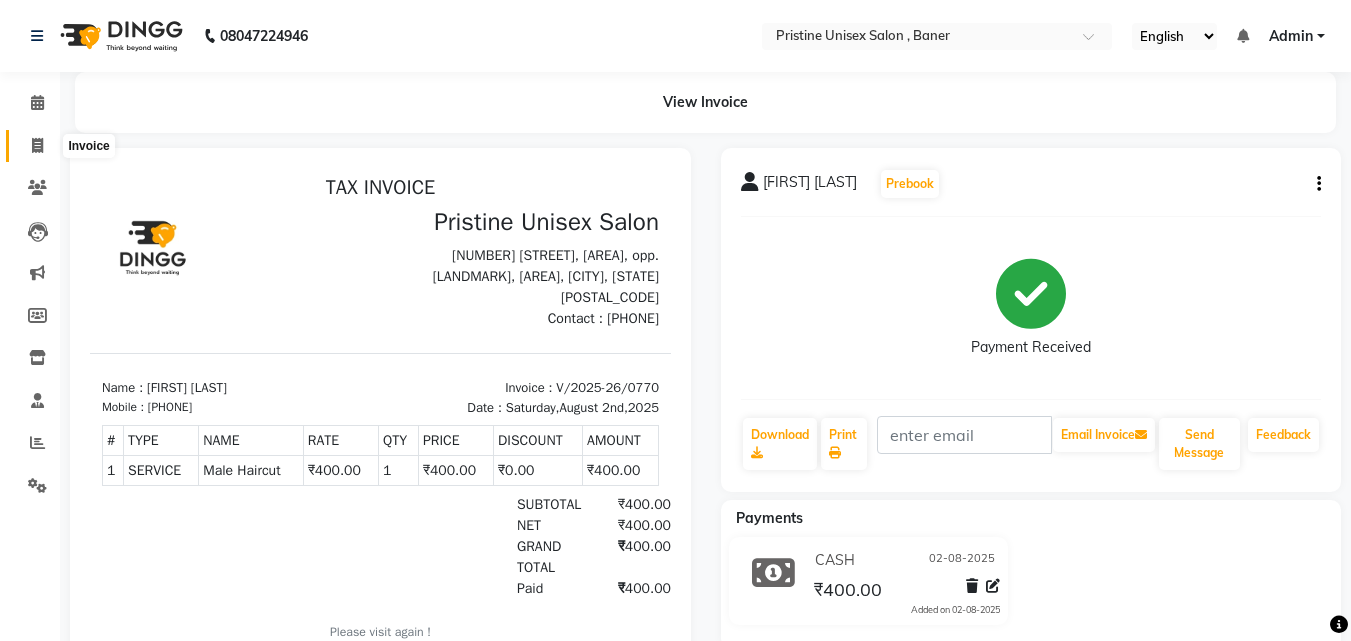 click 